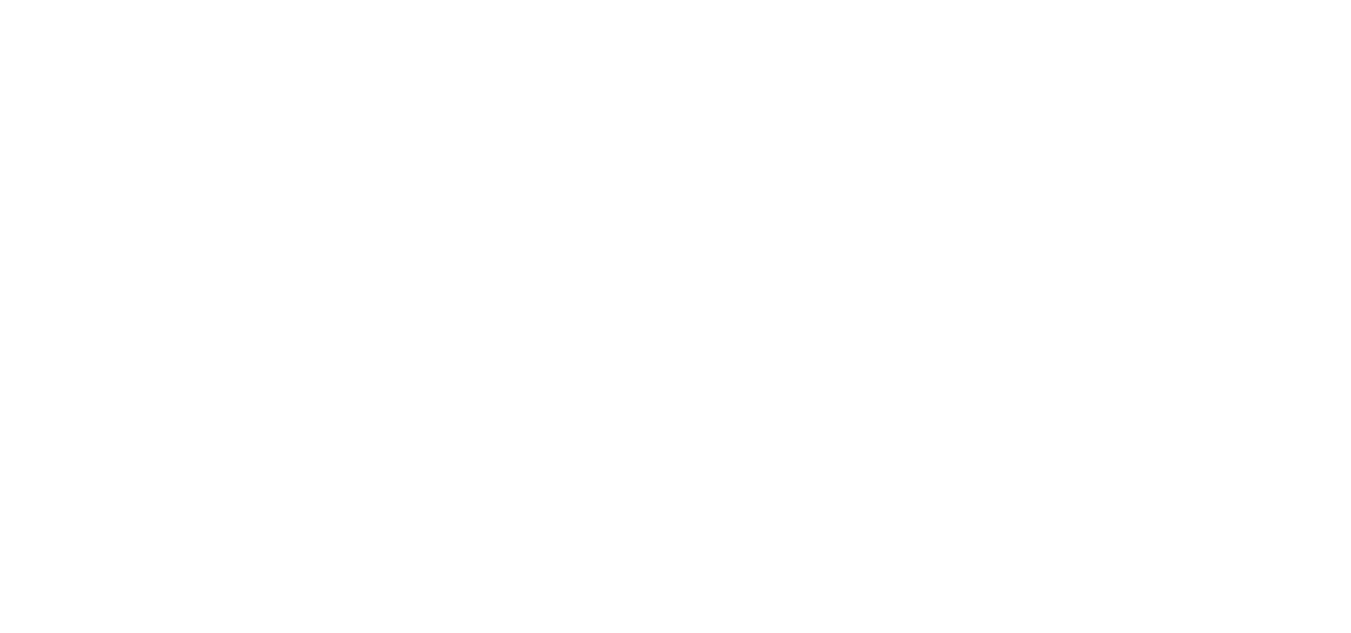 scroll, scrollTop: 0, scrollLeft: 0, axis: both 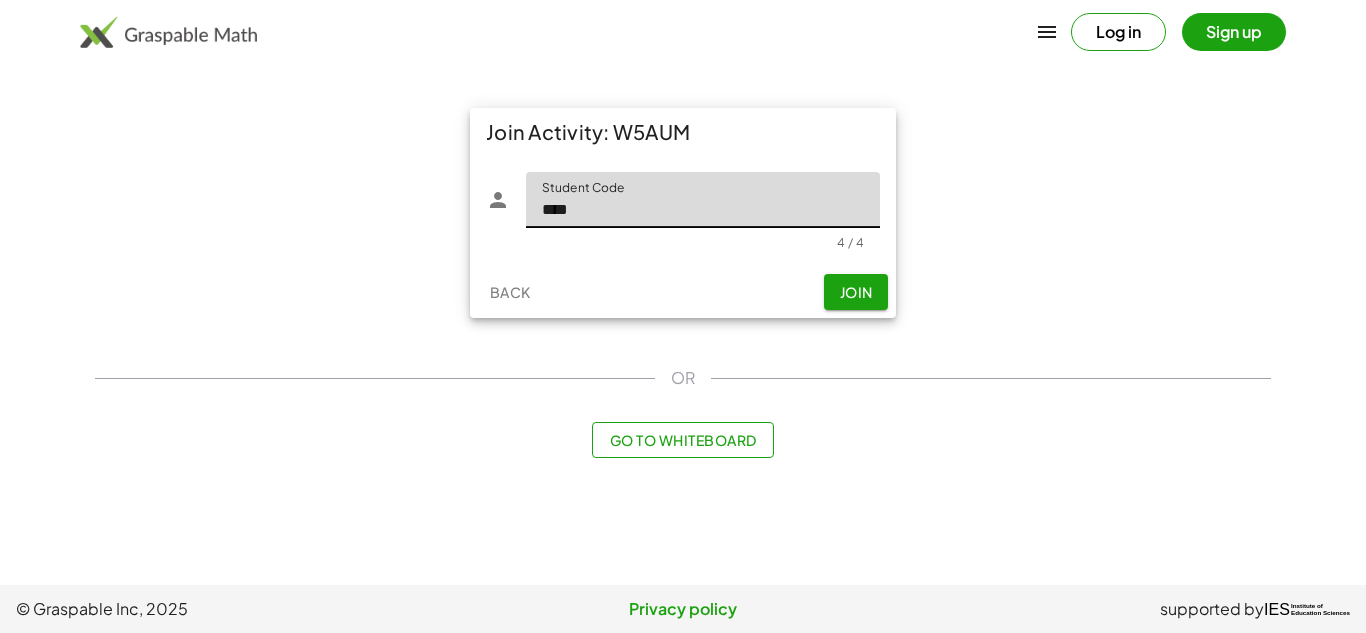 type on "****" 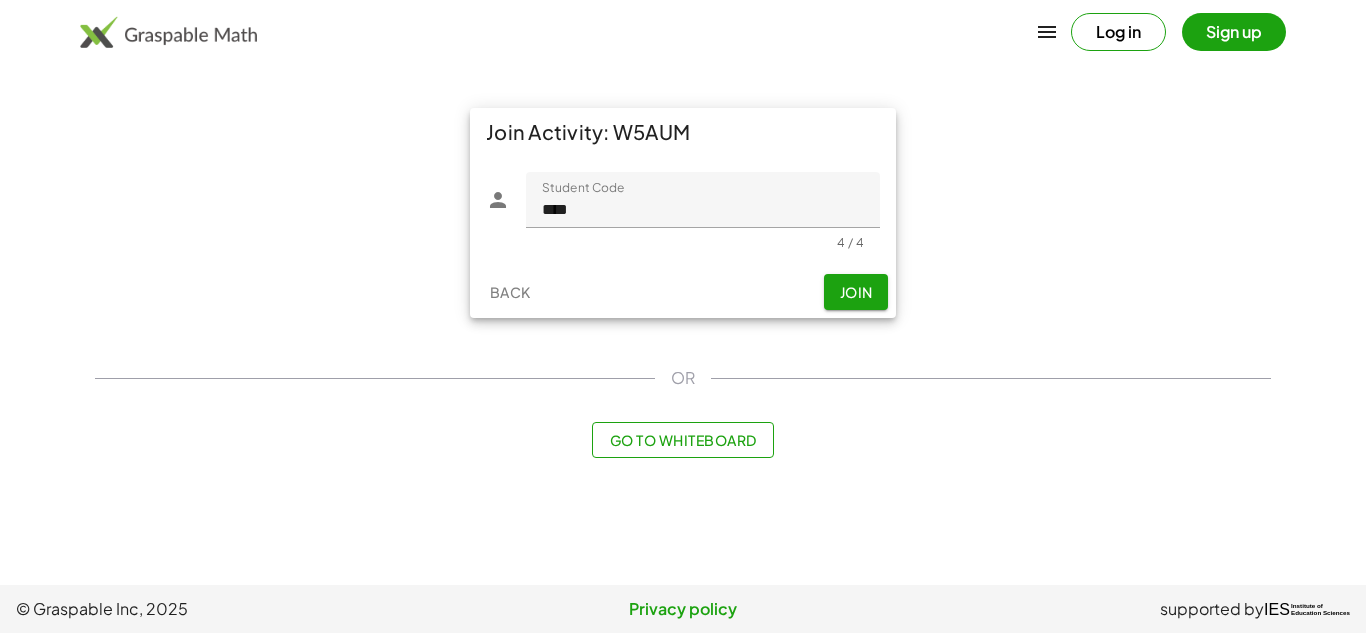 click on "Join" 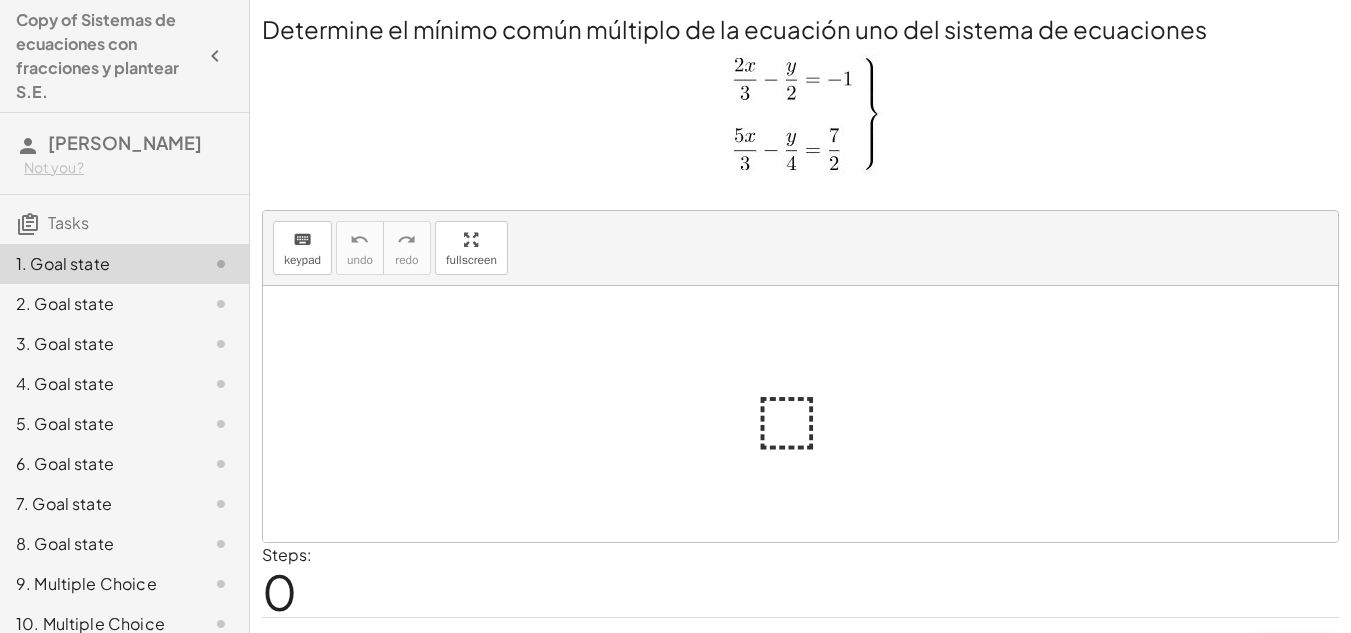 click at bounding box center [808, 414] 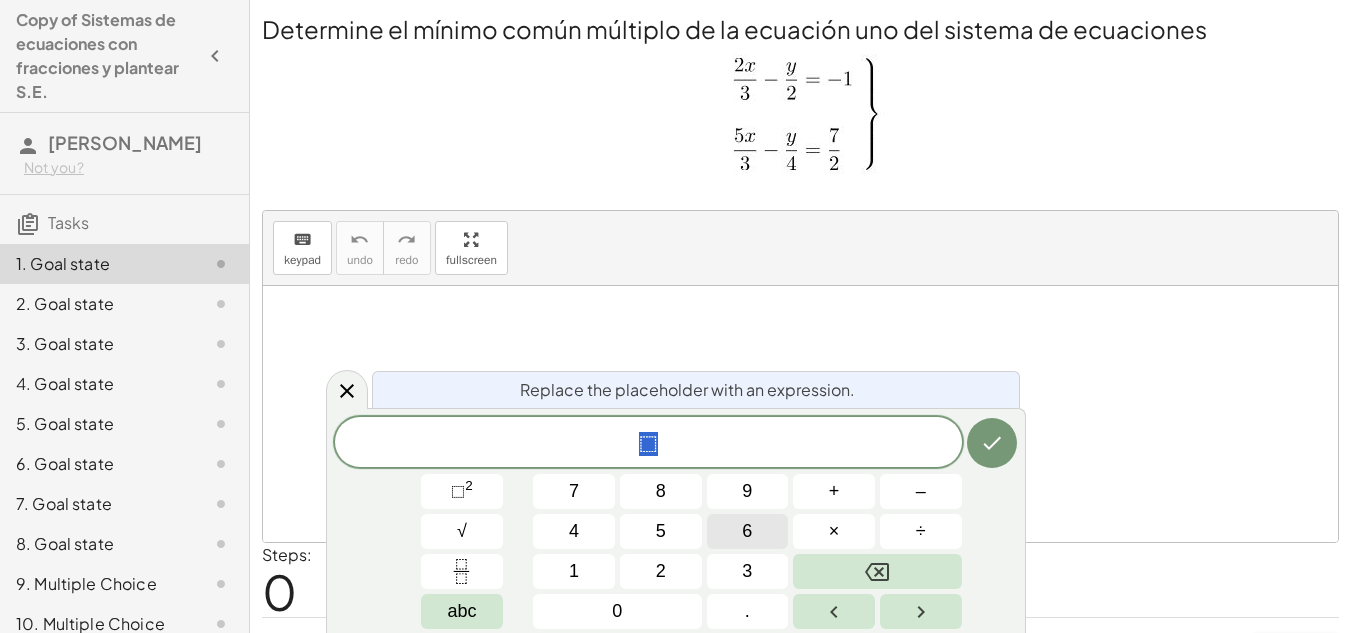 click on "6" at bounding box center [748, 531] 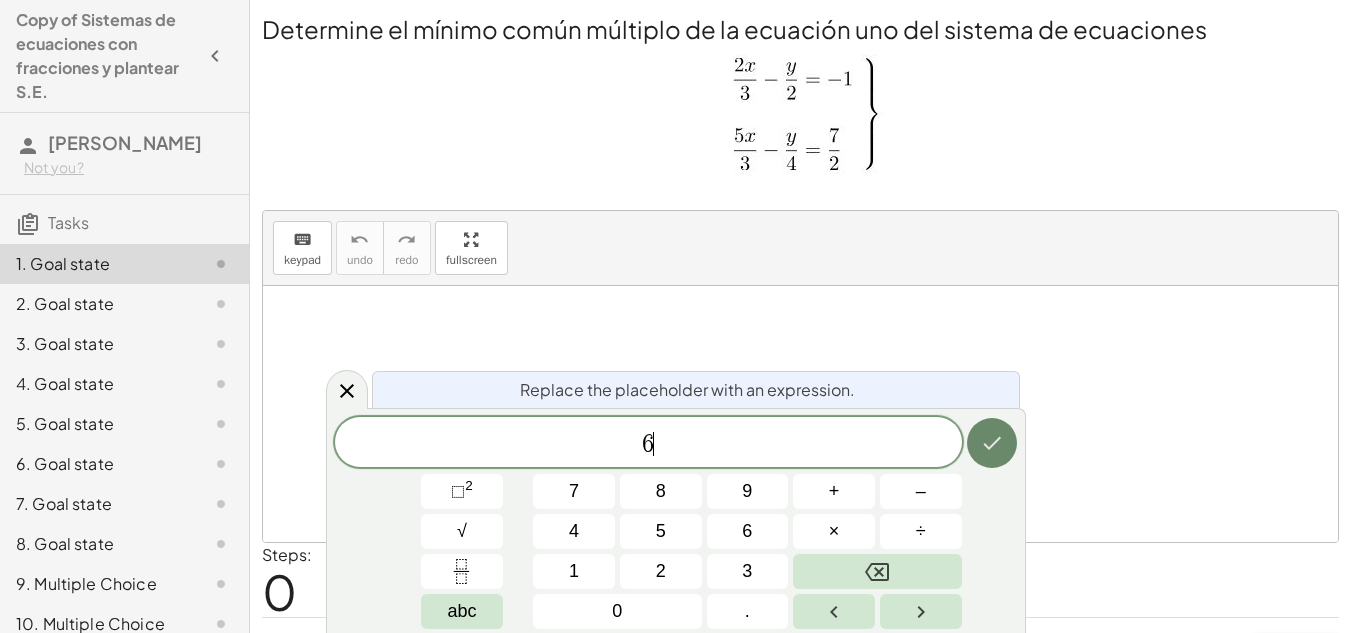 click at bounding box center (992, 443) 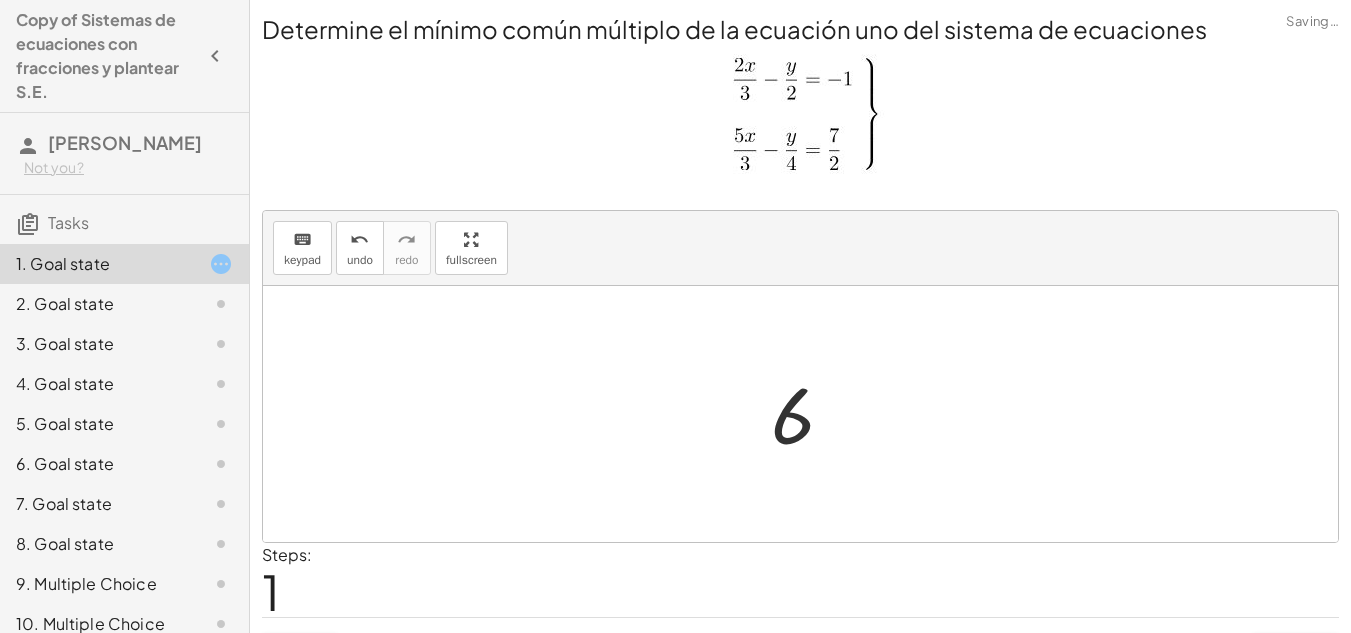 scroll, scrollTop: 49, scrollLeft: 0, axis: vertical 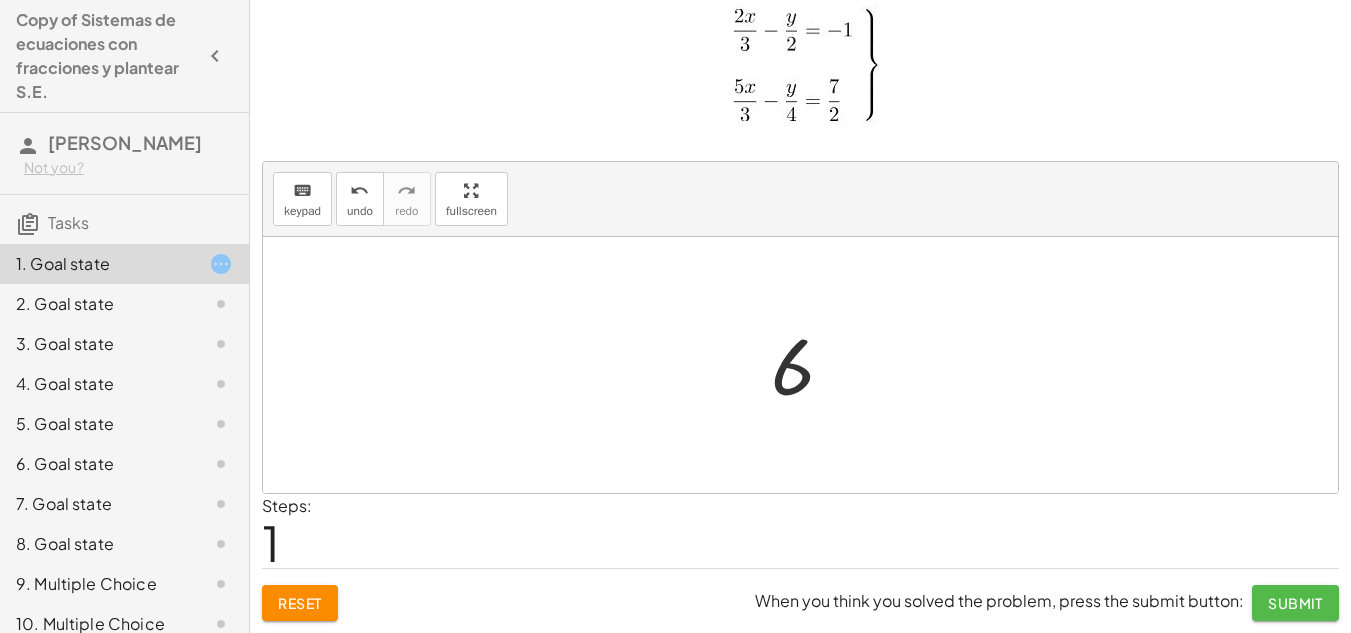 click on "Submit" at bounding box center (1295, 603) 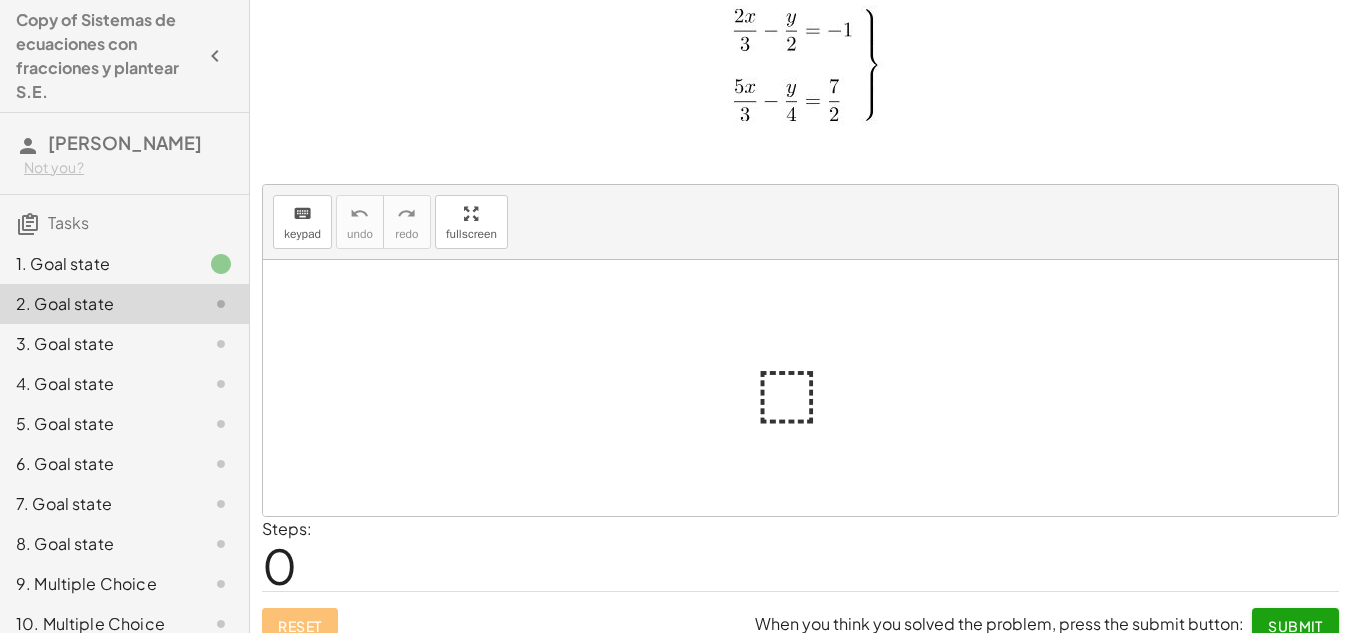scroll, scrollTop: 0, scrollLeft: 0, axis: both 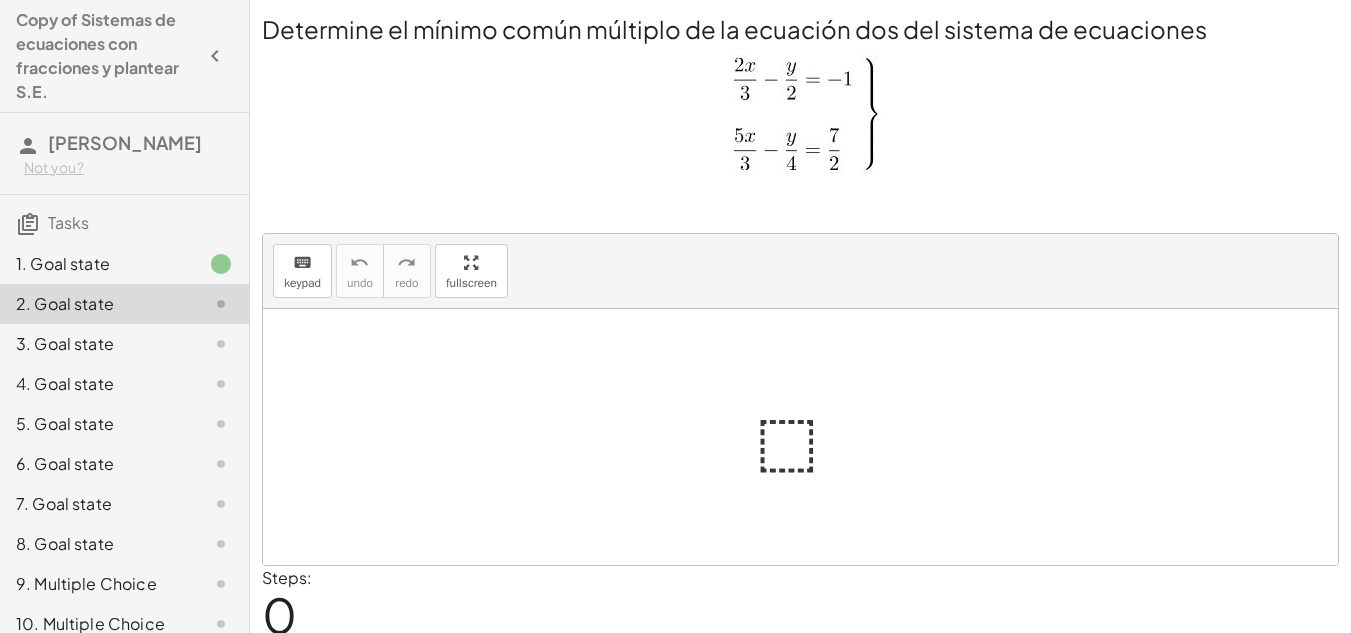 click at bounding box center (808, 437) 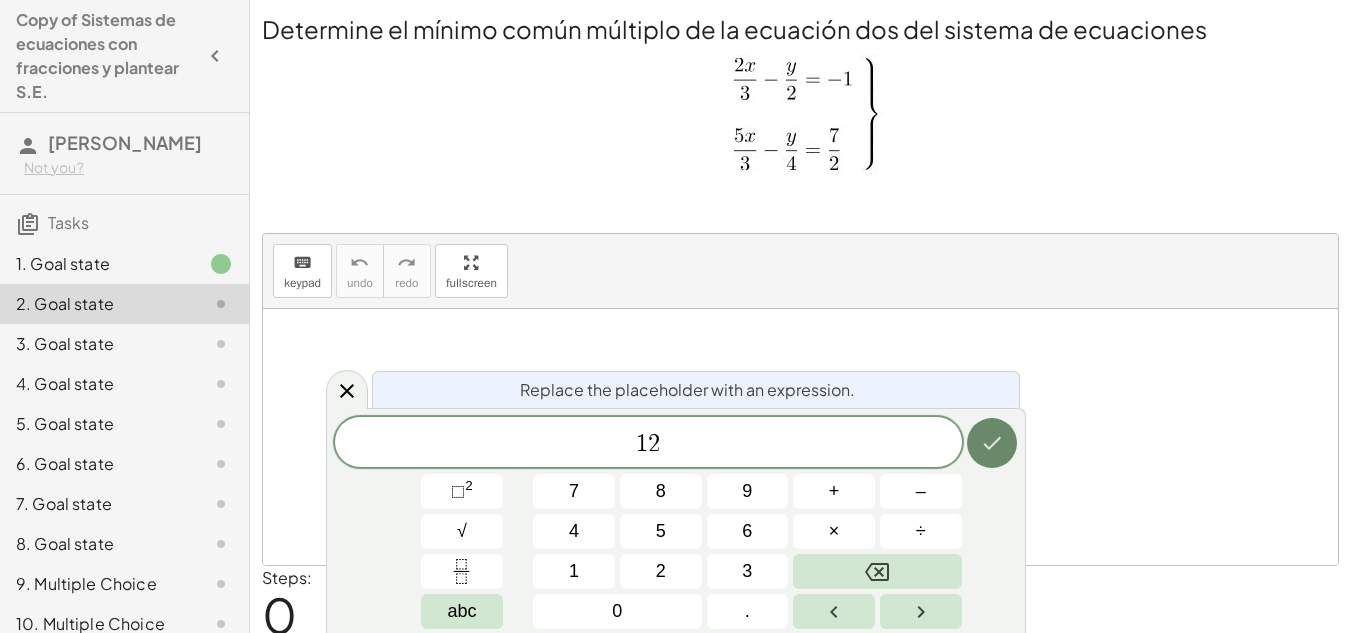click at bounding box center (992, 443) 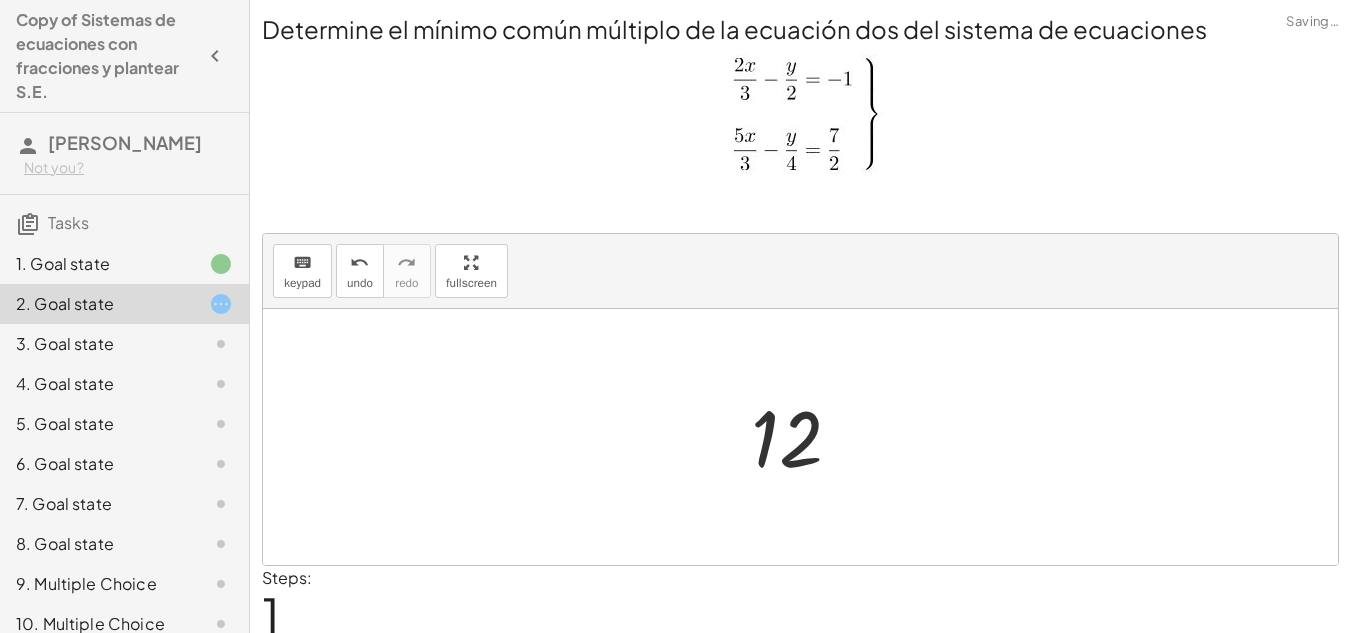scroll, scrollTop: 72, scrollLeft: 0, axis: vertical 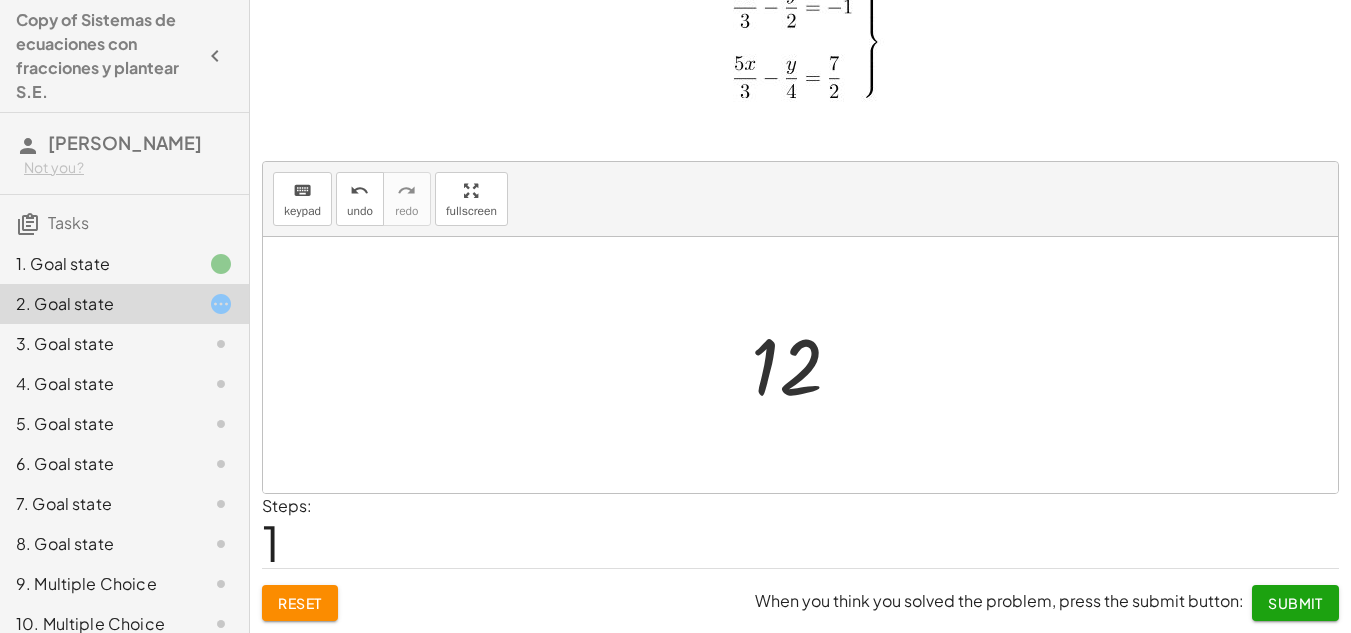 click on "Submit" 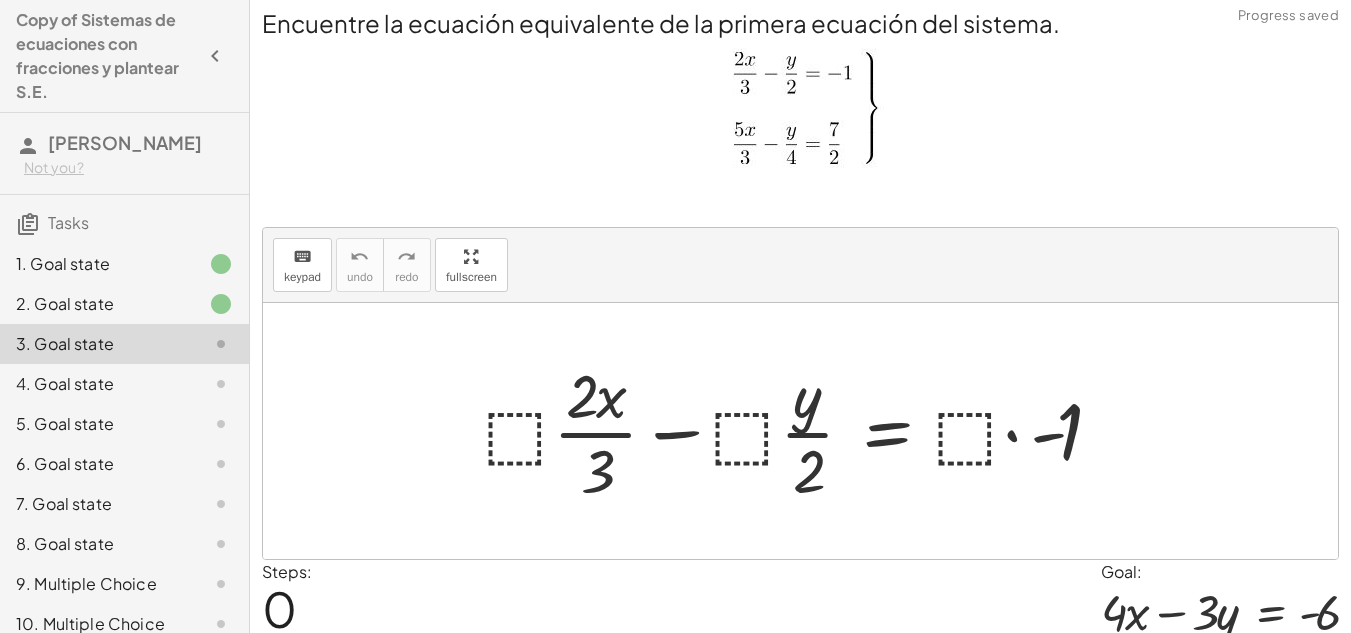 scroll, scrollTop: 0, scrollLeft: 0, axis: both 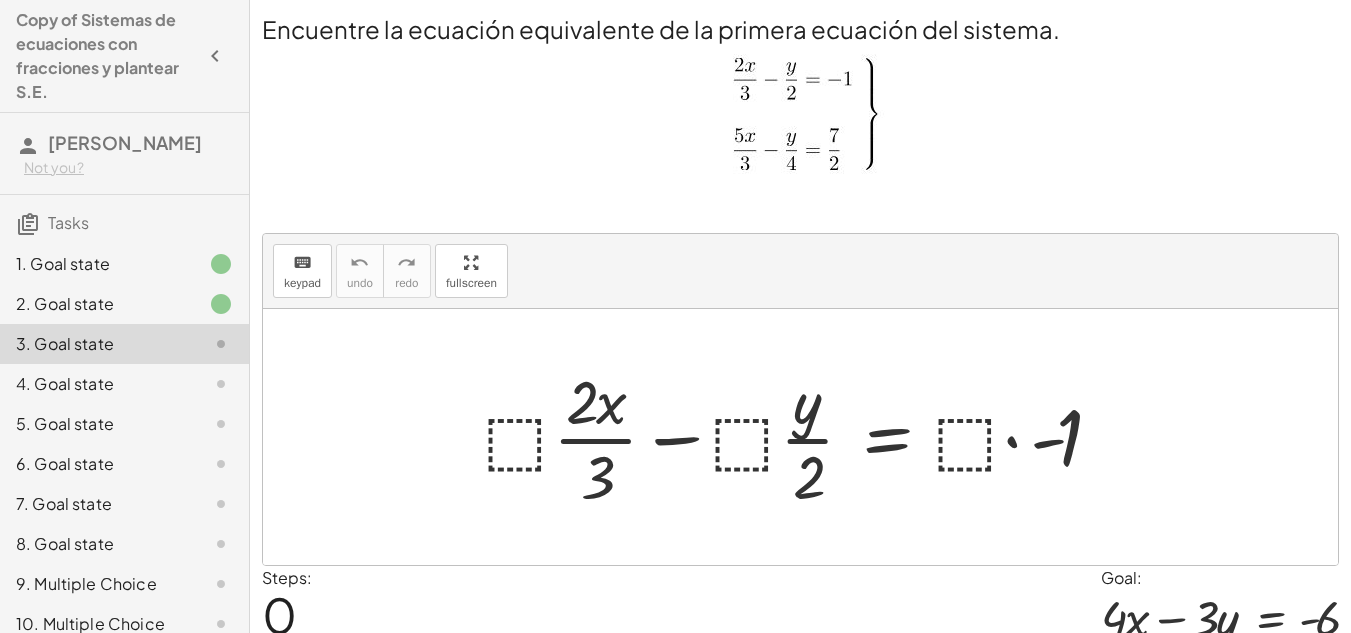 click at bounding box center (807, 437) 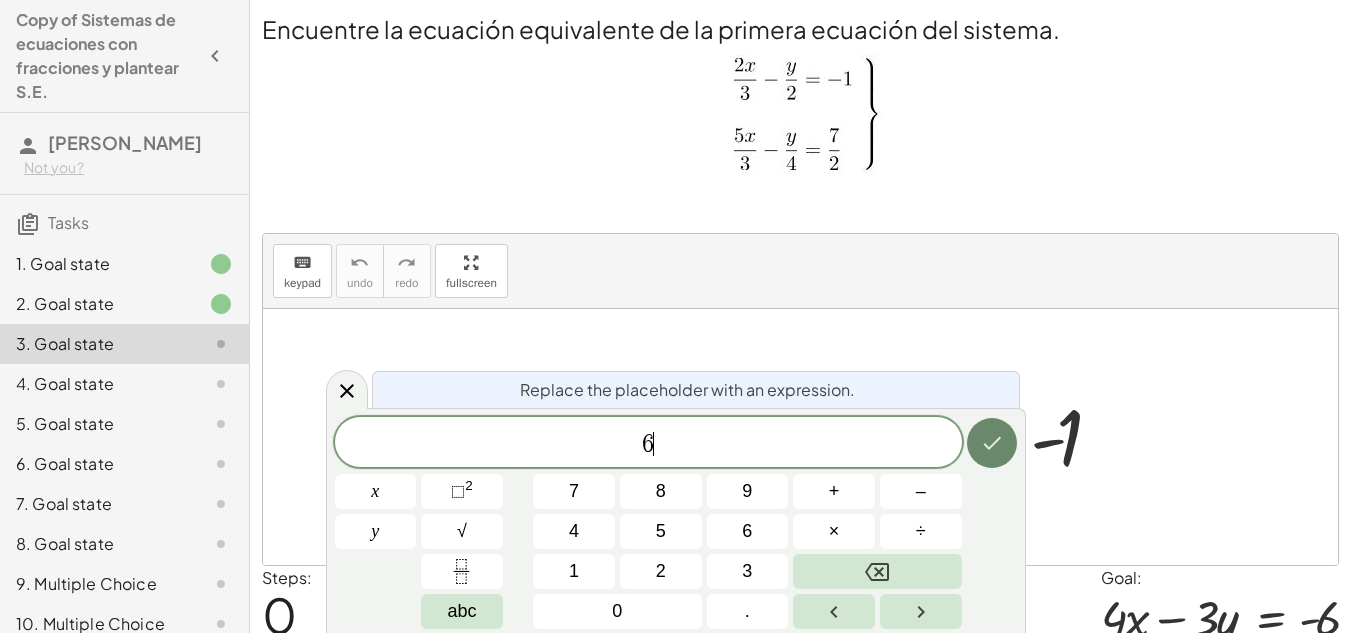 click 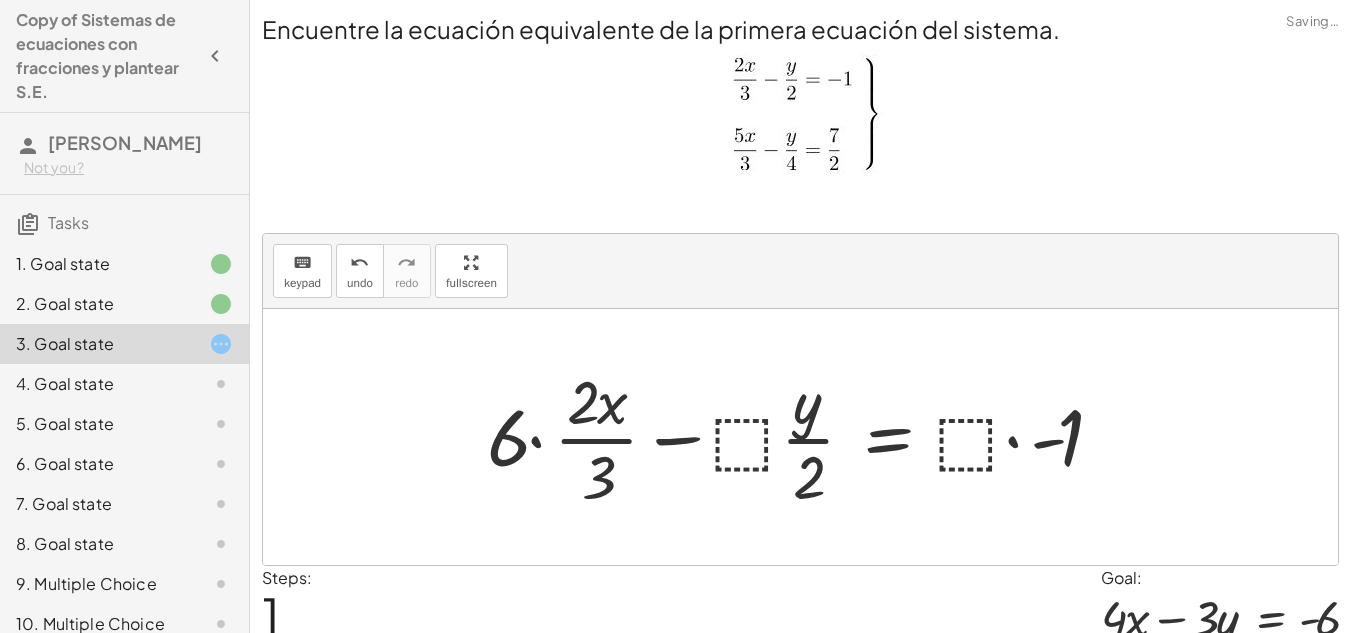 click at bounding box center [809, 437] 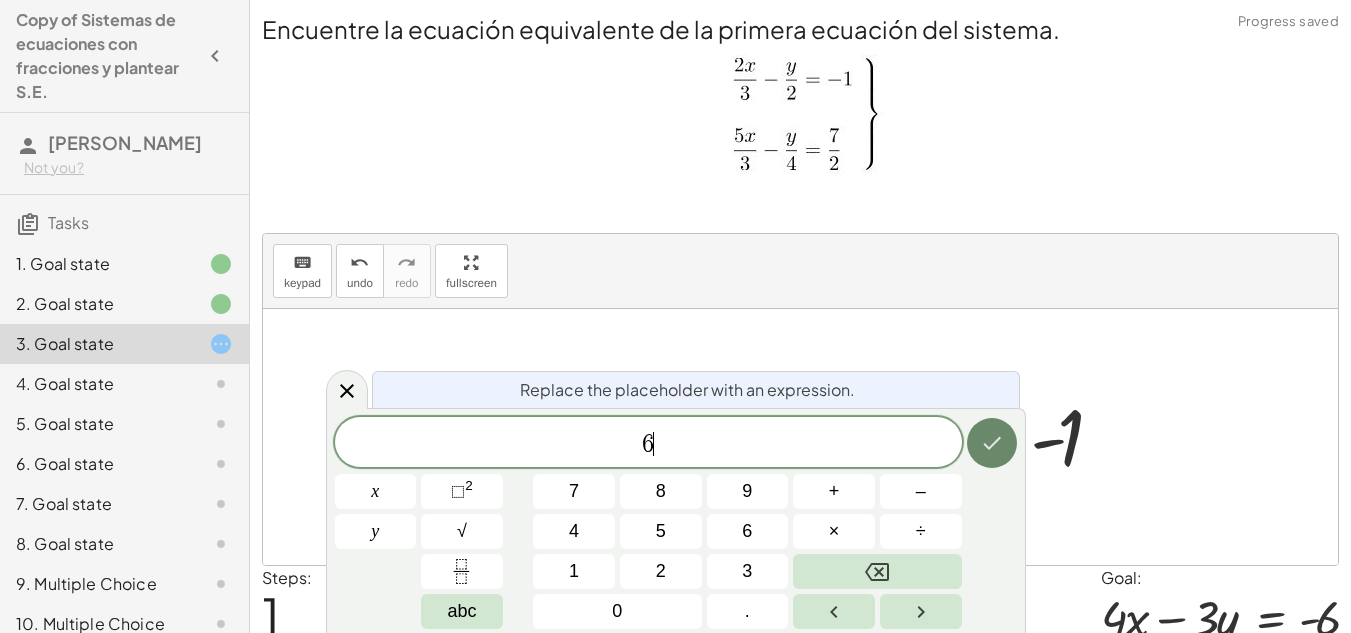 click 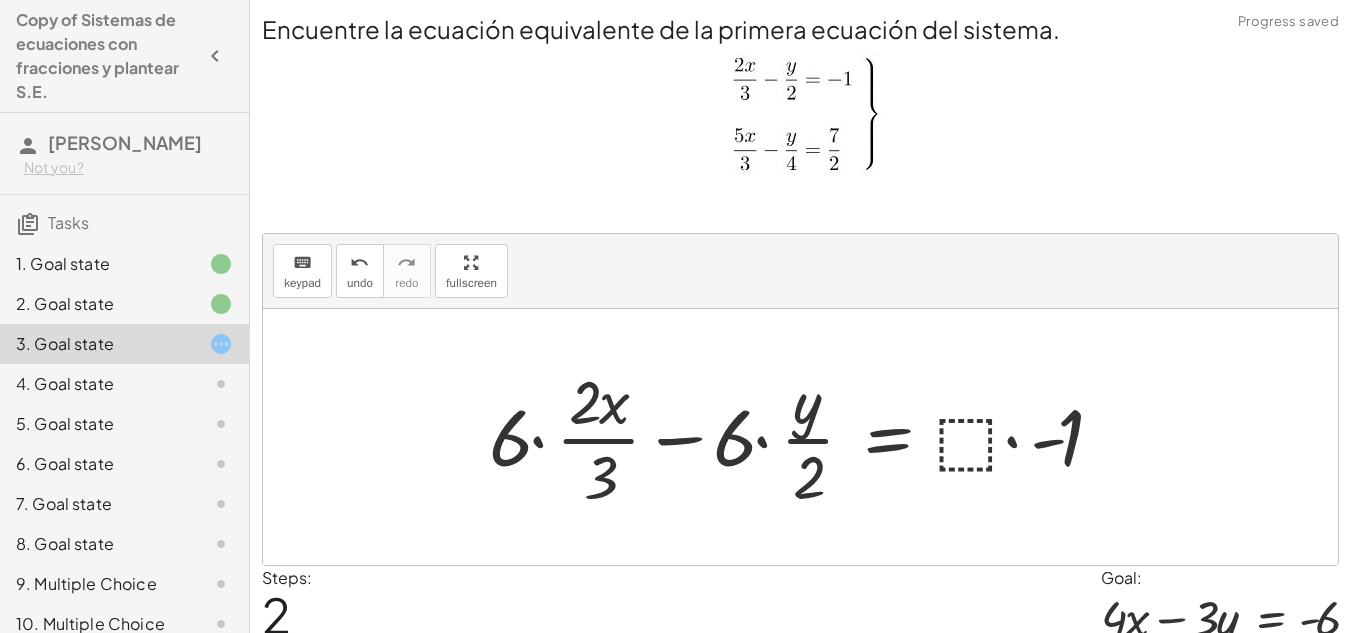 click at bounding box center (810, 437) 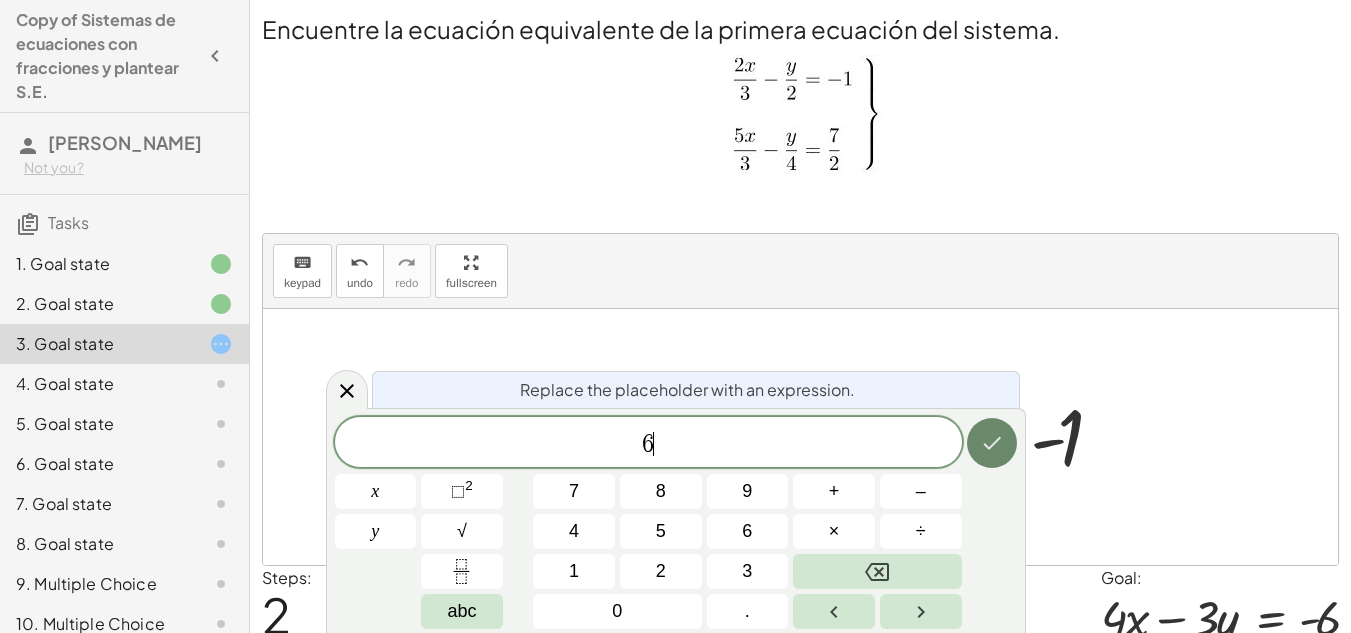 click 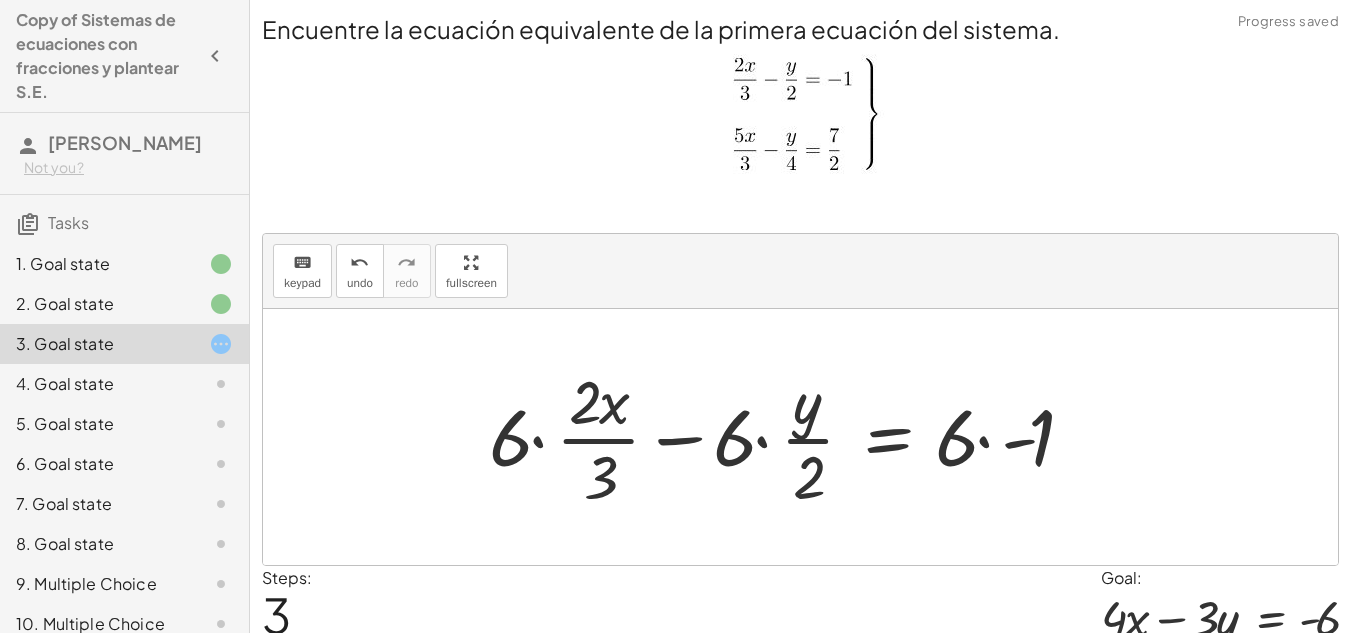 click at bounding box center [796, 437] 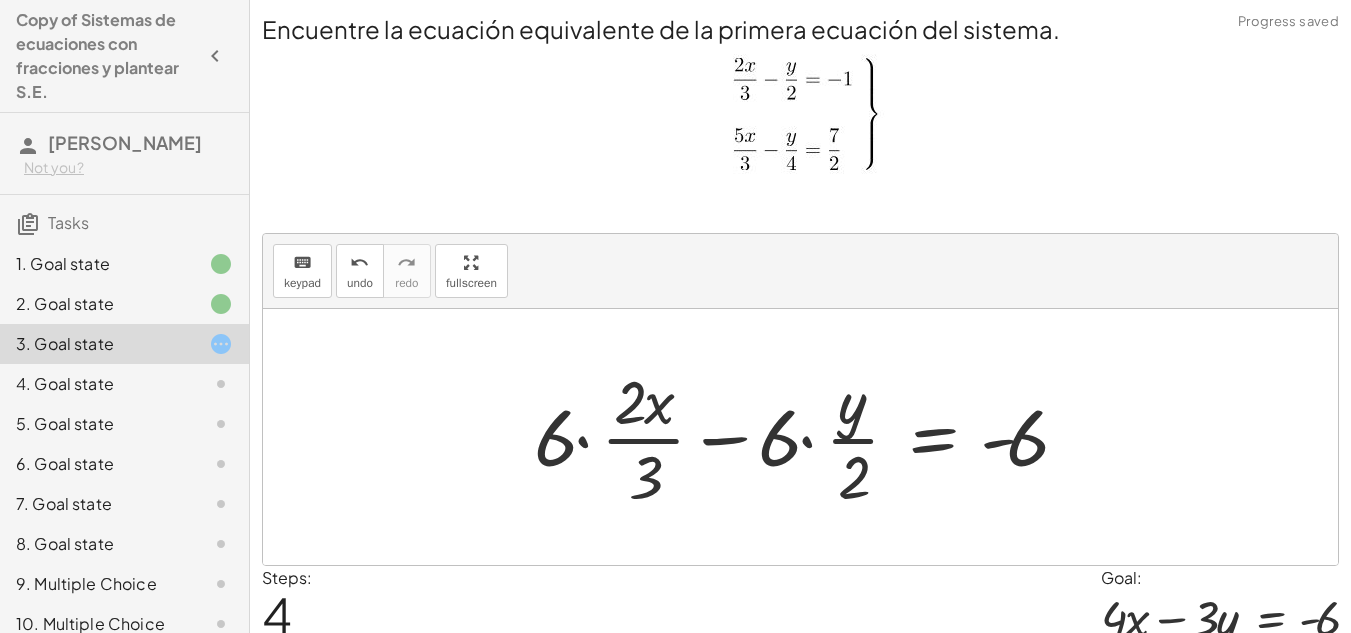click at bounding box center [807, 437] 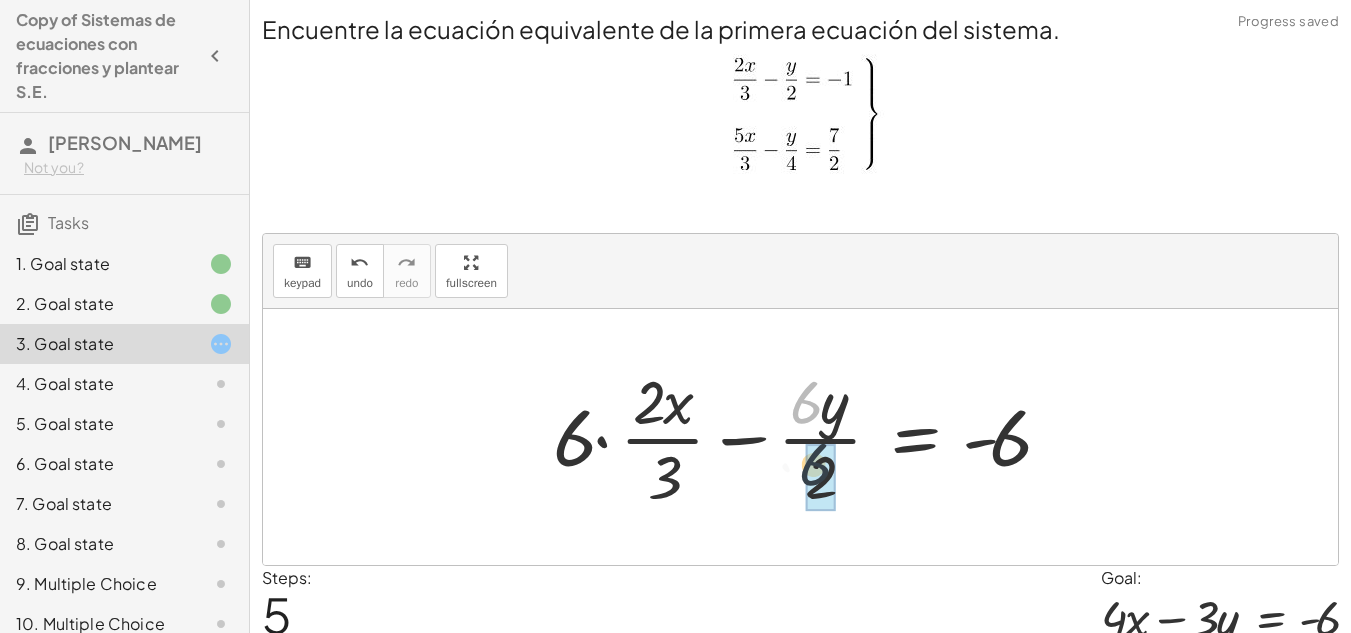 drag, startPoint x: 802, startPoint y: 387, endPoint x: 814, endPoint y: 460, distance: 73.97973 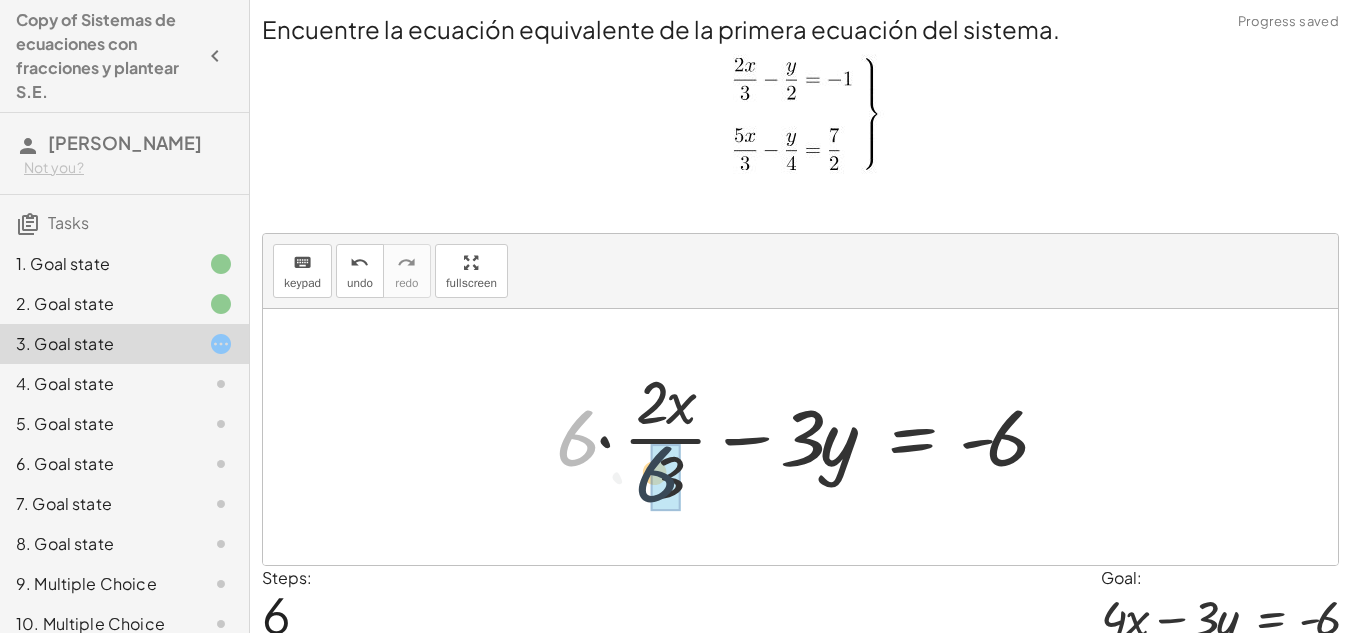 drag, startPoint x: 573, startPoint y: 438, endPoint x: 665, endPoint y: 476, distance: 99.53894 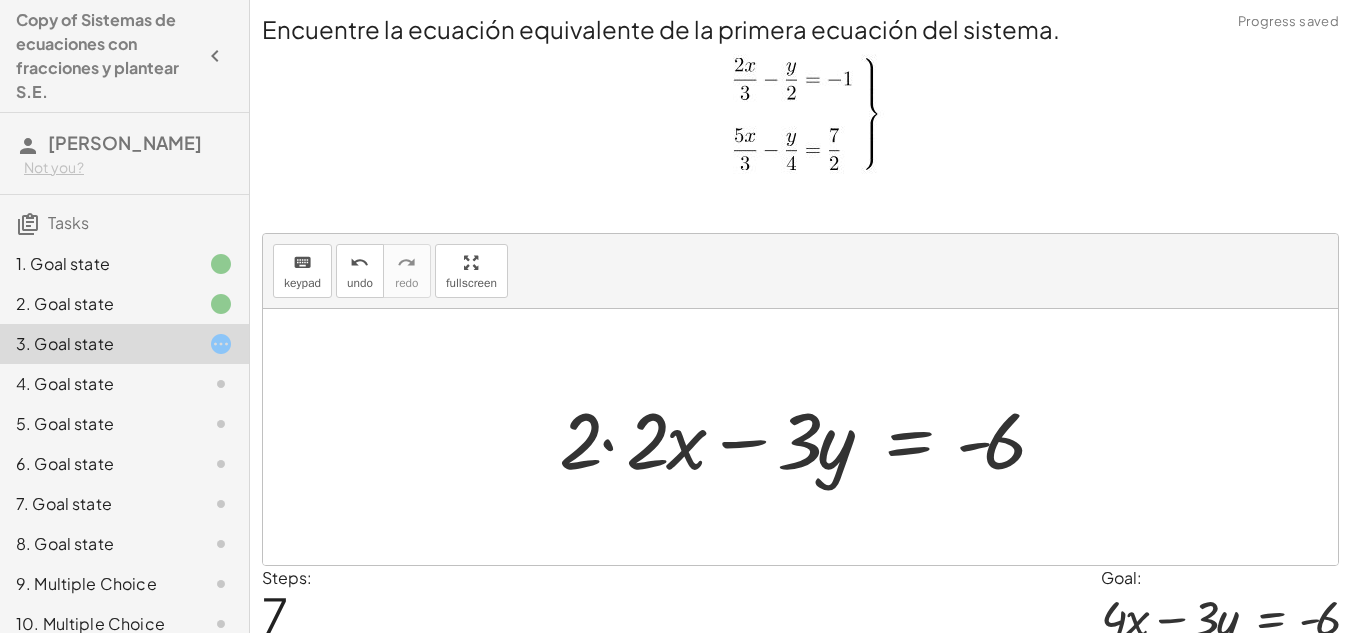 click at bounding box center (808, 437) 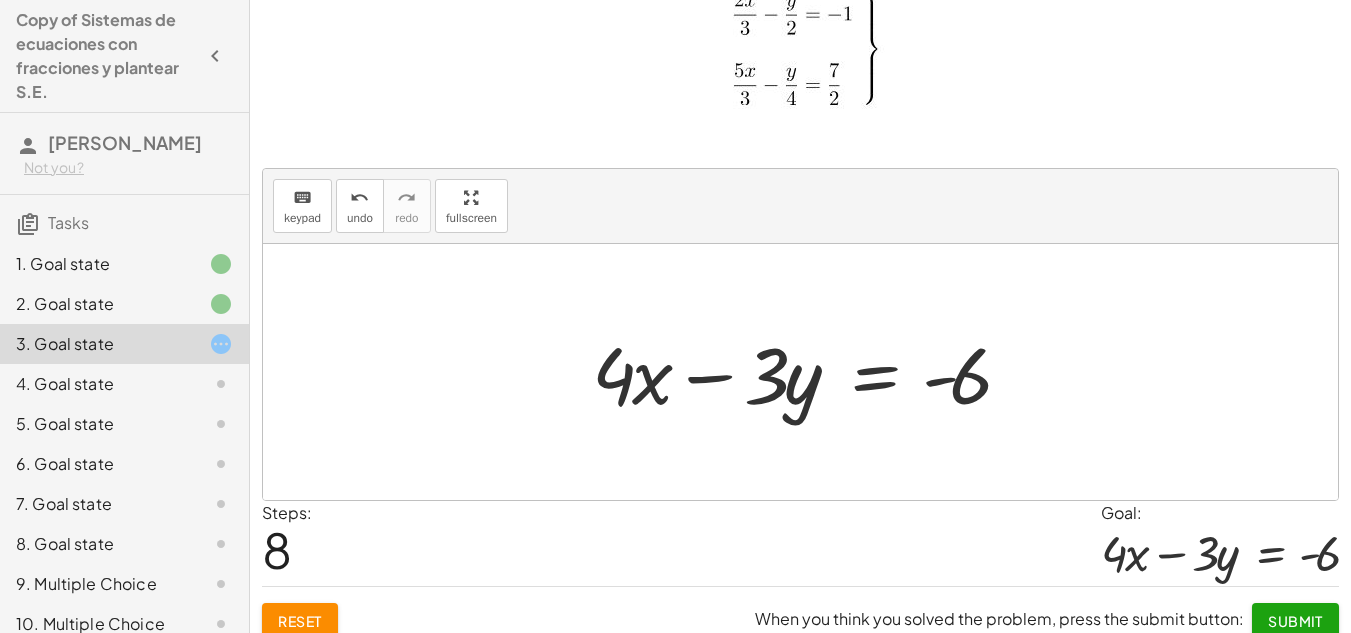 scroll, scrollTop: 83, scrollLeft: 0, axis: vertical 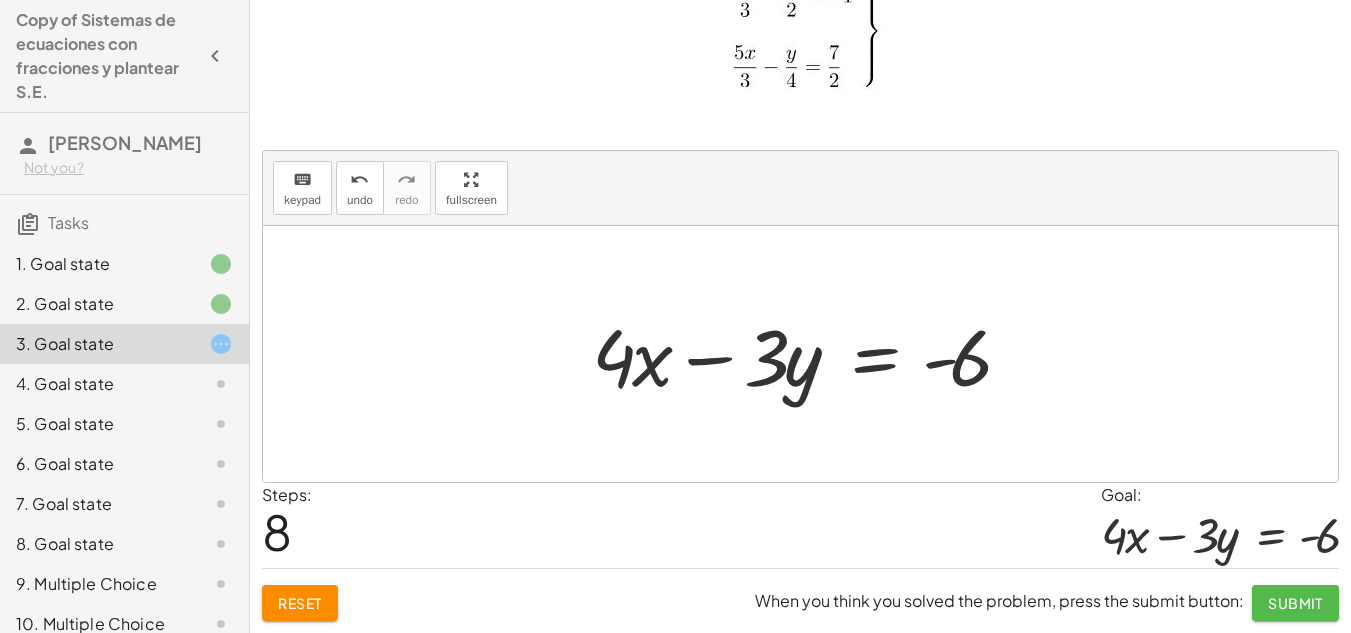 click on "Submit" at bounding box center [1295, 603] 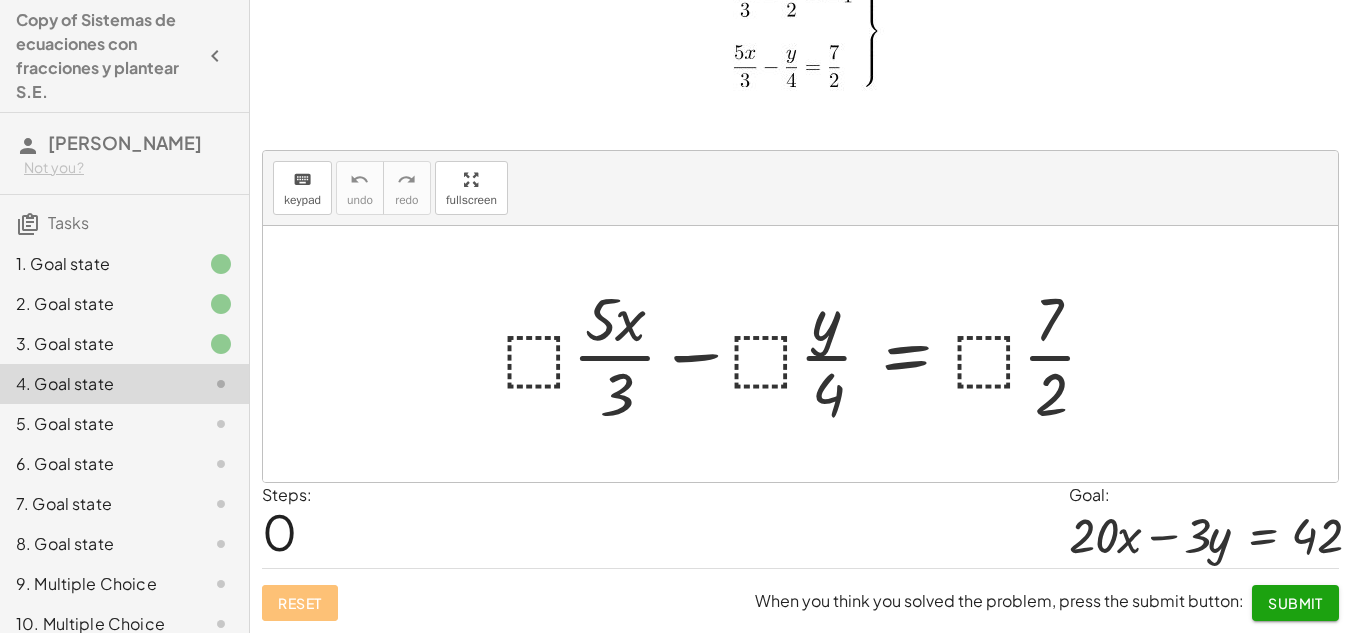 scroll, scrollTop: 0, scrollLeft: 0, axis: both 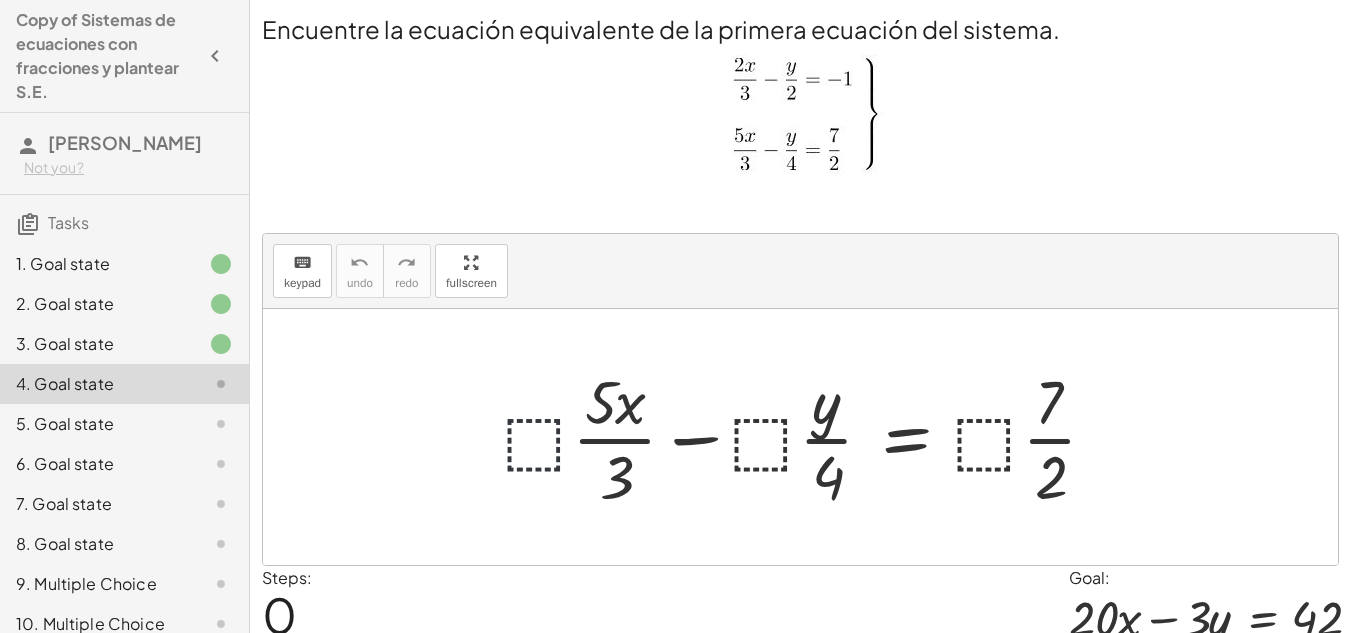 click at bounding box center (808, 437) 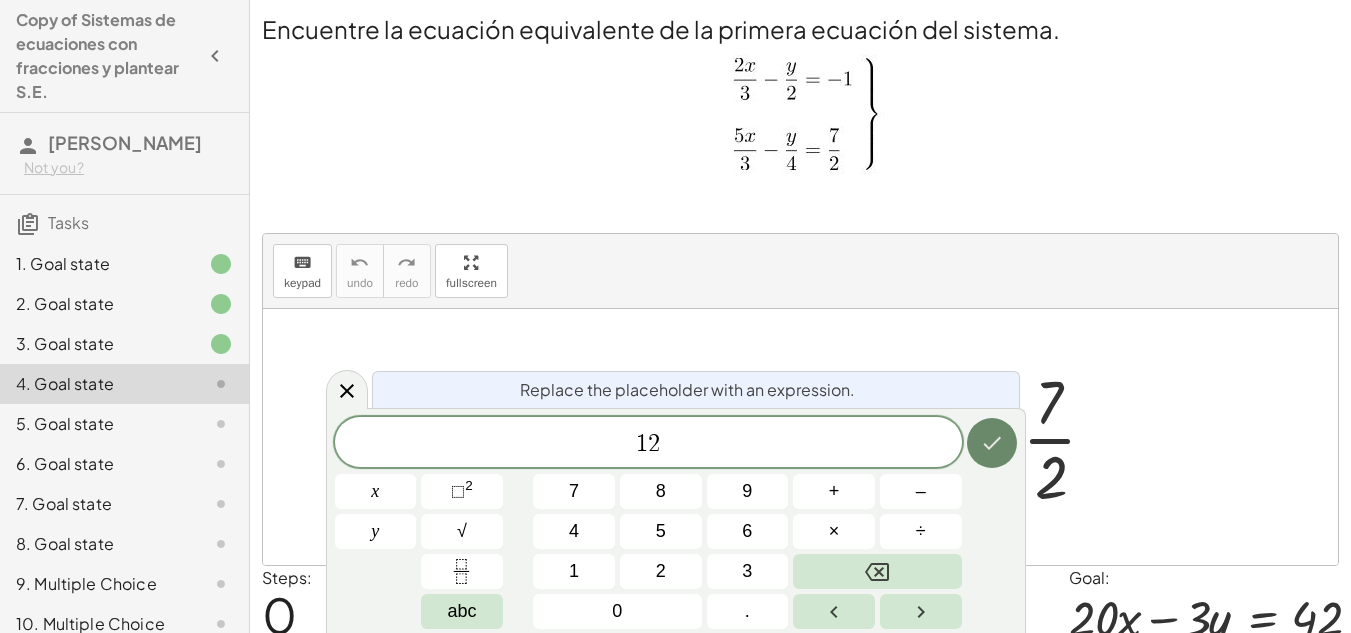 click 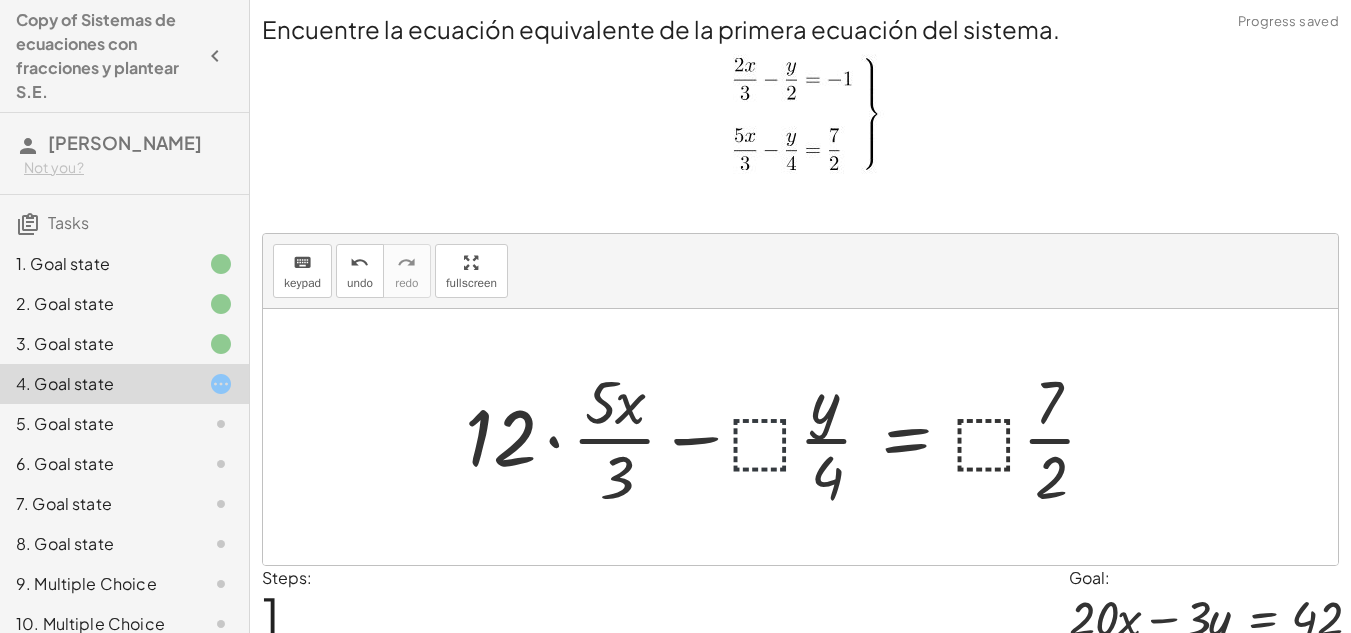 click at bounding box center (789, 437) 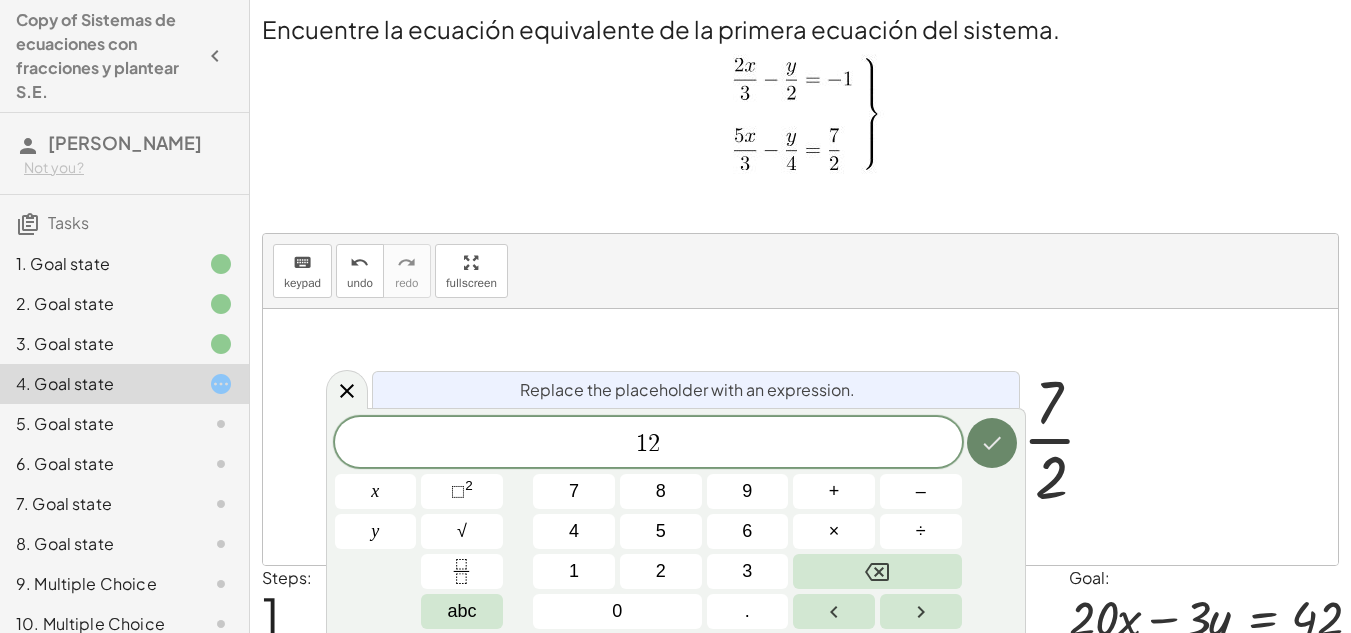 click 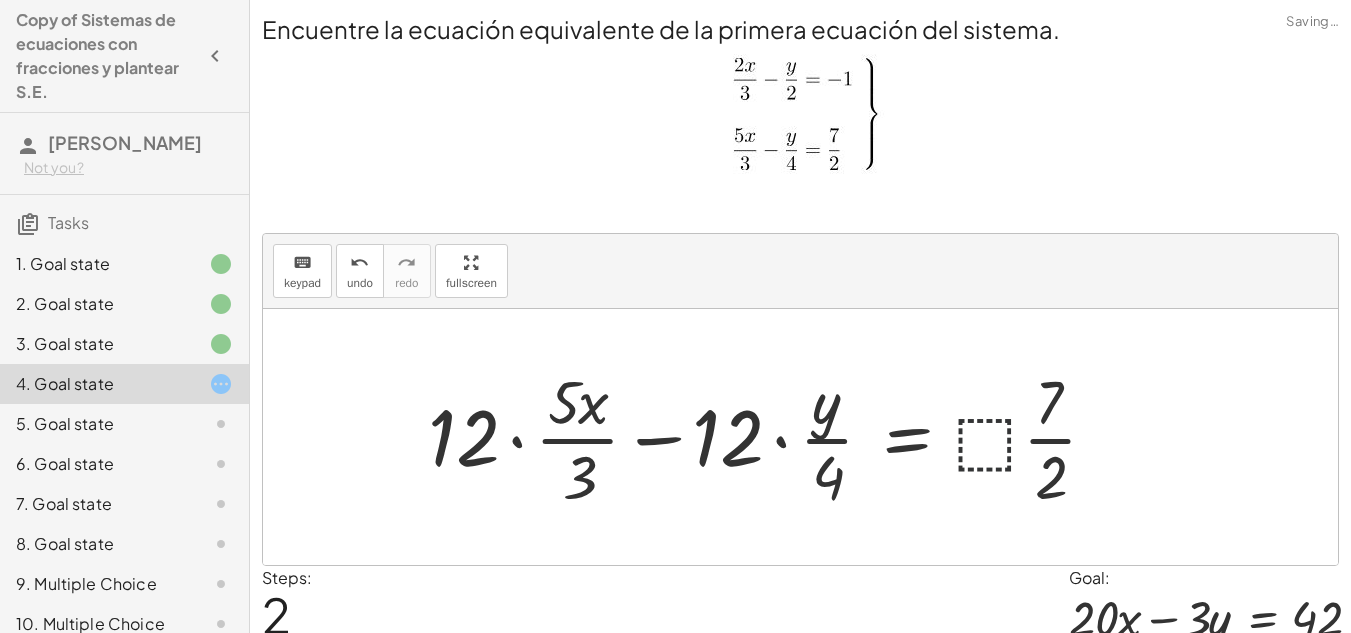 click at bounding box center [770, 437] 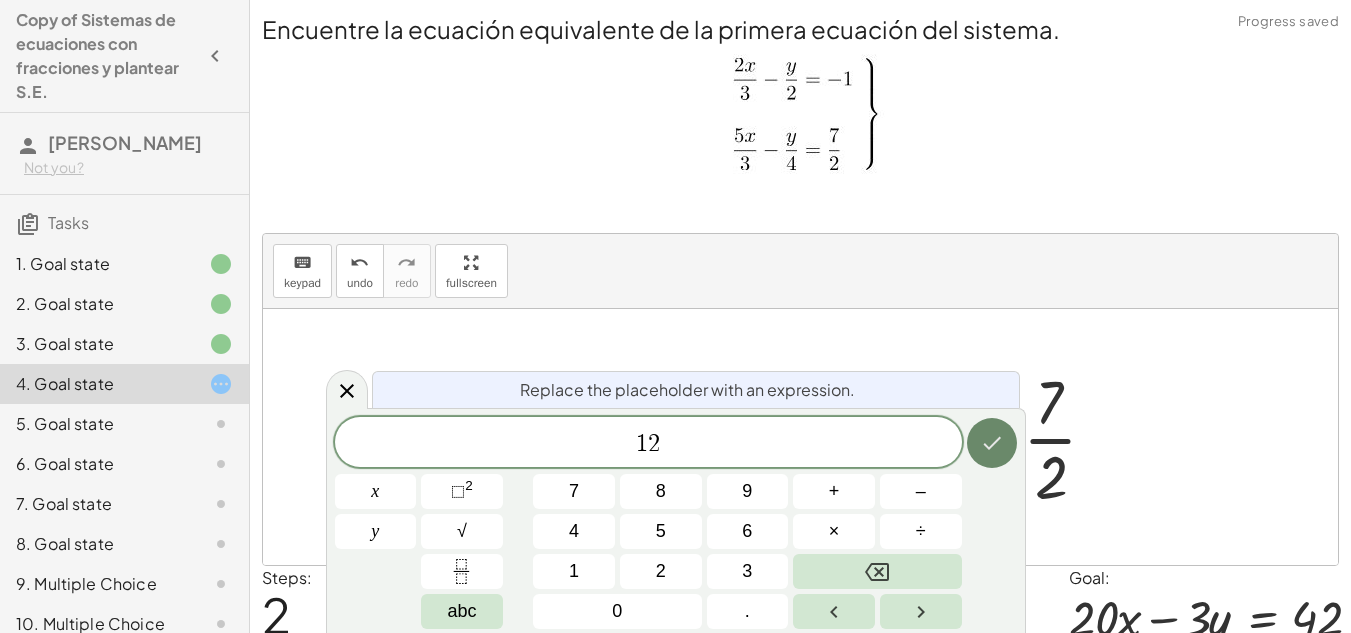 click 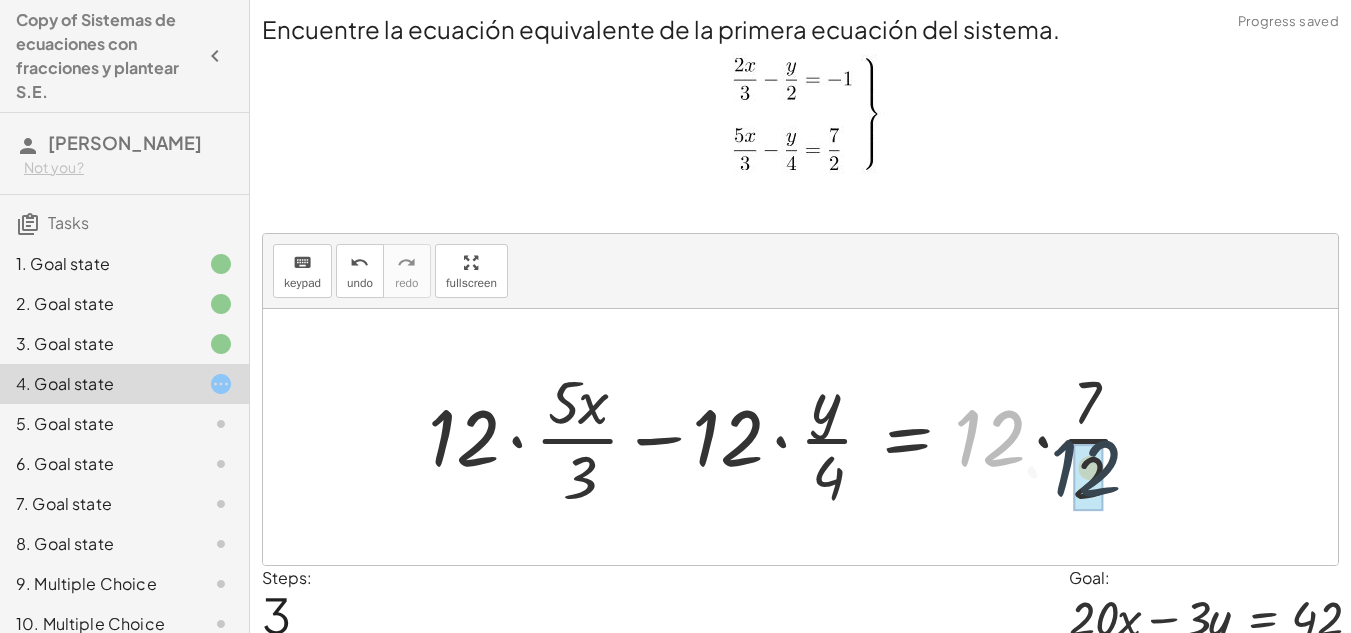 drag, startPoint x: 995, startPoint y: 446, endPoint x: 1114, endPoint y: 481, distance: 124.04031 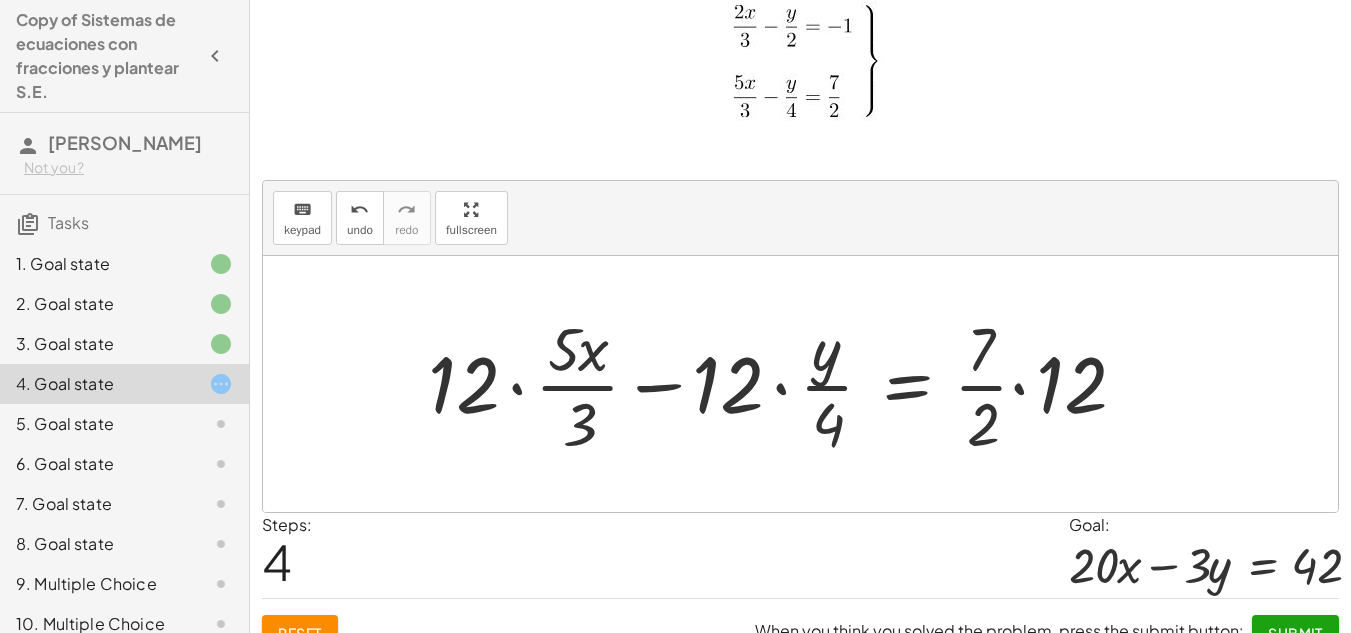 scroll, scrollTop: 83, scrollLeft: 0, axis: vertical 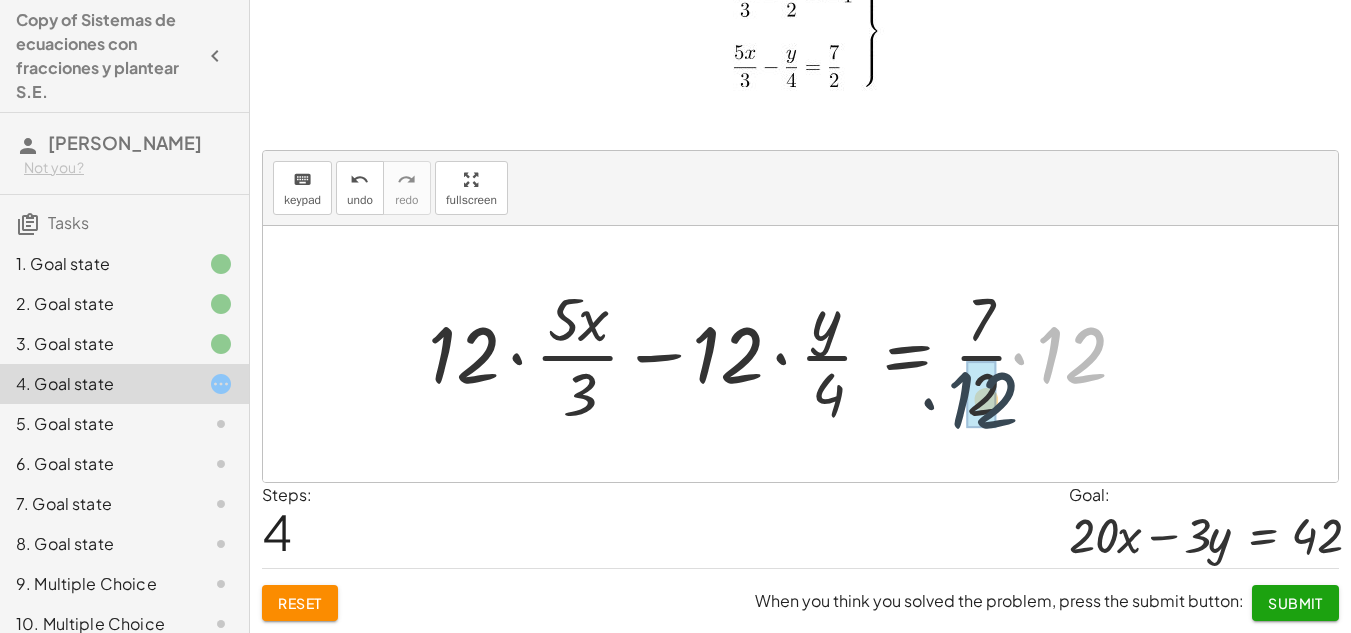 drag, startPoint x: 1070, startPoint y: 359, endPoint x: 978, endPoint y: 400, distance: 100.72239 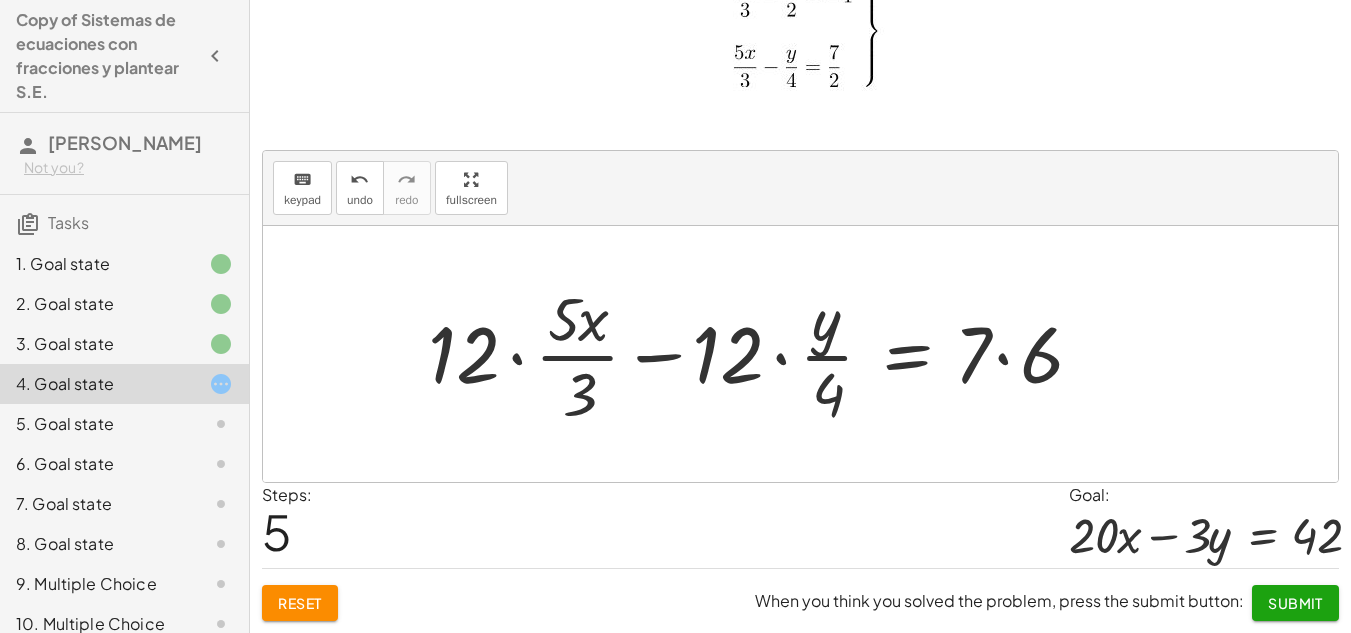 click at bounding box center [761, 354] 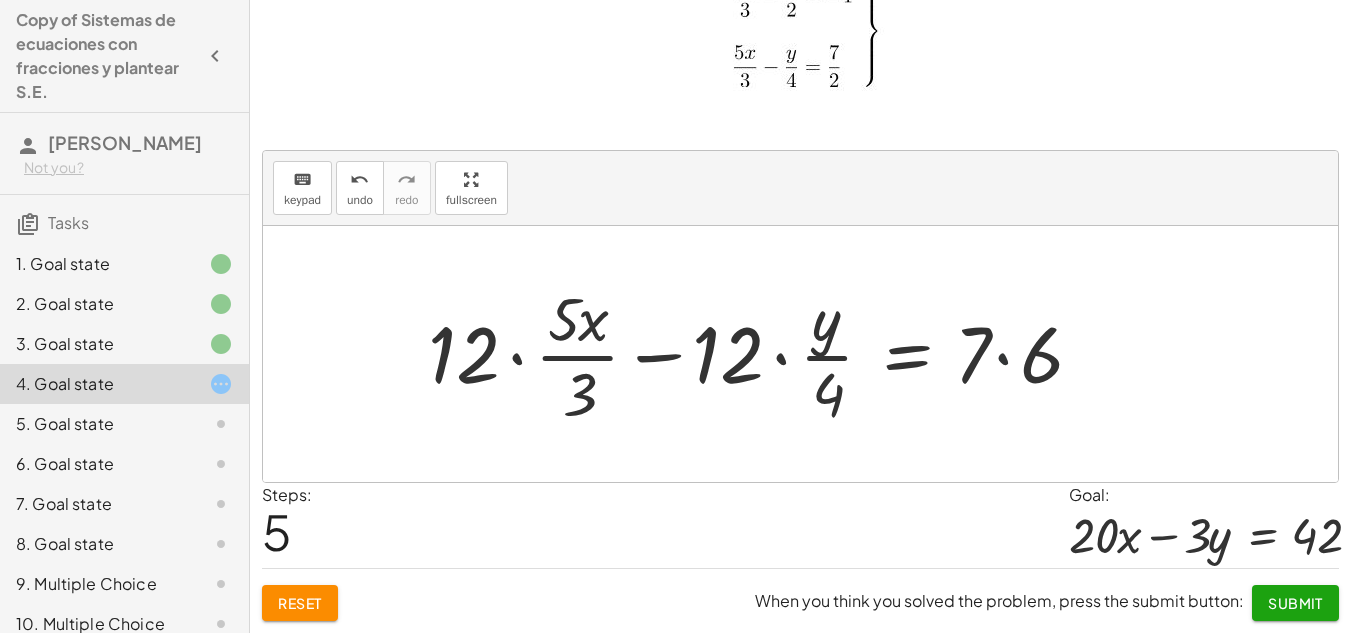 click at bounding box center [761, 354] 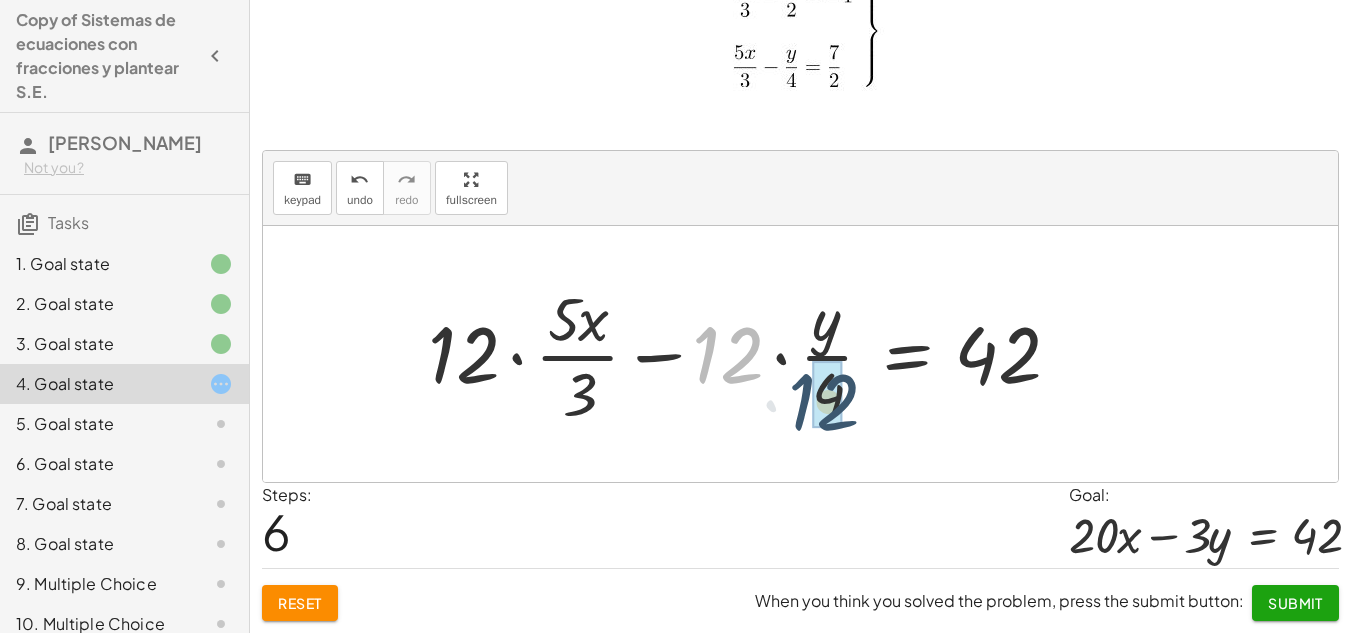 drag, startPoint x: 743, startPoint y: 349, endPoint x: 840, endPoint y: 395, distance: 107.35455 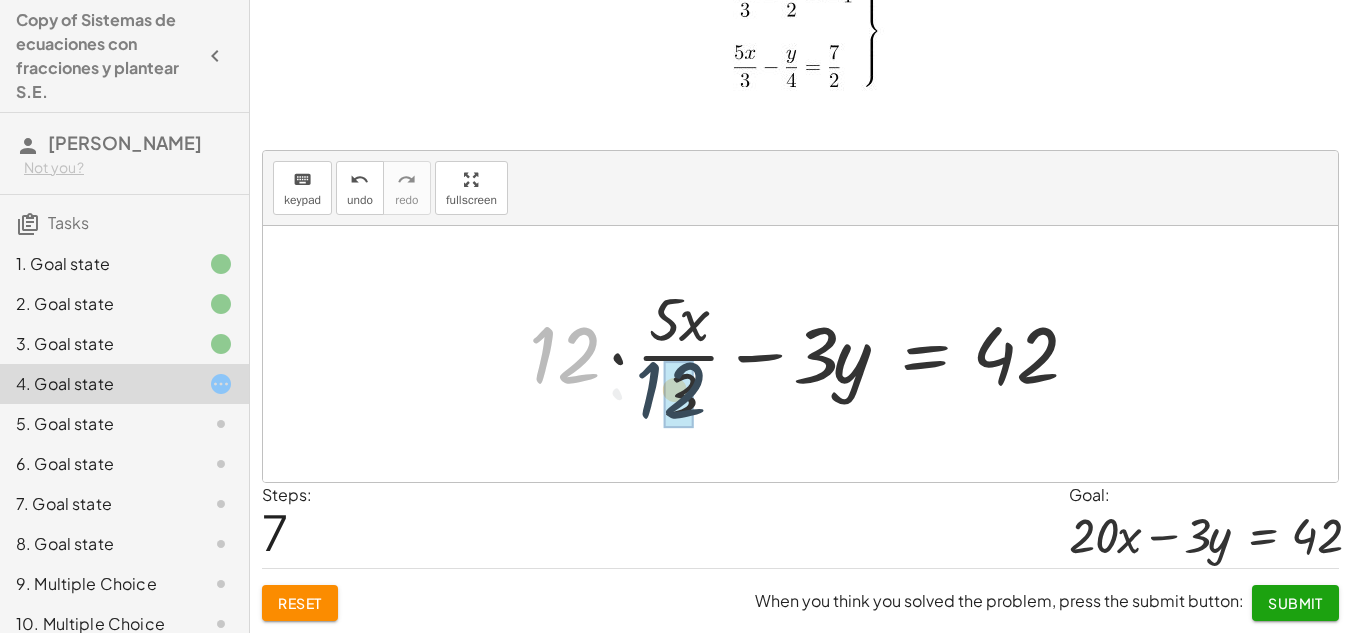drag, startPoint x: 562, startPoint y: 351, endPoint x: 679, endPoint y: 389, distance: 123.01626 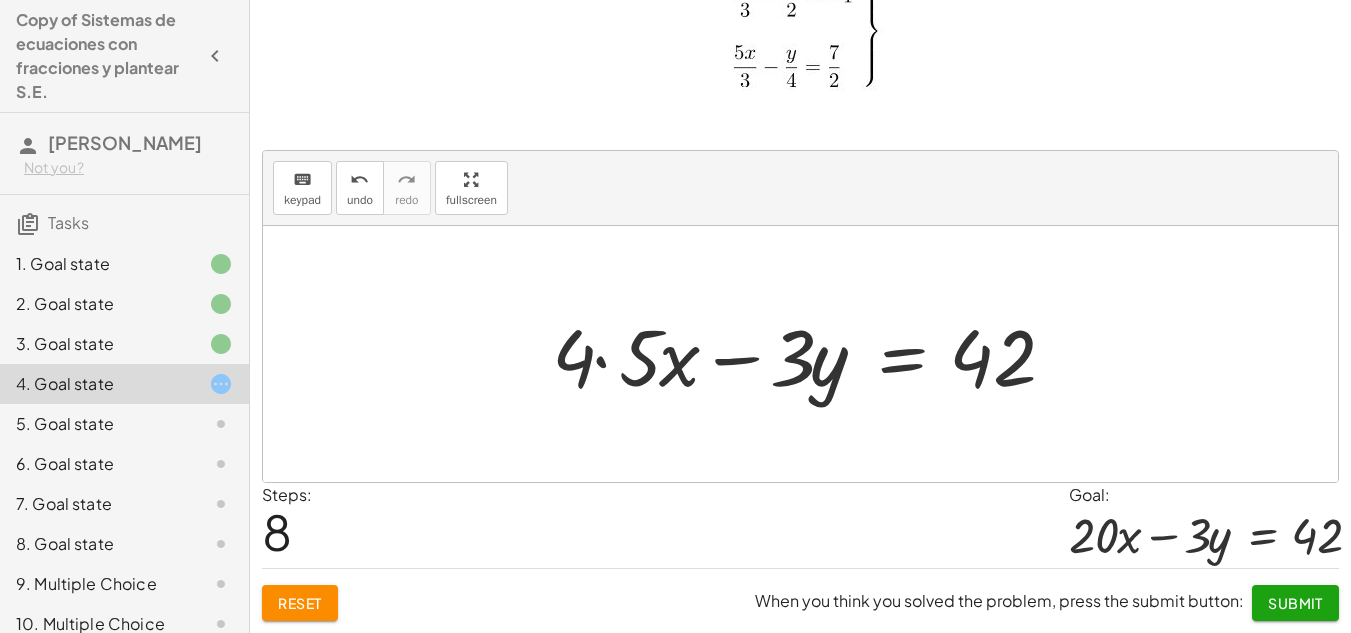 click at bounding box center (808, 354) 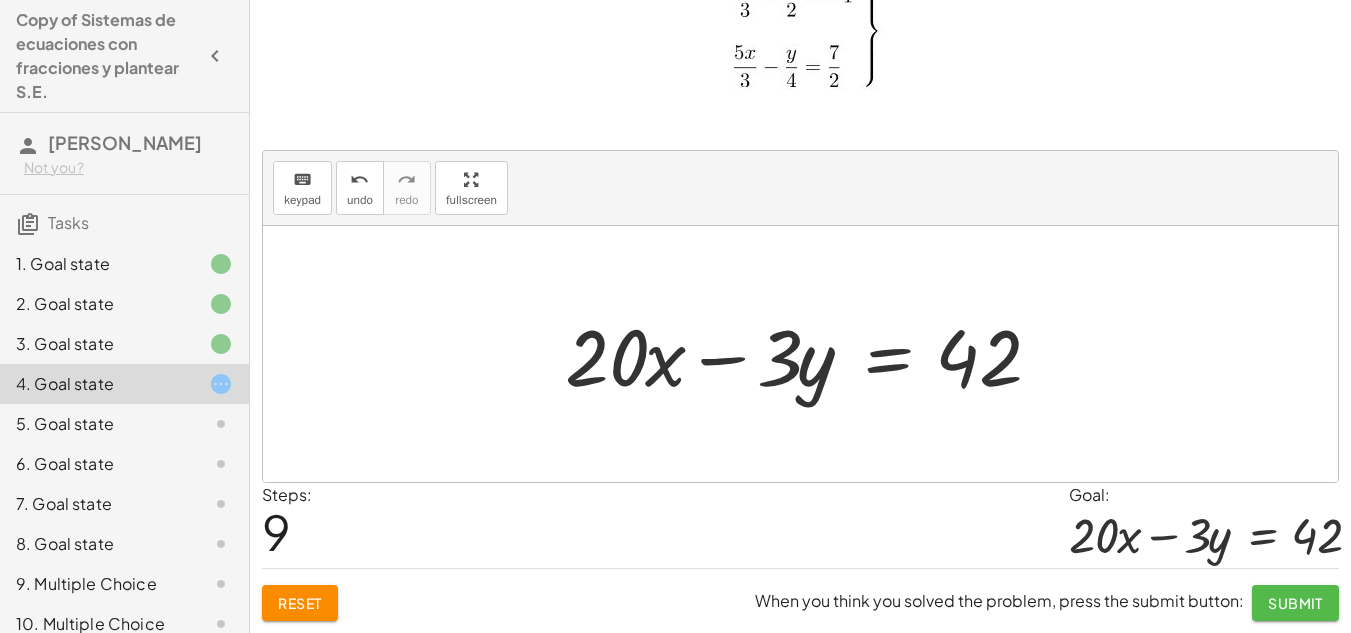 click on "Submit" 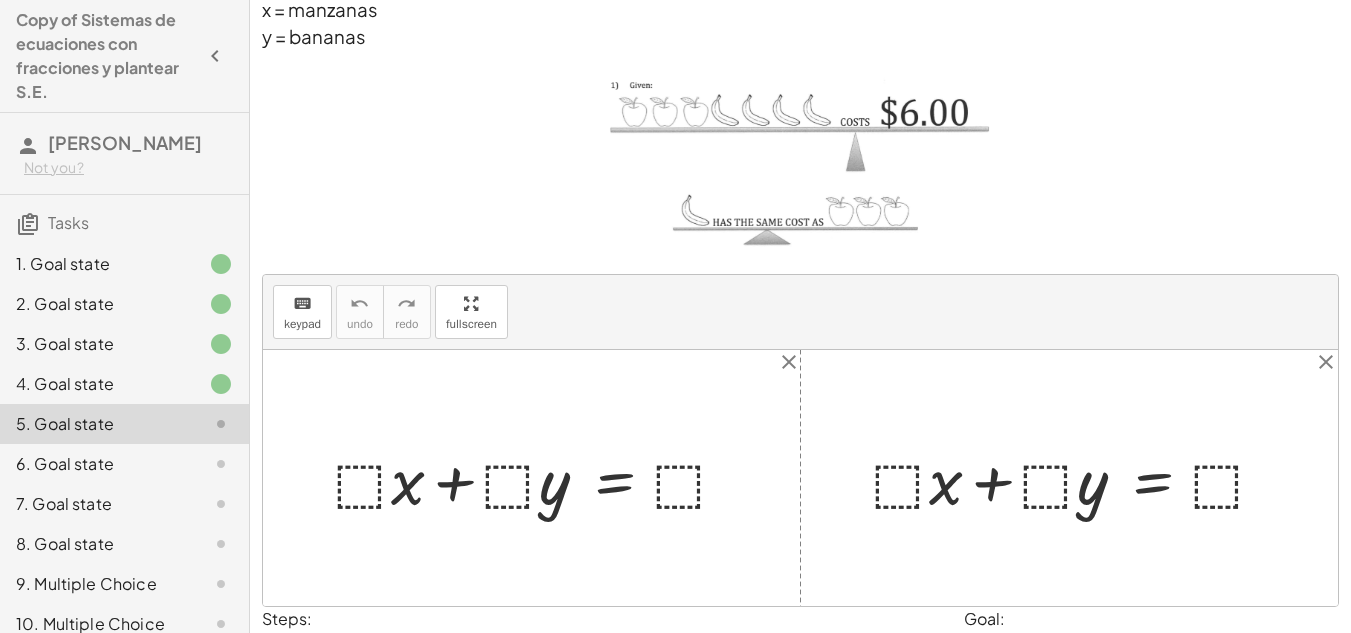 scroll, scrollTop: 0, scrollLeft: 0, axis: both 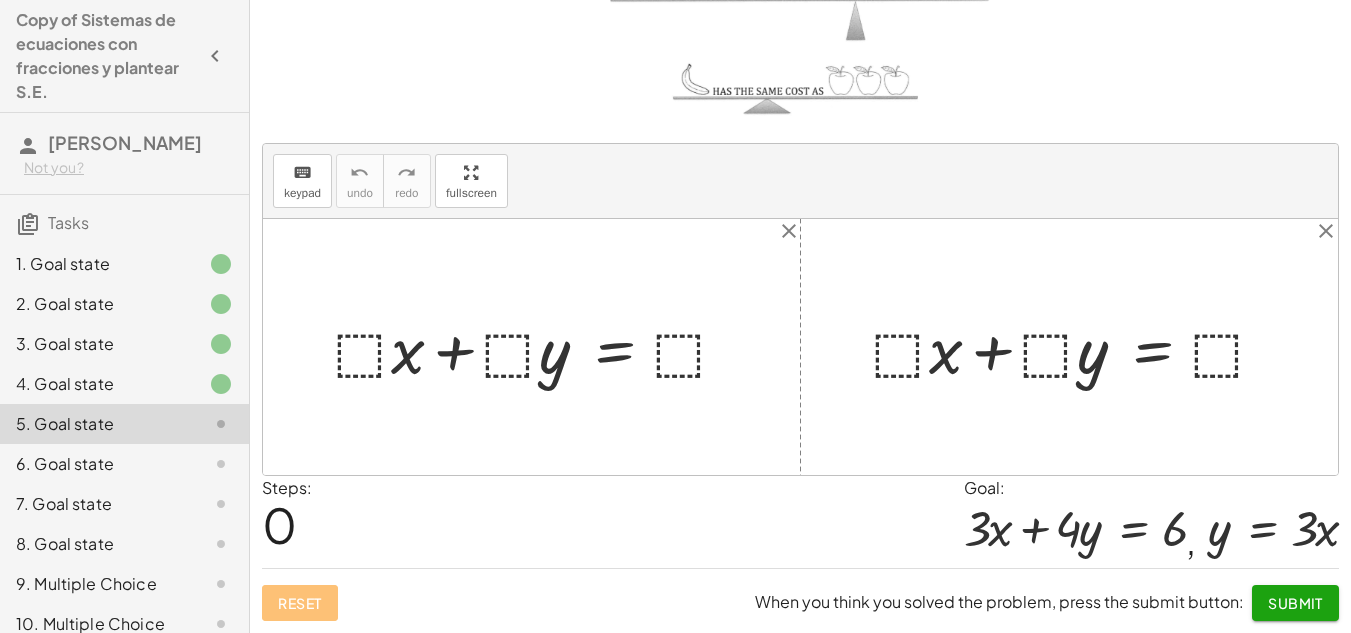 drag, startPoint x: 1318, startPoint y: 419, endPoint x: 1365, endPoint y: 401, distance: 50.32892 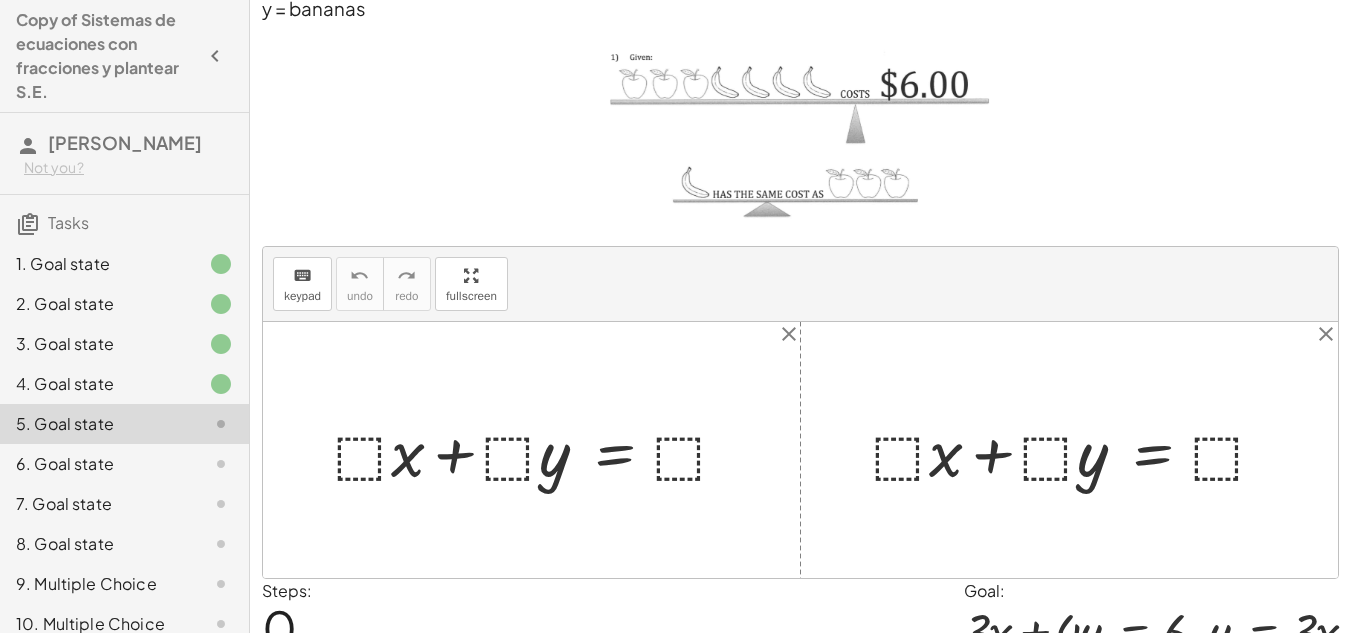 scroll, scrollTop: 108, scrollLeft: 0, axis: vertical 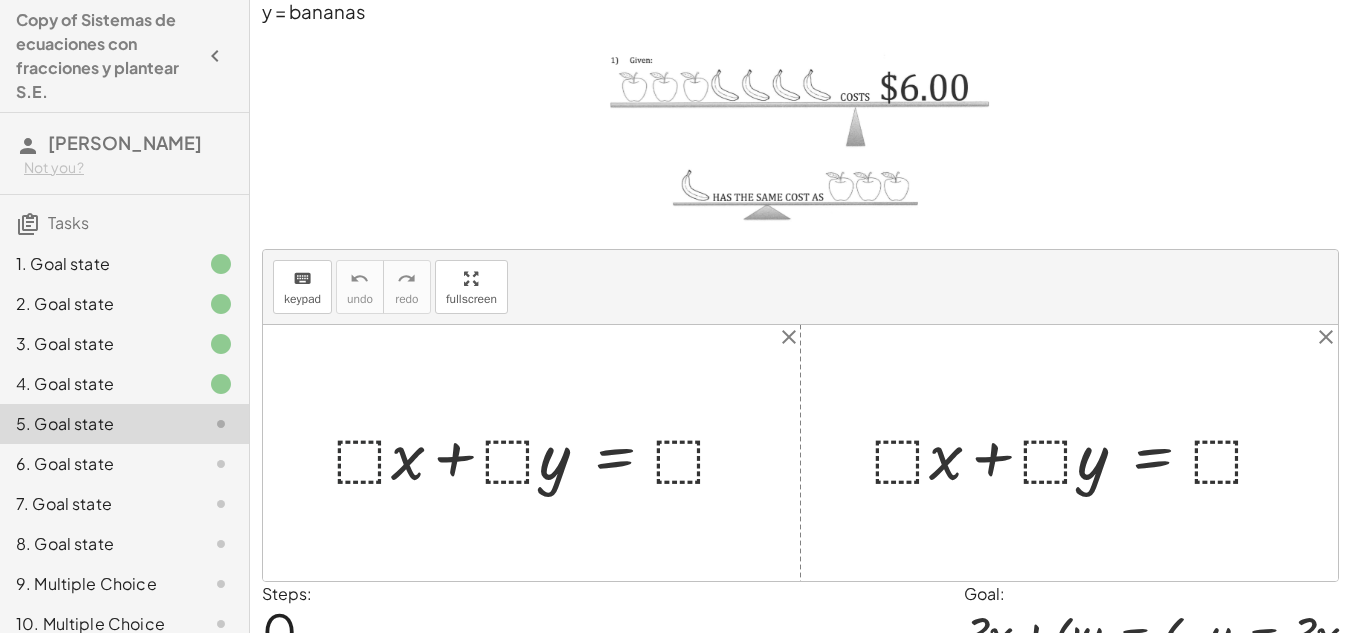 click at bounding box center (539, 453) 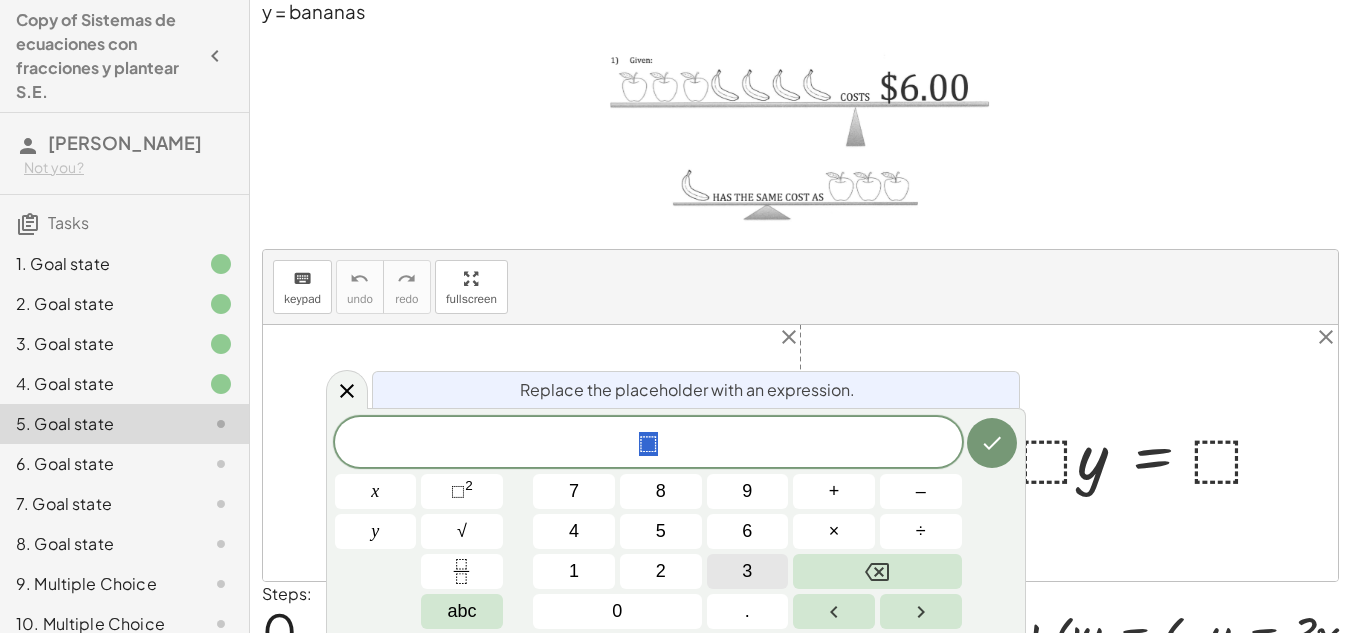 click on "3" at bounding box center (748, 571) 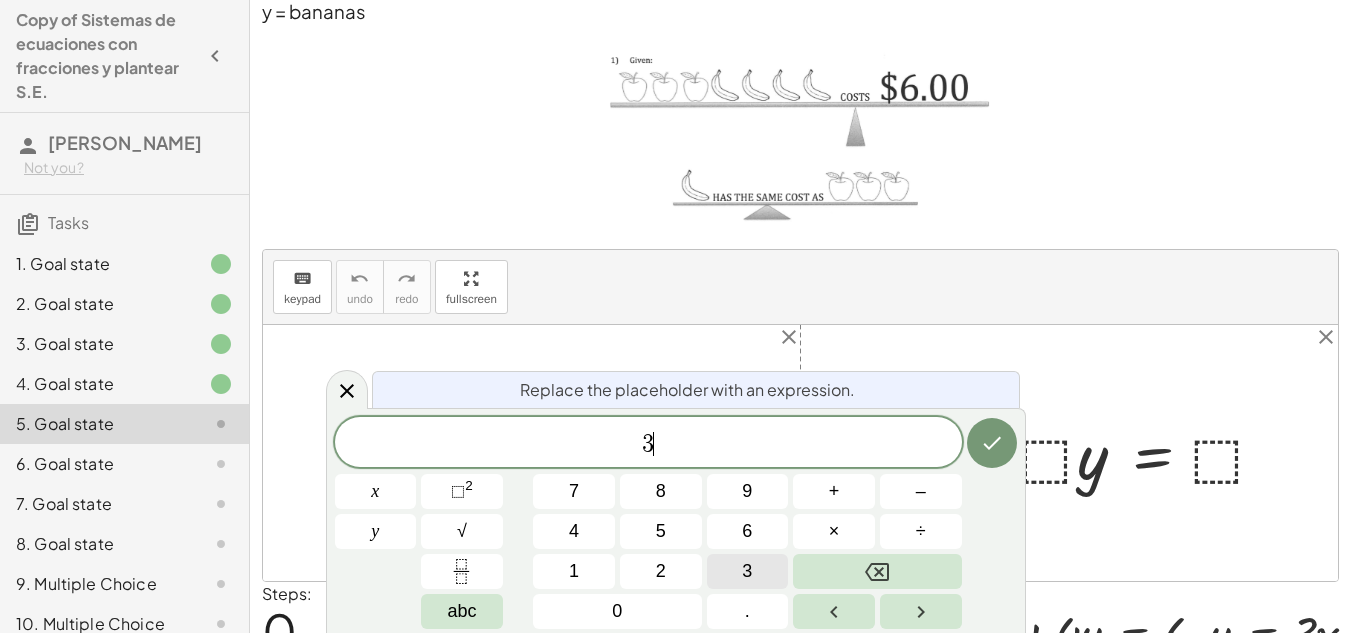 click on "3" at bounding box center [747, 571] 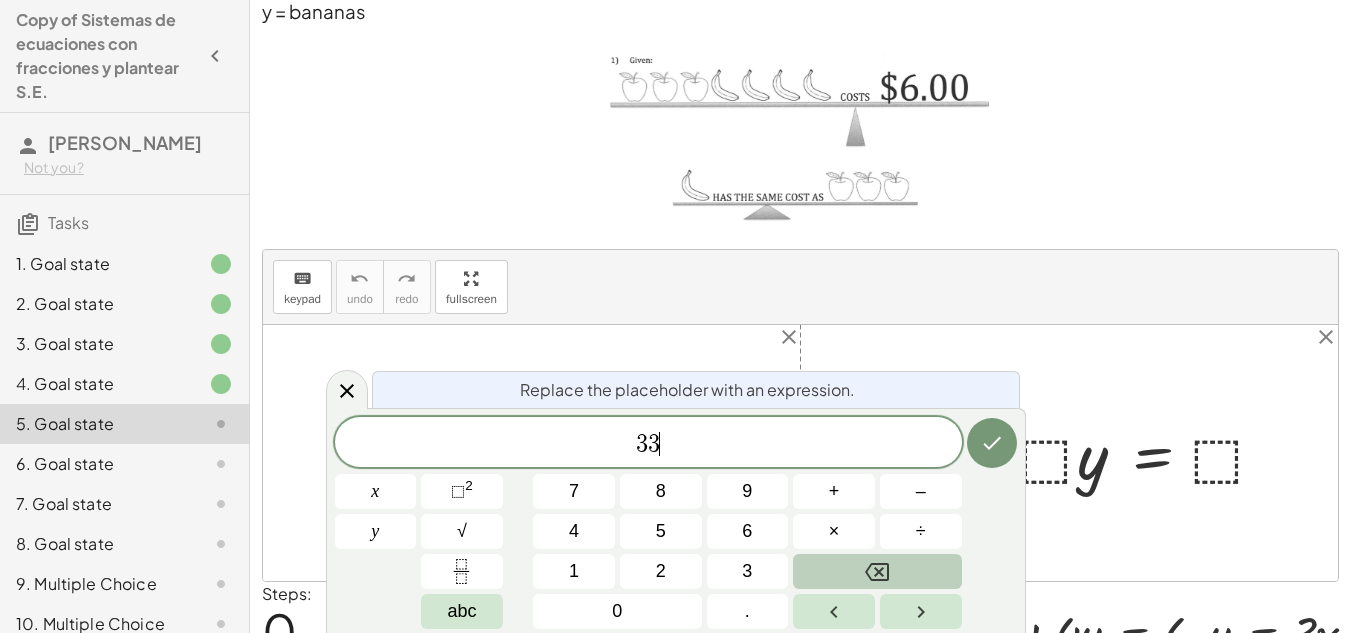 click 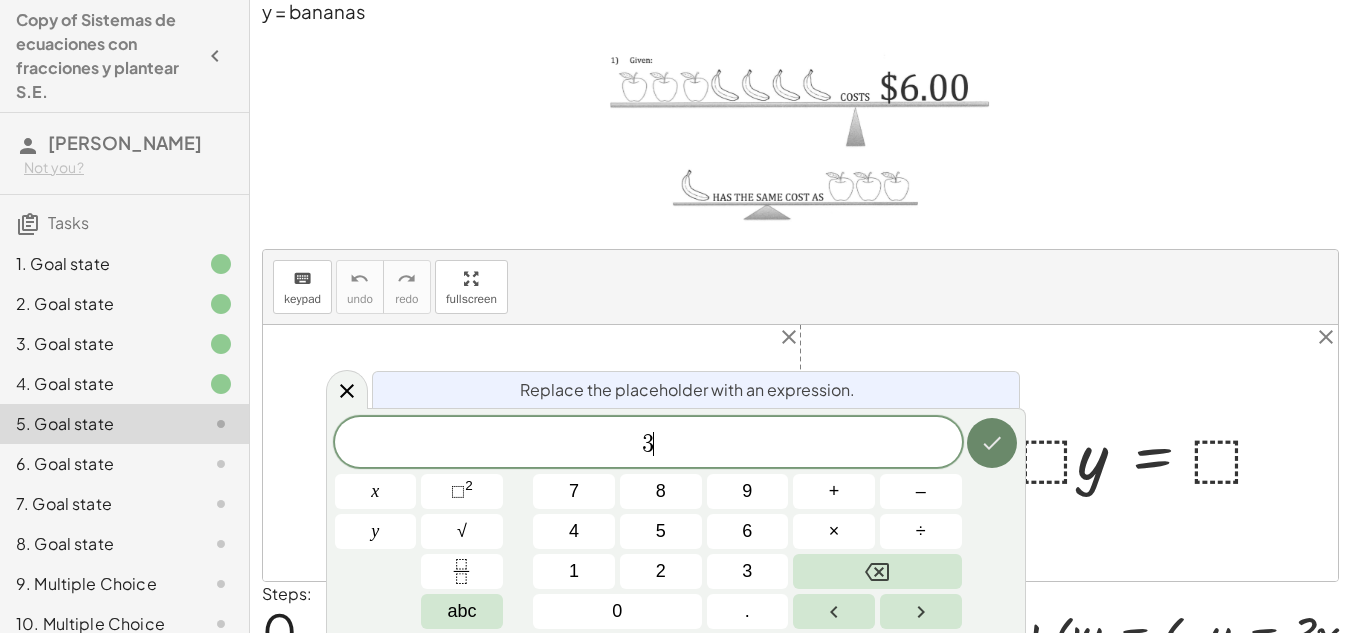 click 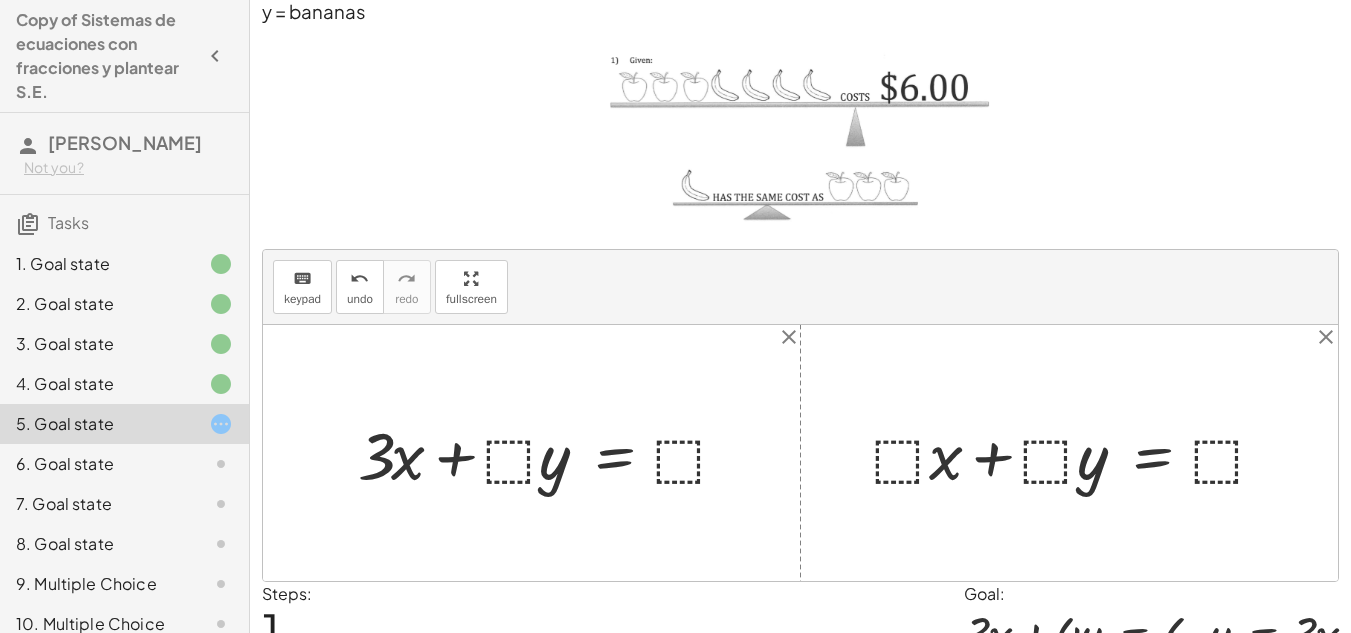 click at bounding box center [551, 453] 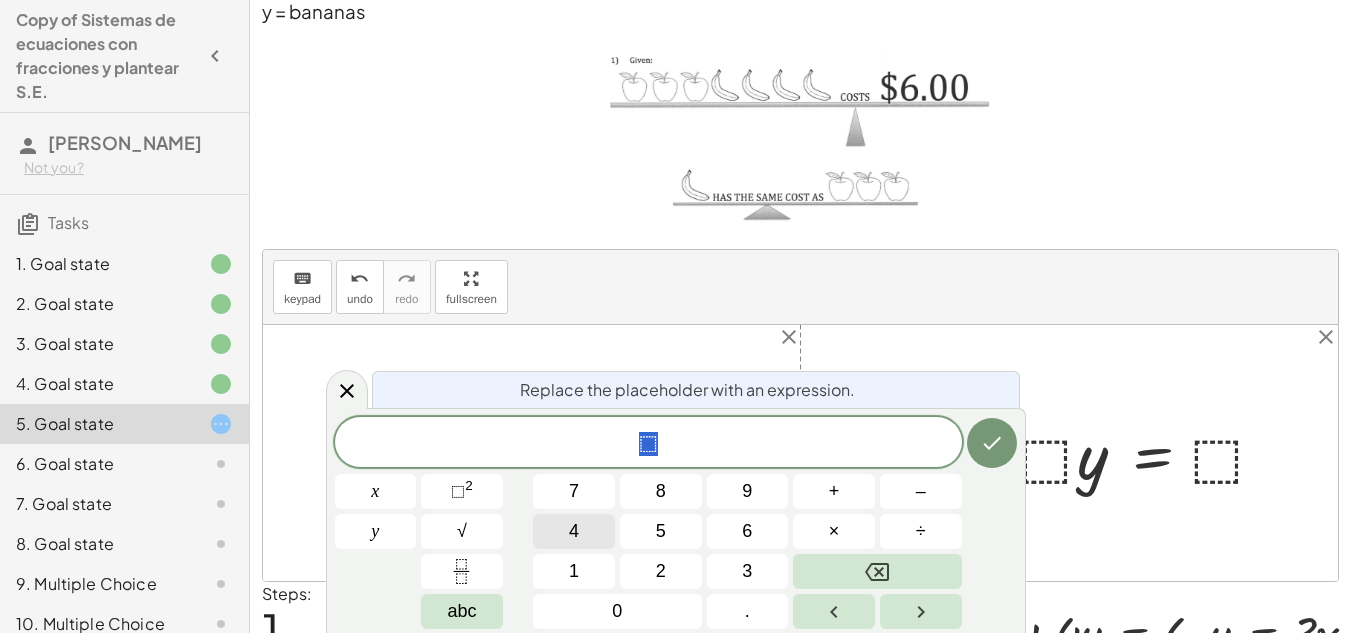 click on "4" at bounding box center [574, 531] 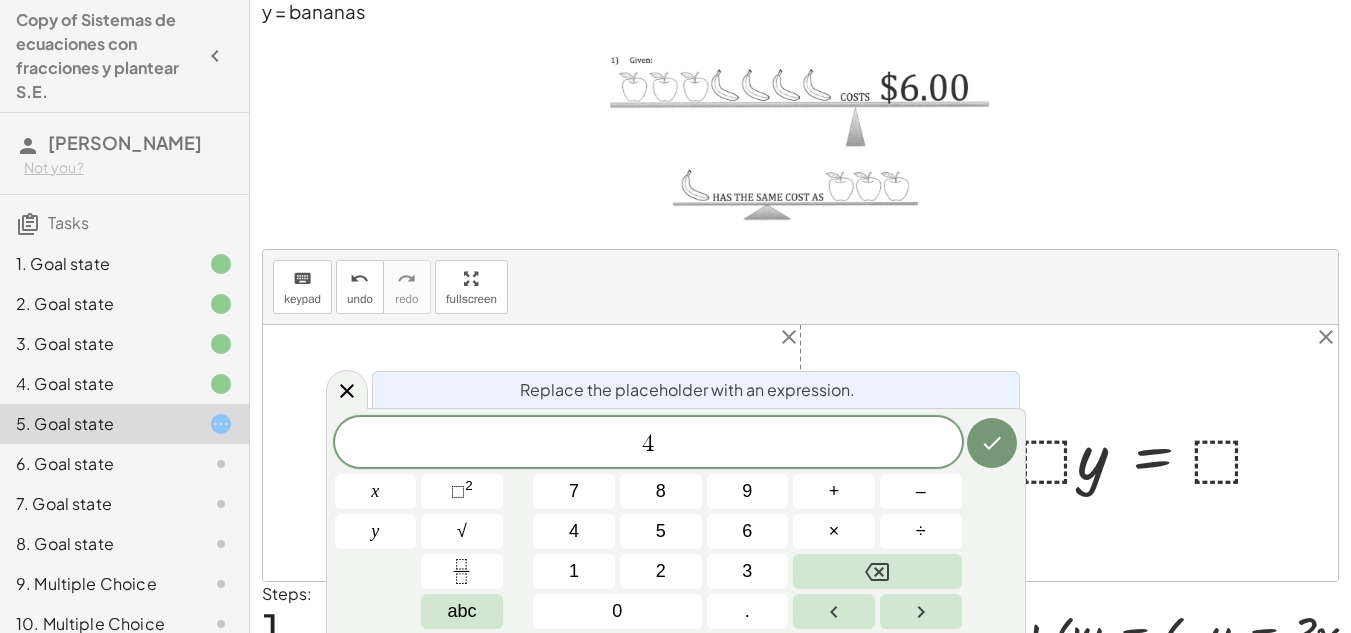 click on "4 x y 7 8 9 + – 4 5 6 × ÷ ⬚ 2 √ abc 1 2 3 0 ." at bounding box center (676, 523) 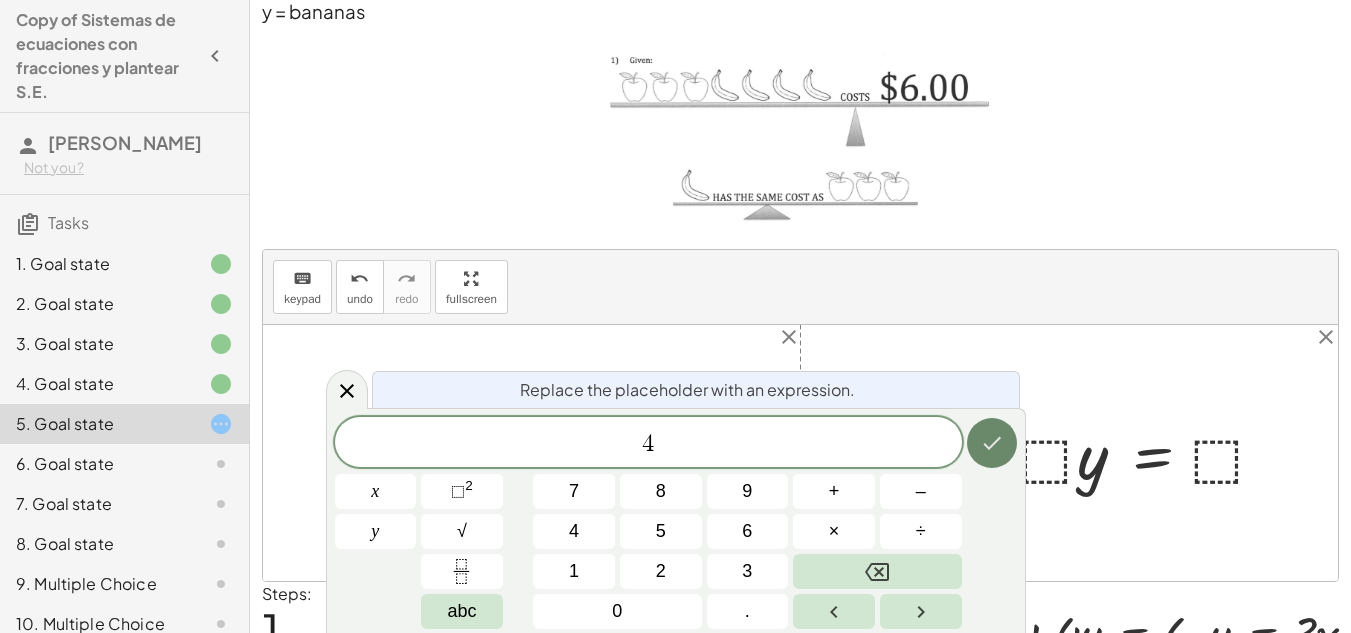click 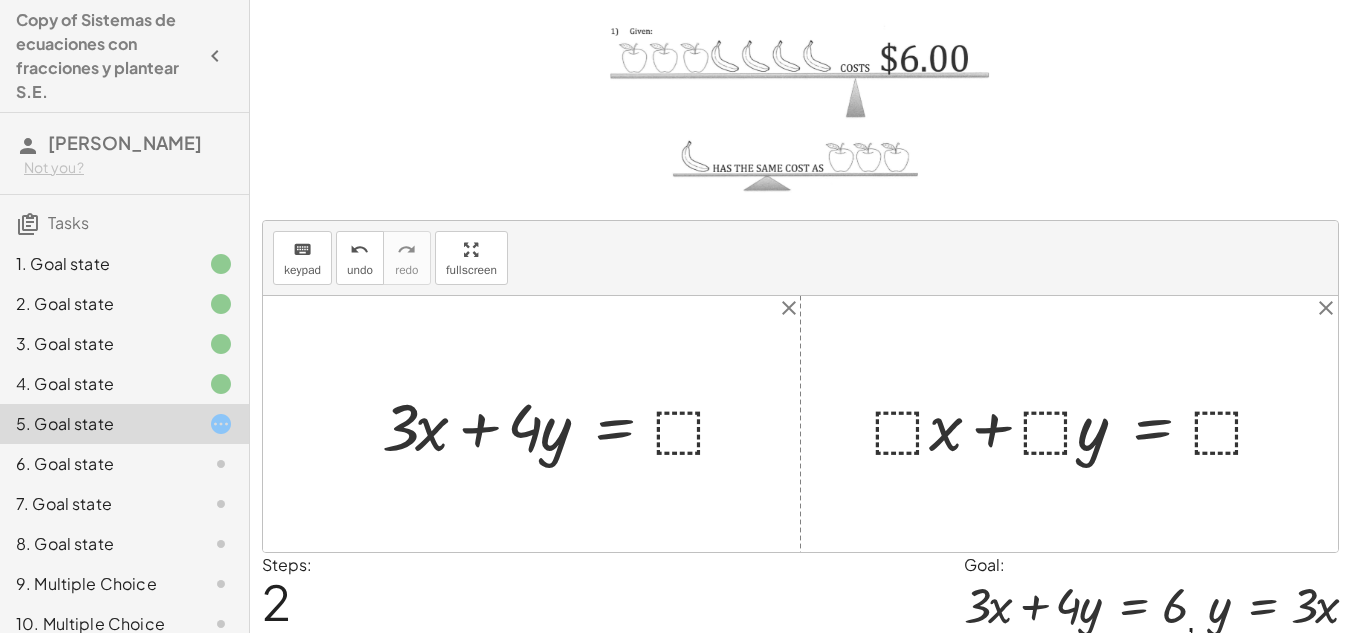 scroll, scrollTop: 0, scrollLeft: 0, axis: both 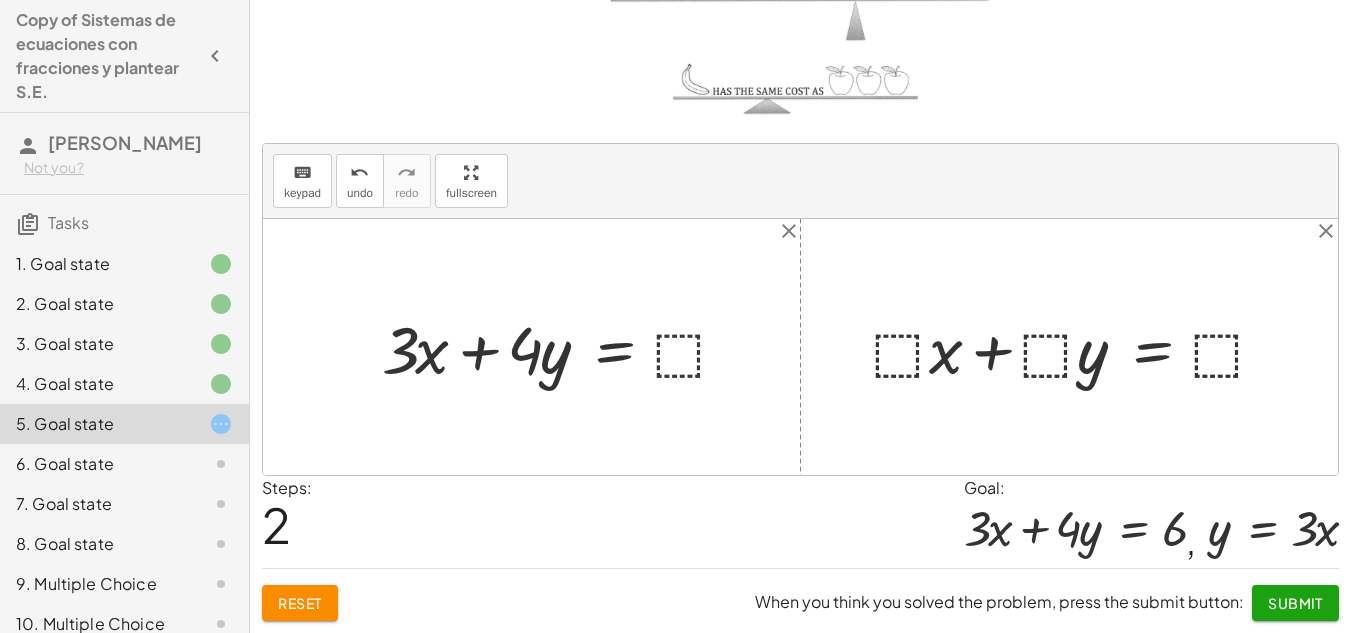 click at bounding box center [563, 347] 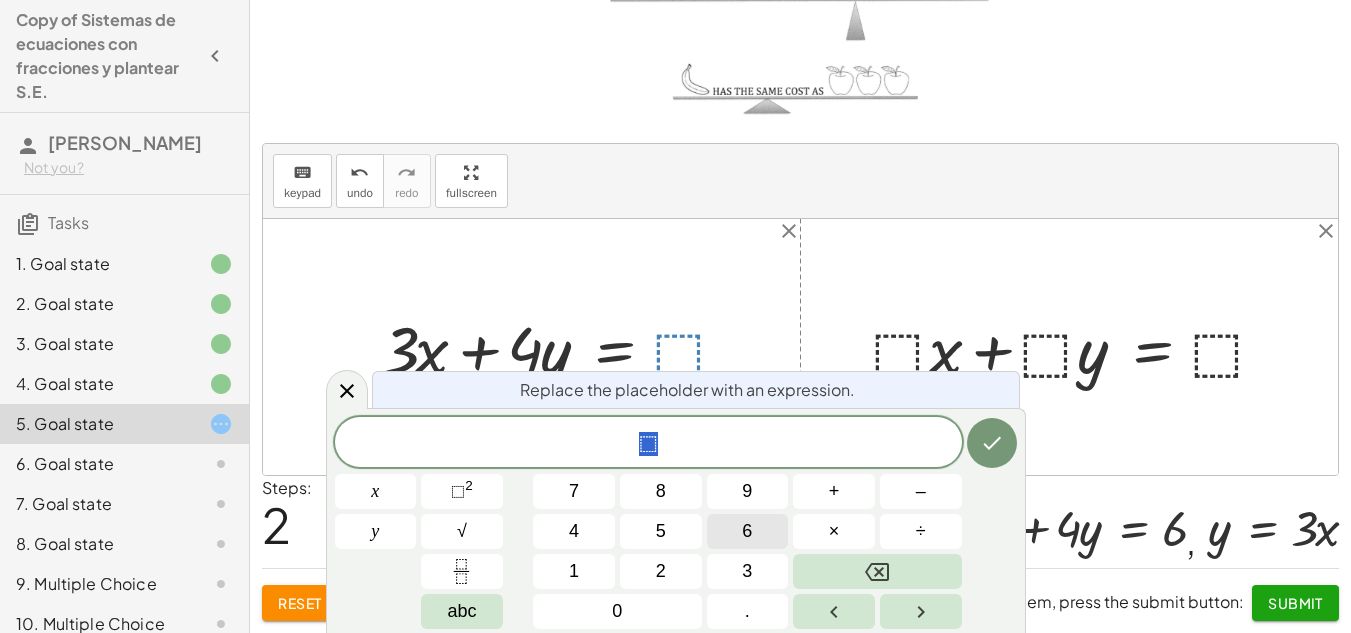 click on "6" at bounding box center [748, 531] 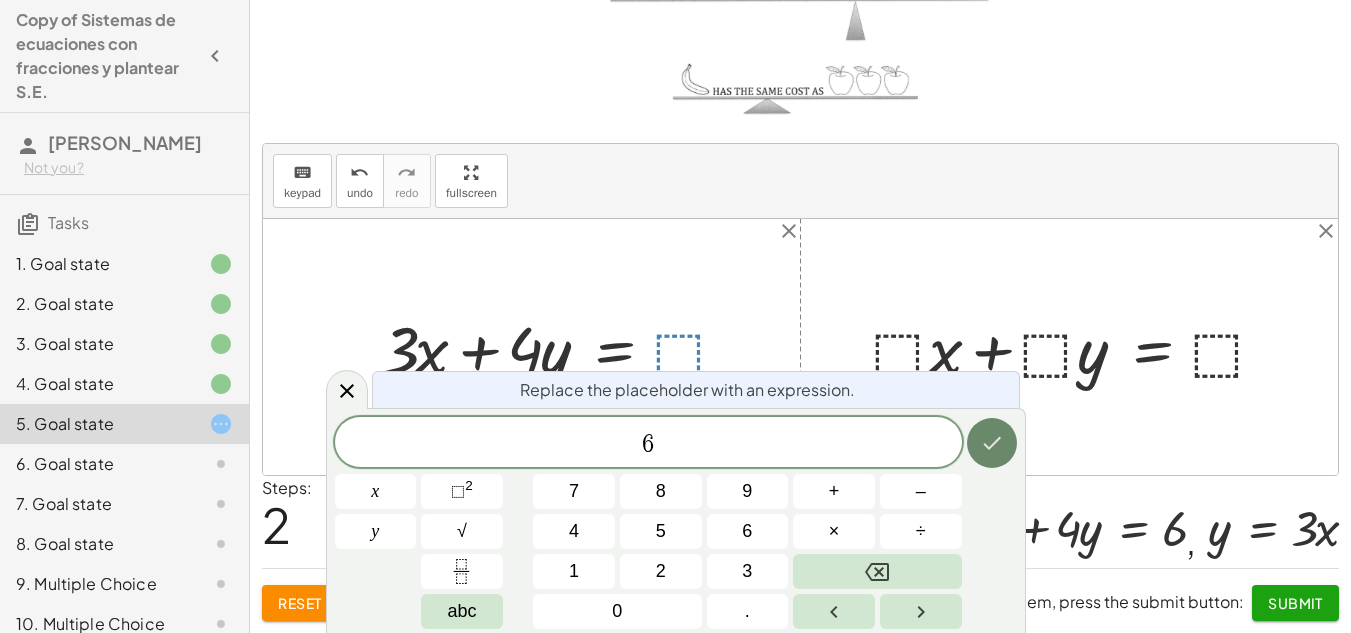 click 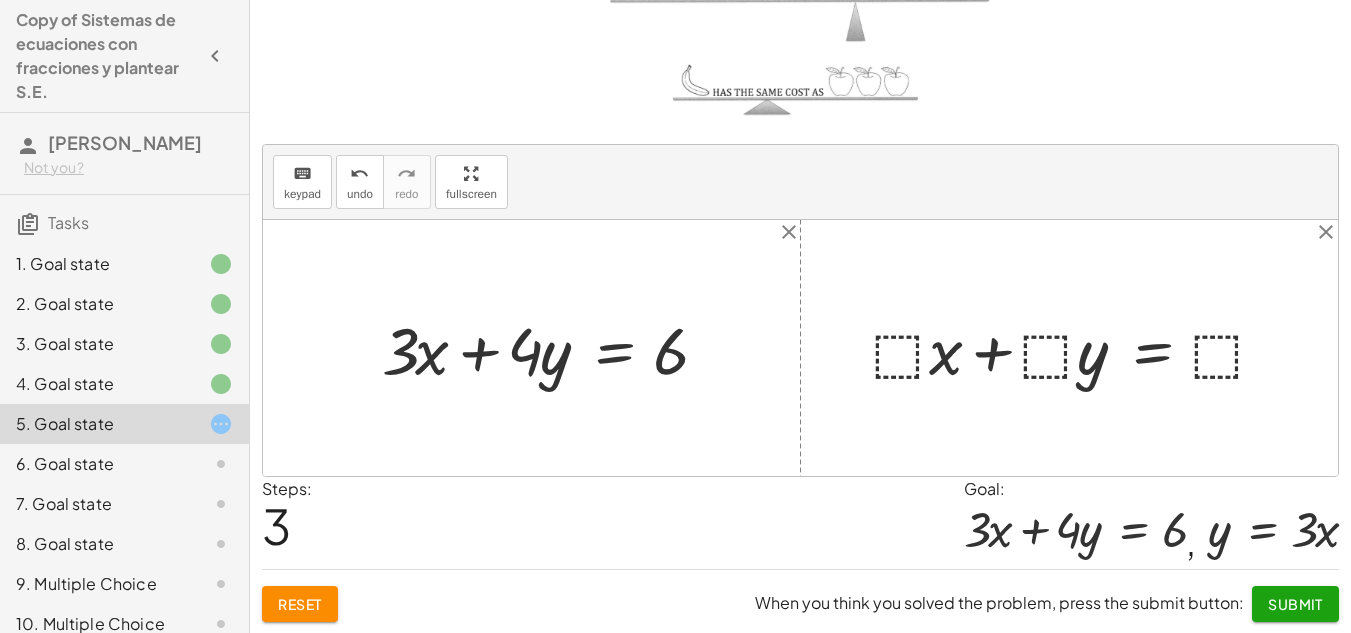 scroll, scrollTop: 214, scrollLeft: 0, axis: vertical 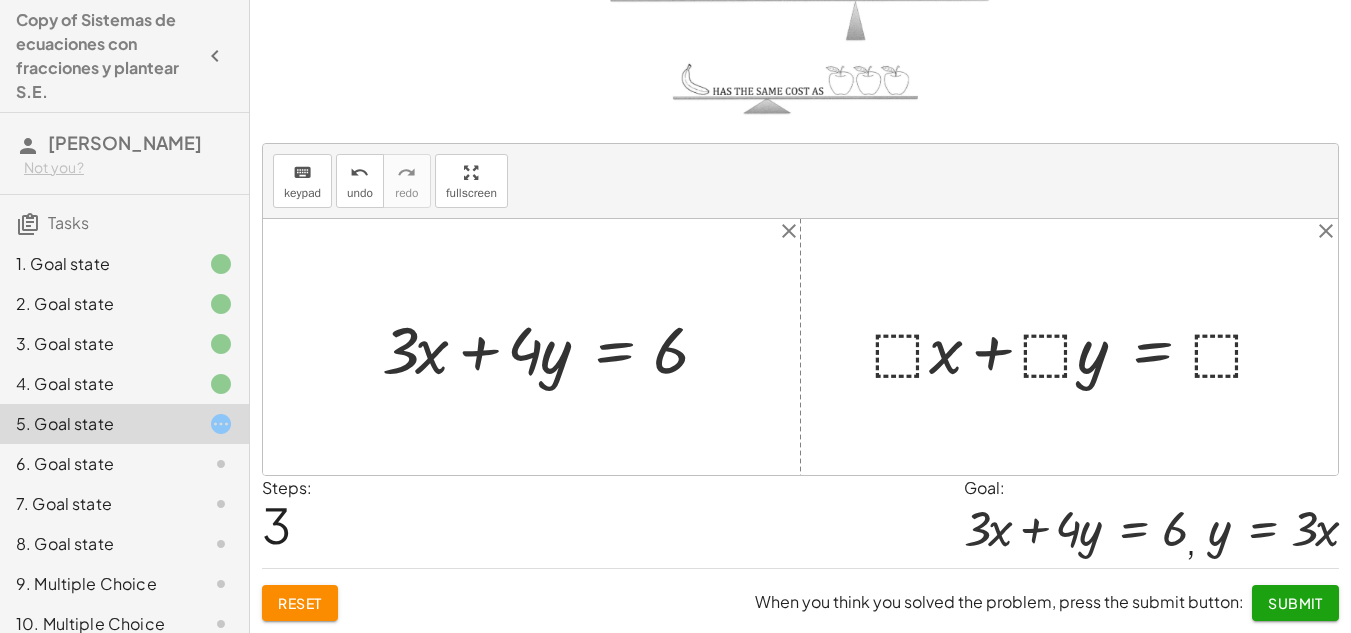 click at bounding box center (1077, 347) 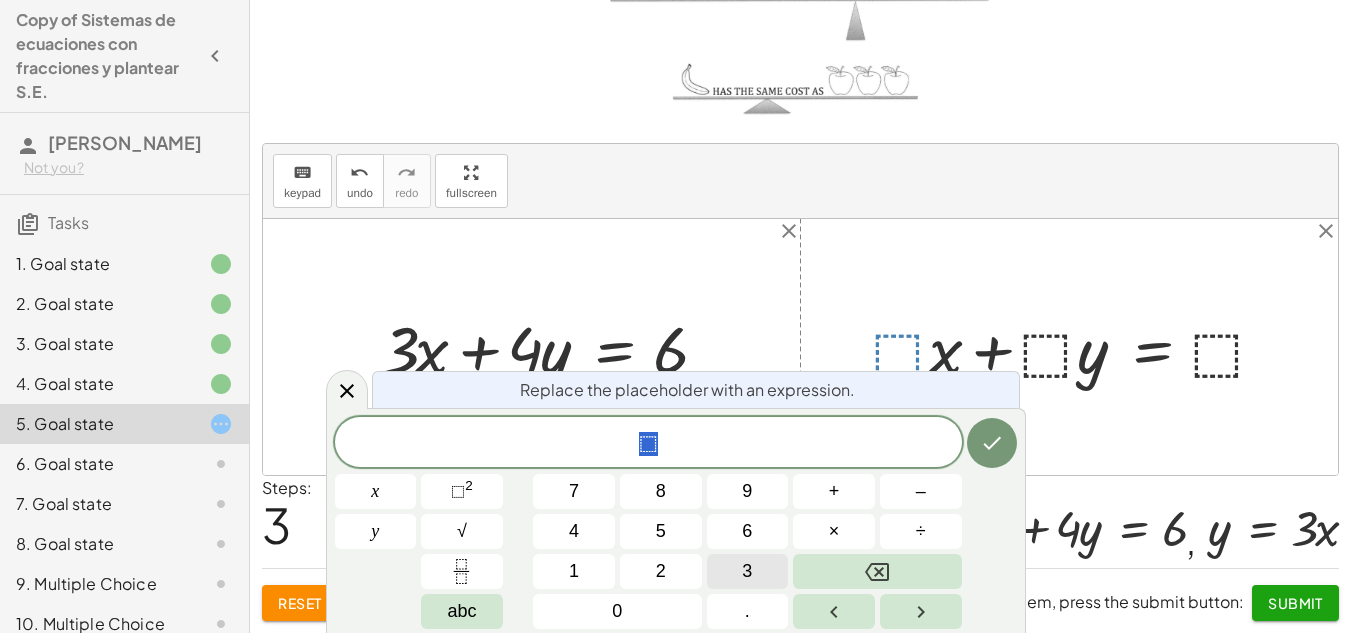 click on "3" at bounding box center (748, 571) 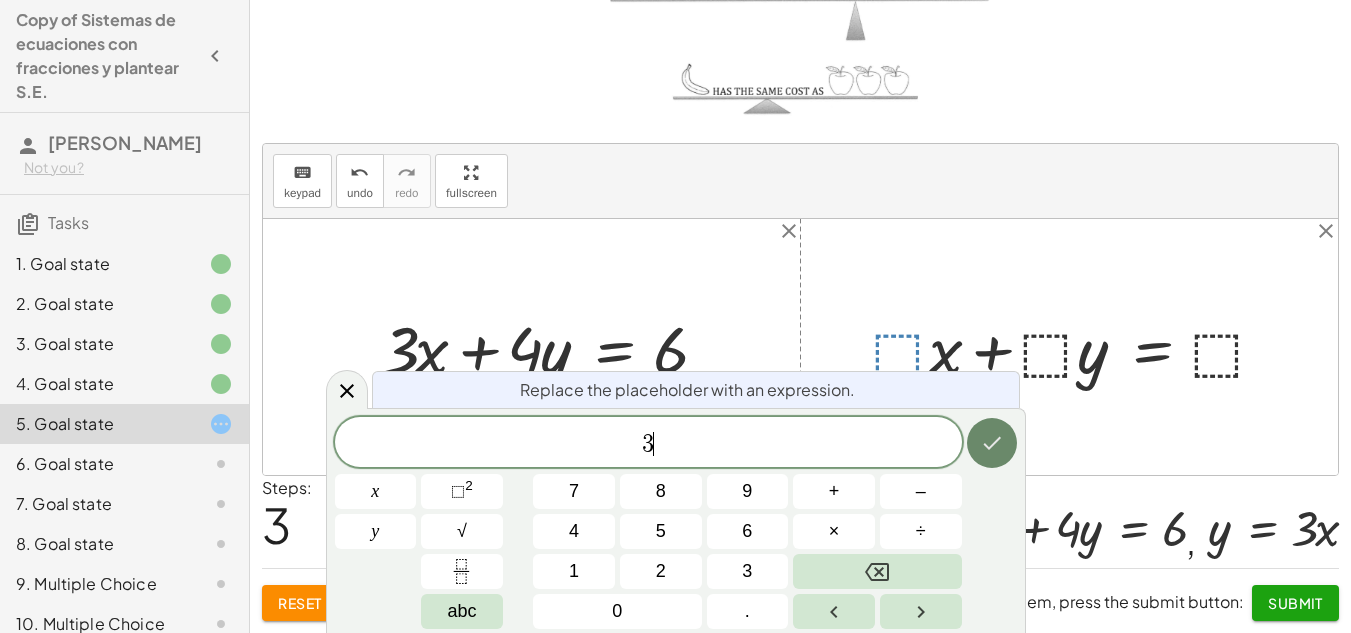 click at bounding box center [992, 443] 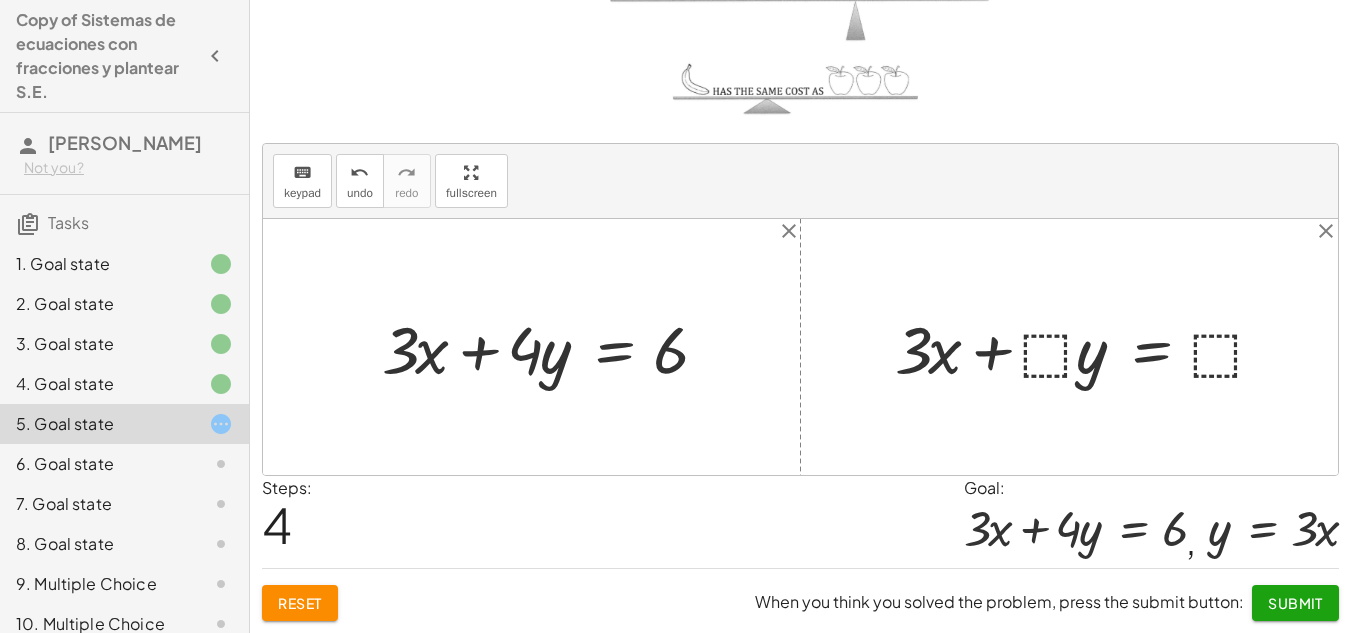 click at bounding box center (1088, 347) 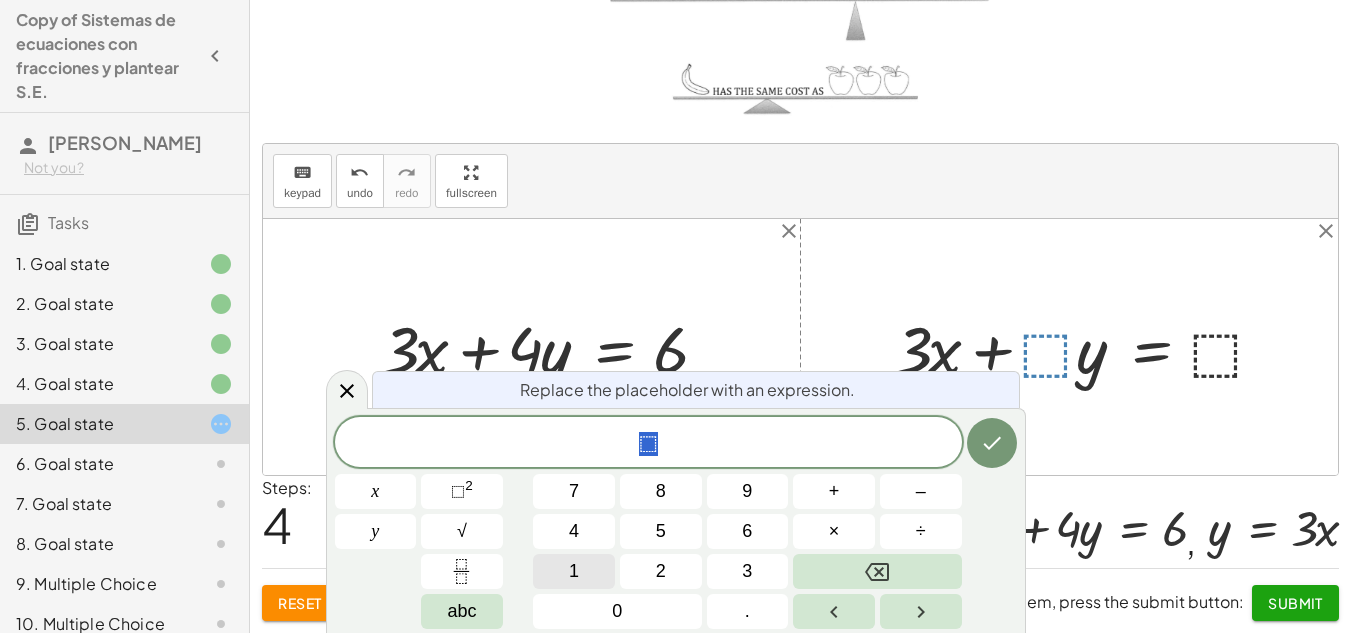 click on "1" at bounding box center [574, 571] 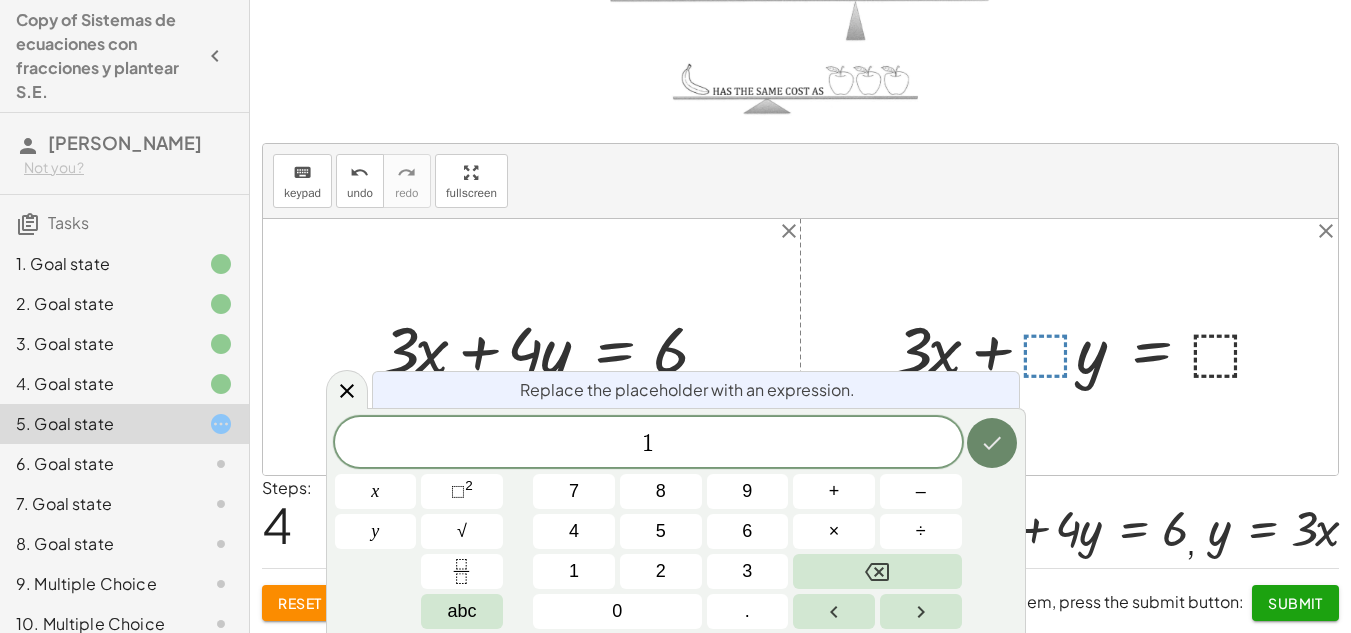 click 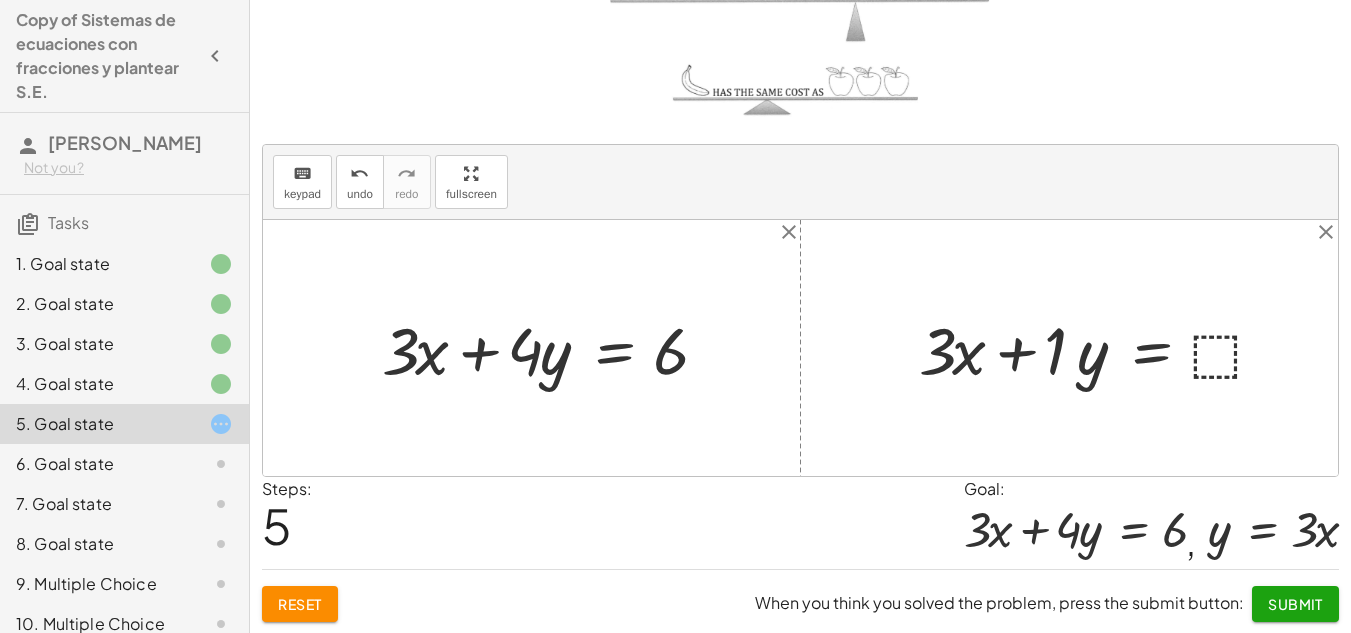 scroll, scrollTop: 214, scrollLeft: 0, axis: vertical 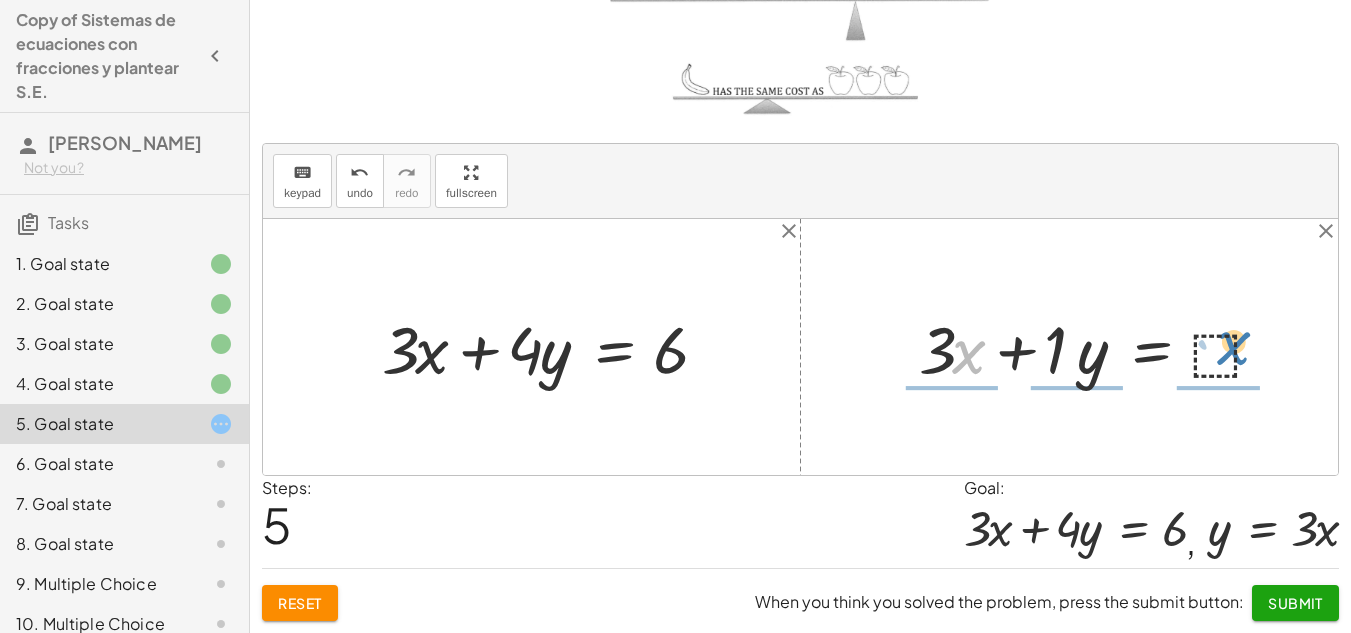 drag, startPoint x: 976, startPoint y: 350, endPoint x: 1242, endPoint y: 341, distance: 266.15222 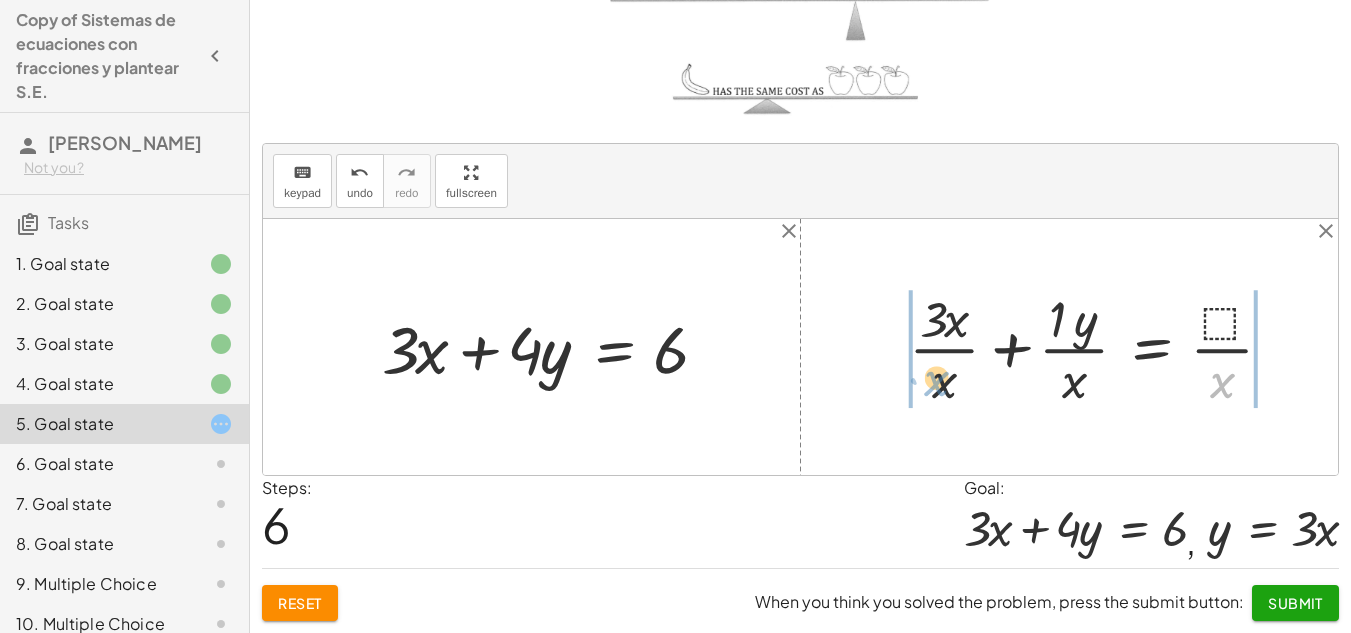 drag, startPoint x: 1226, startPoint y: 383, endPoint x: 941, endPoint y: 382, distance: 285.00174 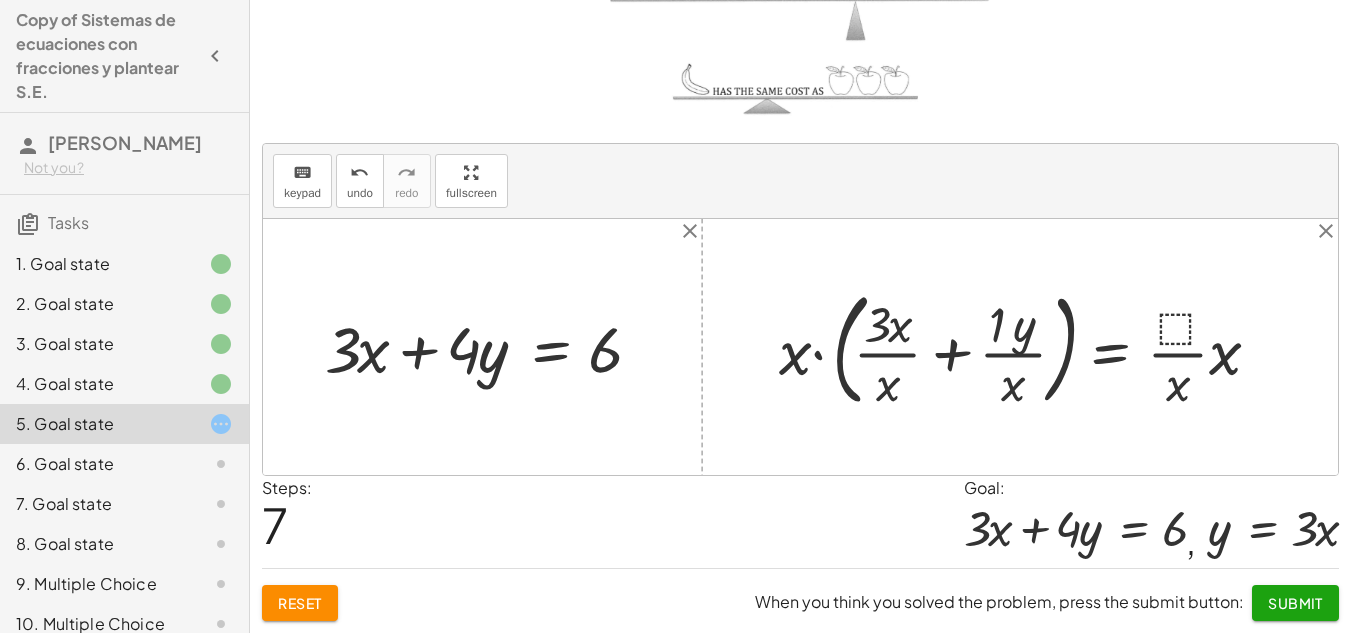 click at bounding box center [1027, 347] 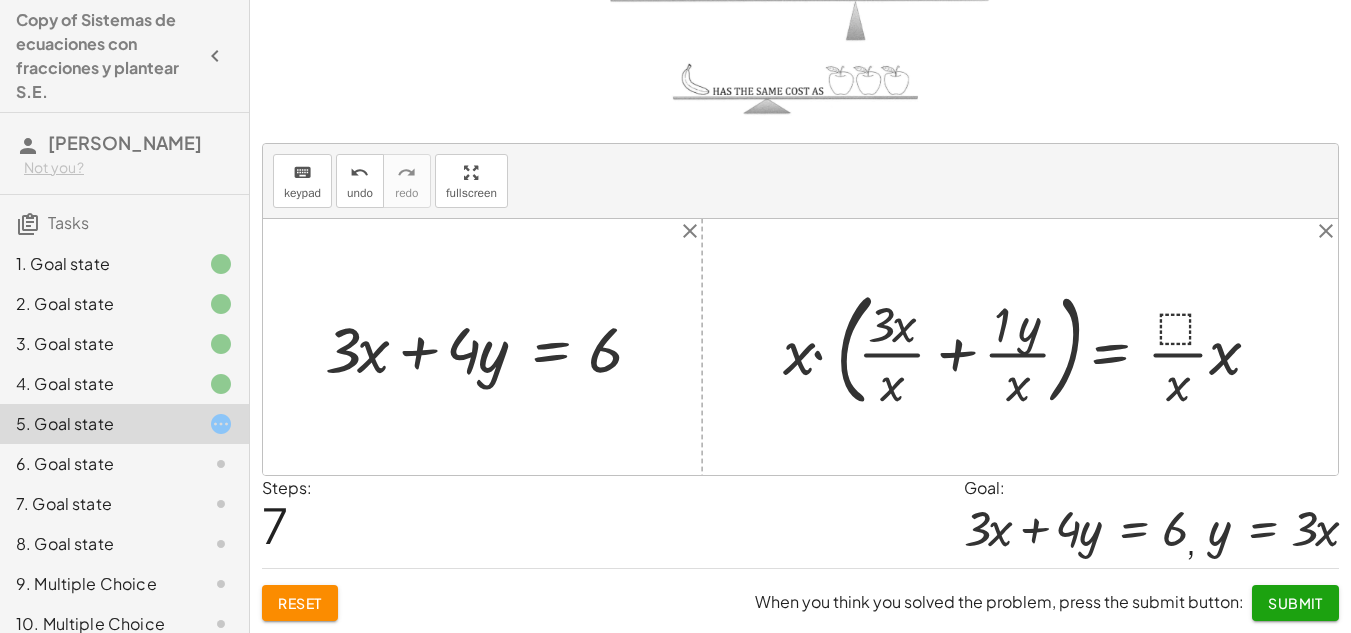 click at bounding box center [1027, 347] 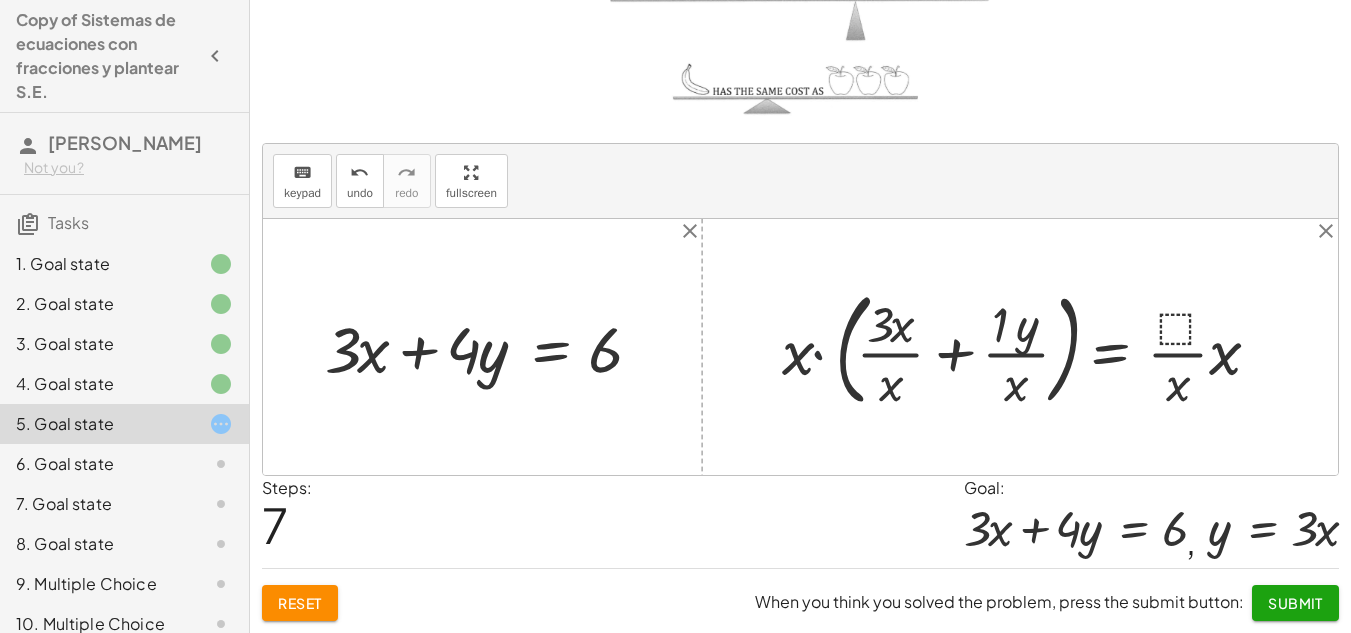 click at bounding box center [1027, 347] 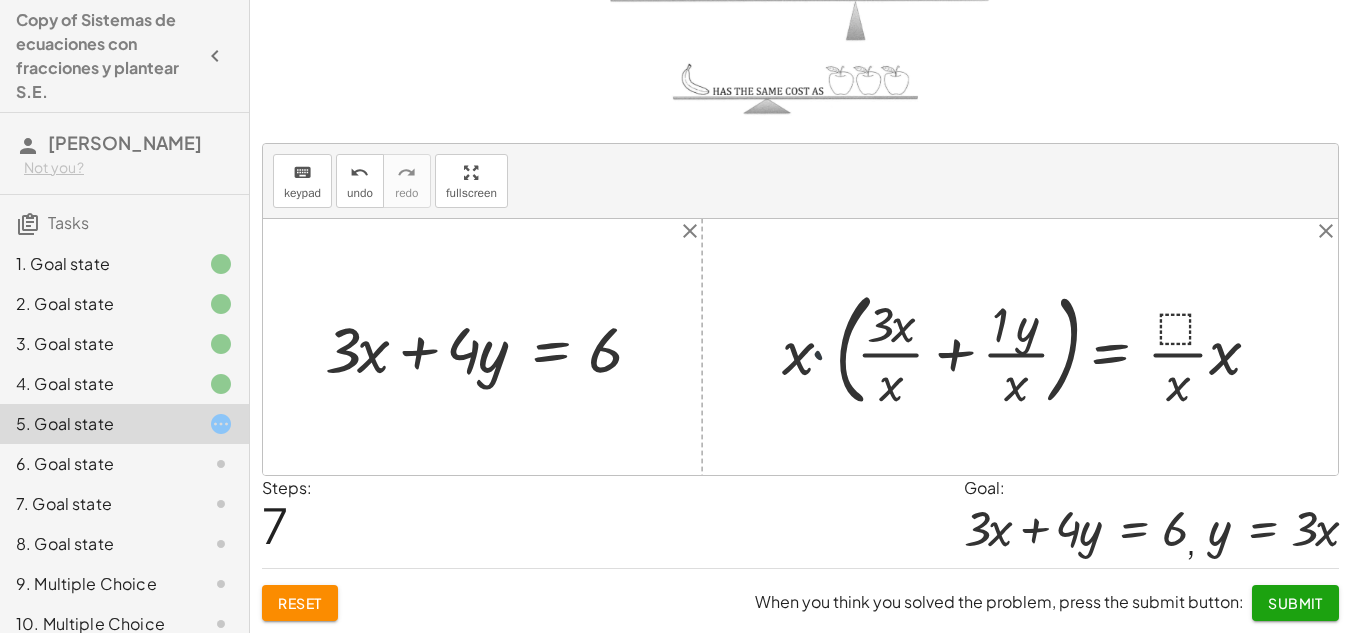 click at bounding box center (1027, 347) 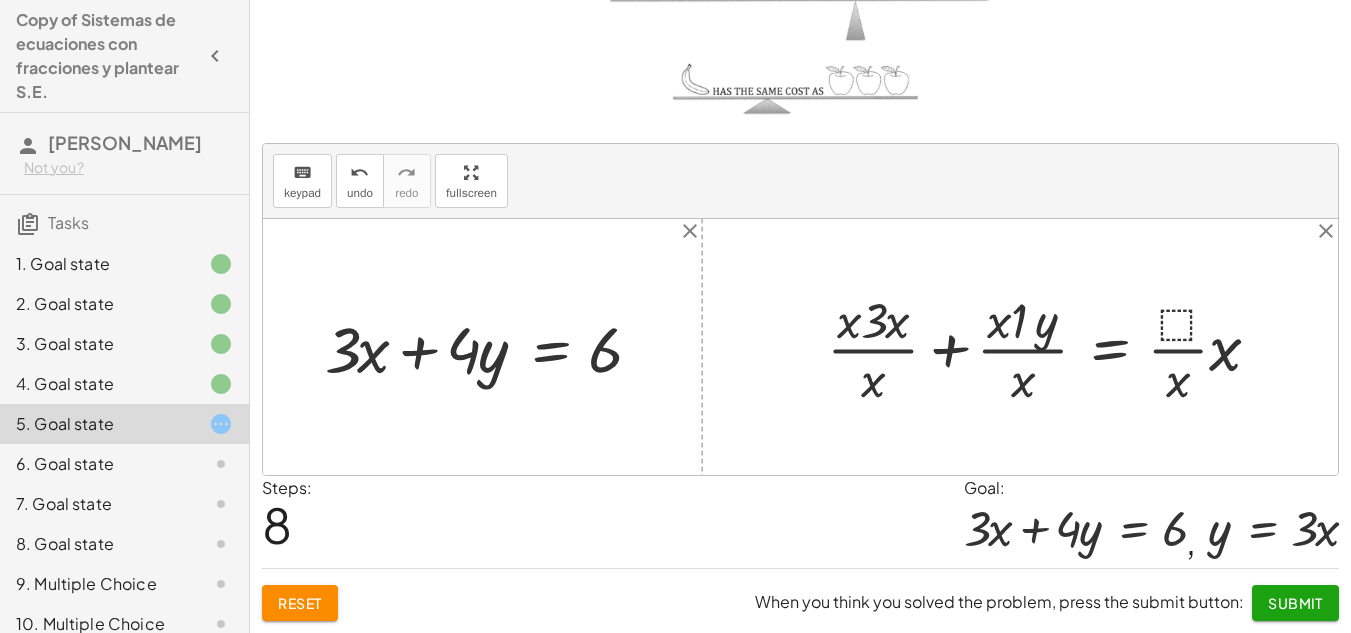 click on "Reset  When you think you solved the problem, press the submit button: Submit" at bounding box center (800, 594) 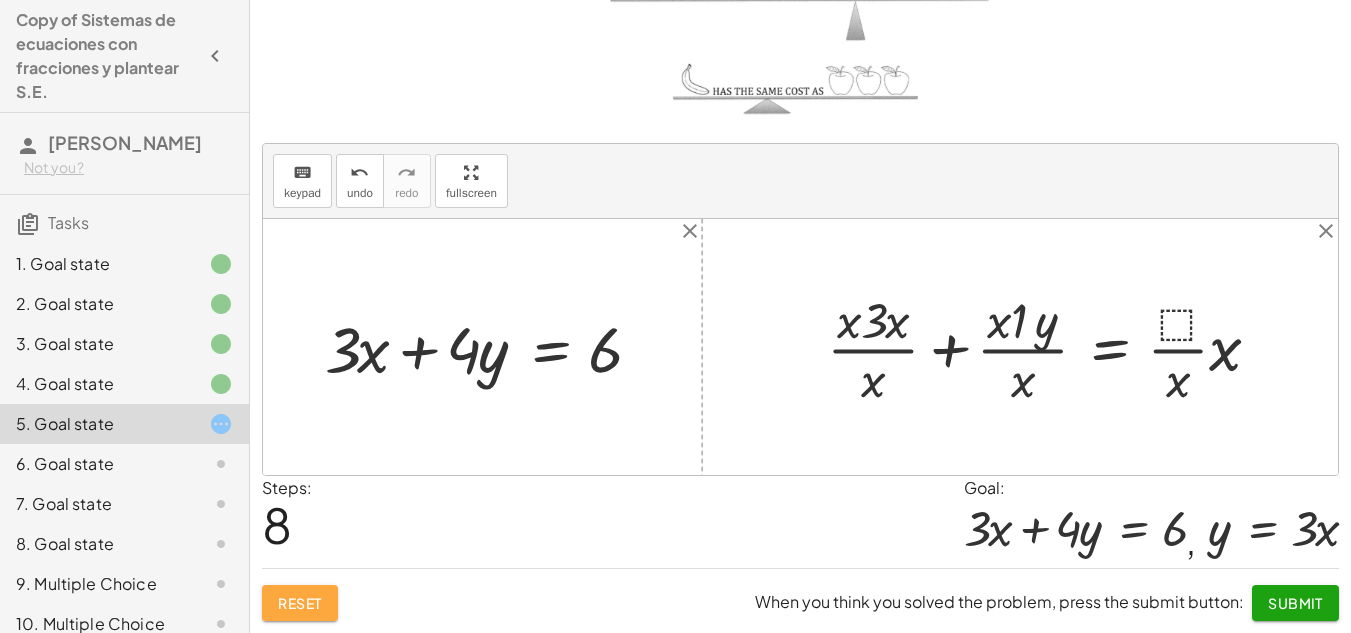click on "Reset" 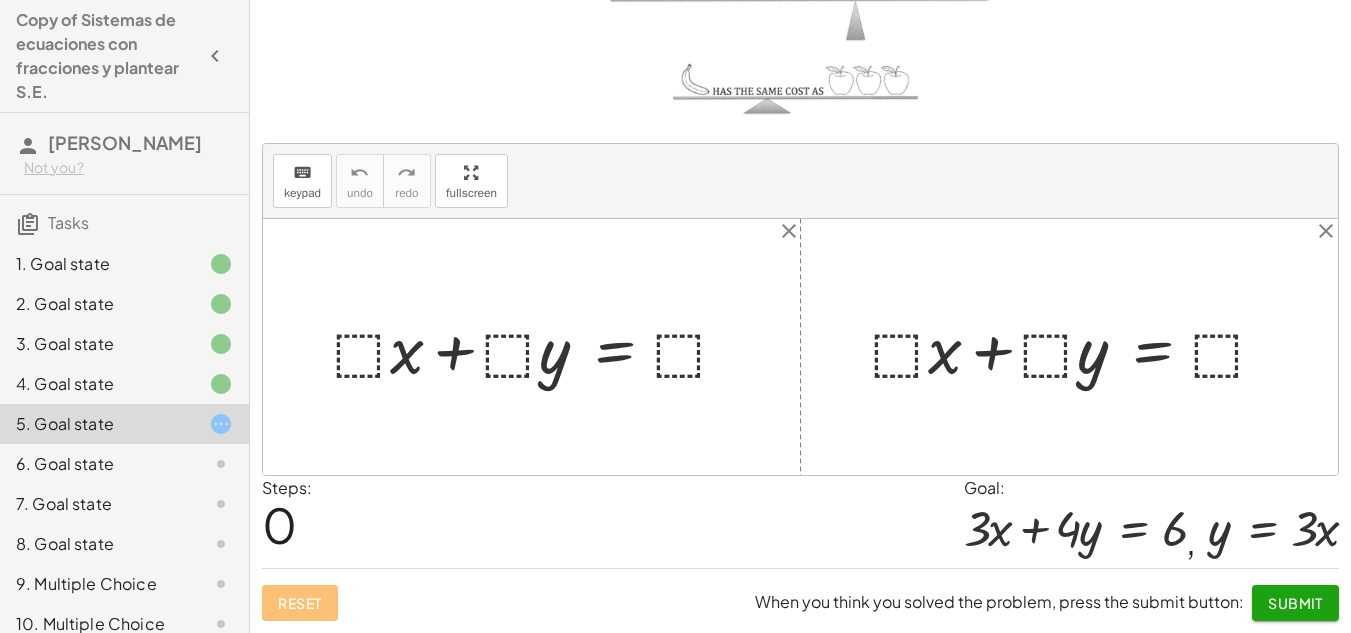 click at bounding box center (539, 347) 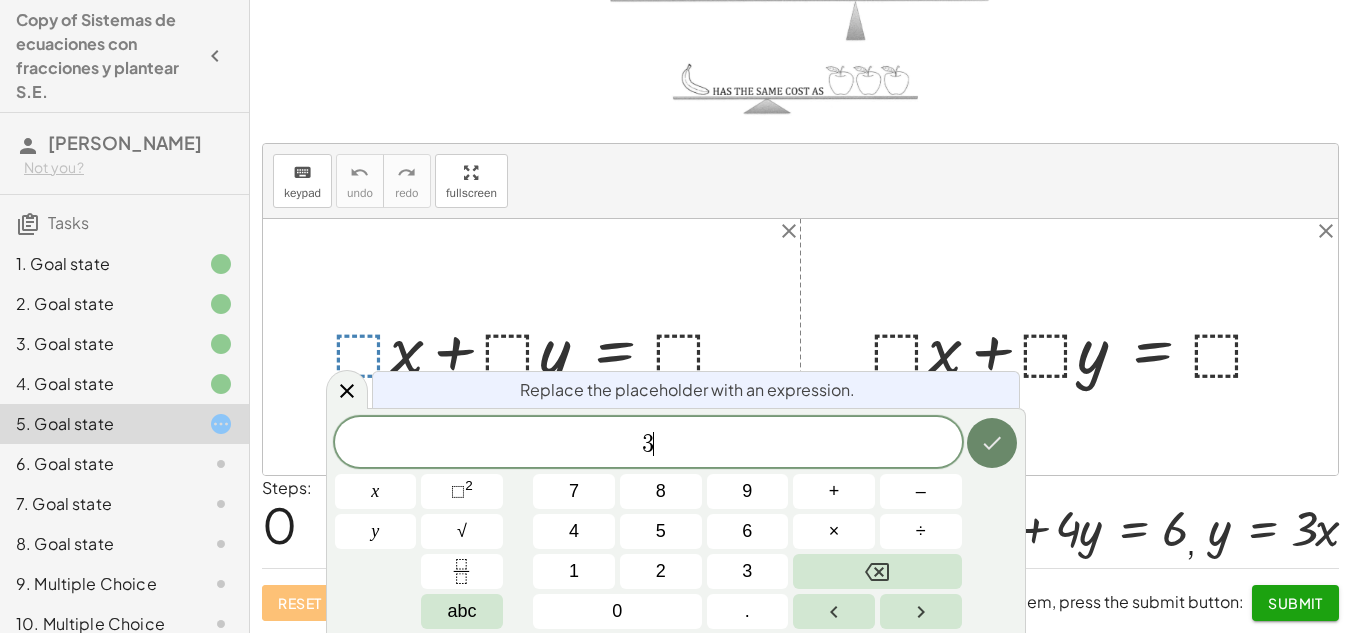click at bounding box center [992, 443] 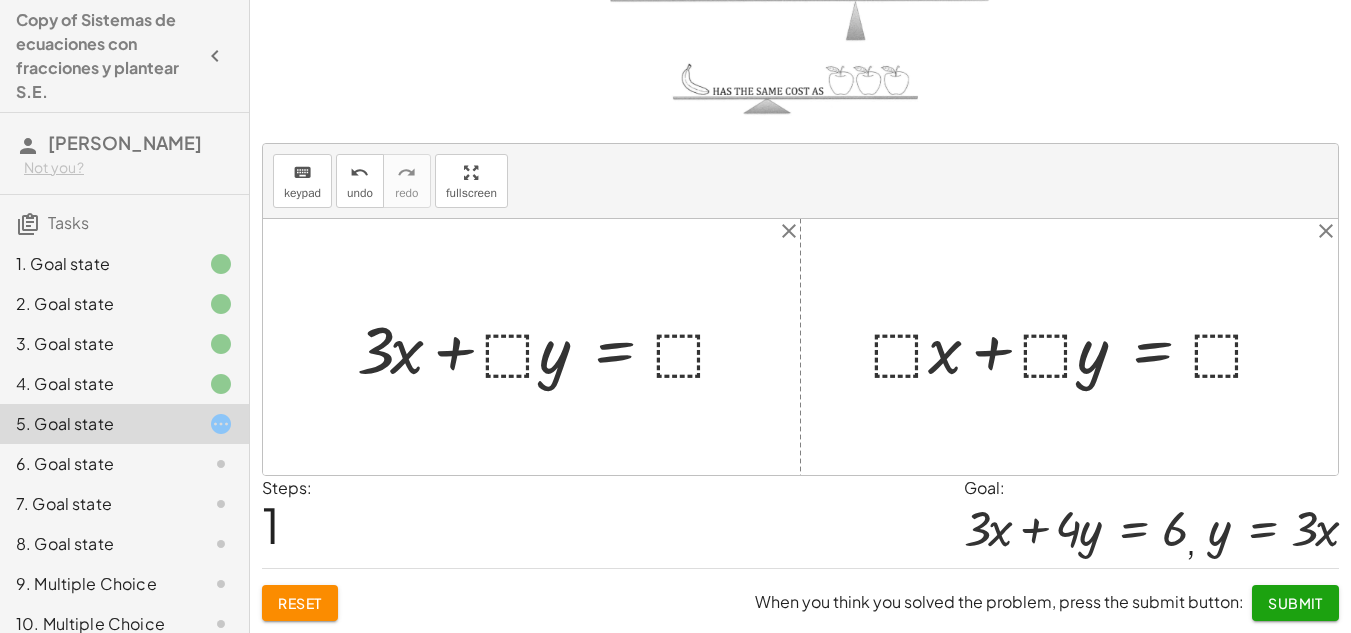 click at bounding box center (551, 347) 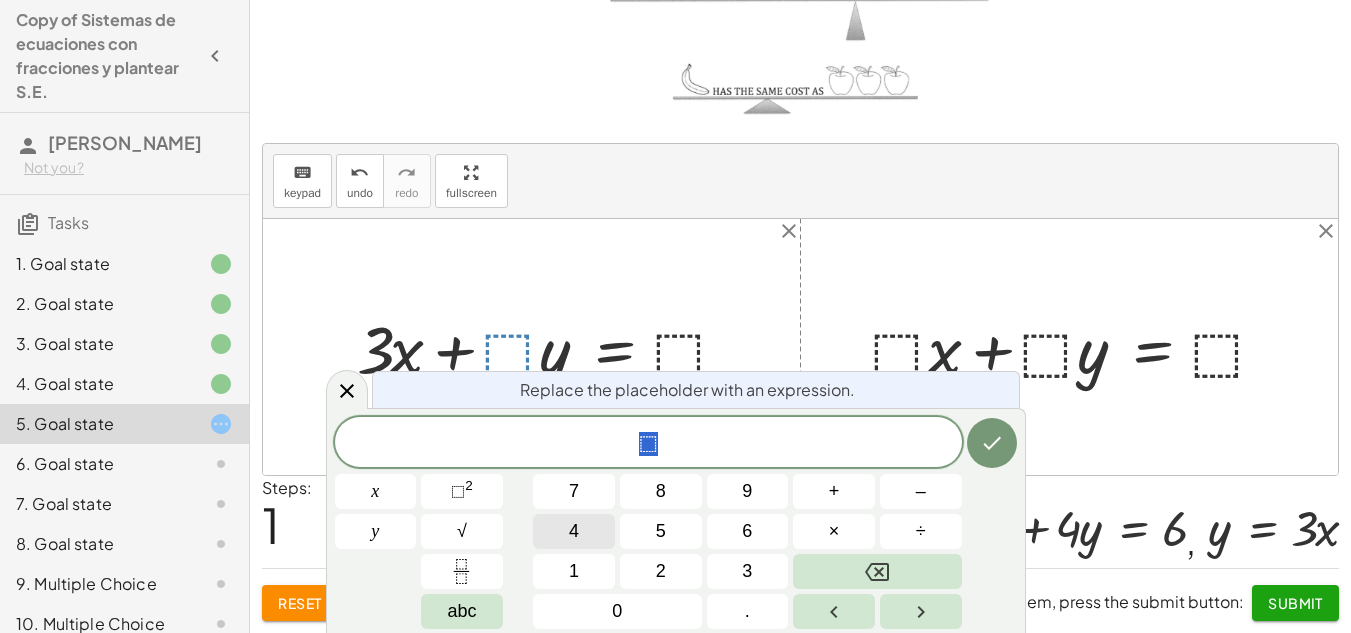 click on "4" at bounding box center (574, 531) 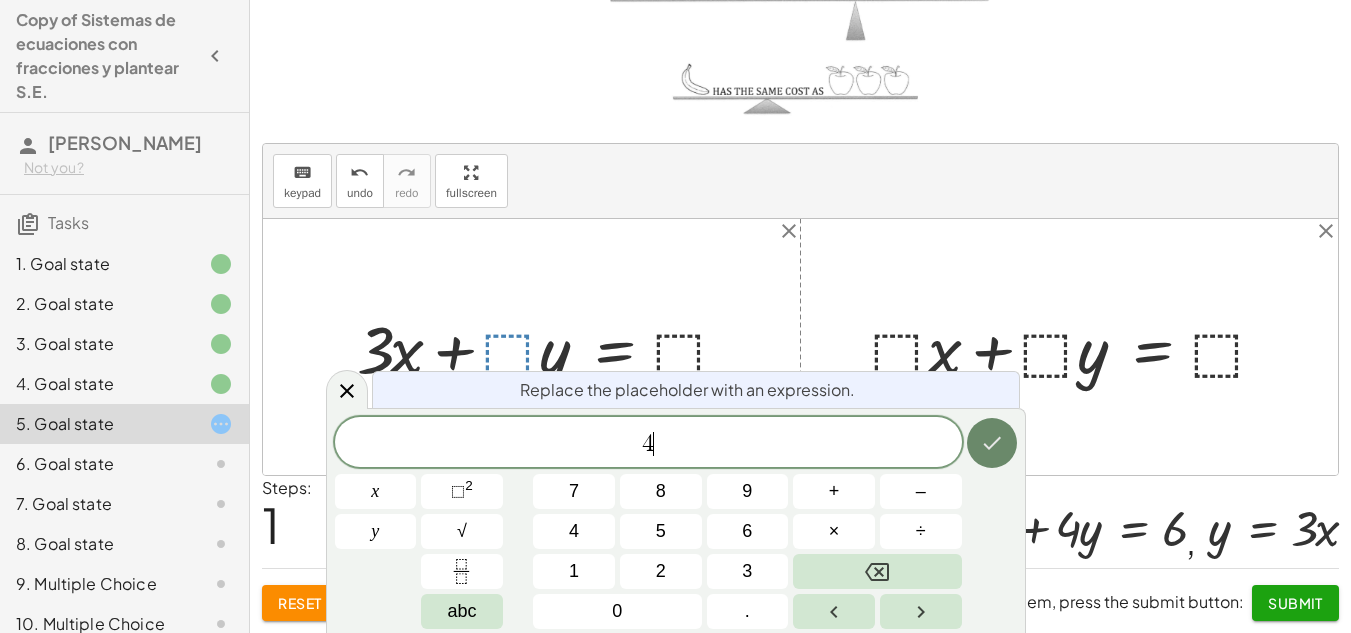 click at bounding box center (992, 443) 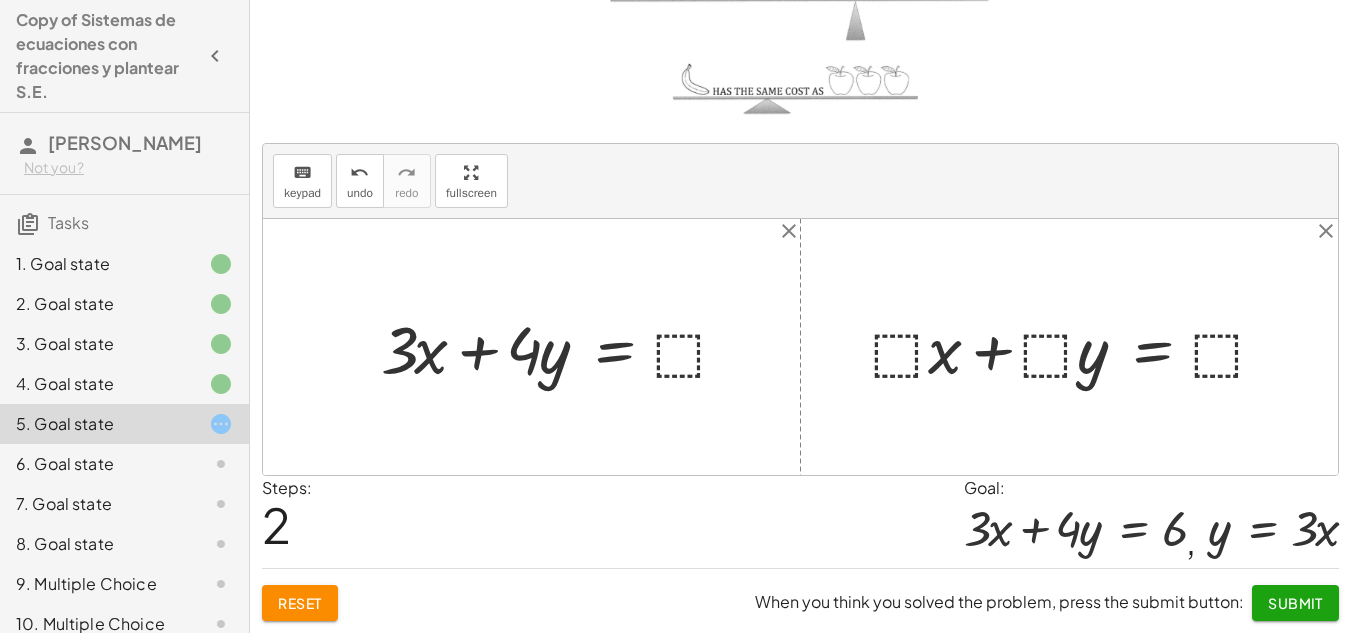 click at bounding box center (563, 347) 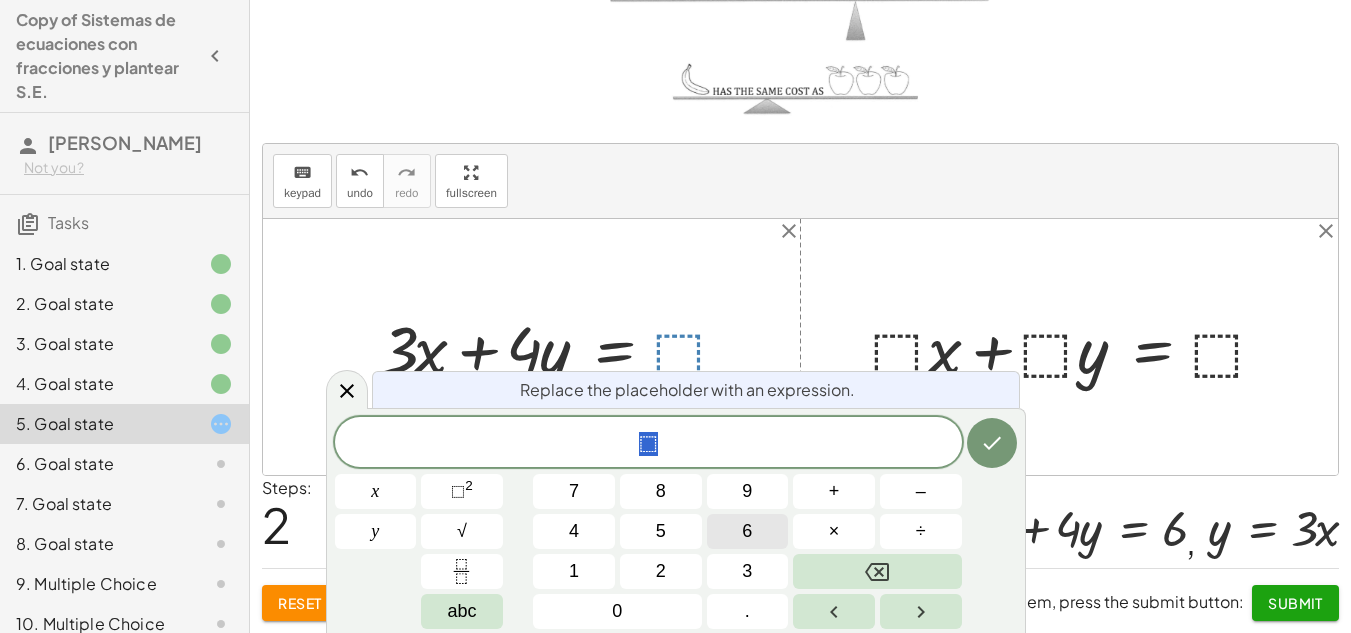 click on "6" at bounding box center (747, 531) 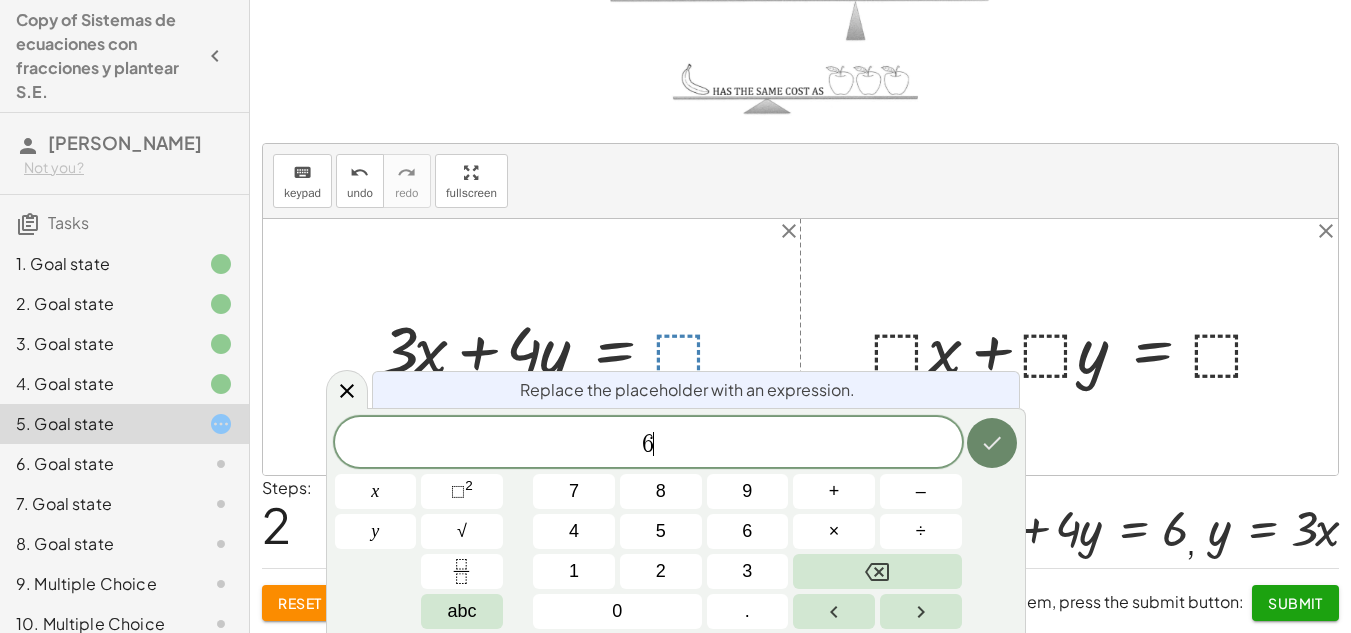click 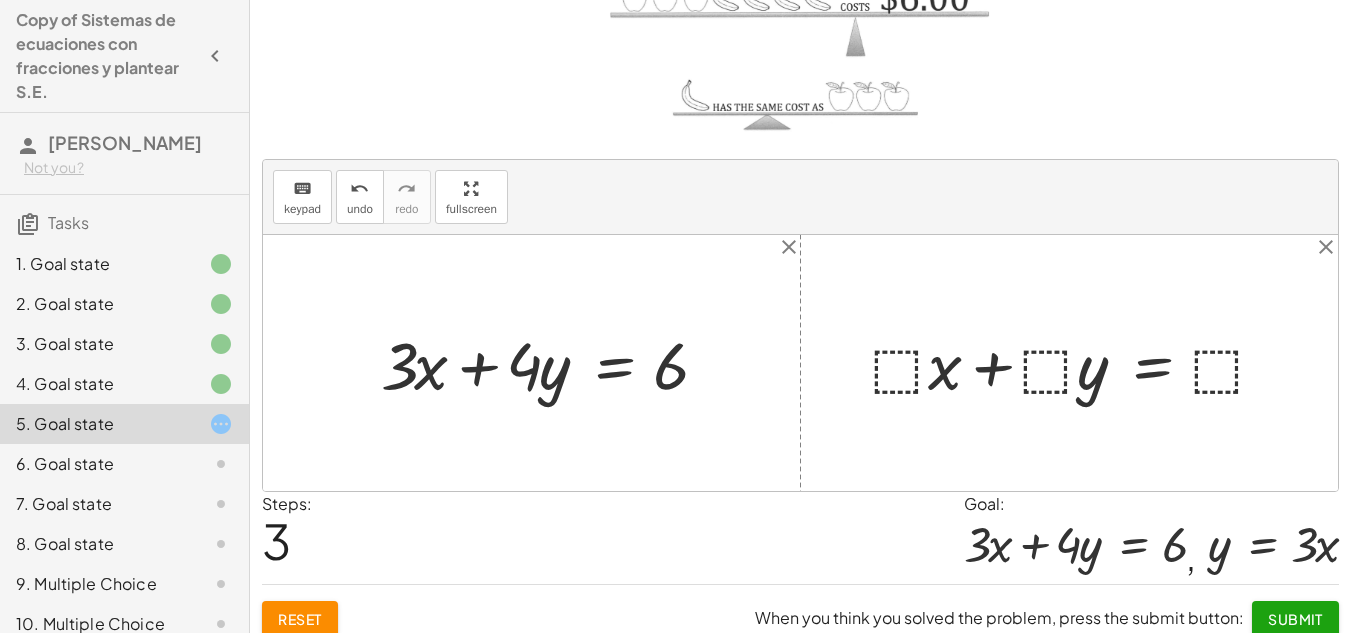 scroll, scrollTop: 200, scrollLeft: 0, axis: vertical 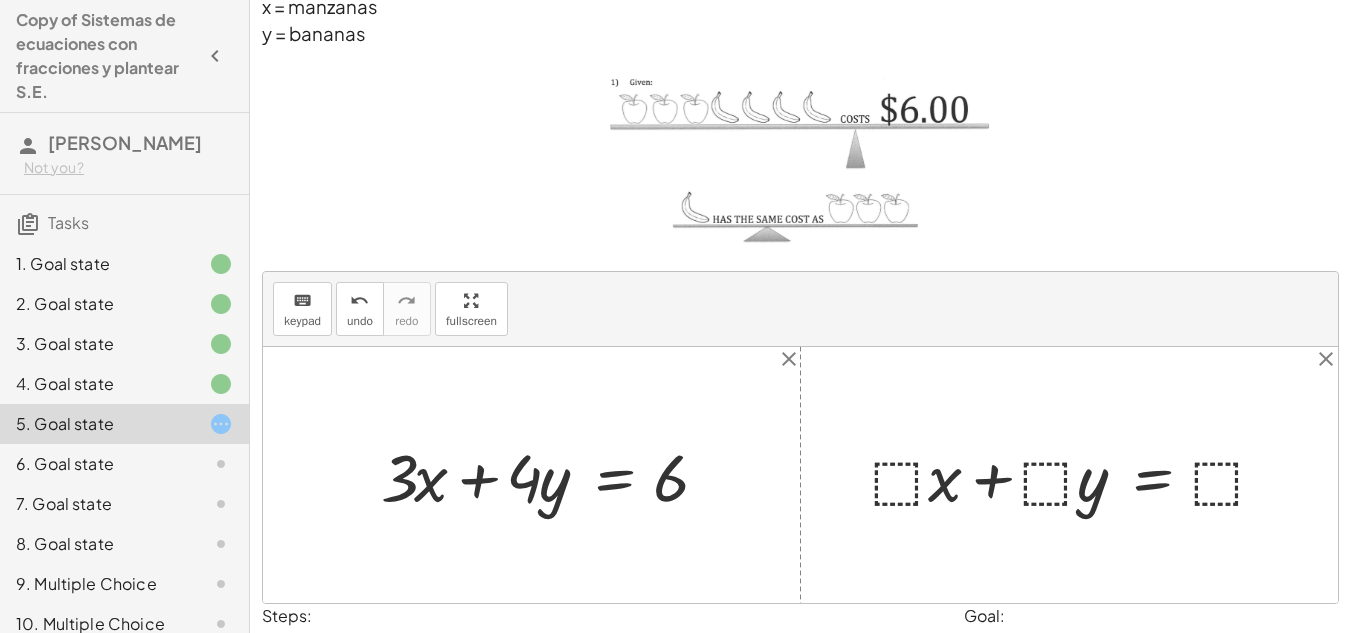 click at bounding box center (1077, 475) 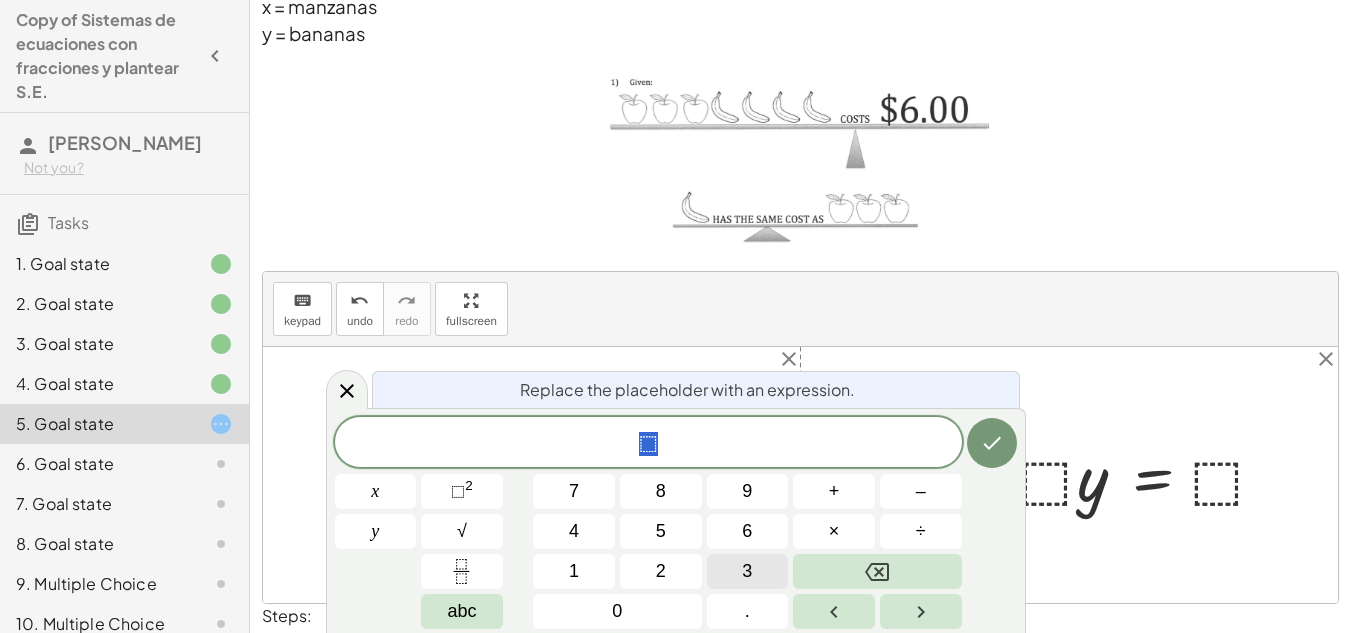 click on "3" at bounding box center (748, 571) 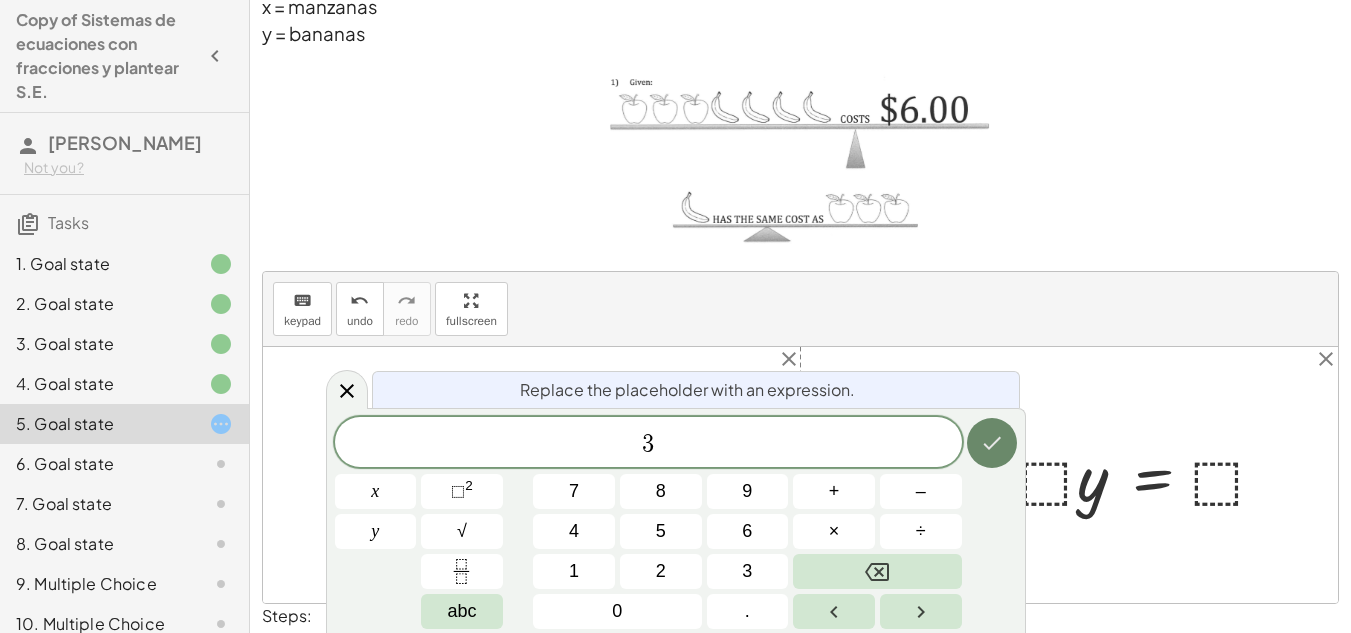 click 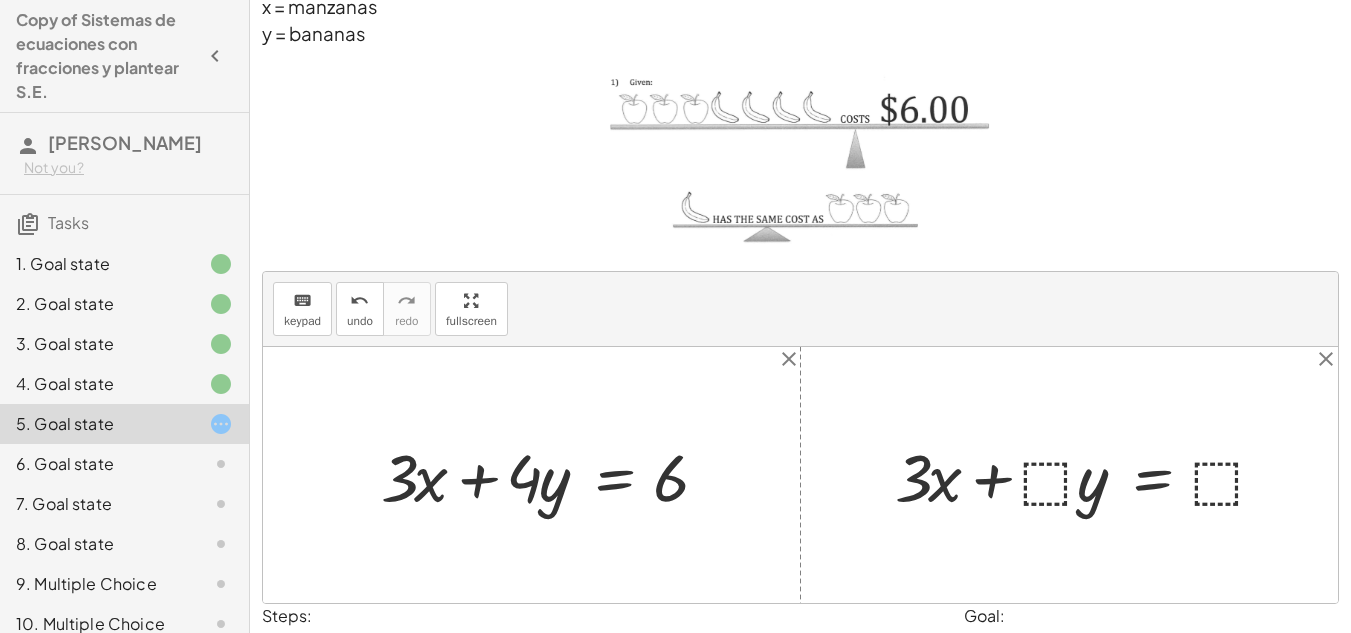 click at bounding box center [1089, 475] 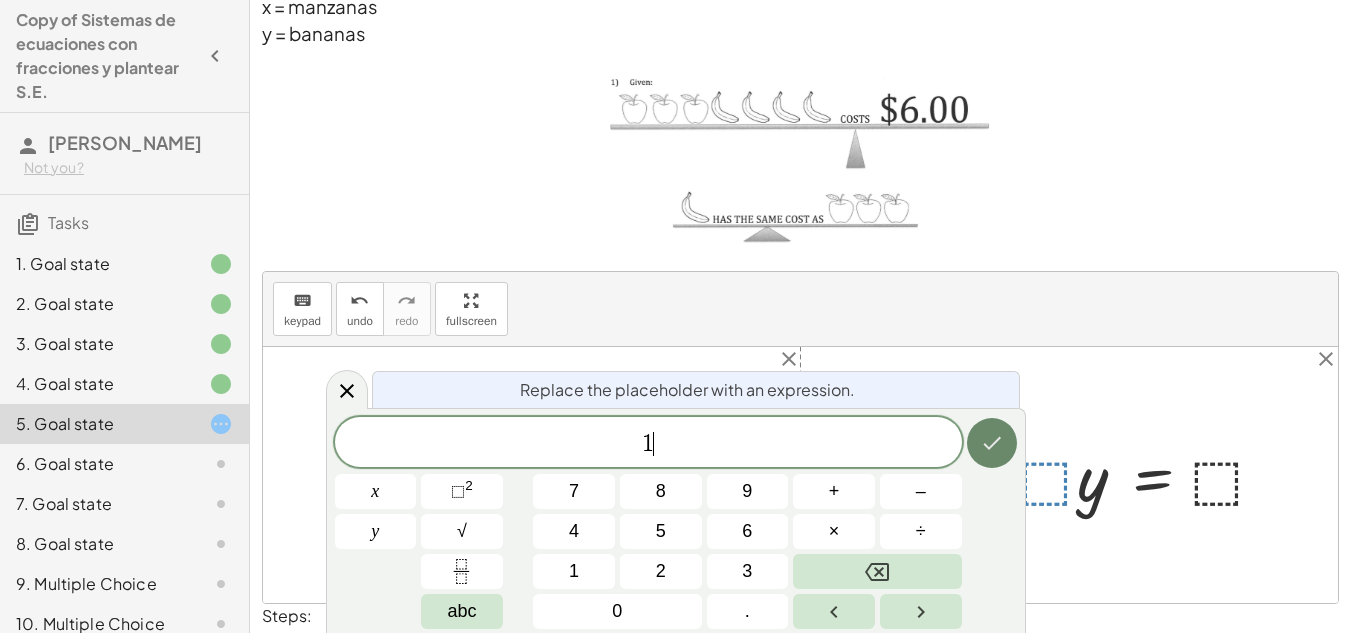 click 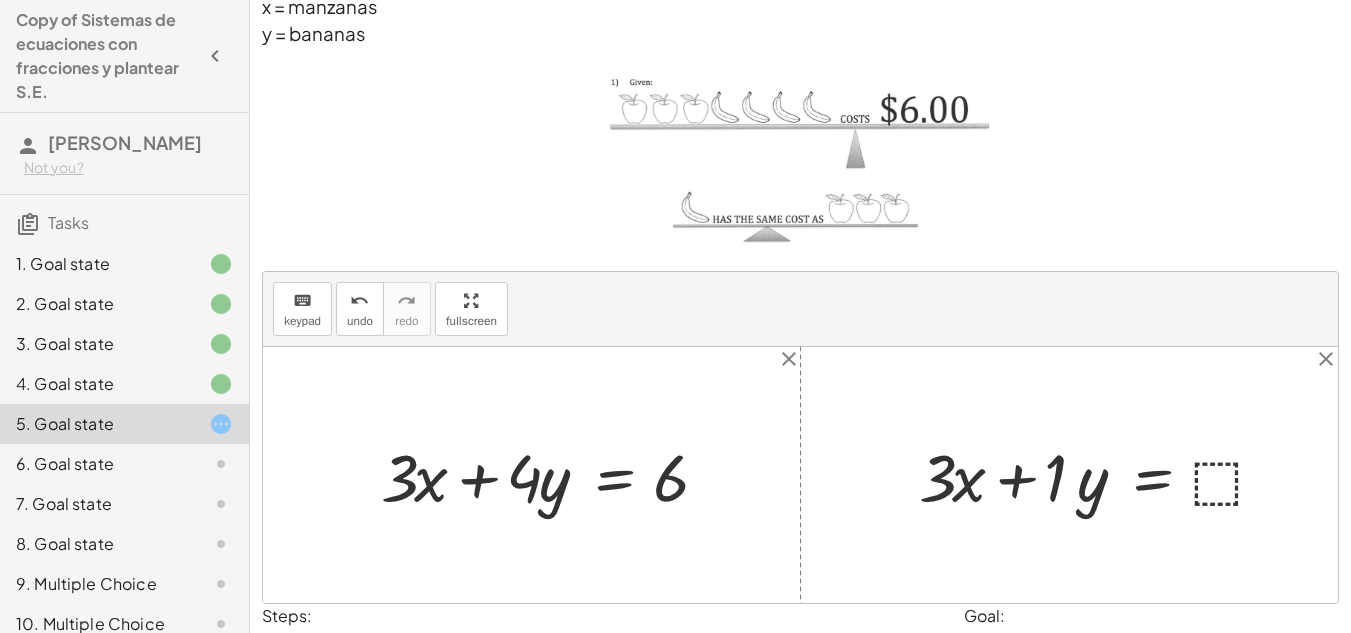 click at bounding box center (1101, 475) 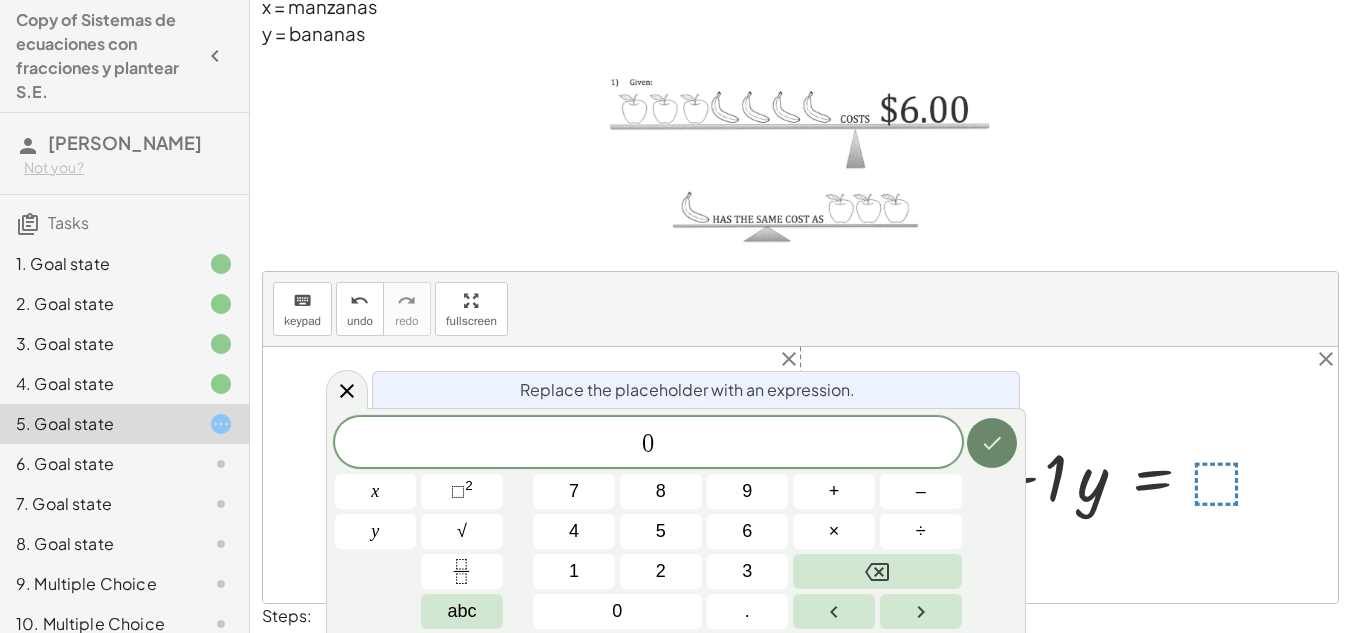 click 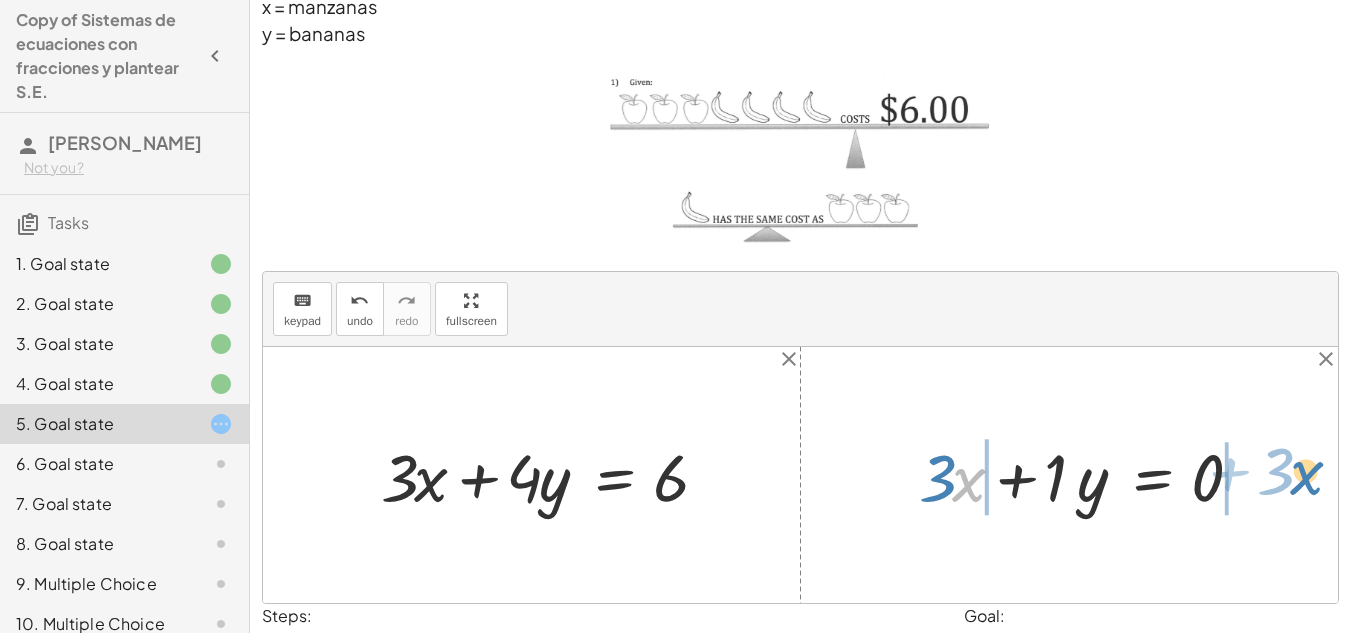 drag, startPoint x: 967, startPoint y: 478, endPoint x: 1289, endPoint y: 474, distance: 322.02484 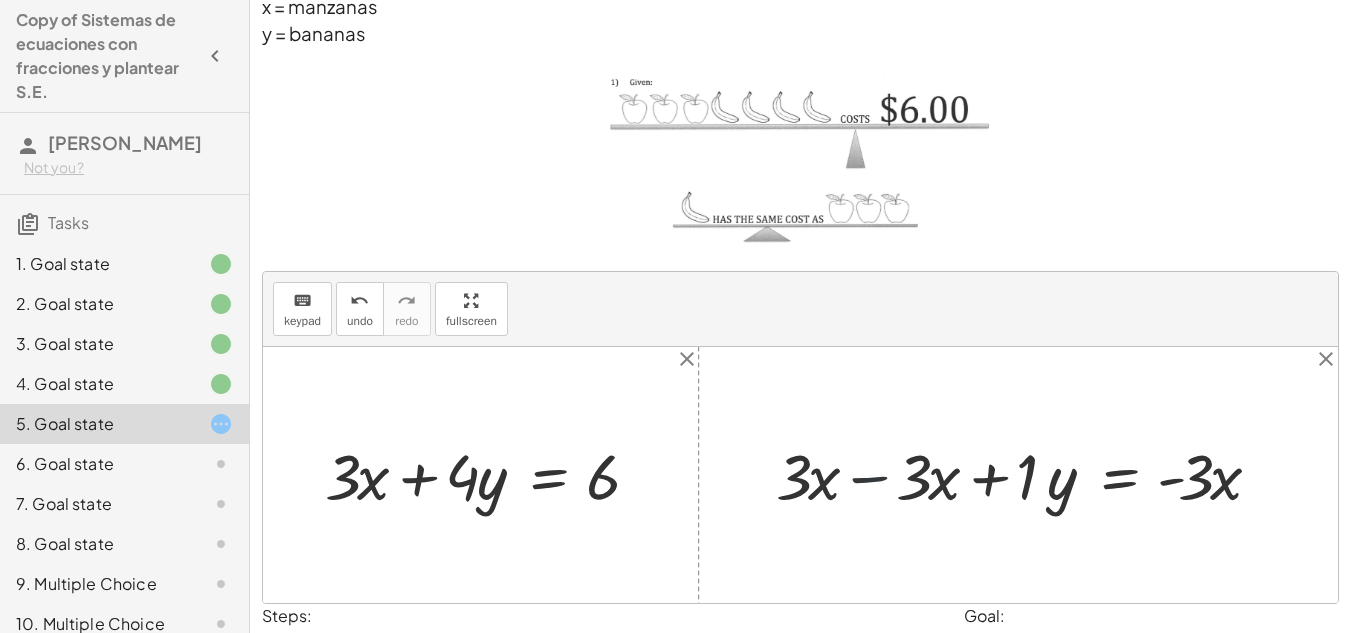 click at bounding box center (1026, 474) 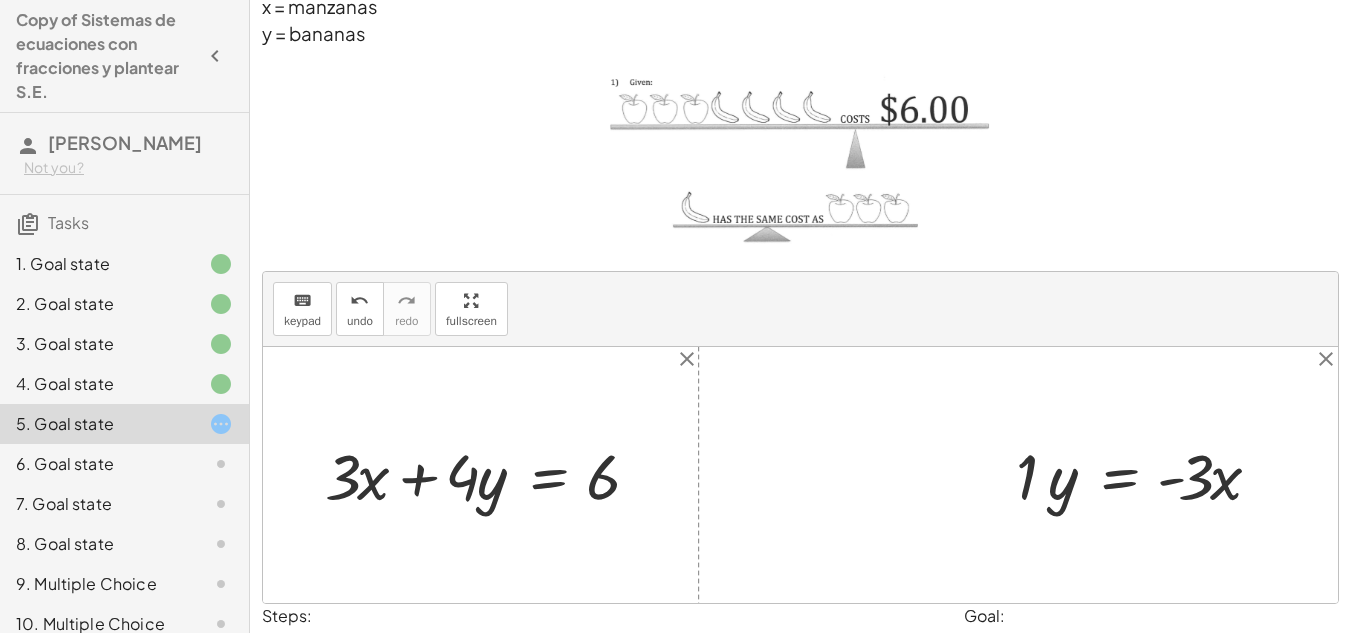 click at bounding box center [1146, 474] 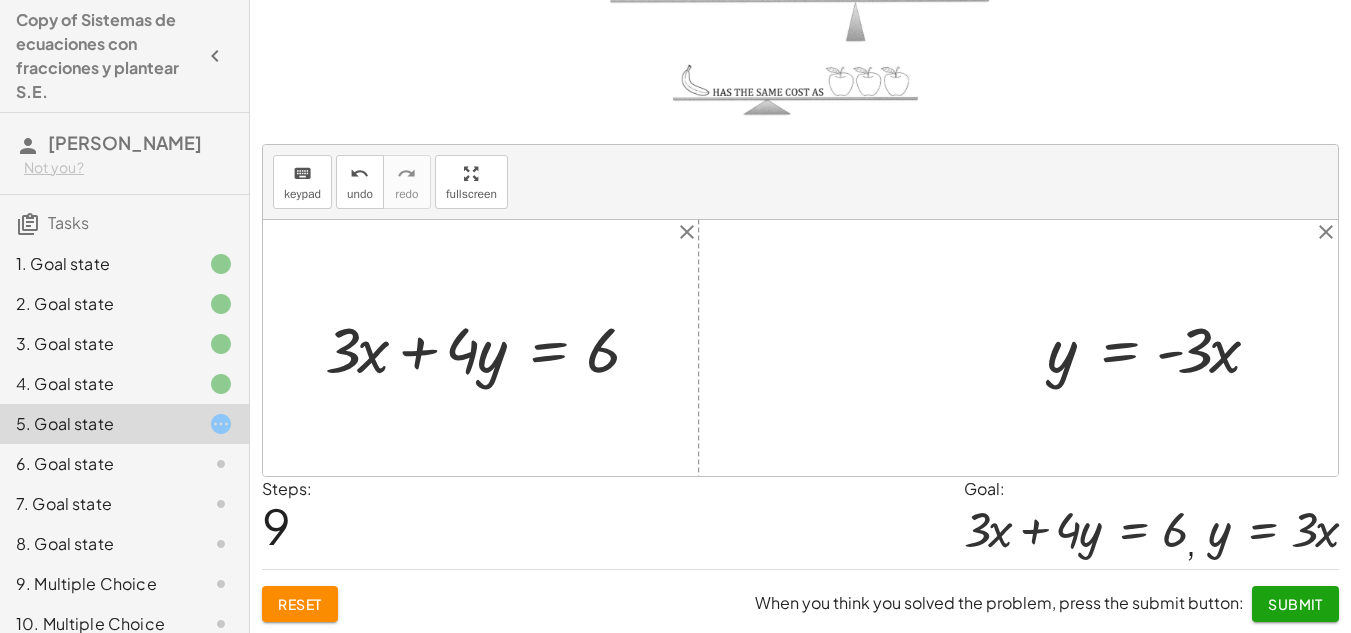 scroll, scrollTop: 214, scrollLeft: 0, axis: vertical 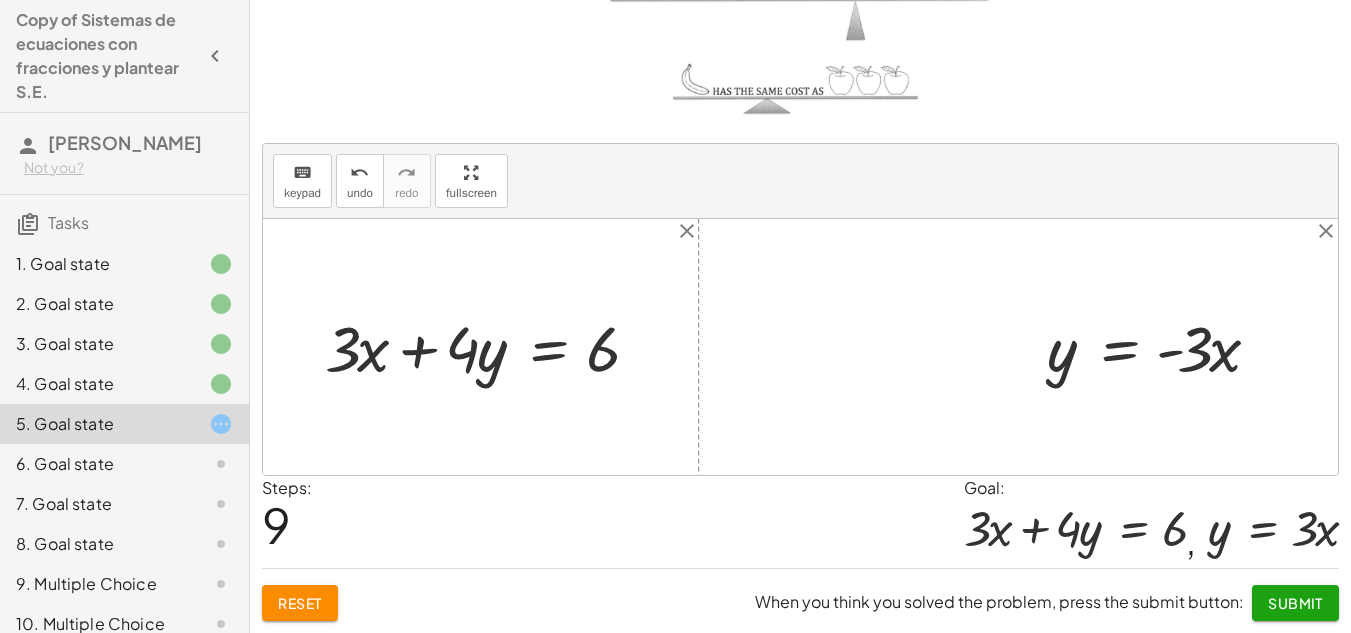click at bounding box center [1161, 346] 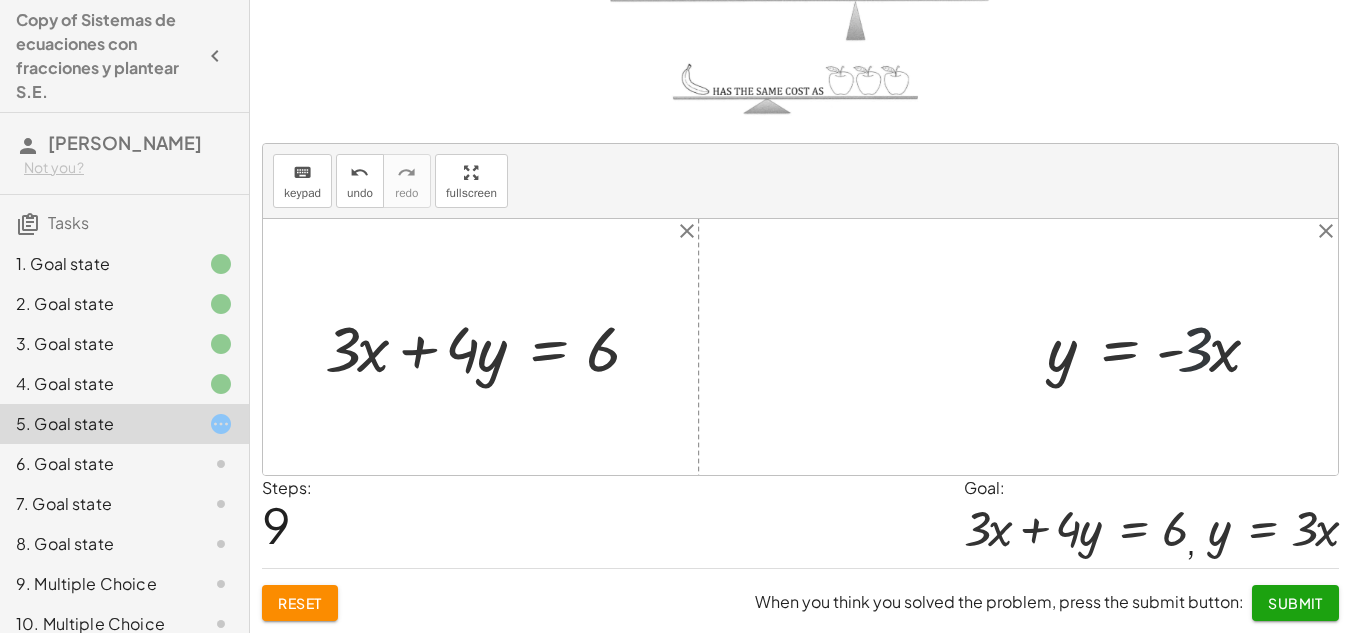 click at bounding box center [1161, 346] 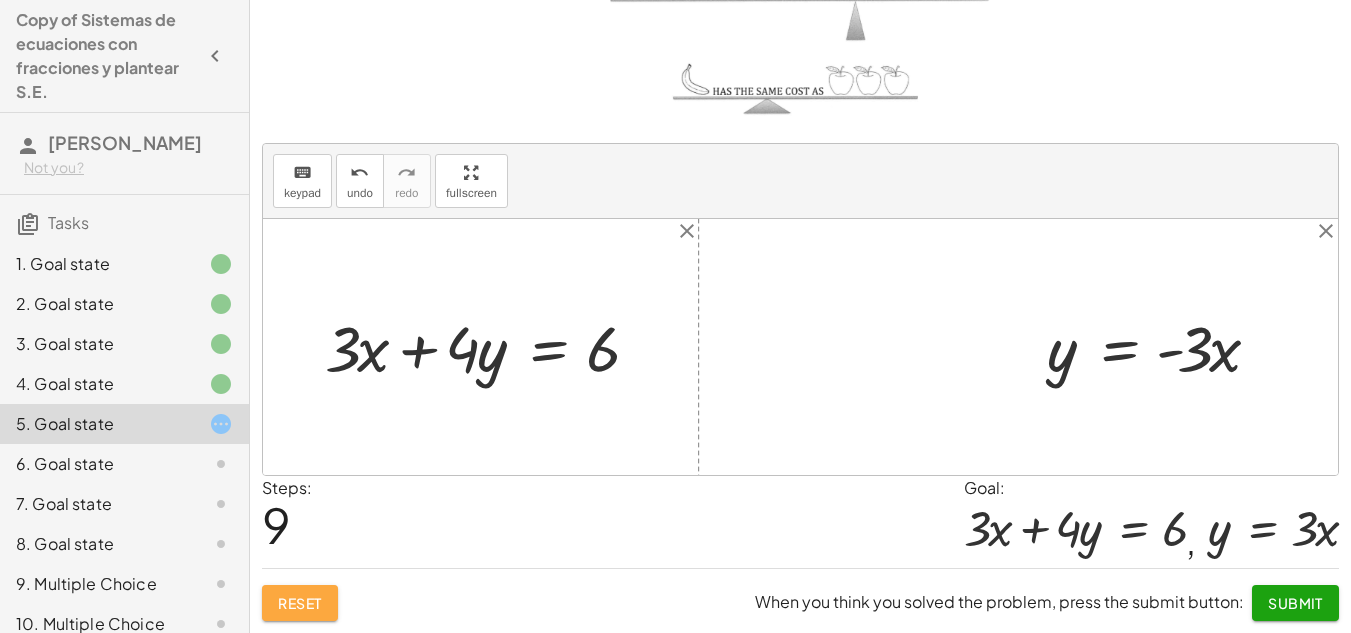click on "Reset" at bounding box center [300, 603] 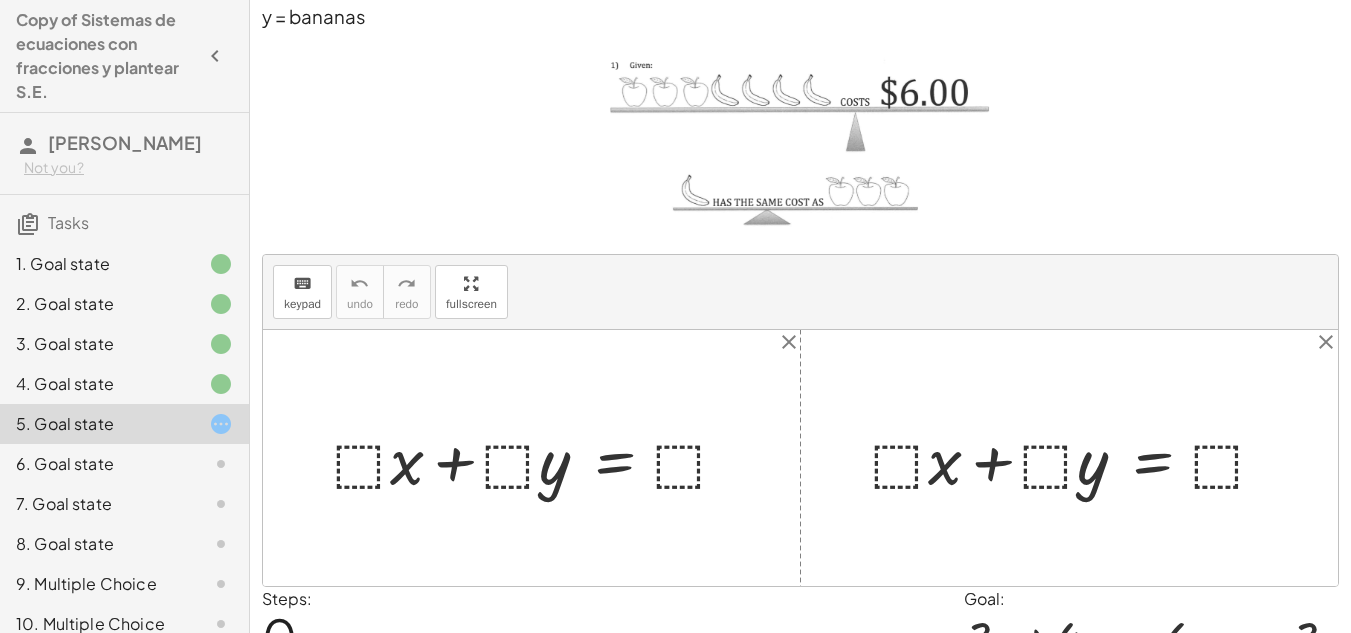 scroll, scrollTop: 133, scrollLeft: 0, axis: vertical 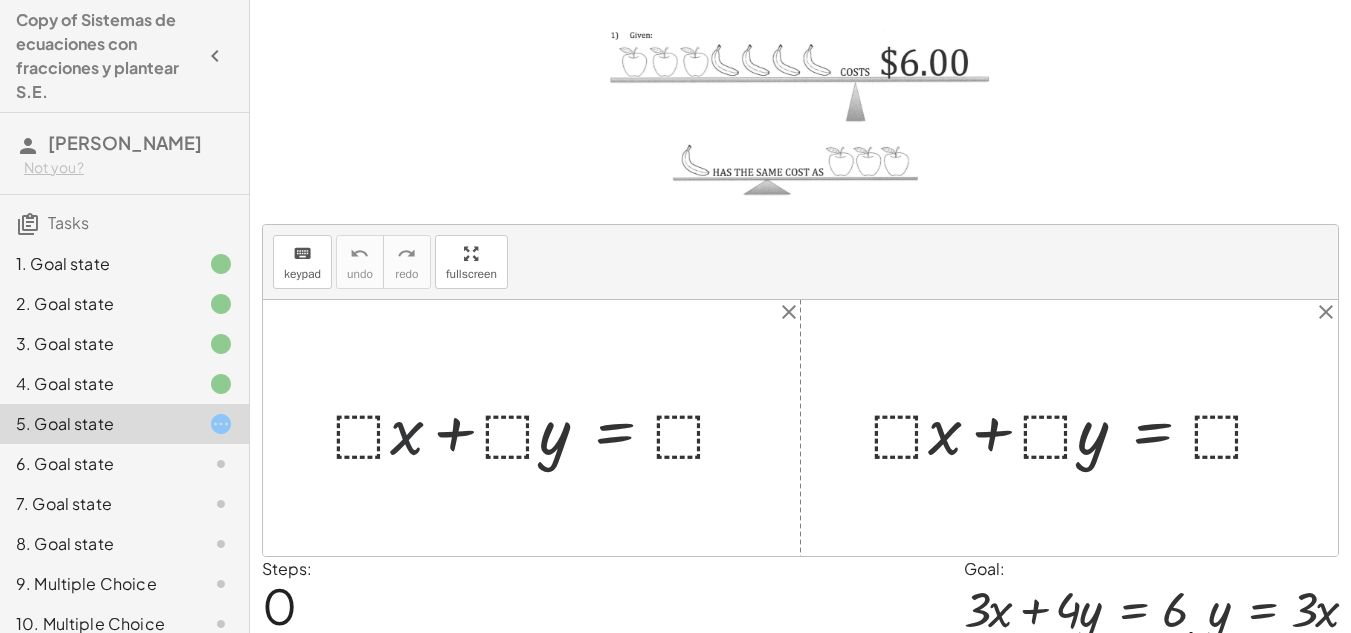 click at bounding box center [539, 428] 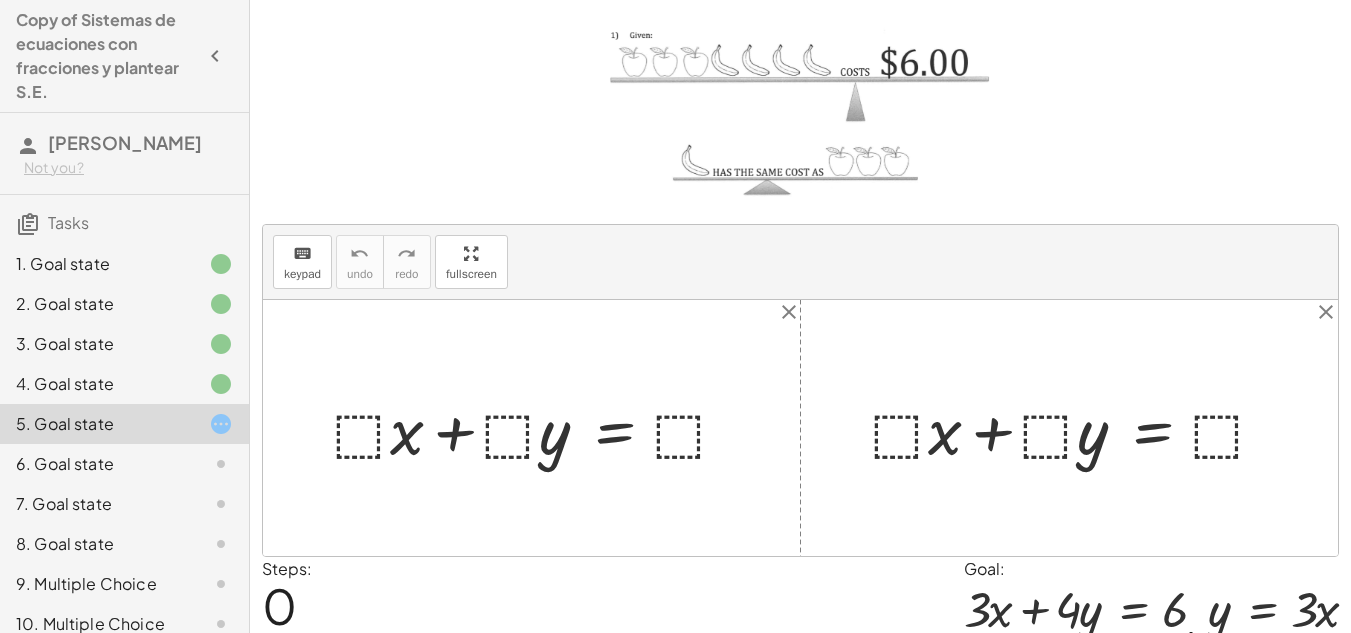 click at bounding box center (539, 428) 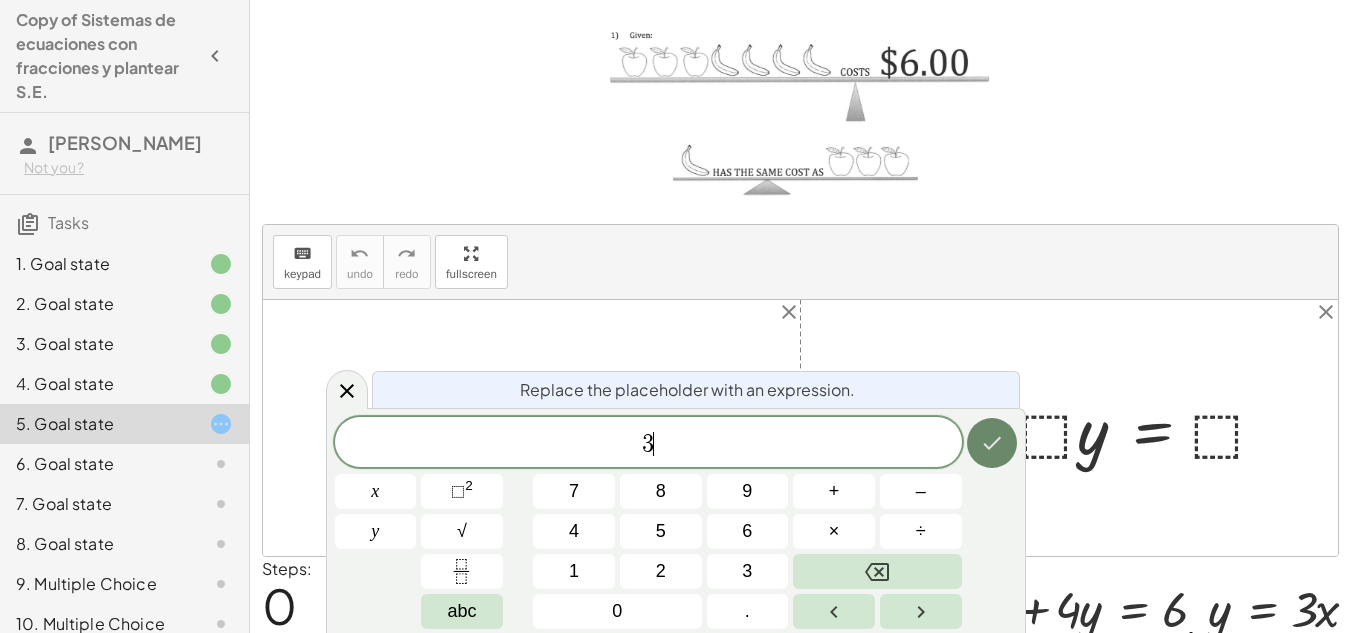 click at bounding box center [992, 443] 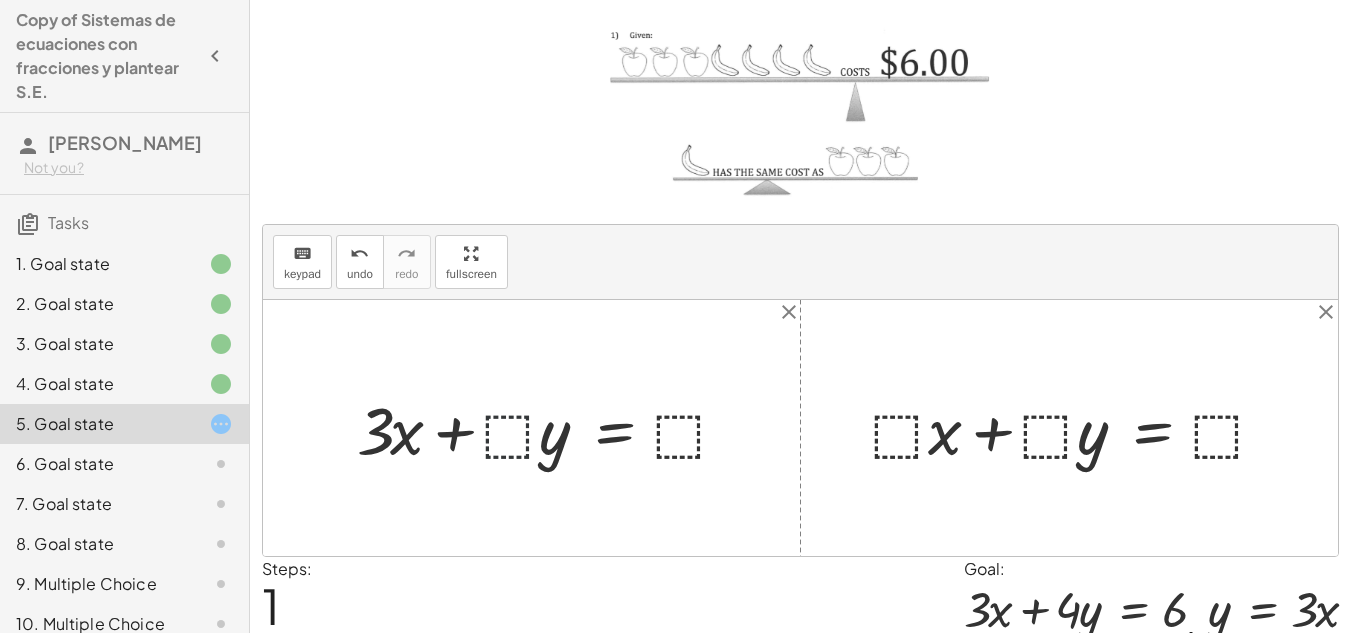 click at bounding box center (551, 428) 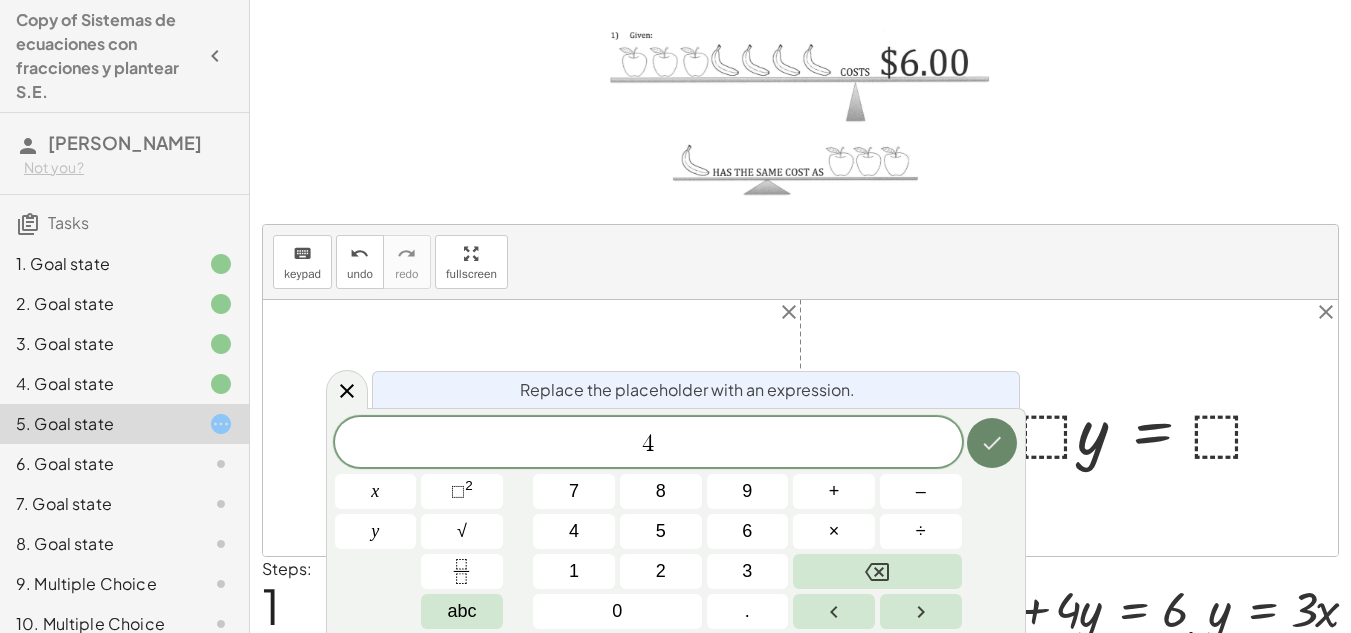 click at bounding box center [992, 443] 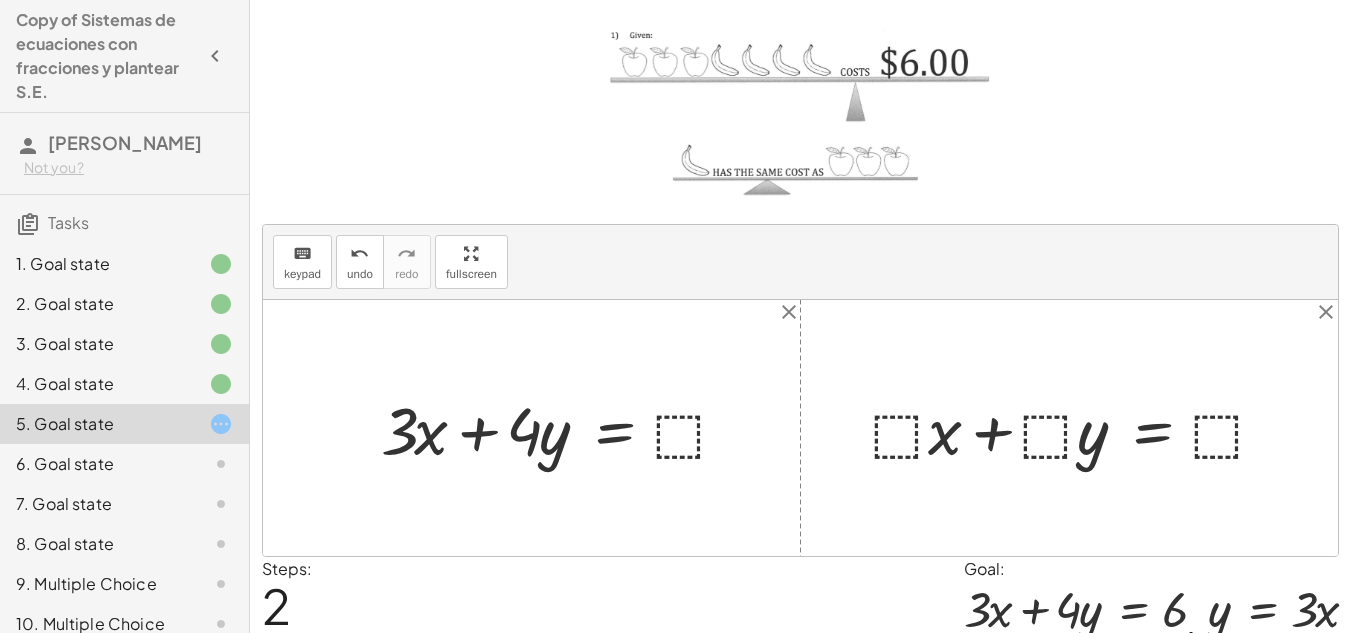 click at bounding box center (563, 428) 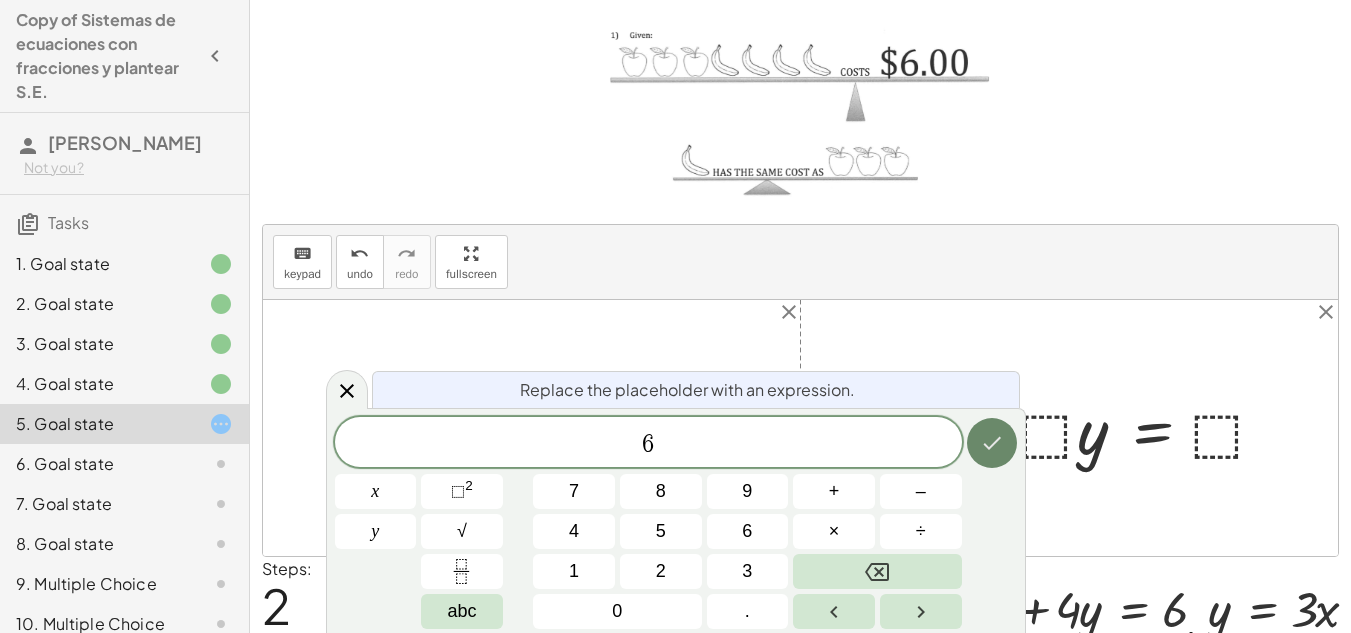 click 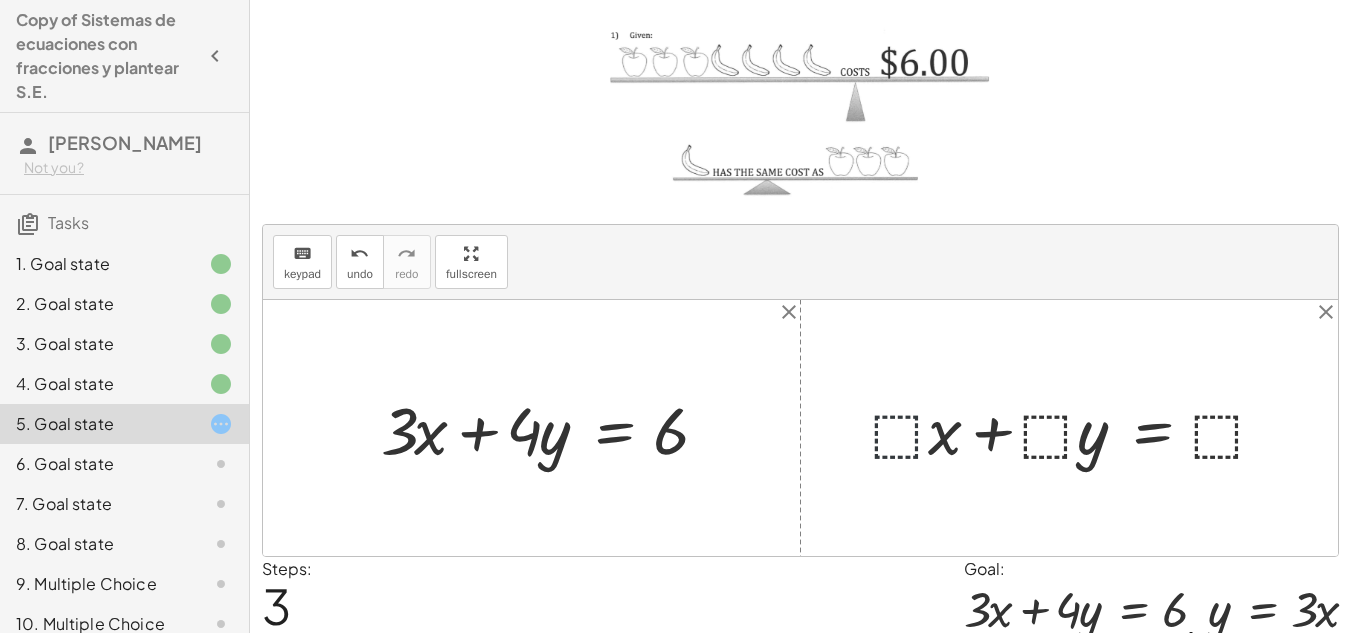 click at bounding box center [1077, 428] 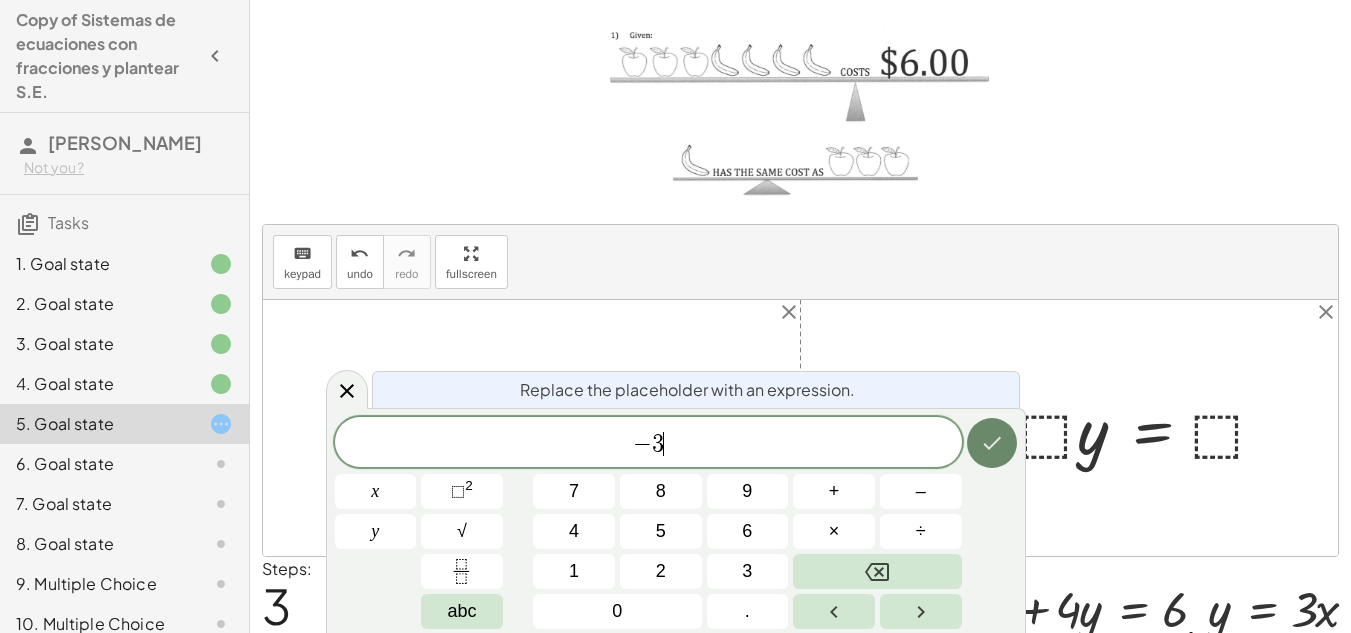 click 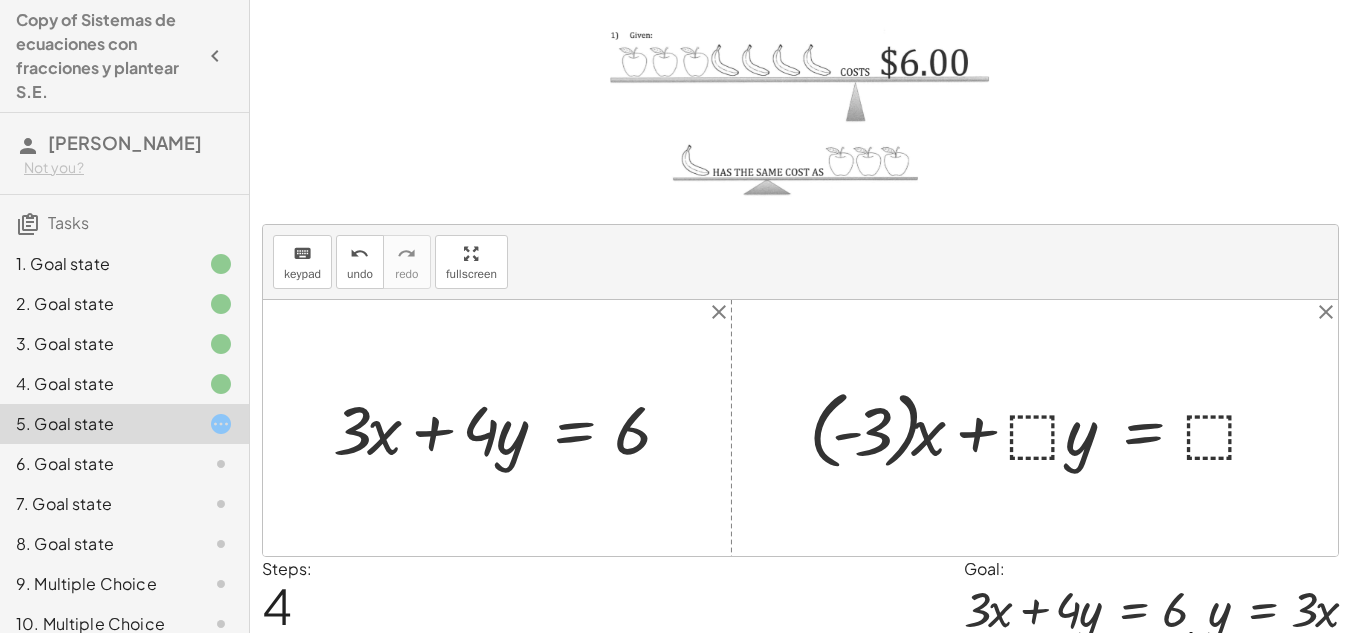 click at bounding box center (1042, 428) 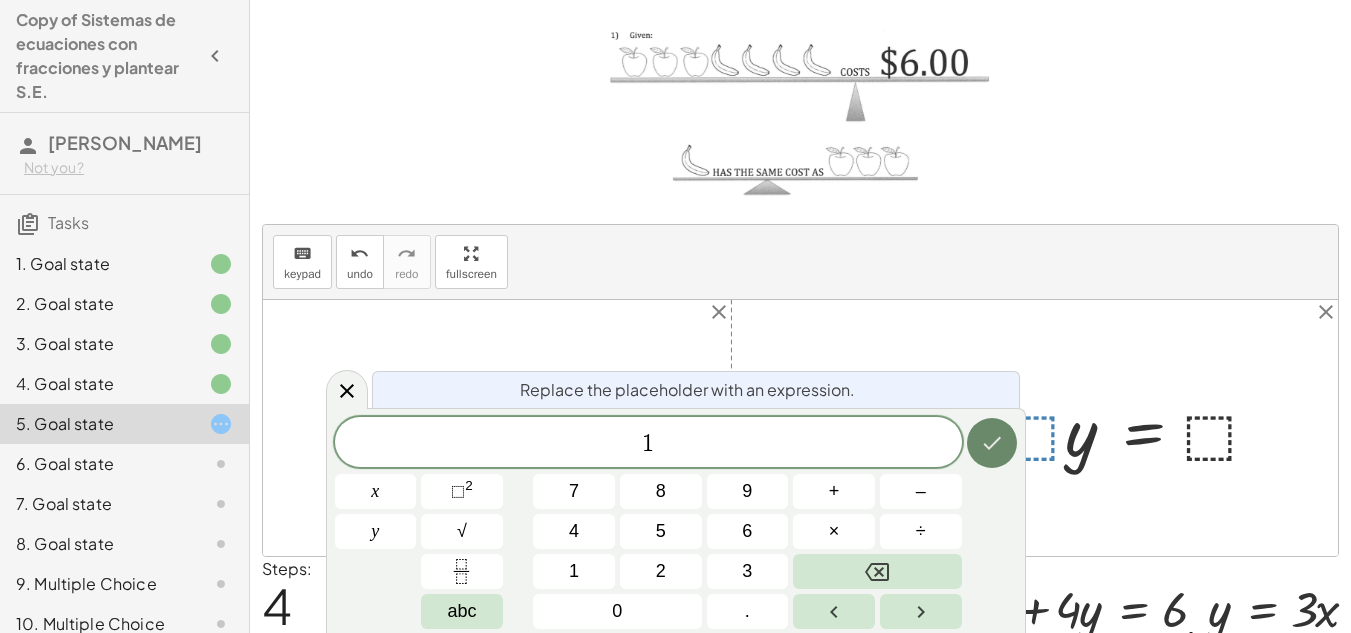 click at bounding box center [992, 443] 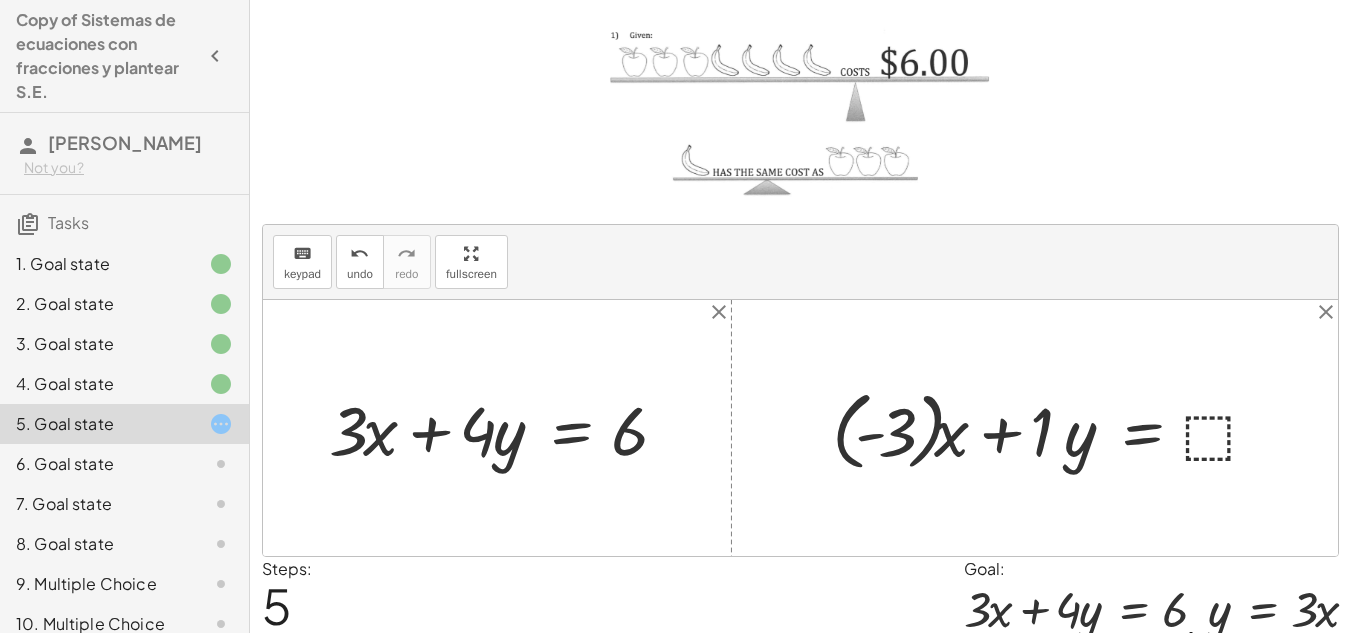 click at bounding box center [1054, 428] 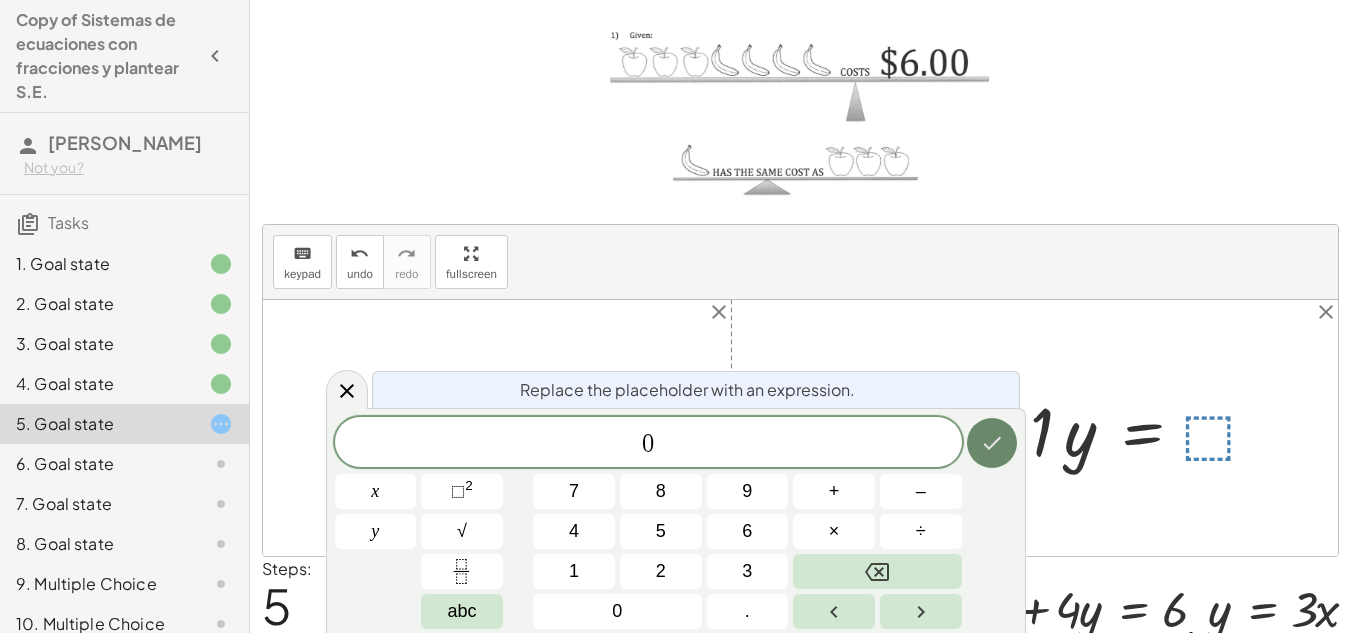 click 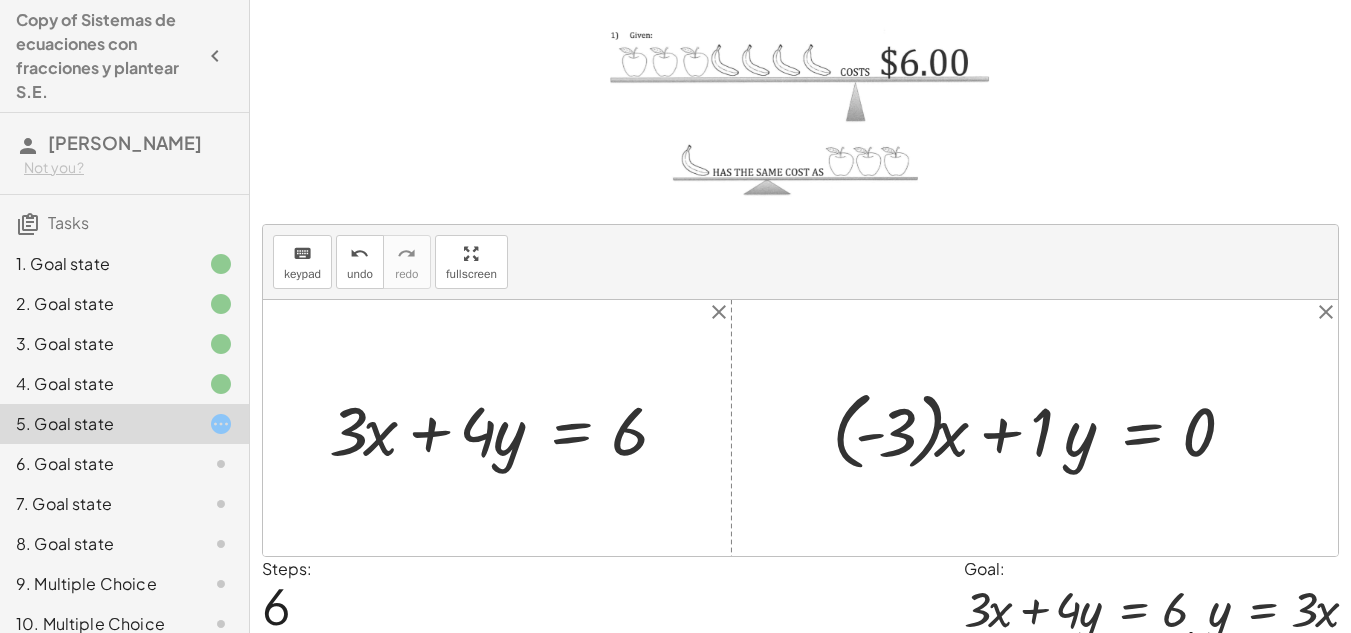 click at bounding box center [1042, 428] 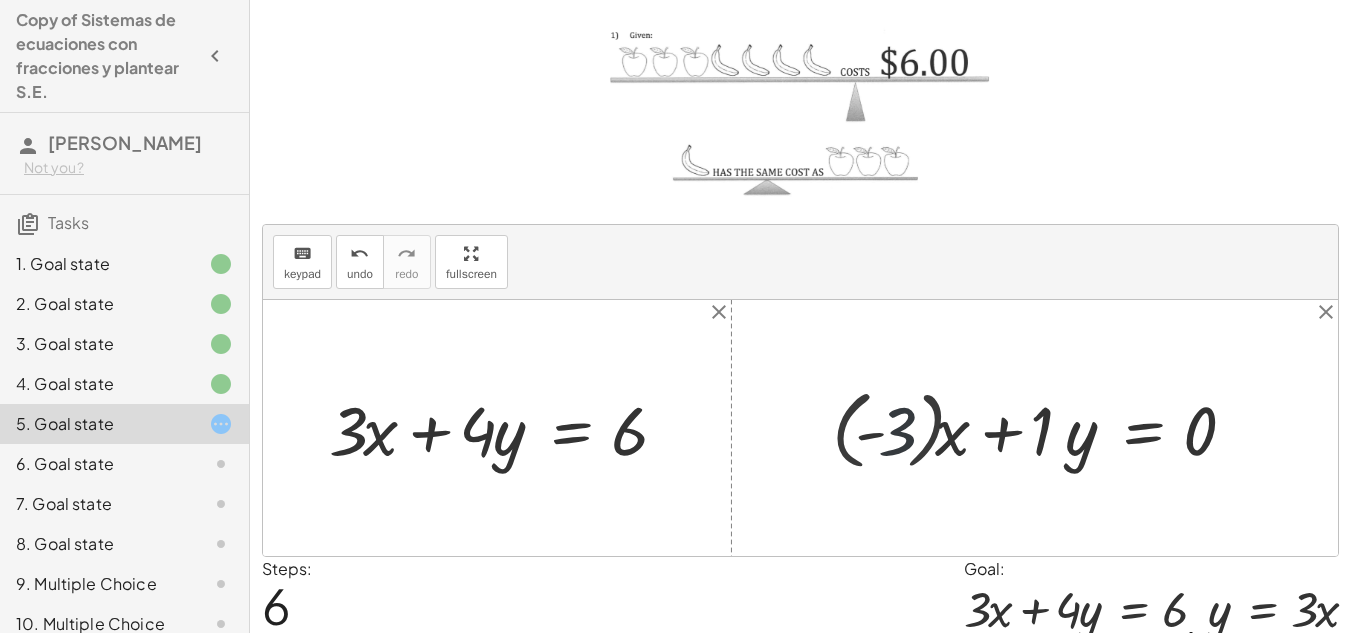 click at bounding box center (1065, 427) 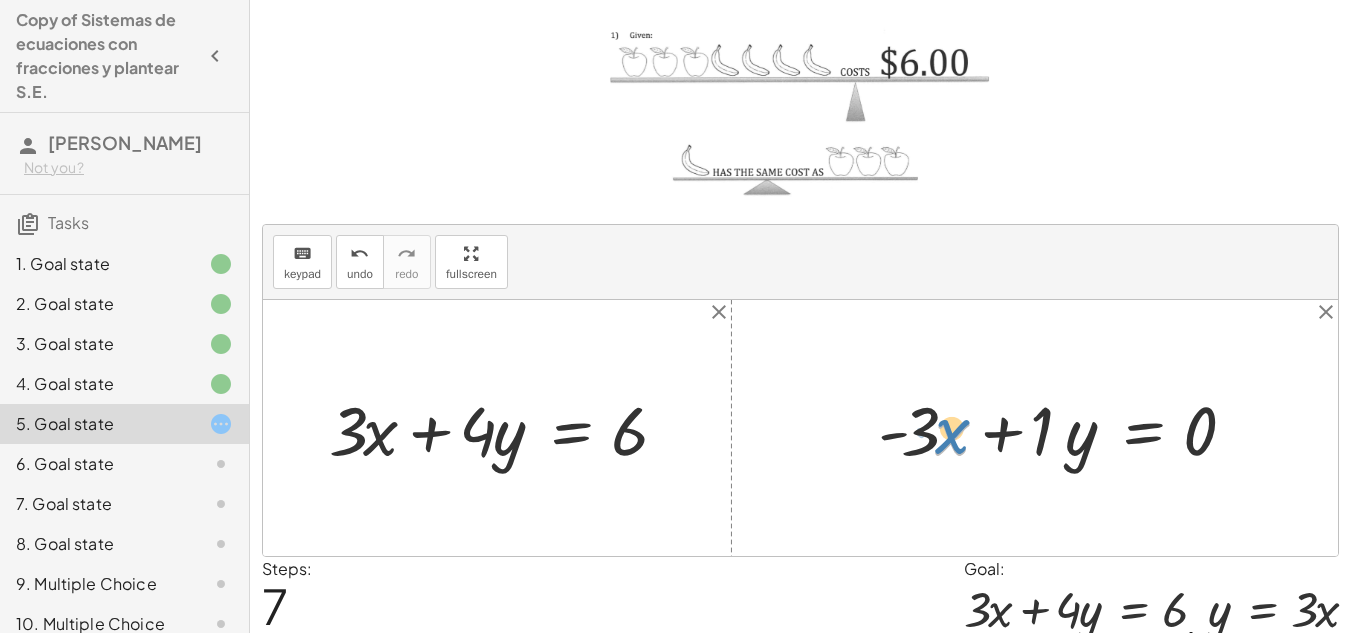 click at bounding box center (1065, 427) 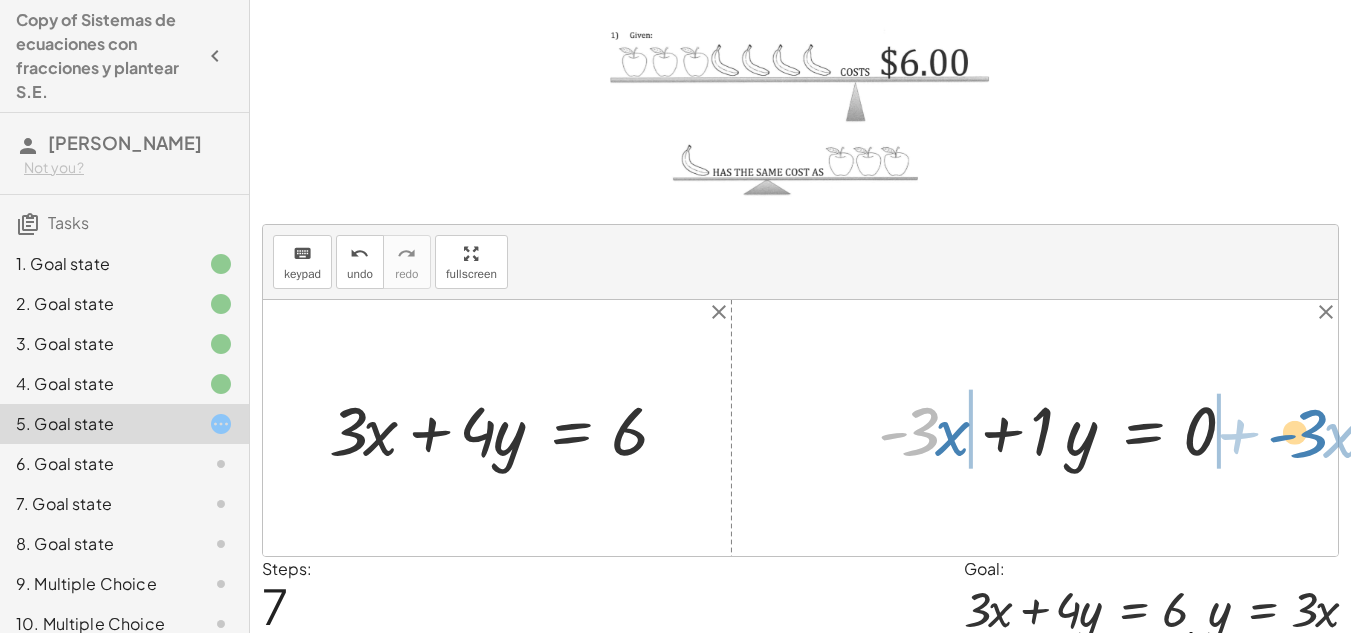 drag, startPoint x: 930, startPoint y: 433, endPoint x: 1318, endPoint y: 435, distance: 388.00516 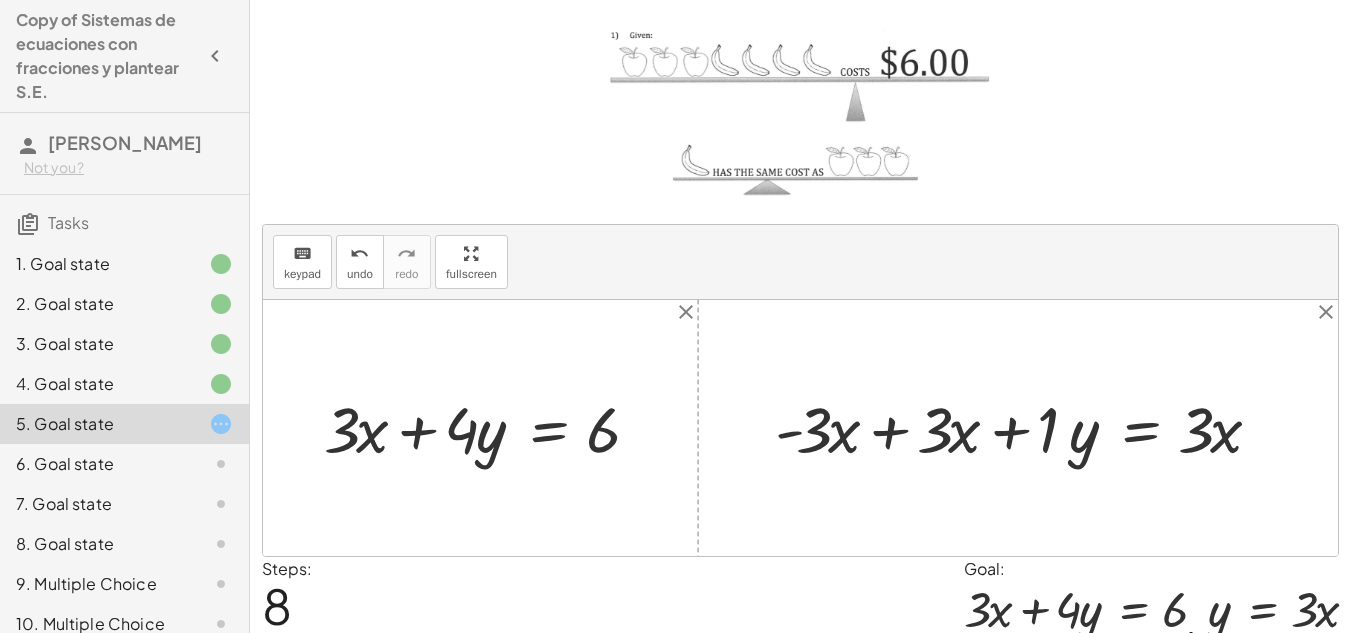 click at bounding box center (1026, 428) 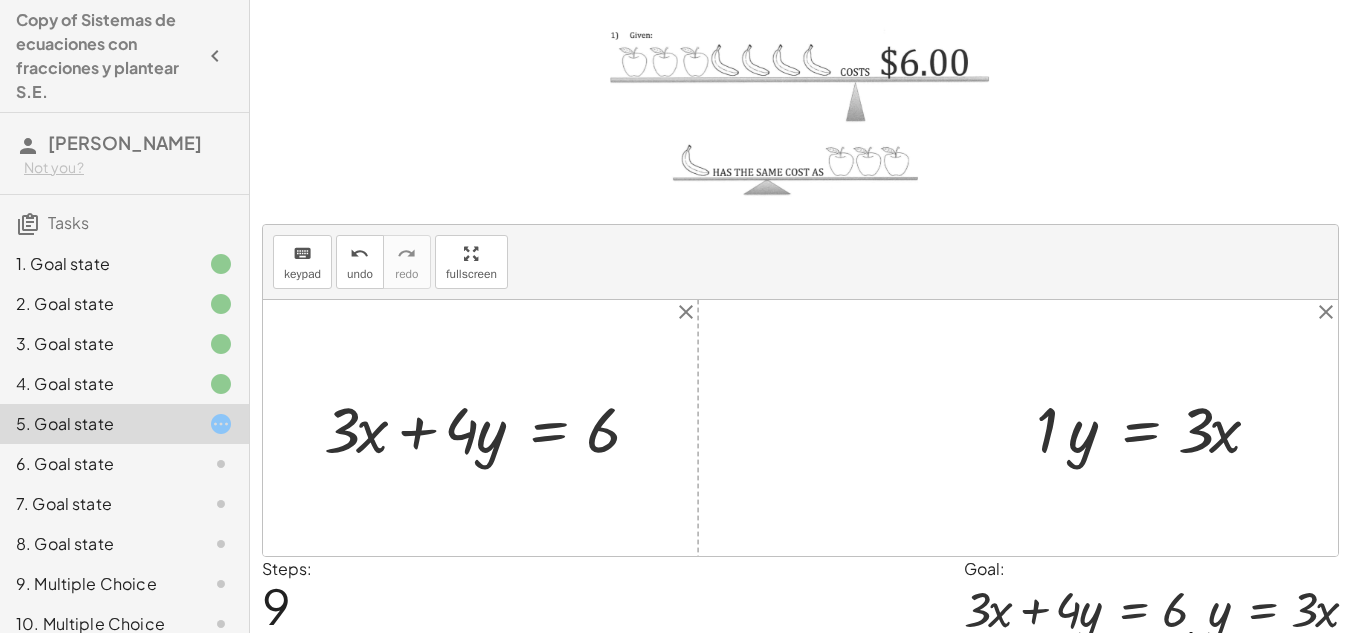 click at bounding box center [1156, 428] 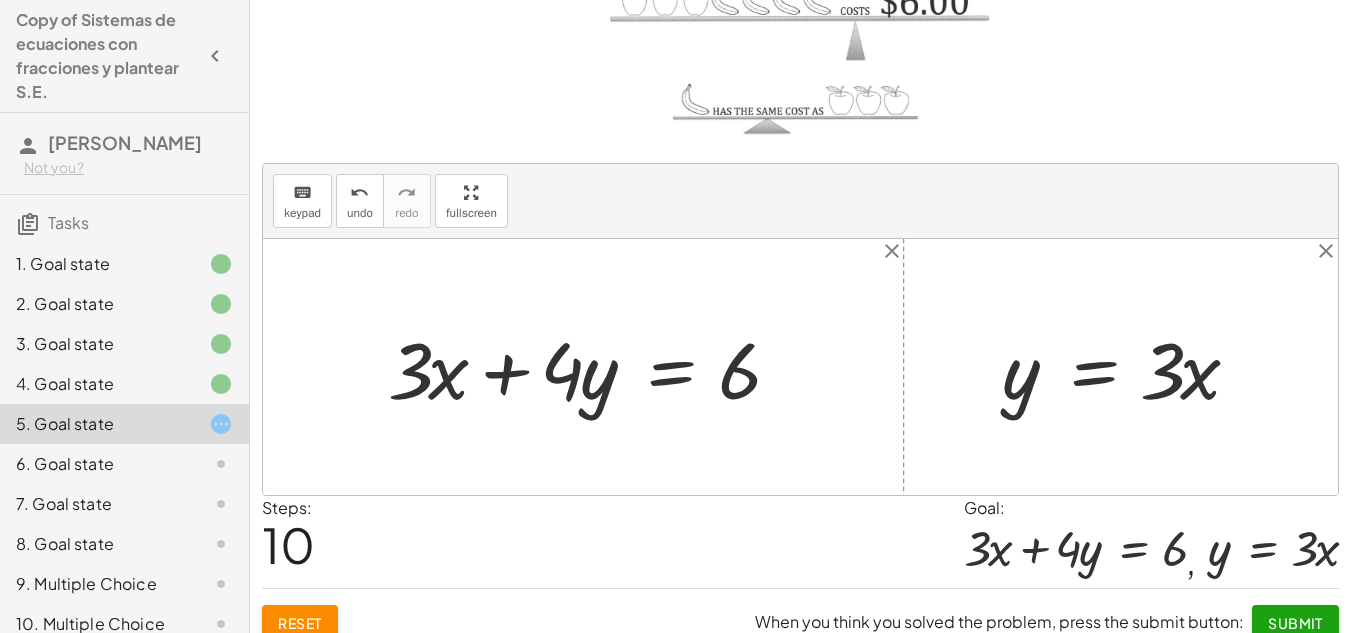 scroll, scrollTop: 214, scrollLeft: 0, axis: vertical 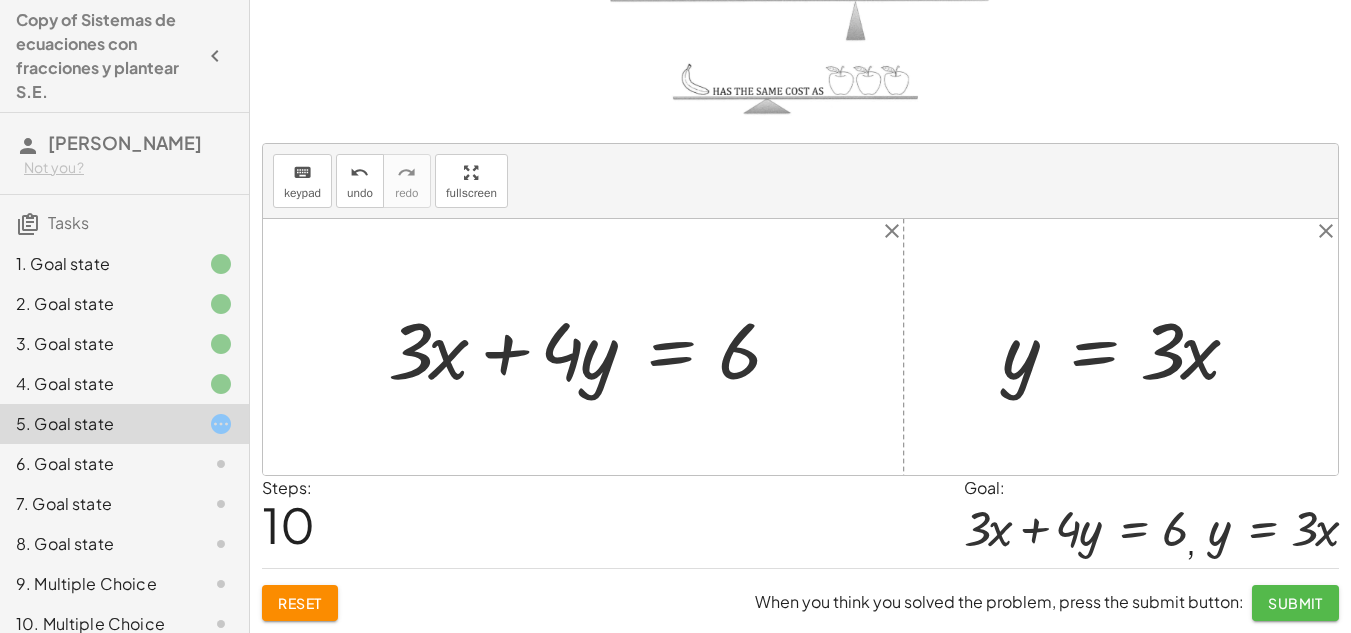 click on "Submit" 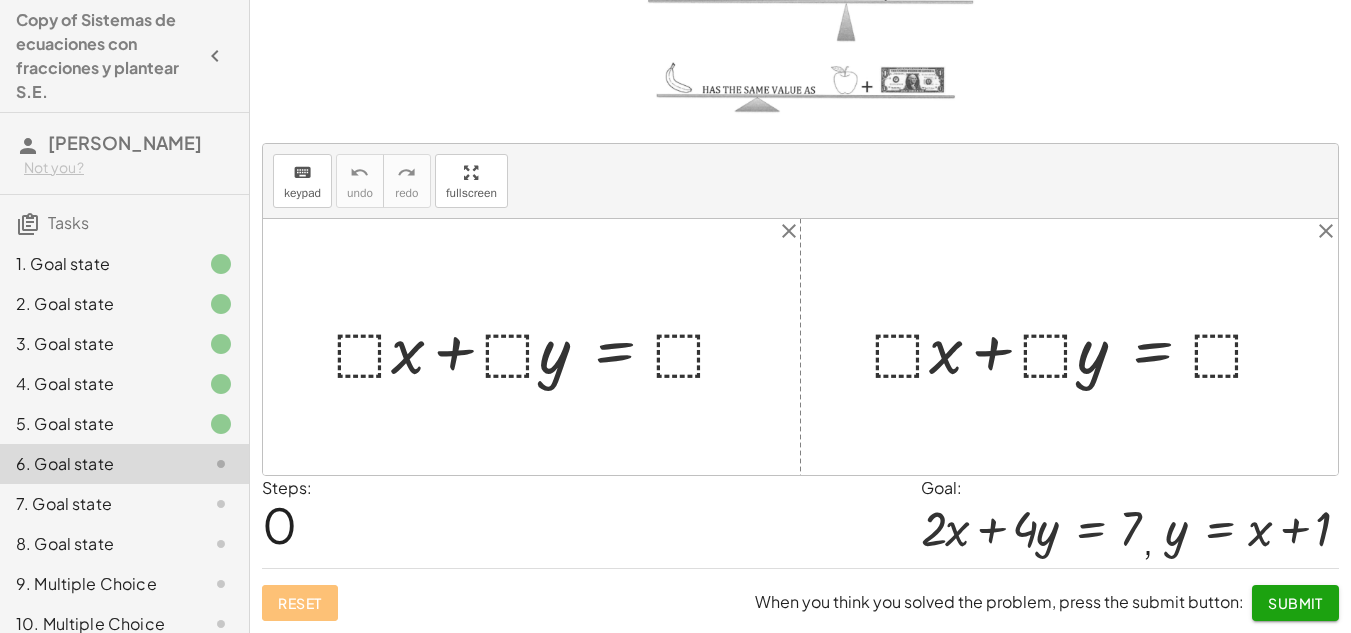 scroll, scrollTop: 211, scrollLeft: 0, axis: vertical 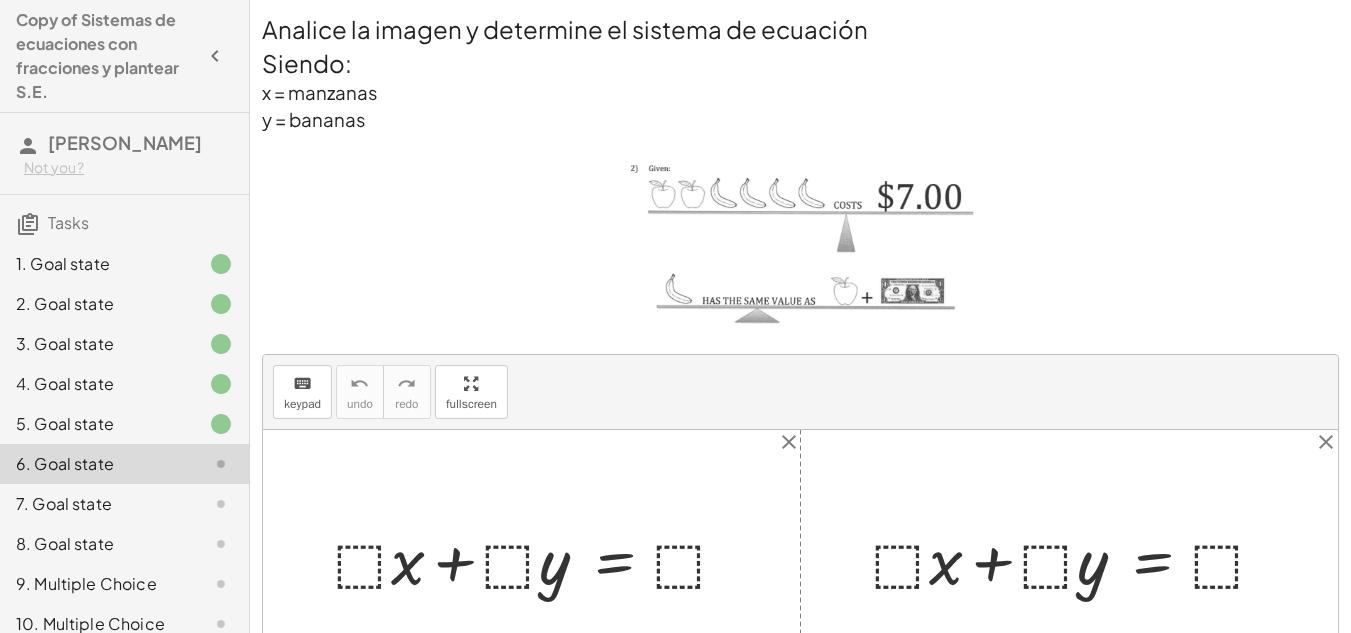 click at bounding box center (539, 558) 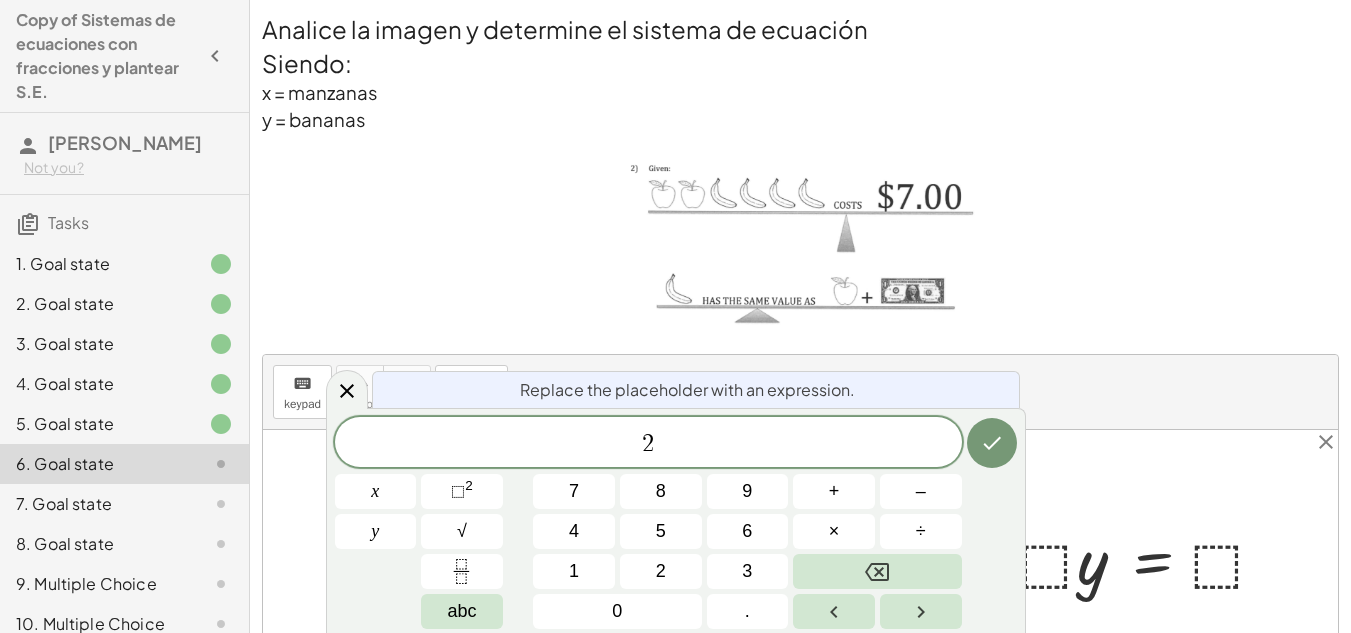 click 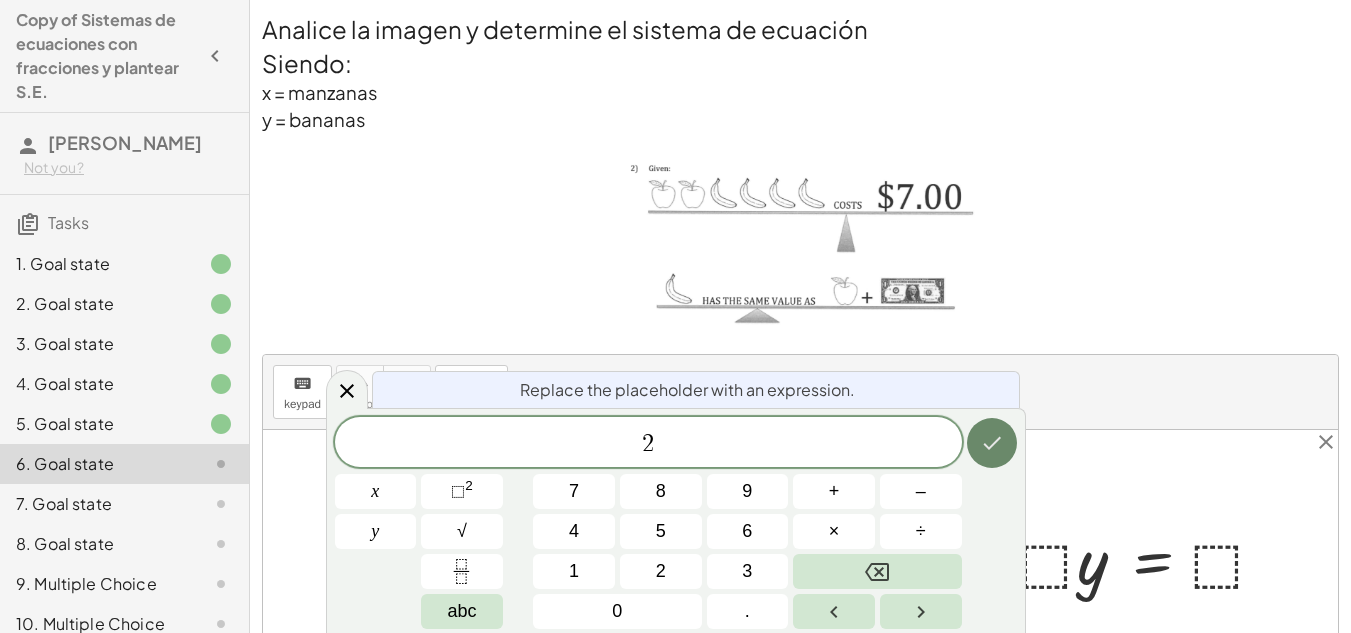 click 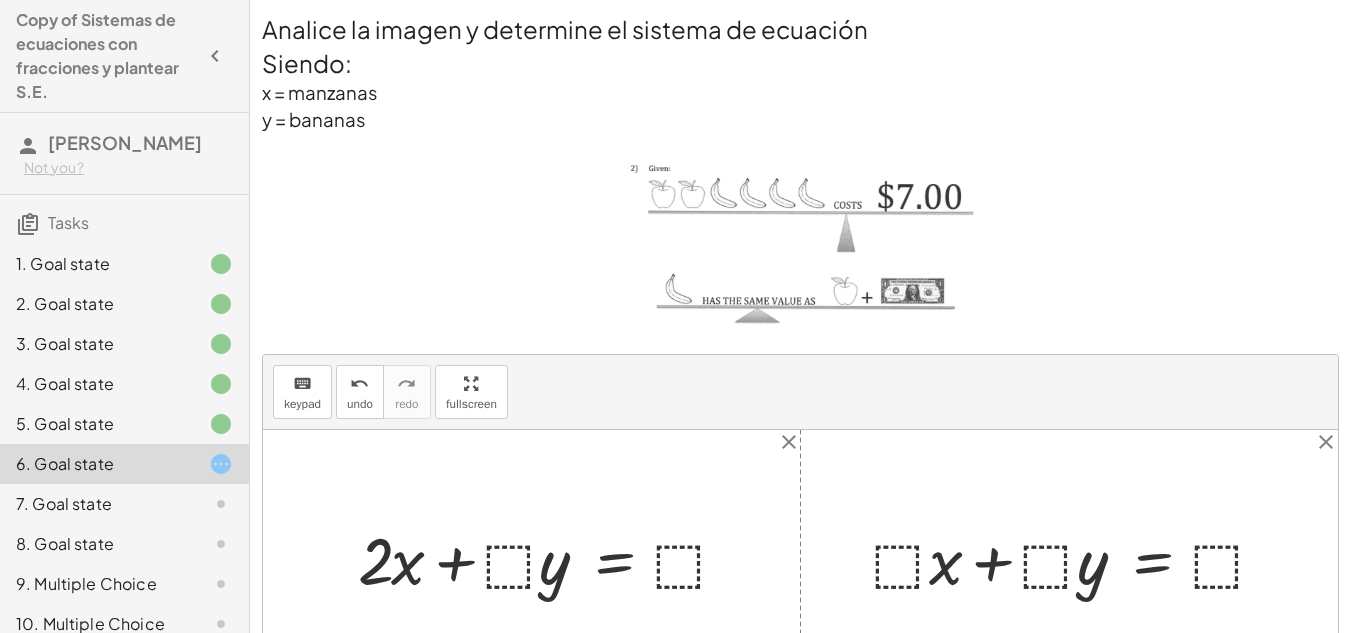 click at bounding box center [551, 558] 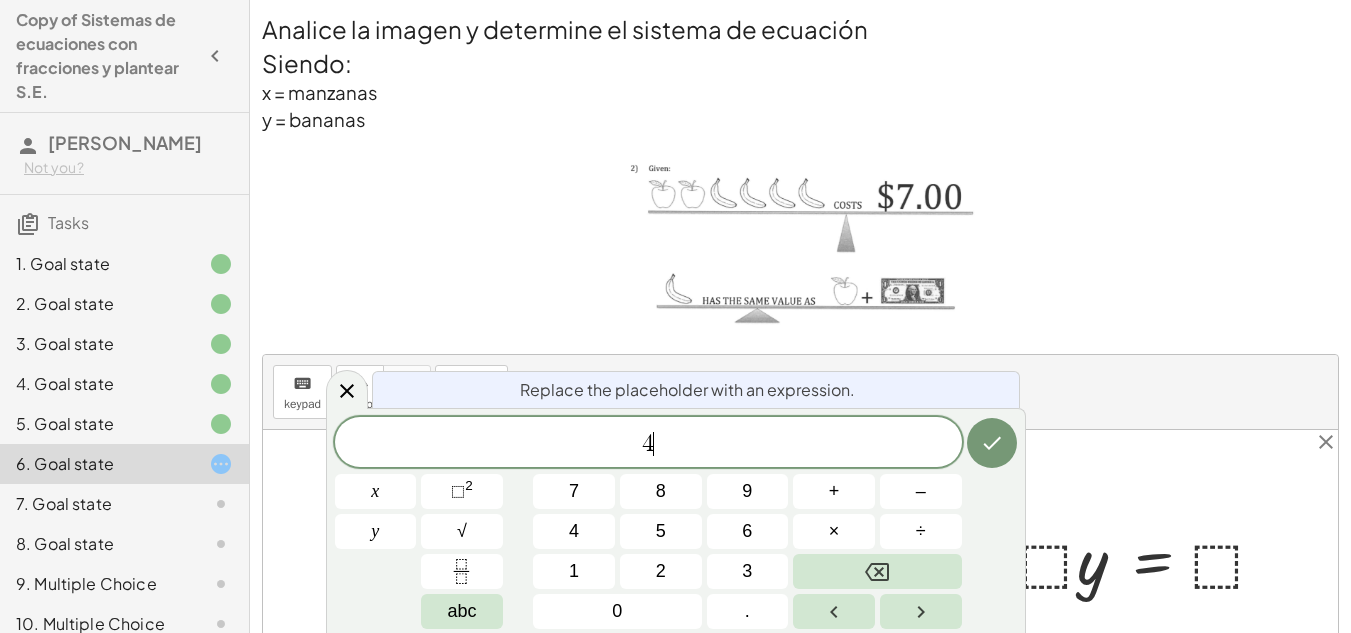 click on "Replace the placeholder with an expression. 4 ​ x y 7 8 9 + – 4 5 6 × ÷ ⬚ 2 √ abc 1 2 3 0 ." at bounding box center [676, 520] 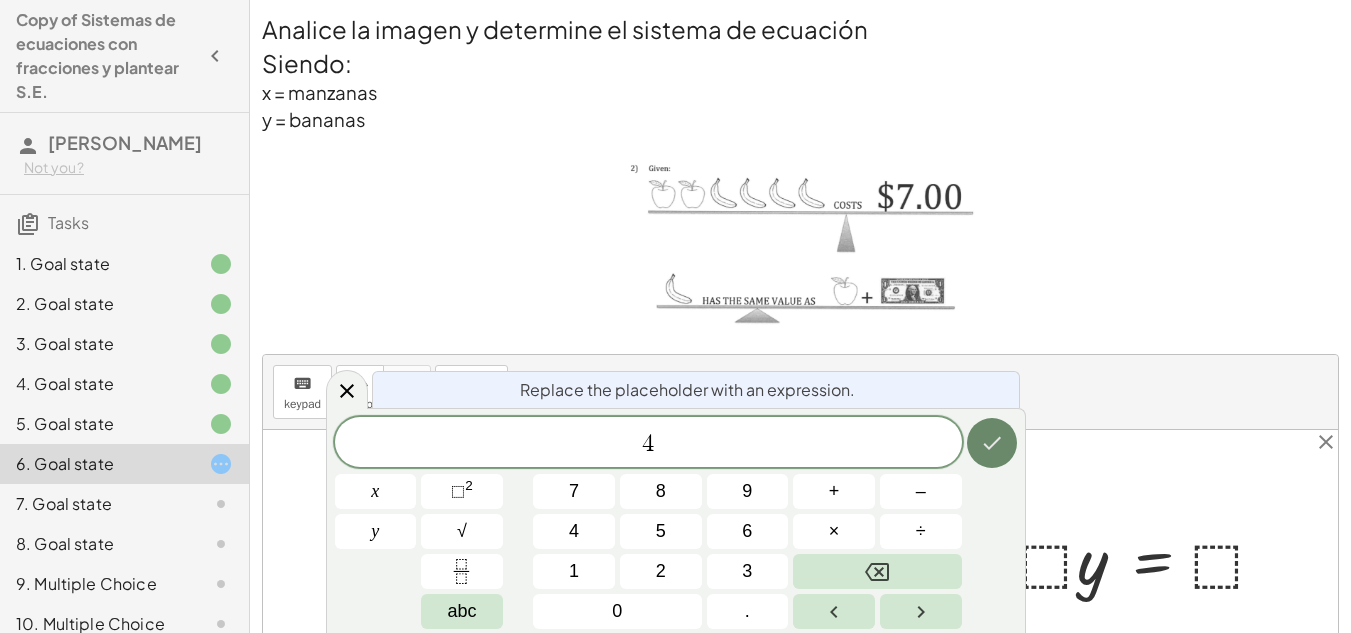 click 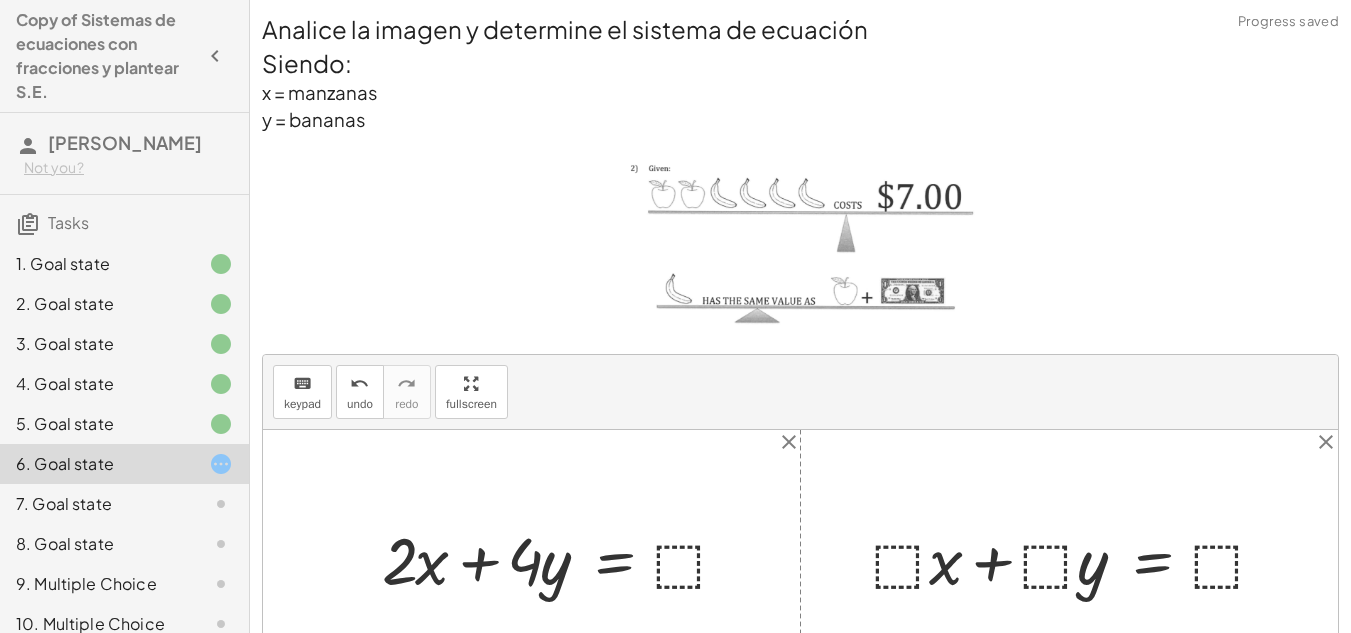 click at bounding box center (563, 558) 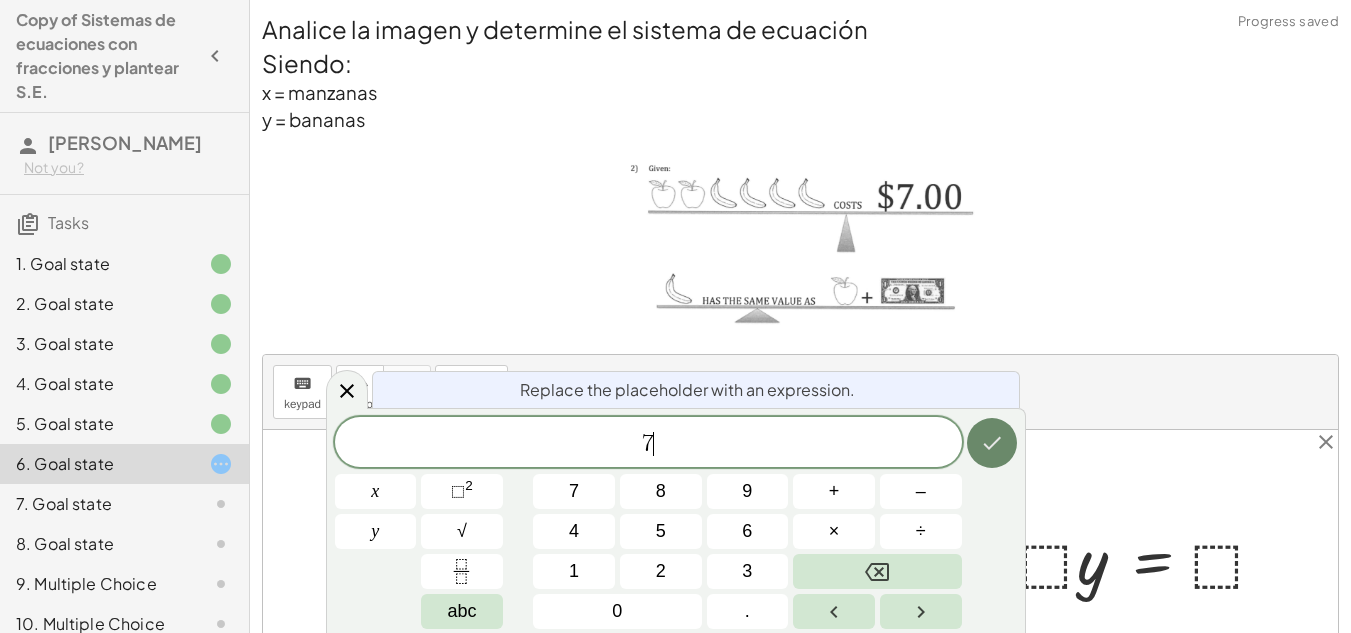 click at bounding box center [992, 443] 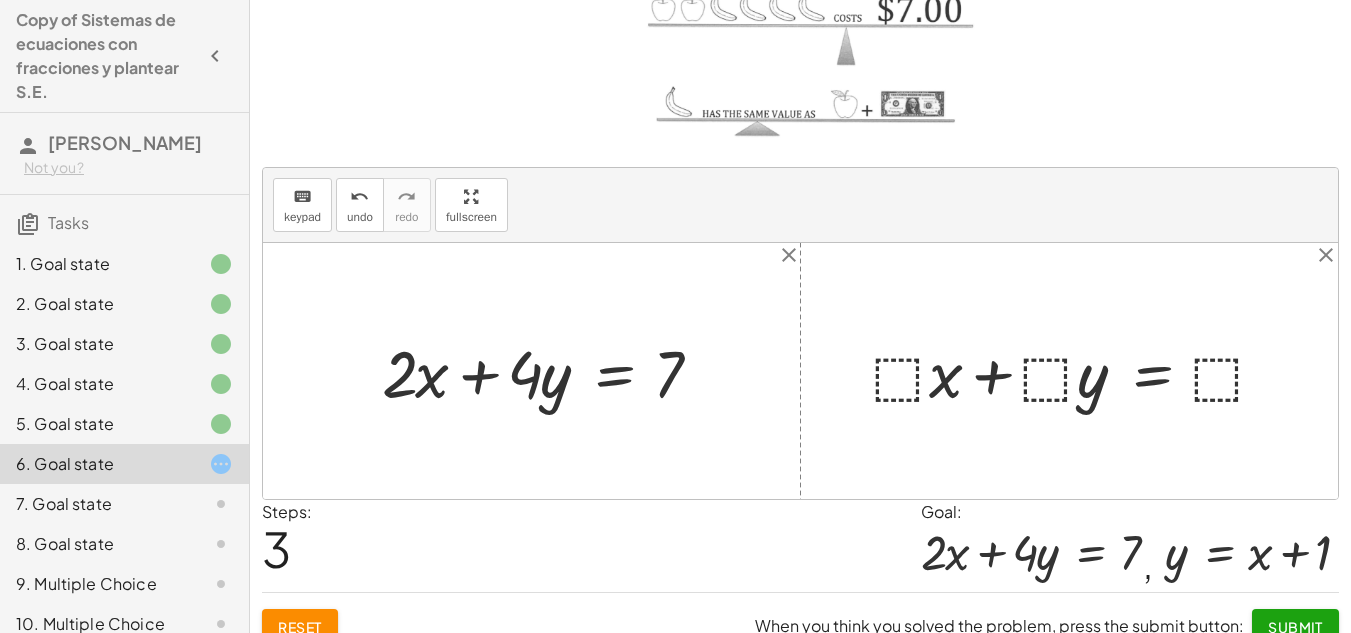 scroll, scrollTop: 194, scrollLeft: 0, axis: vertical 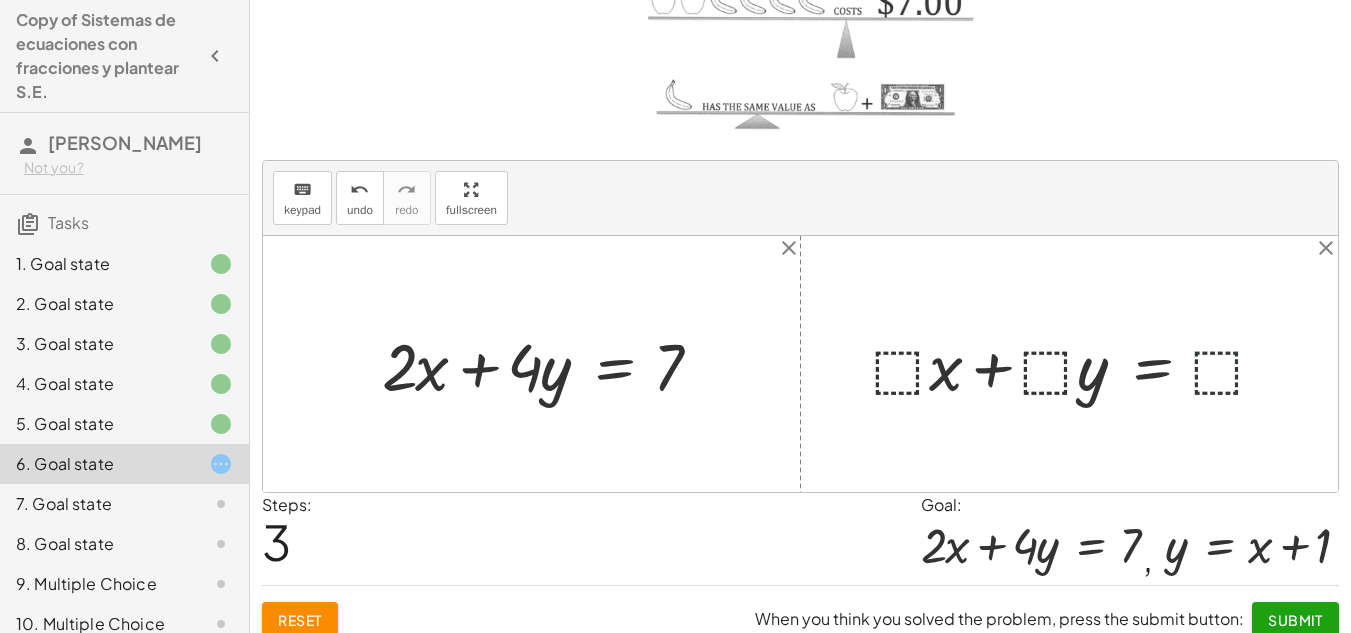 click at bounding box center (1077, 364) 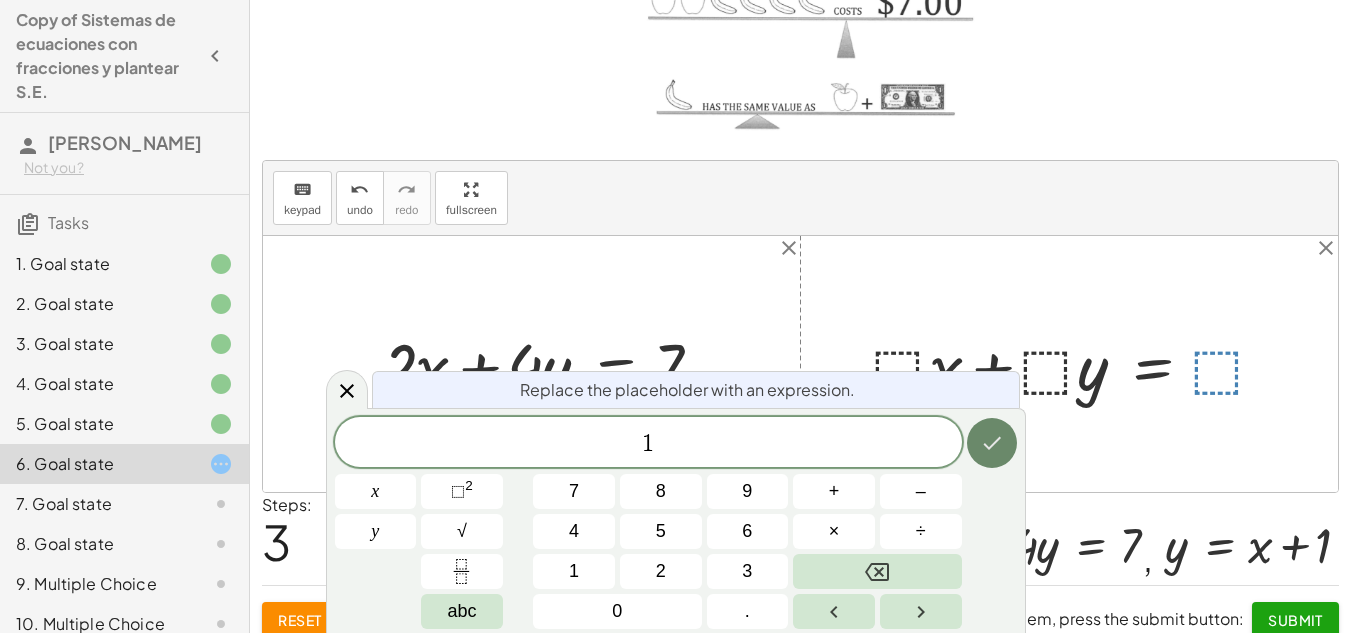 click 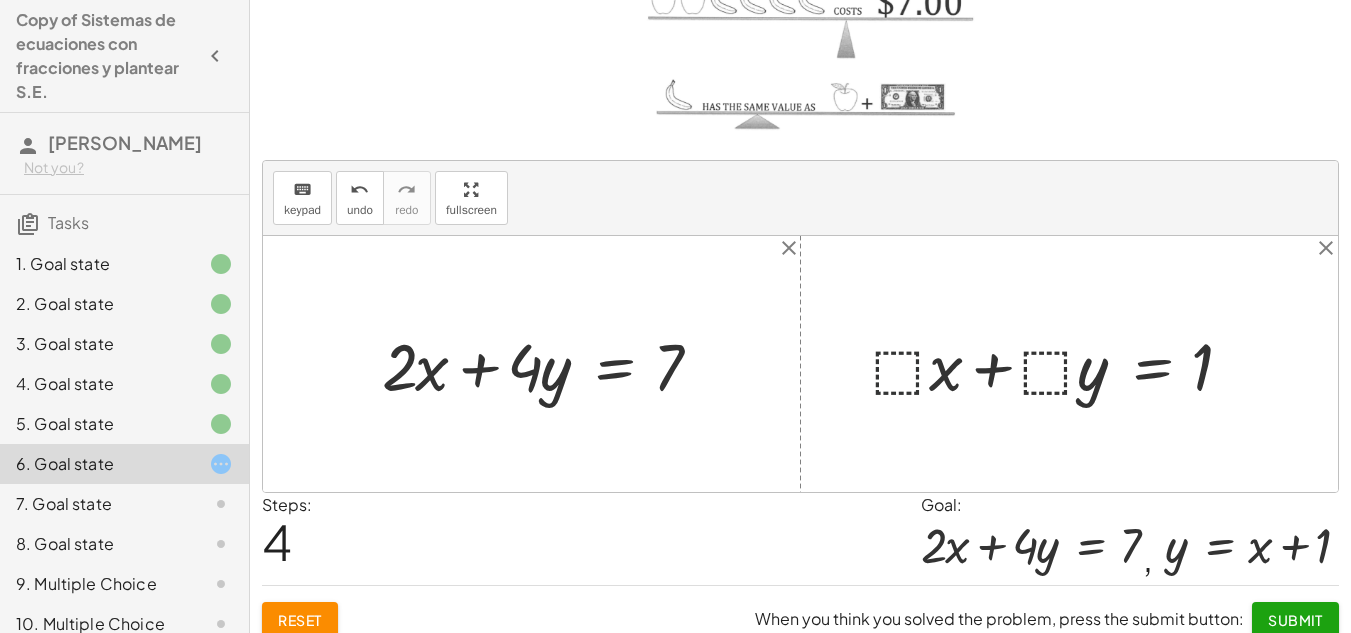 click at bounding box center (1065, 364) 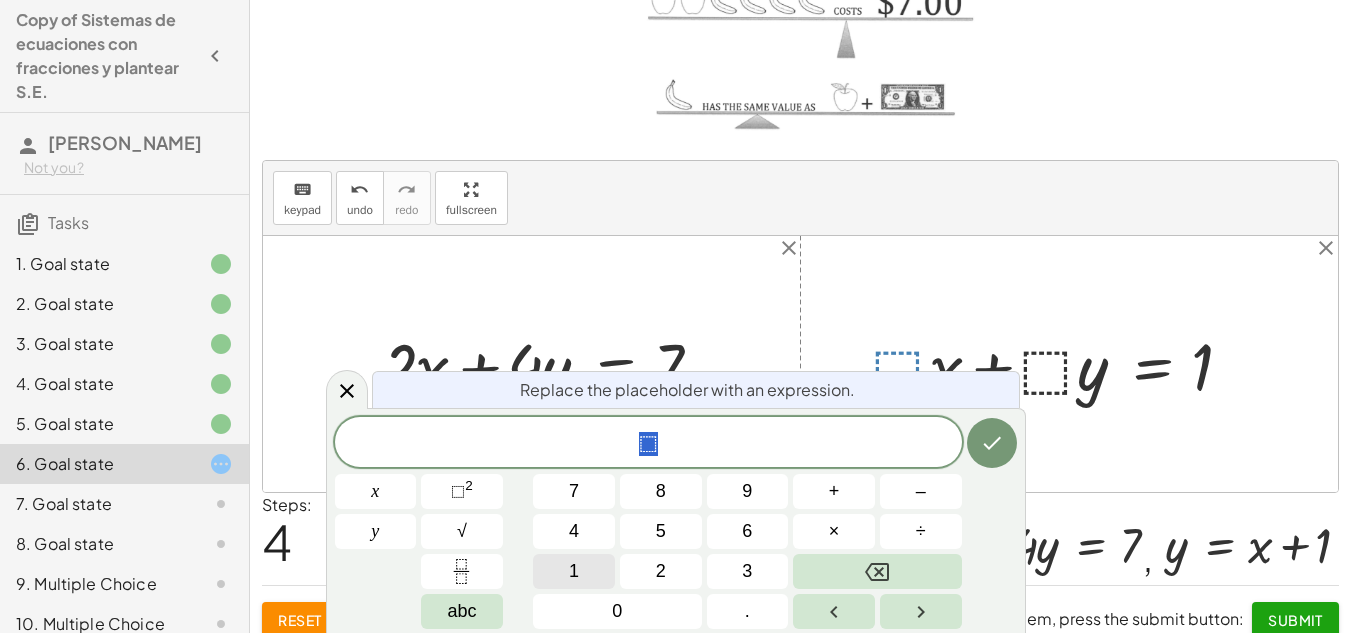 click on "1" at bounding box center (574, 571) 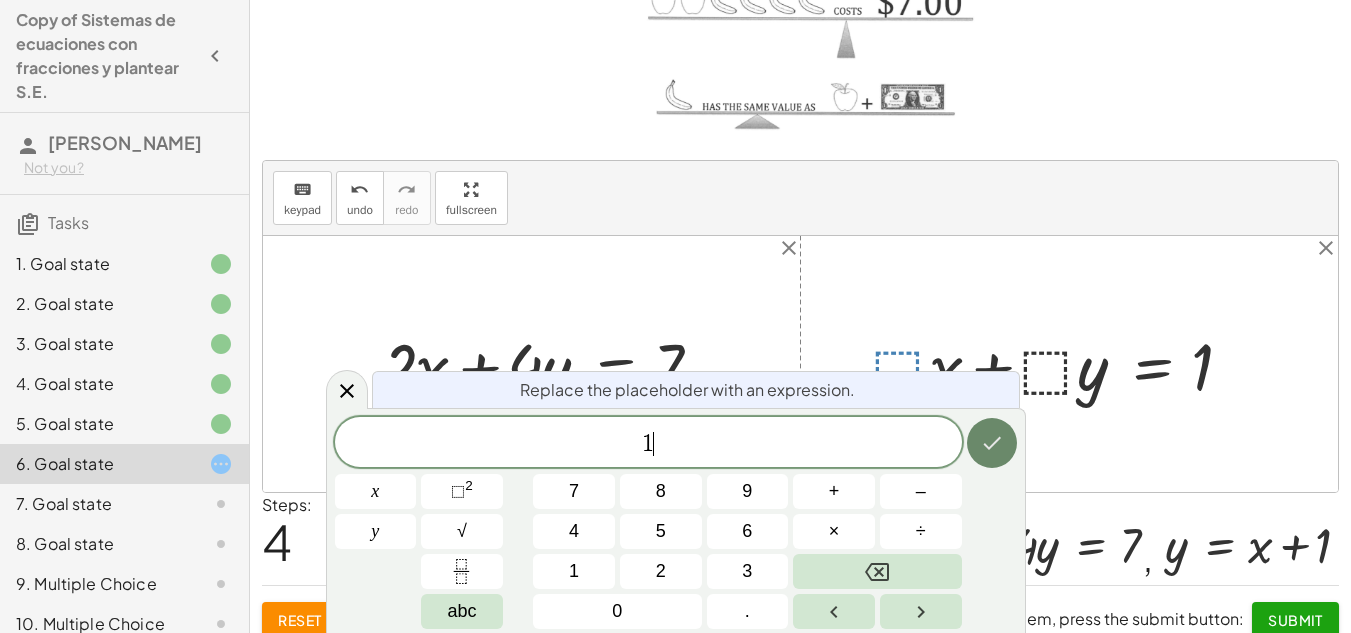 click at bounding box center [992, 443] 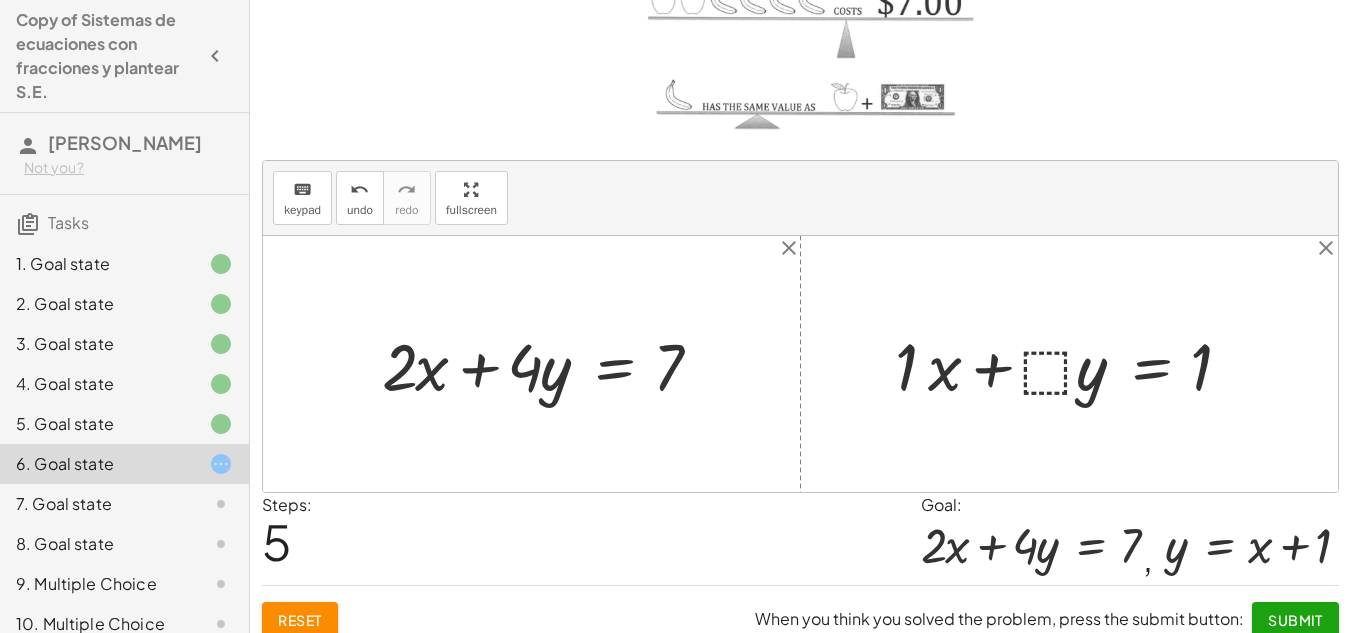 click at bounding box center [1076, 364] 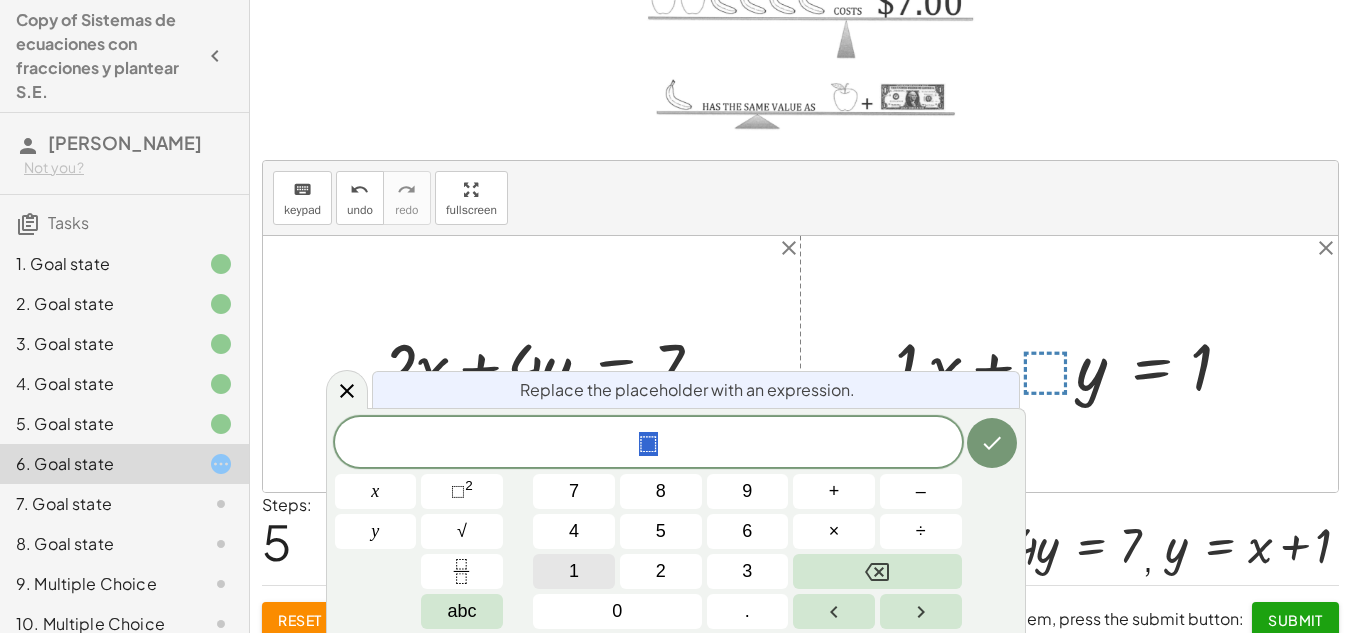 click on "1" at bounding box center [574, 571] 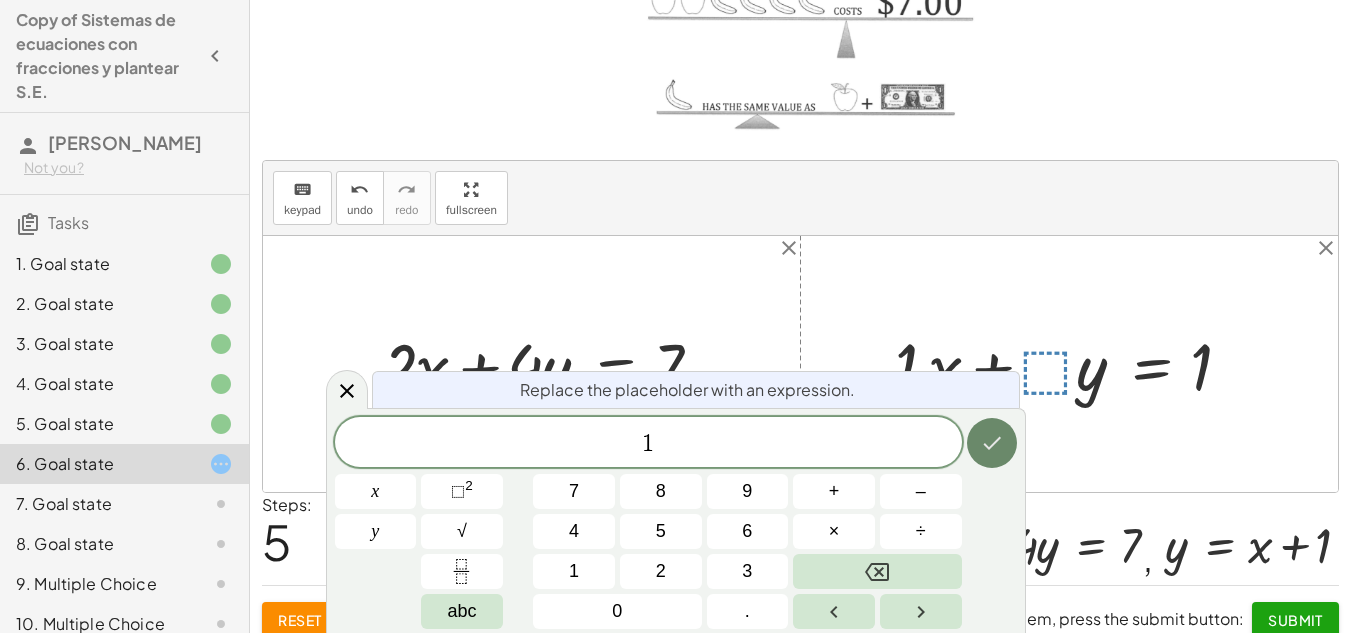 click 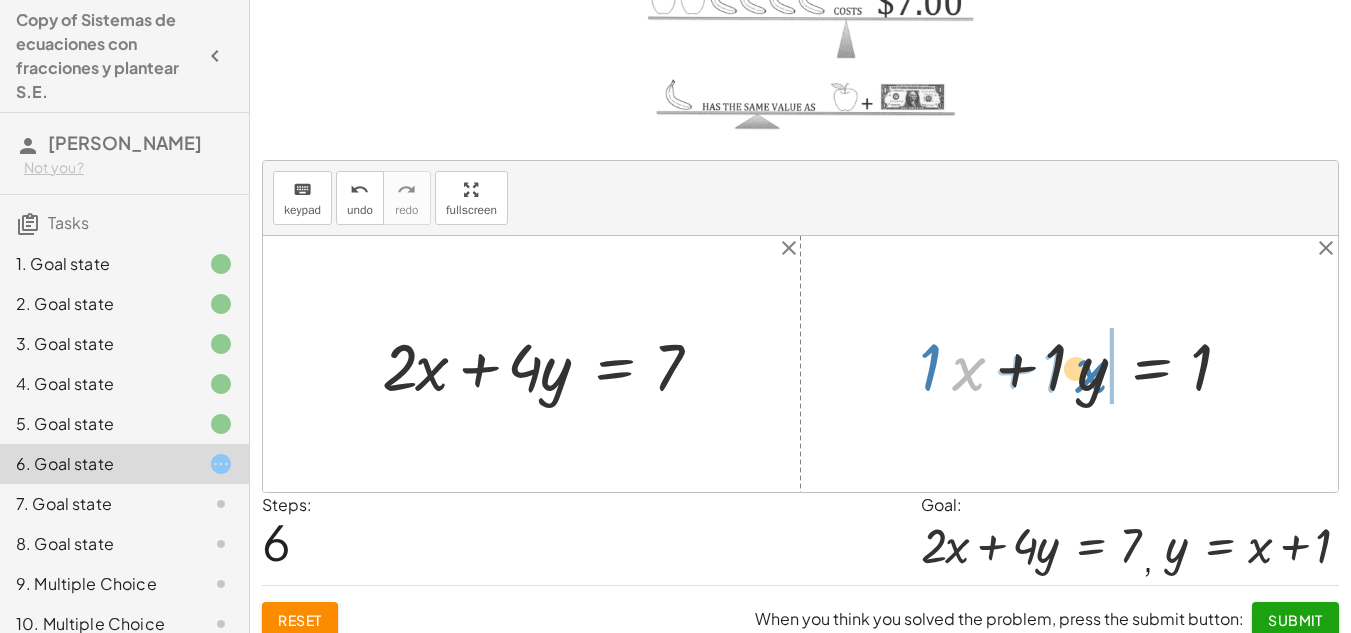 drag, startPoint x: 959, startPoint y: 377, endPoint x: 1248, endPoint y: 362, distance: 289.389 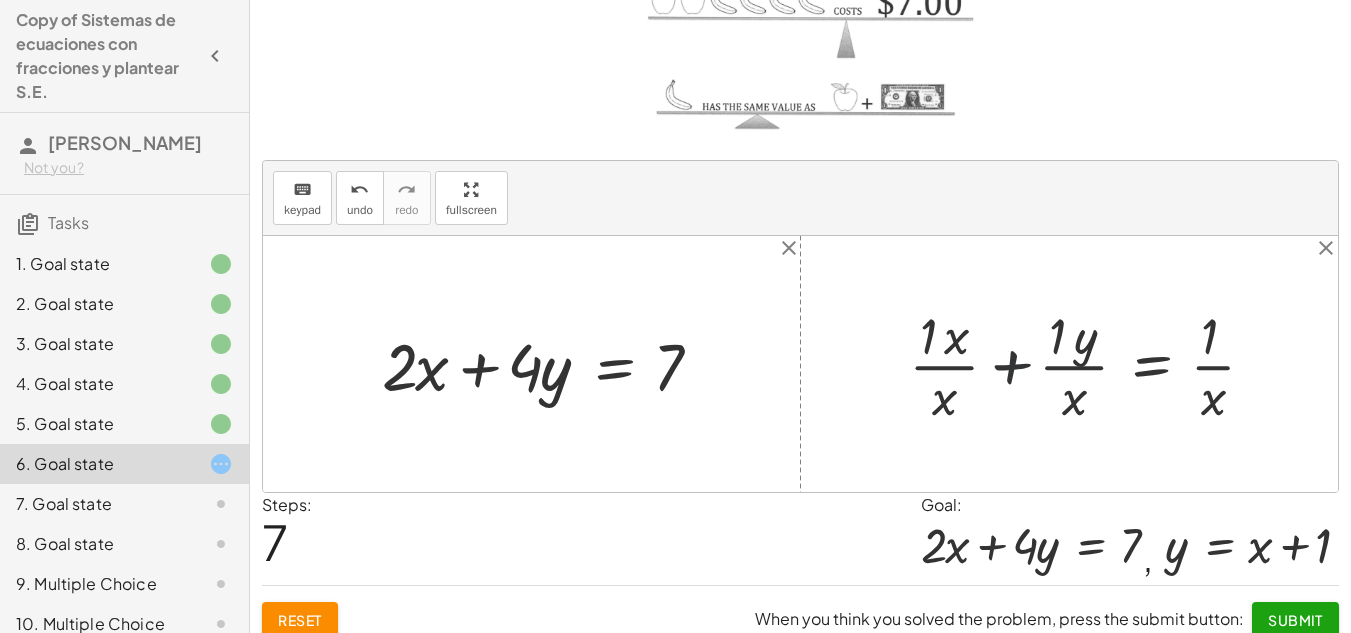 click at bounding box center (1090, 364) 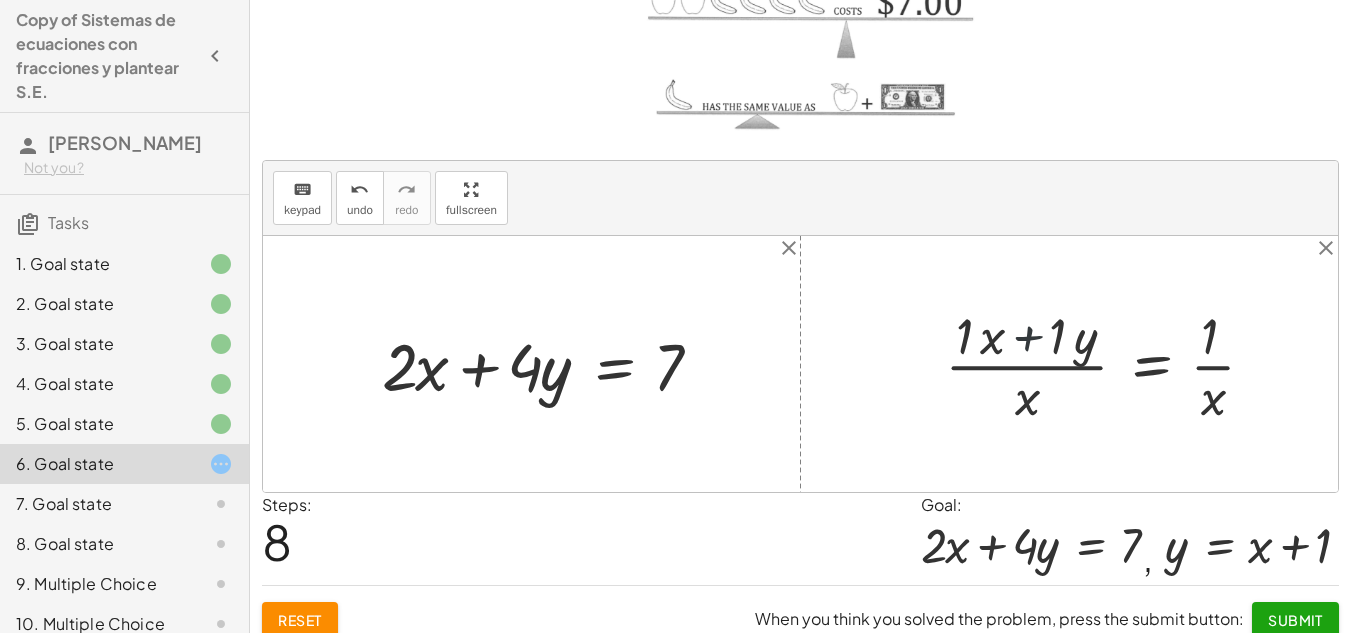 click at bounding box center [1108, 364] 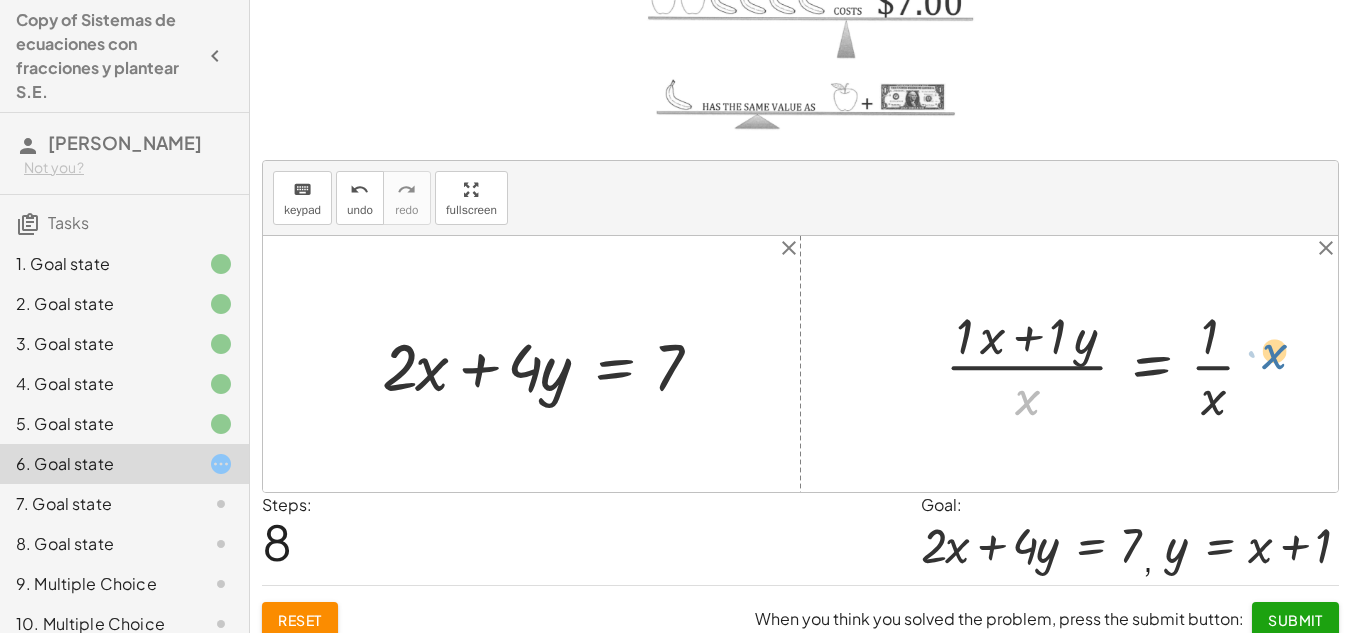 drag, startPoint x: 1027, startPoint y: 399, endPoint x: 1279, endPoint y: 348, distance: 257.10892 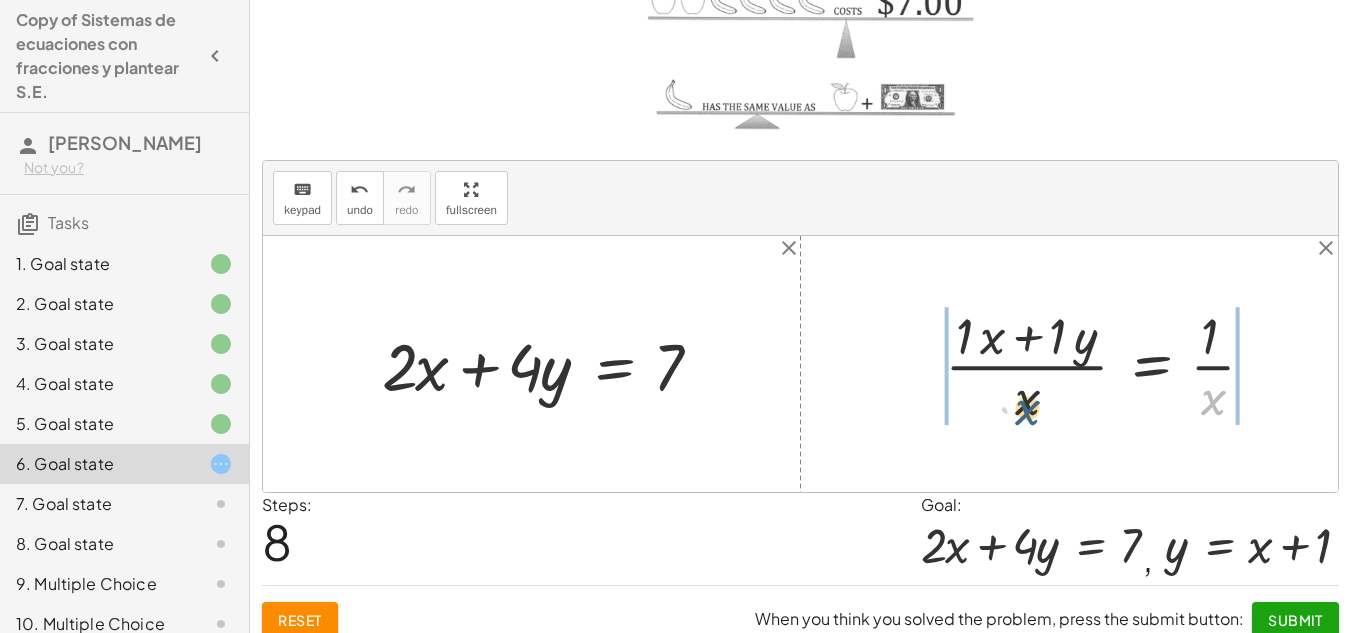 drag, startPoint x: 1216, startPoint y: 397, endPoint x: 1026, endPoint y: 404, distance: 190.1289 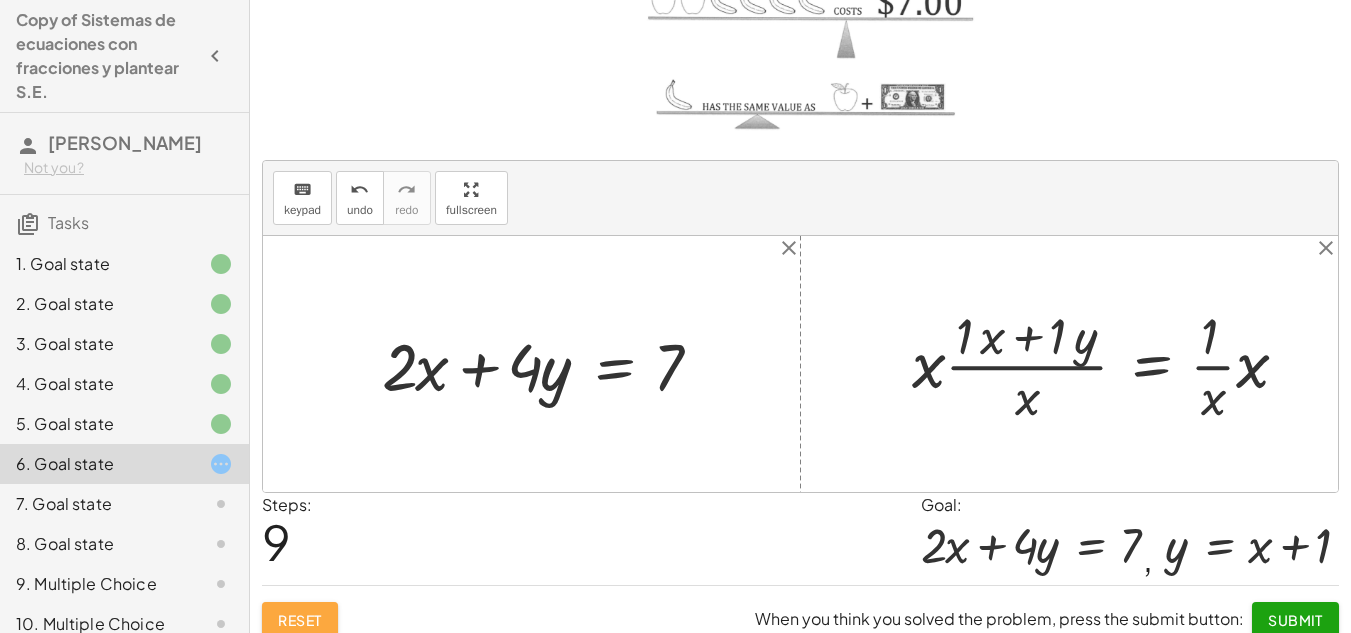 click on "Reset" 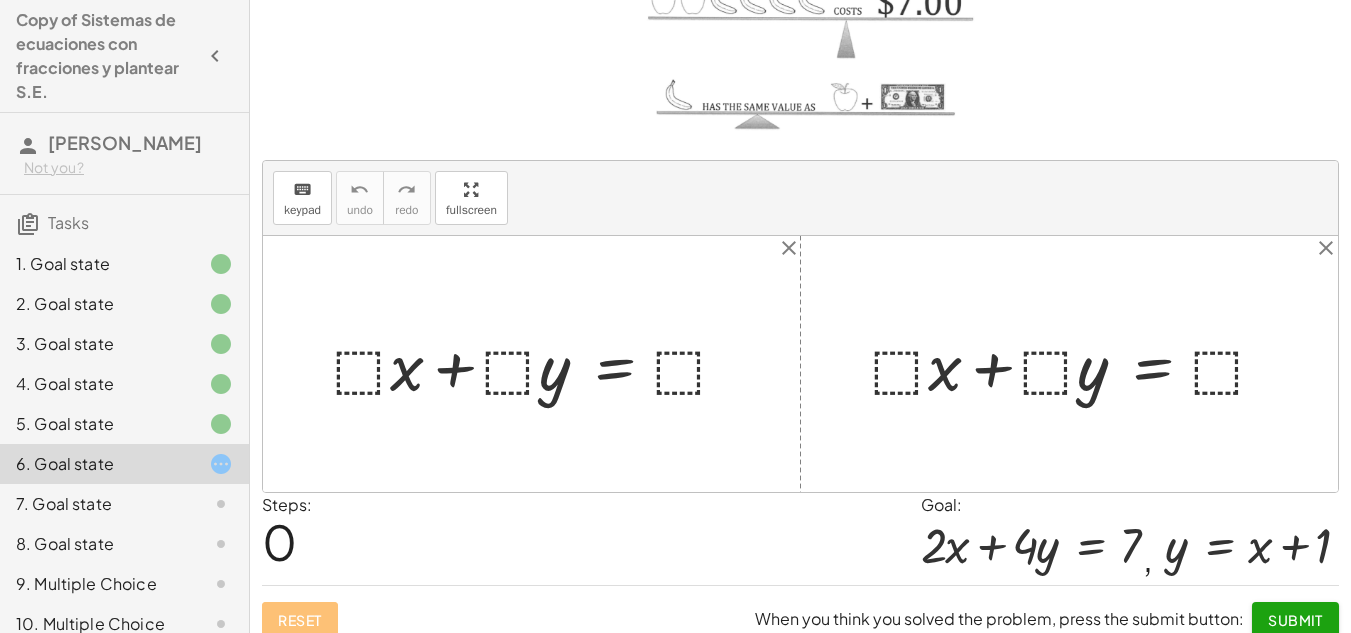 click at bounding box center [539, 364] 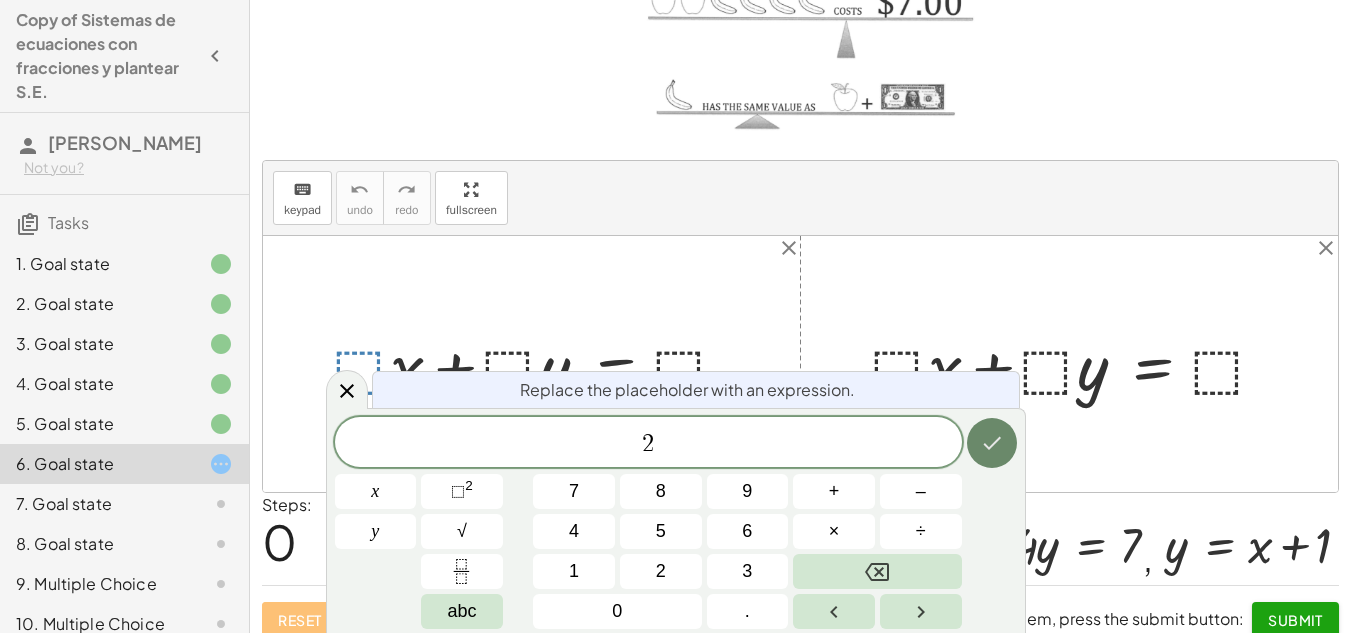 click at bounding box center (992, 443) 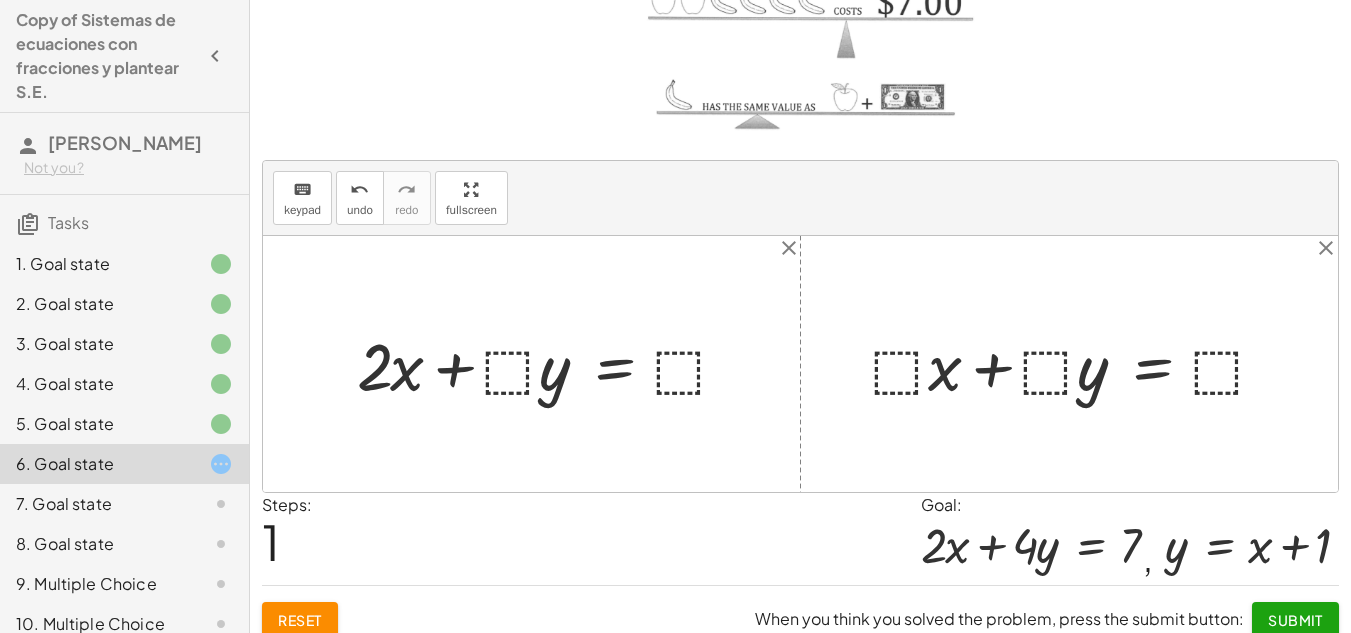 click at bounding box center (551, 364) 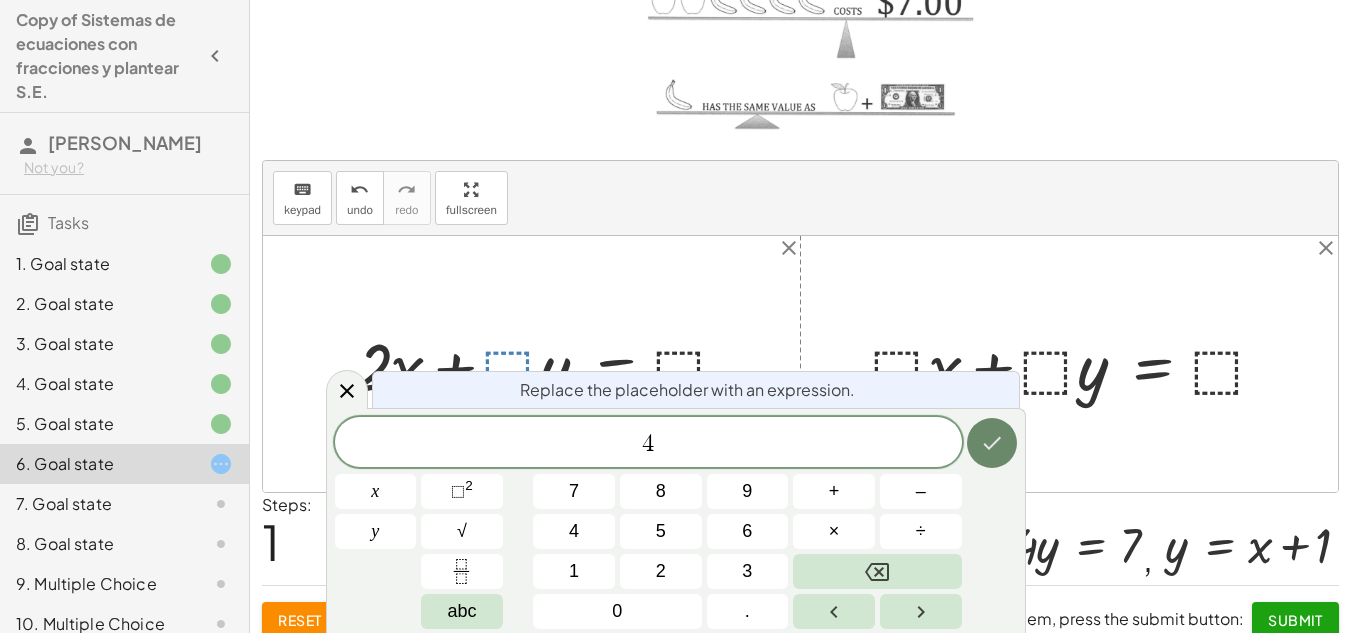click at bounding box center (992, 443) 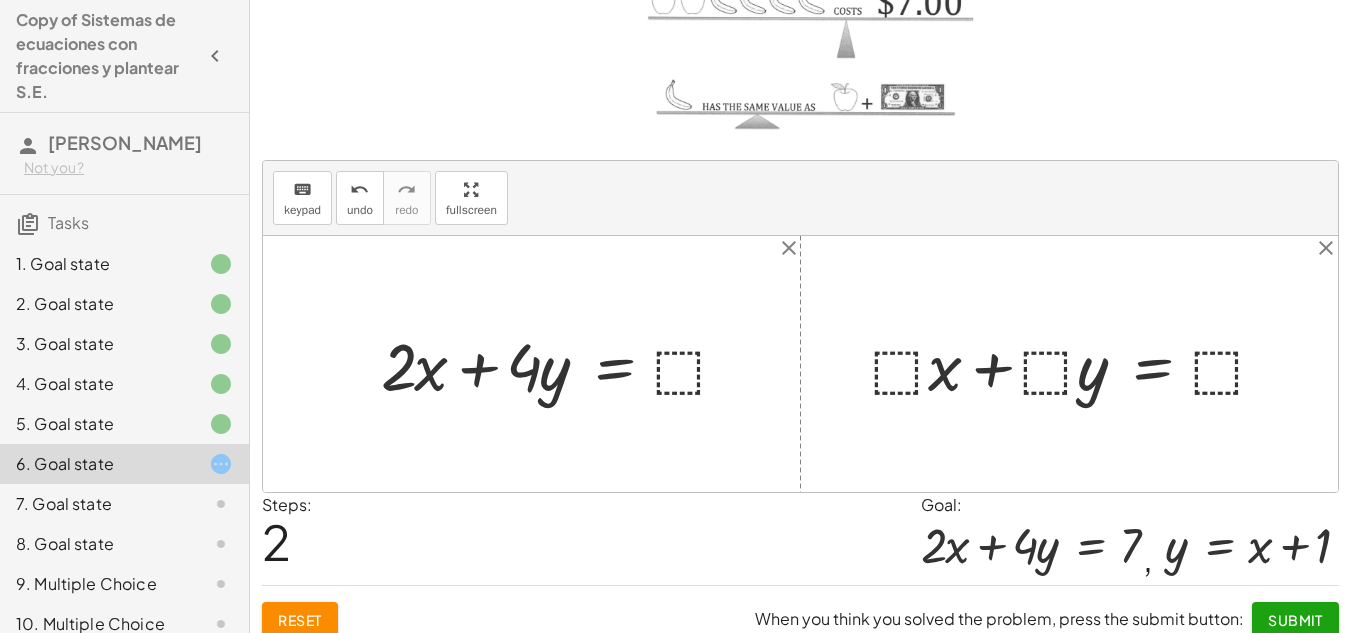 click at bounding box center [1077, 364] 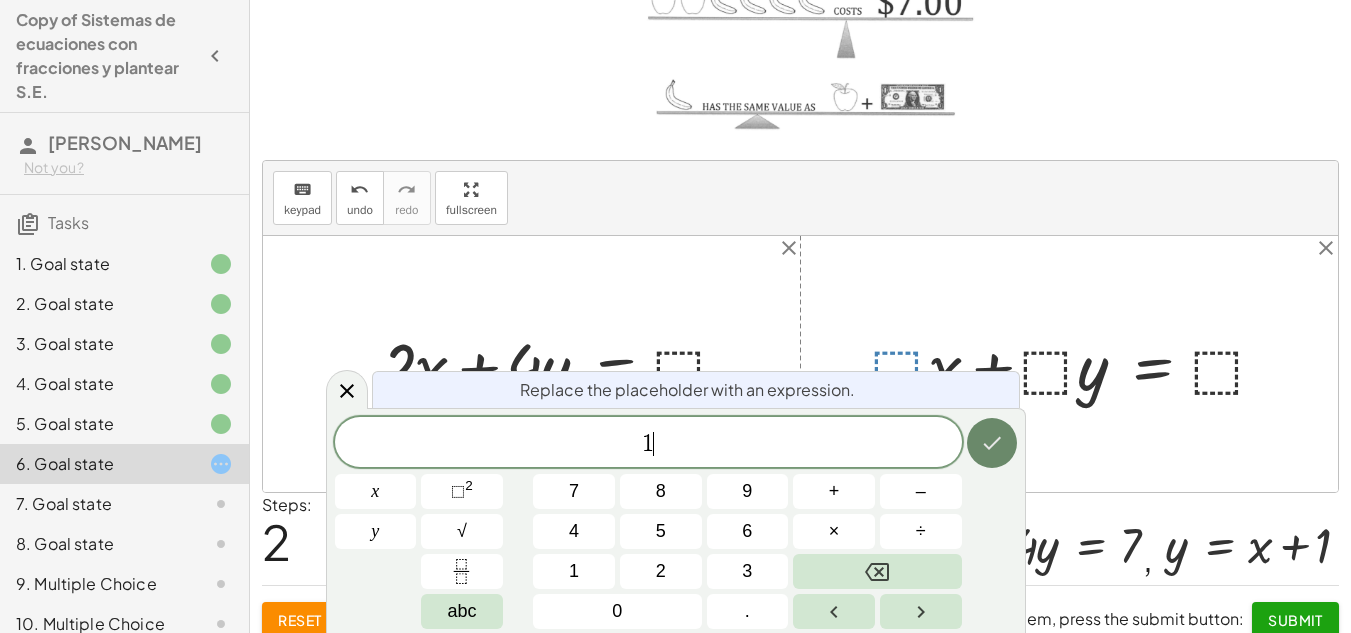 click at bounding box center (992, 443) 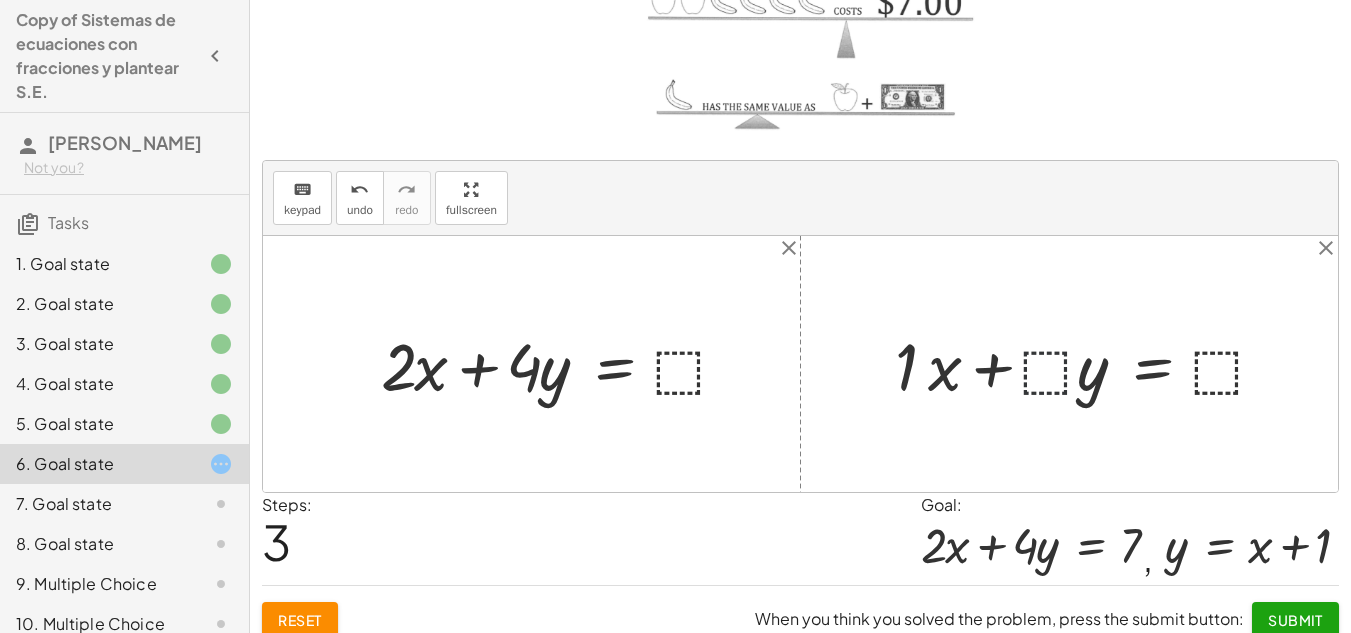 click at bounding box center (1089, 364) 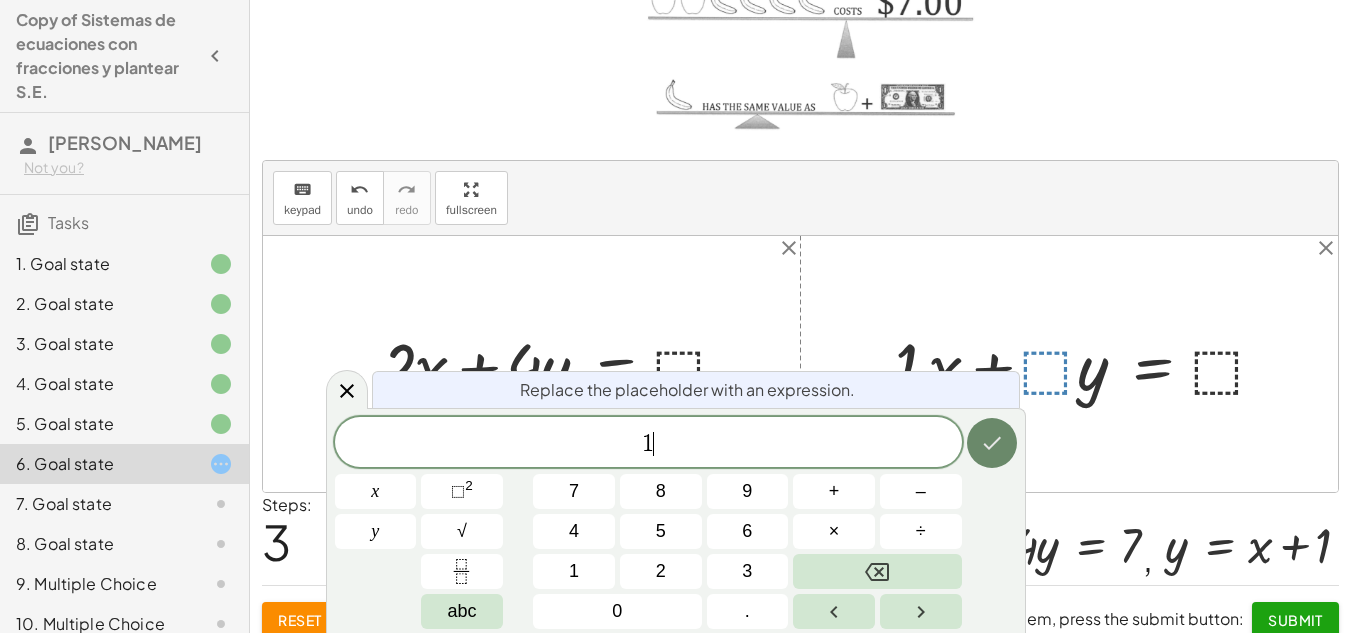 click 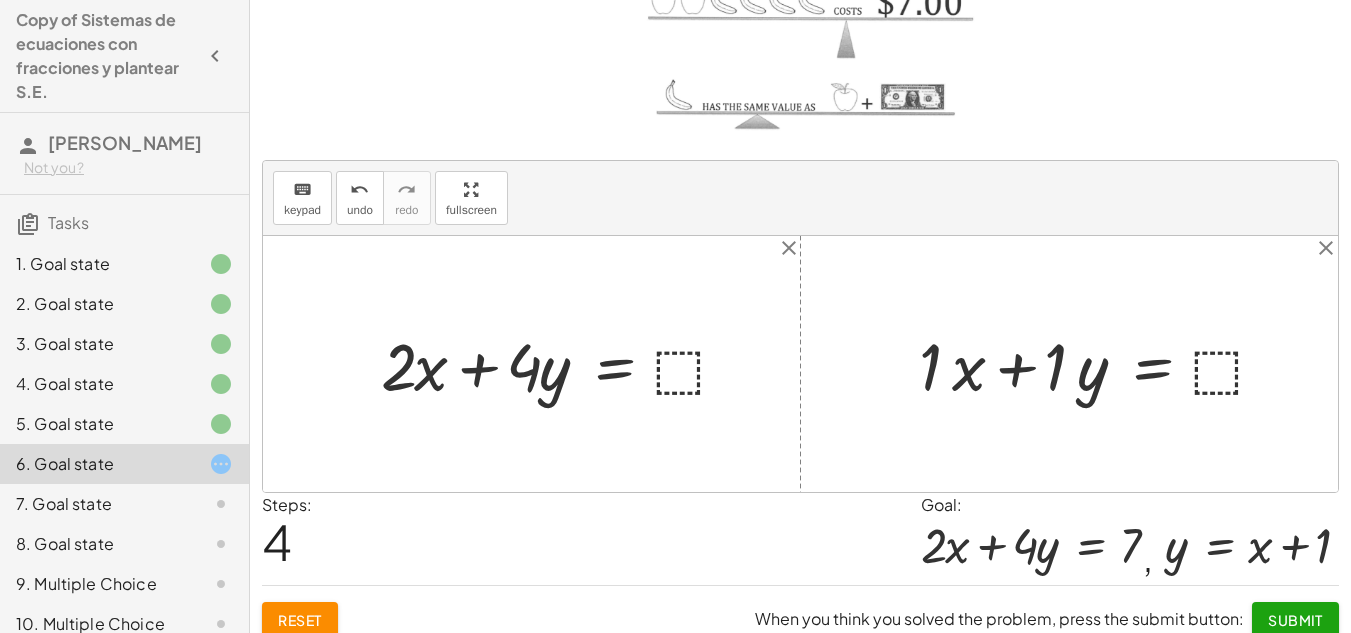 click at bounding box center (1101, 364) 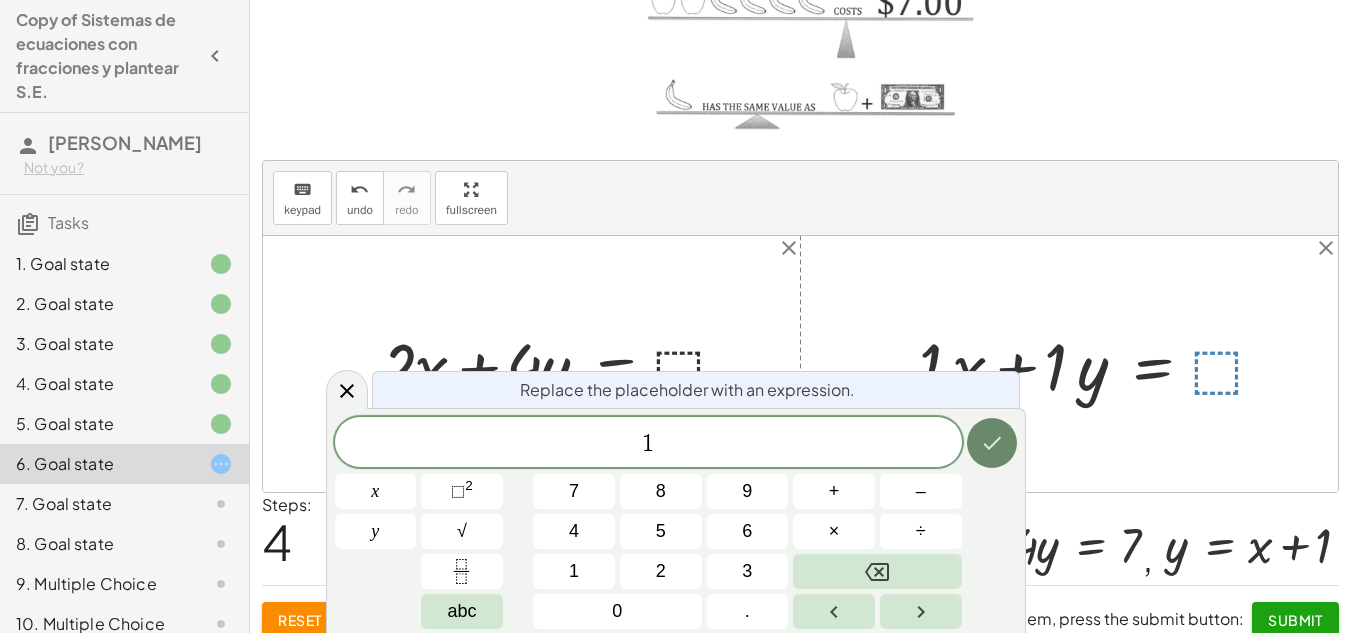 click 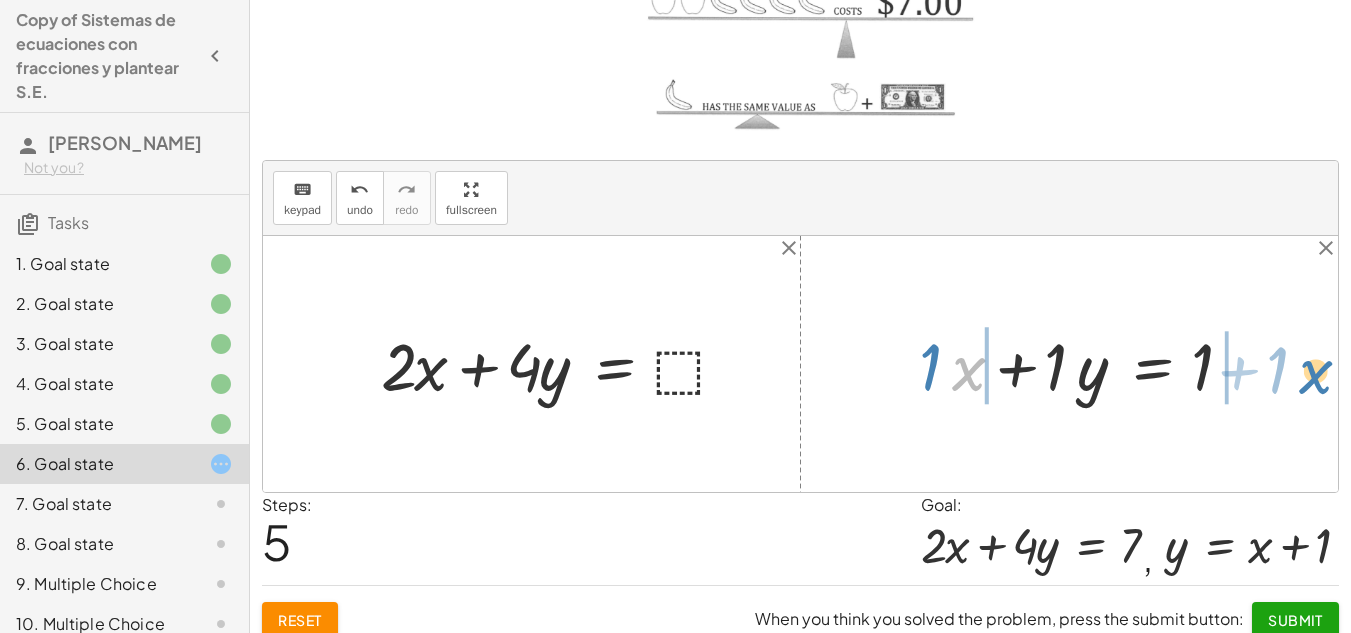 drag, startPoint x: 962, startPoint y: 369, endPoint x: 1309, endPoint y: 372, distance: 347.01297 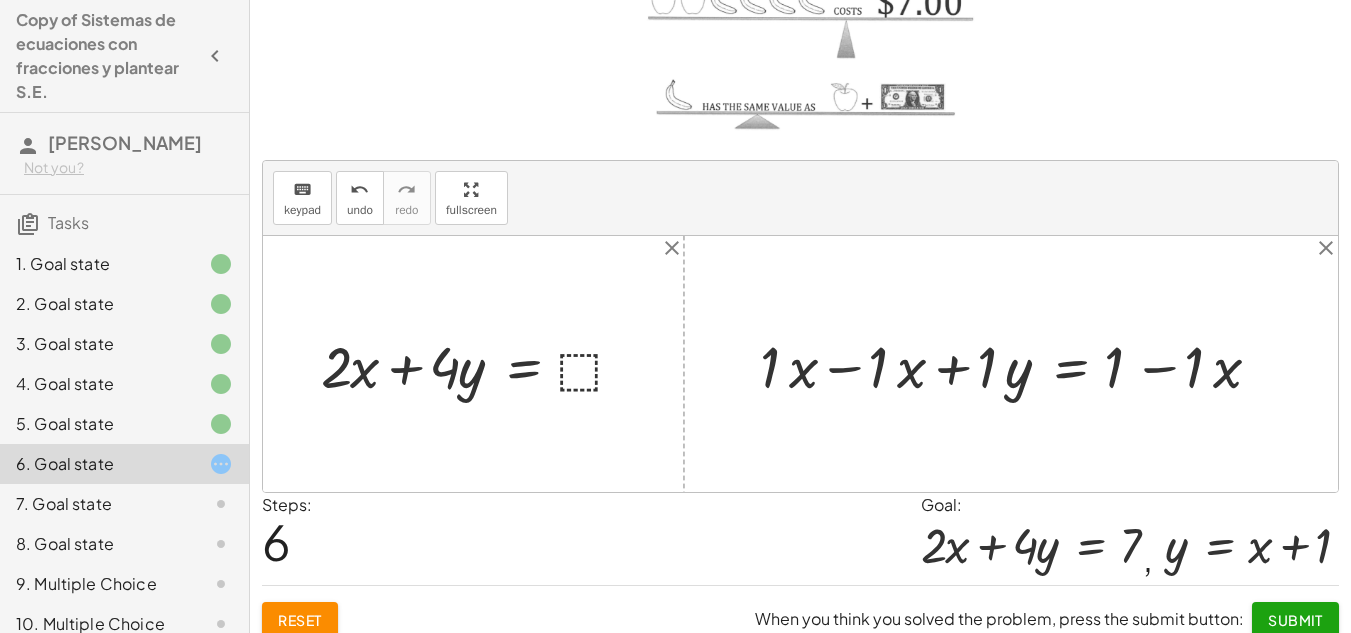 click at bounding box center (1018, 364) 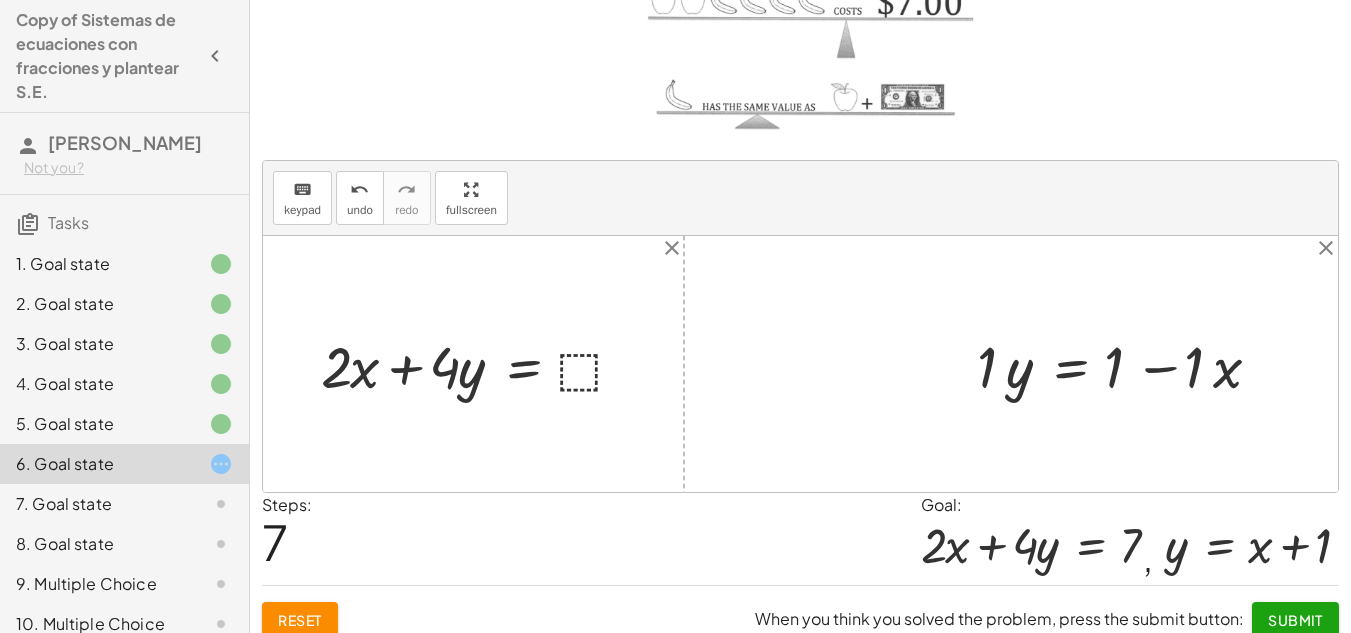 click at bounding box center (1126, 364) 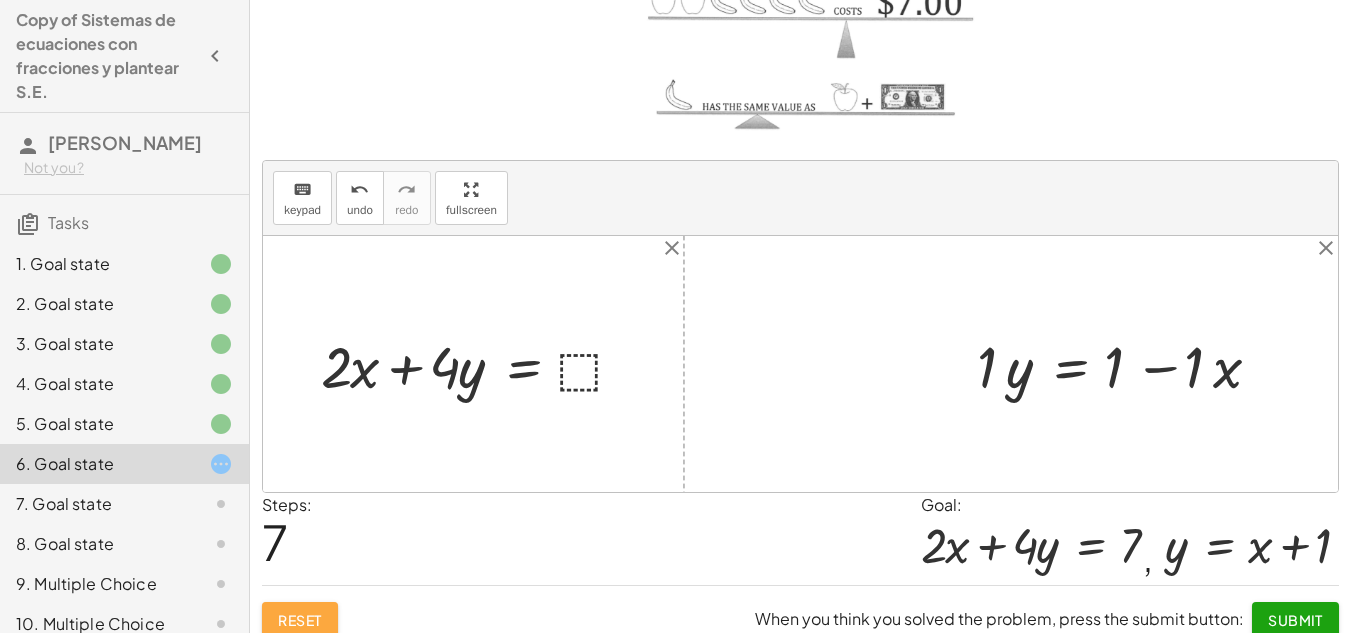click on "Reset" at bounding box center (300, 620) 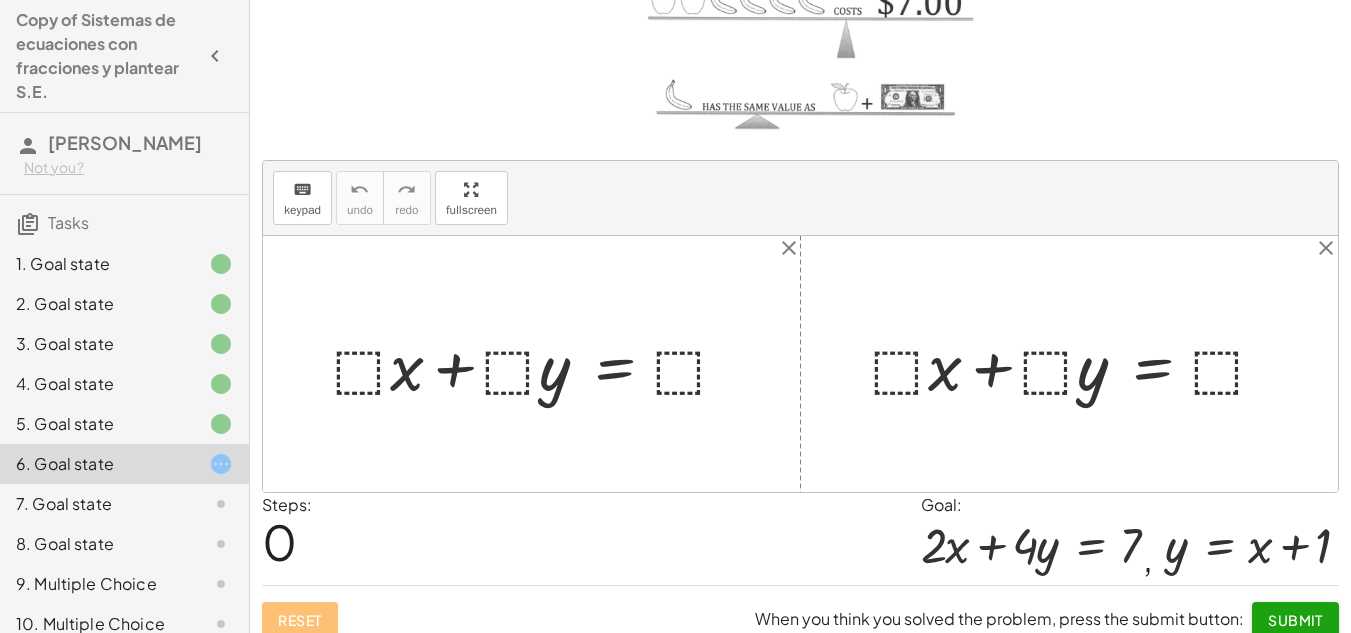 click at bounding box center [1077, 364] 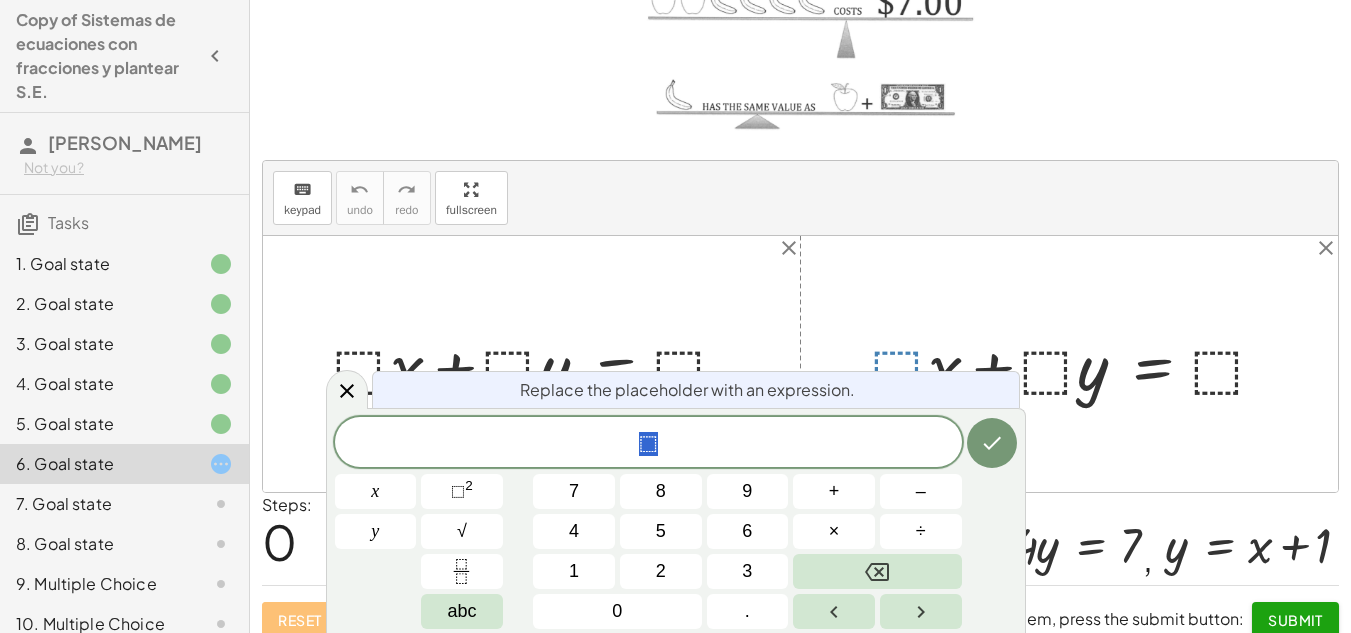 click at bounding box center (1077, 364) 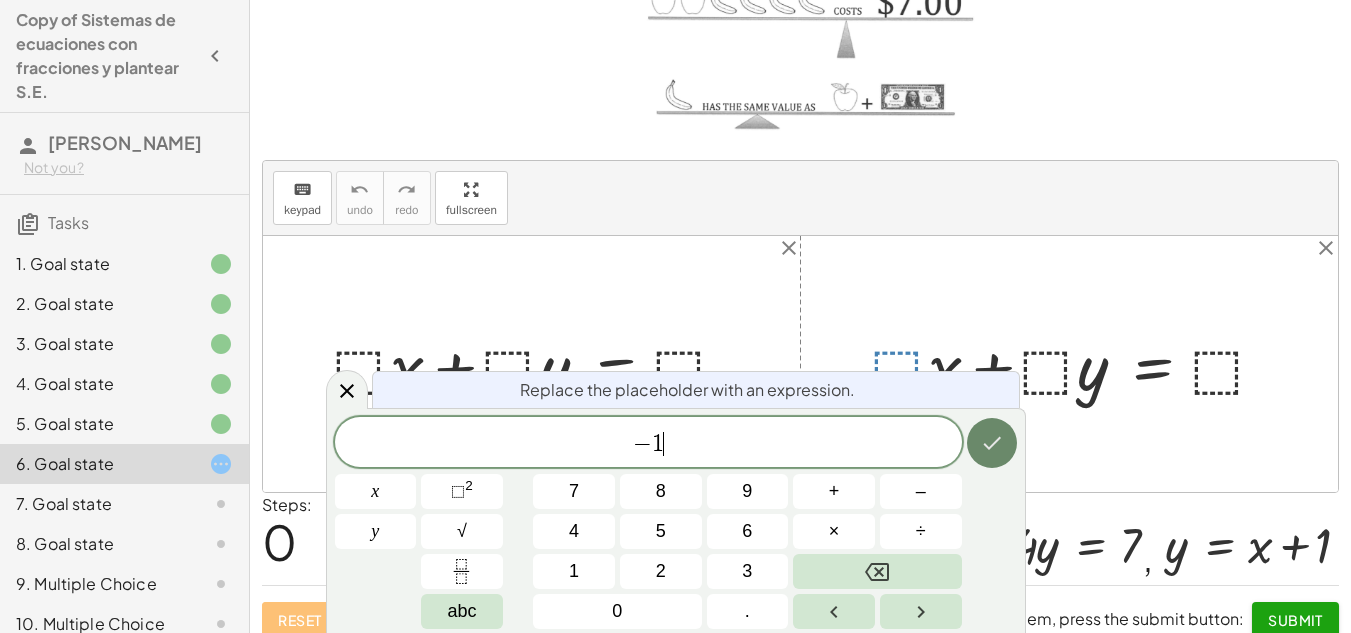 click 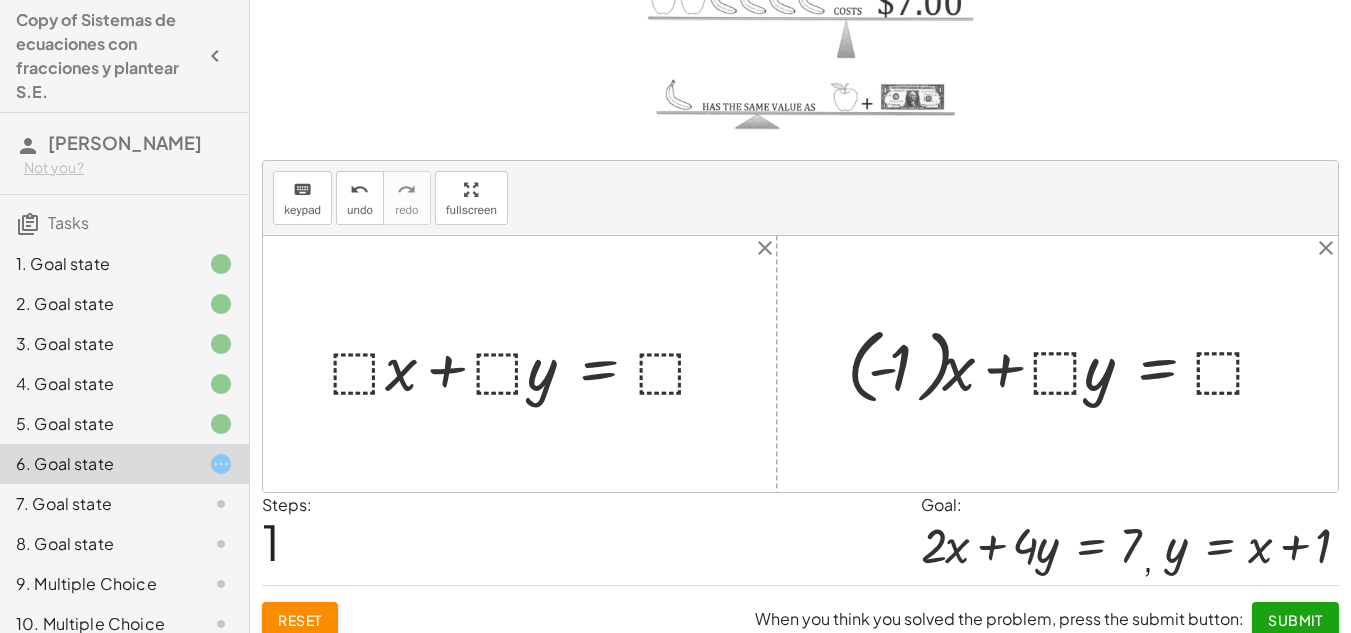 click at bounding box center [1065, 363] 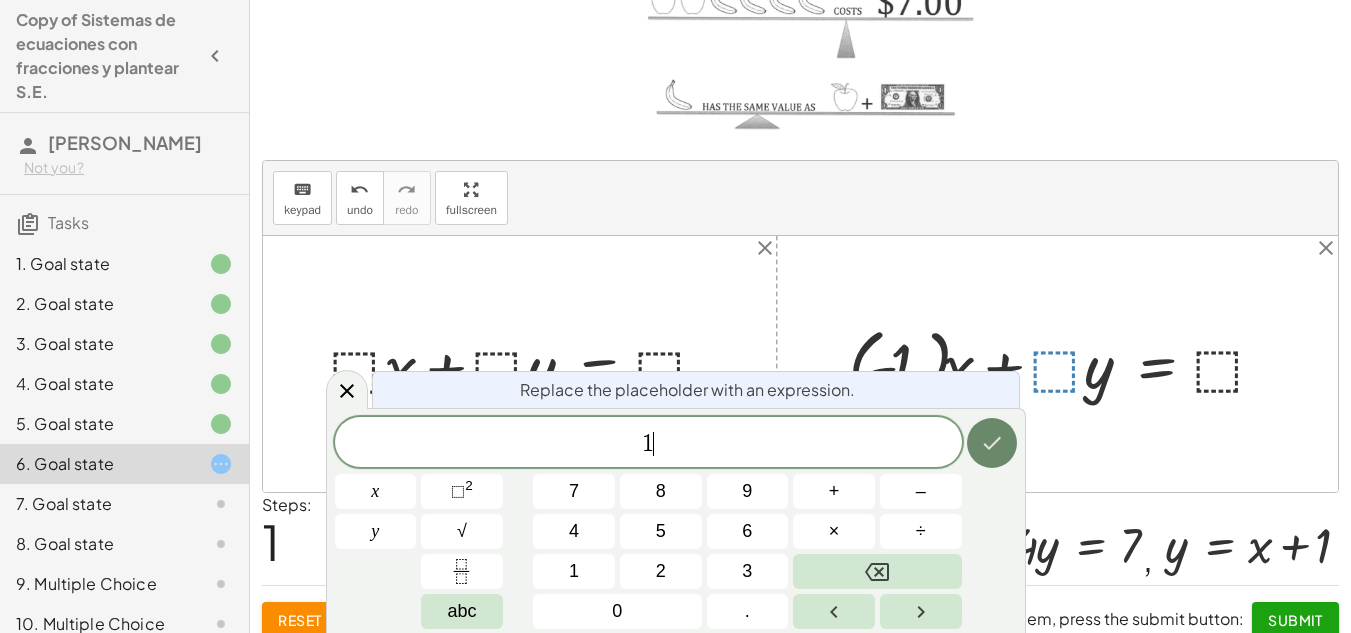 click 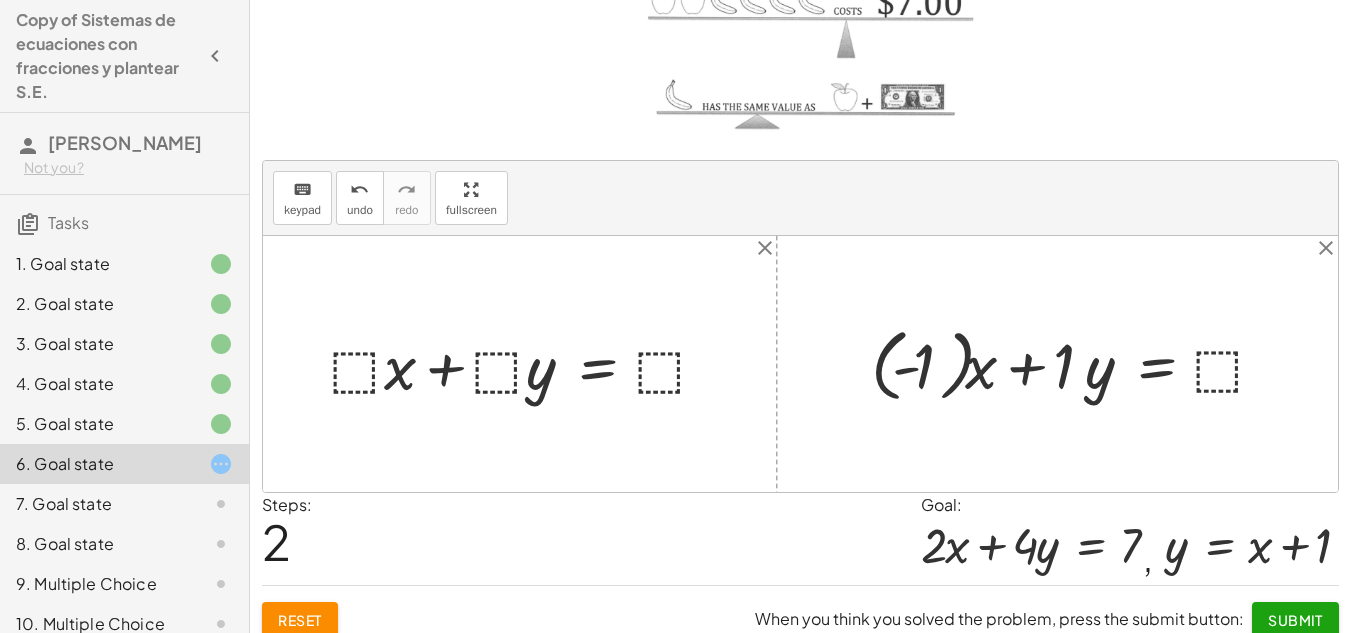 click at bounding box center (1076, 363) 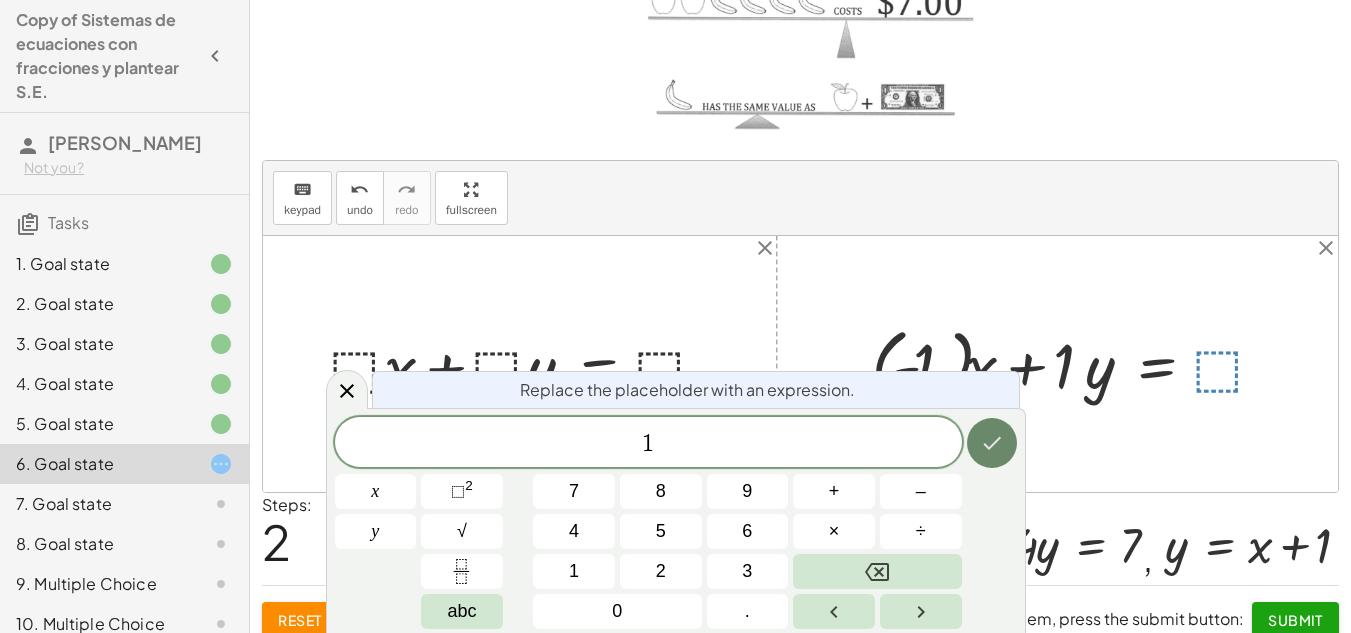 click 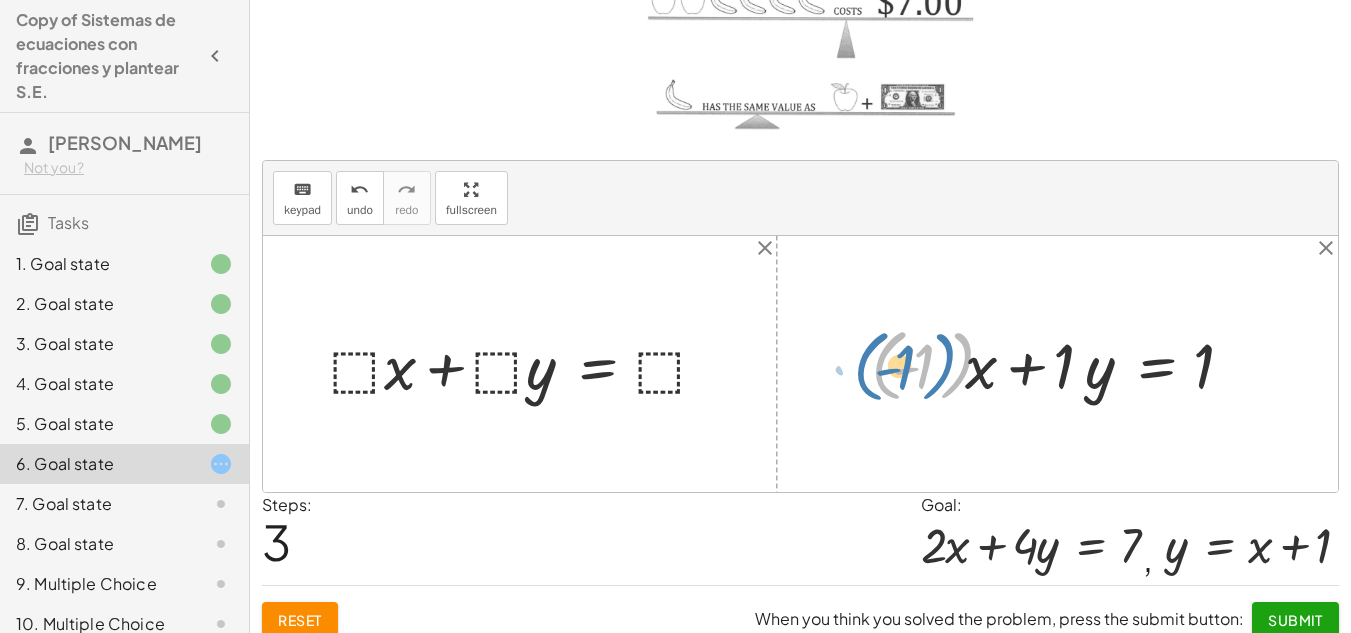 drag, startPoint x: 946, startPoint y: 373, endPoint x: 929, endPoint y: 374, distance: 17.029387 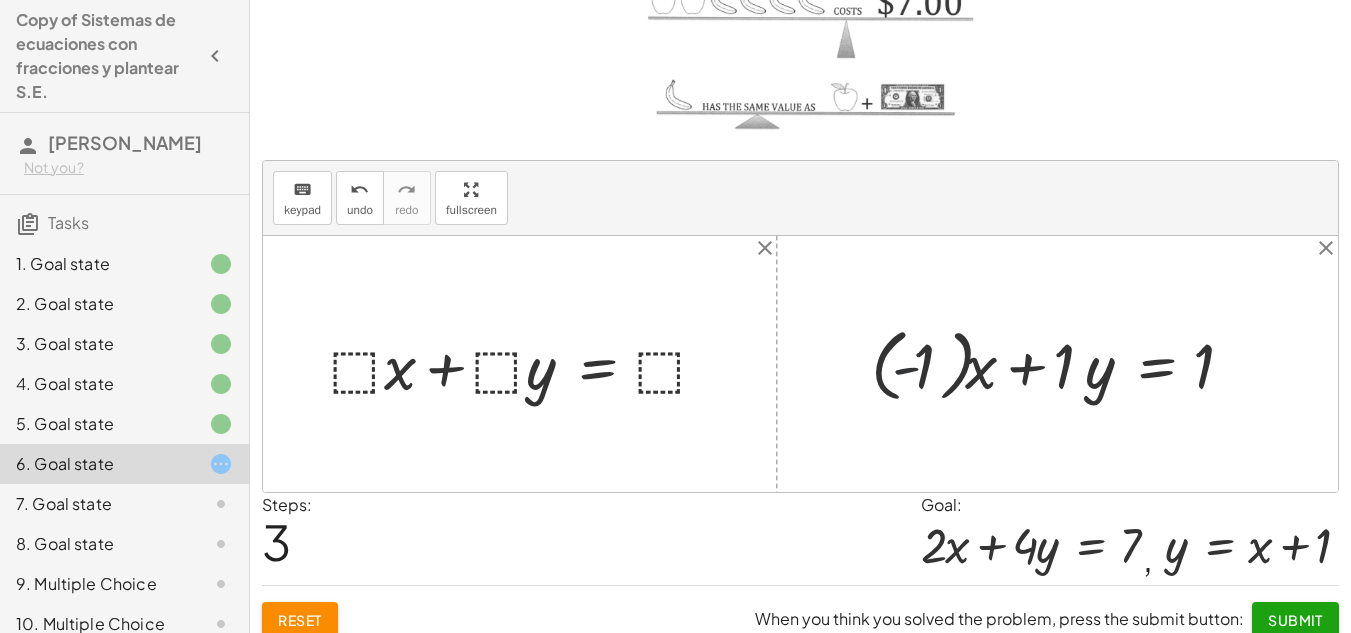 click at bounding box center [1065, 363] 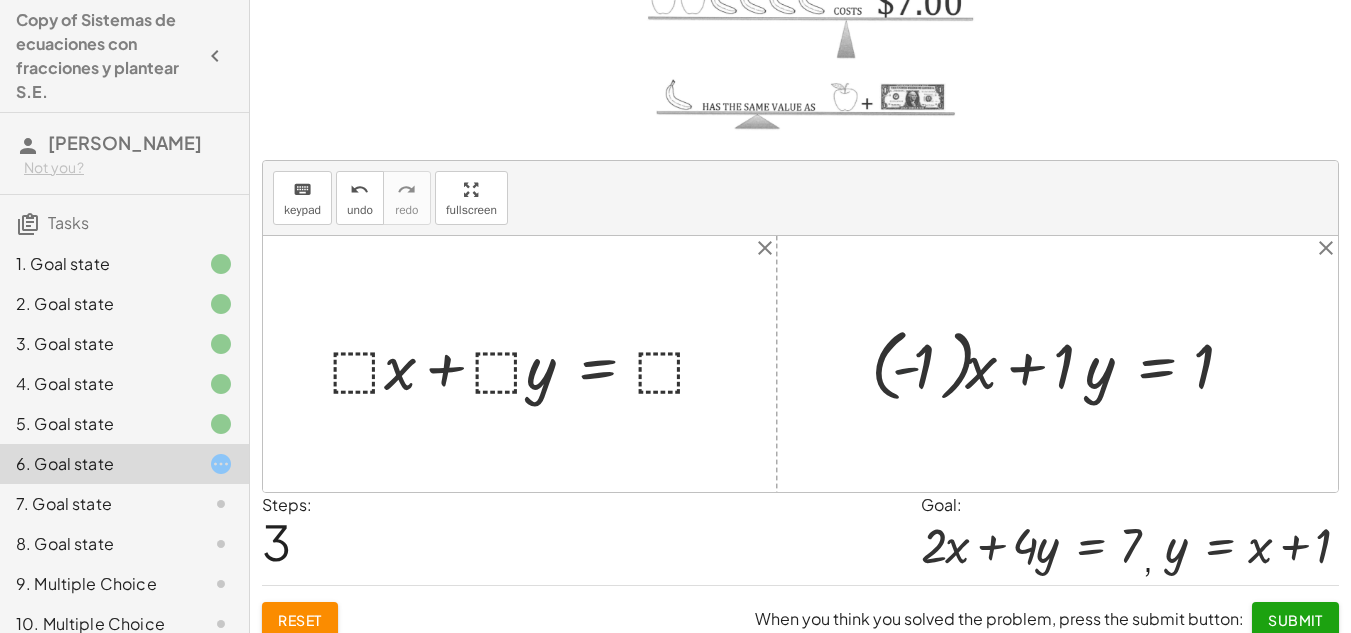 click at bounding box center [1065, 363] 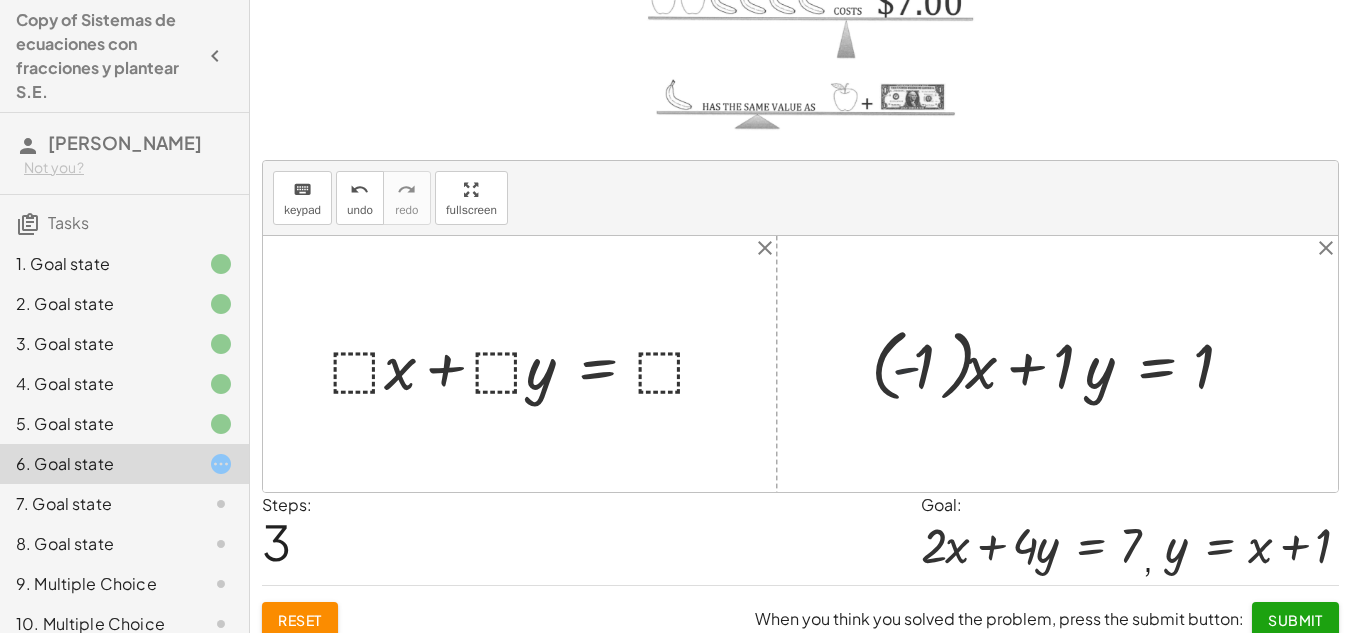 click at bounding box center [1065, 363] 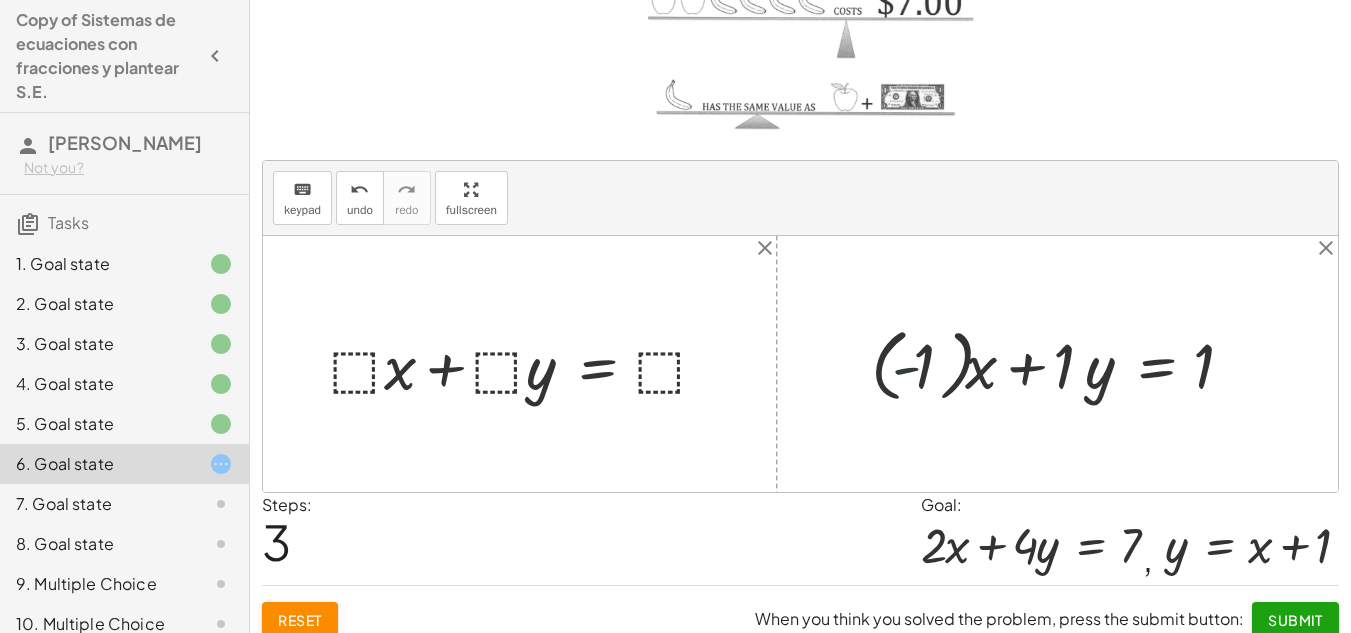 click at bounding box center [1065, 363] 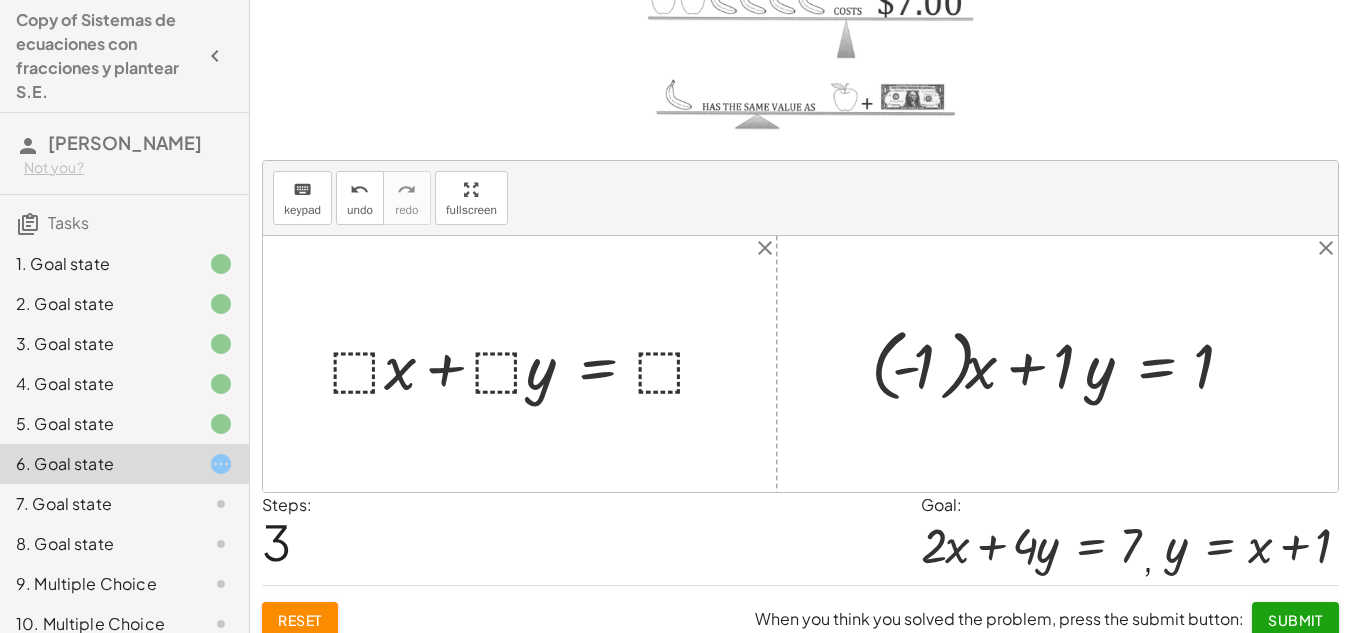 click at bounding box center [1065, 363] 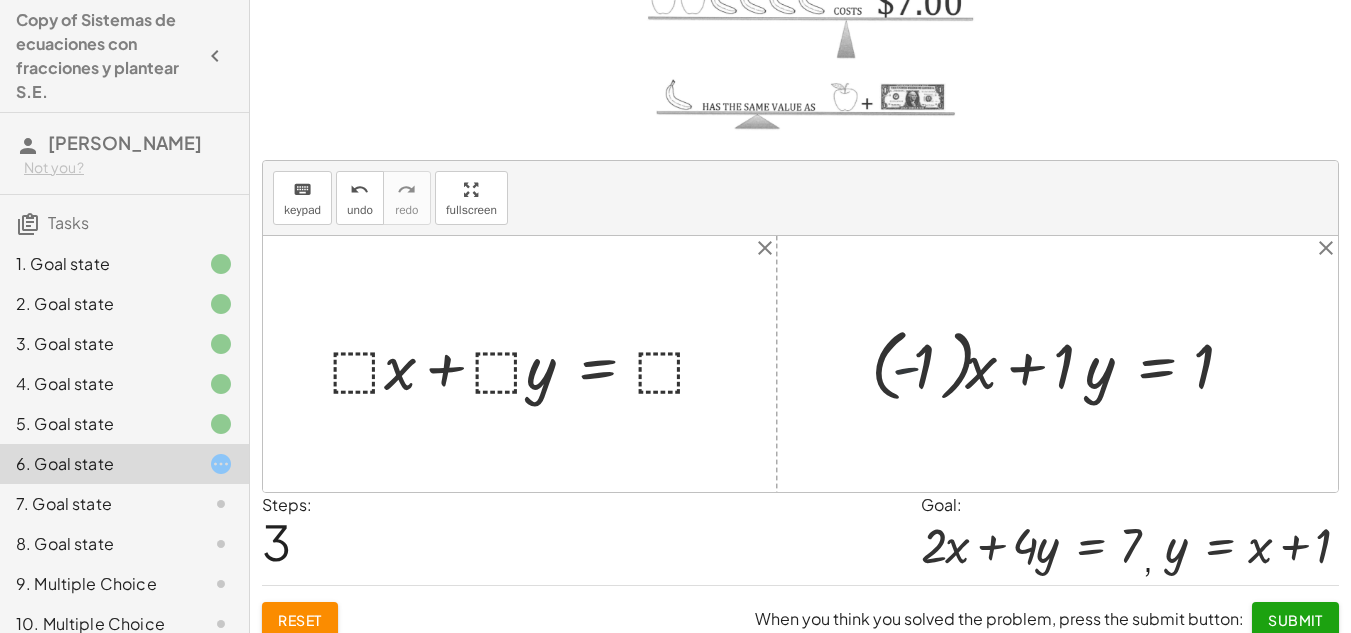 click at bounding box center (1065, 363) 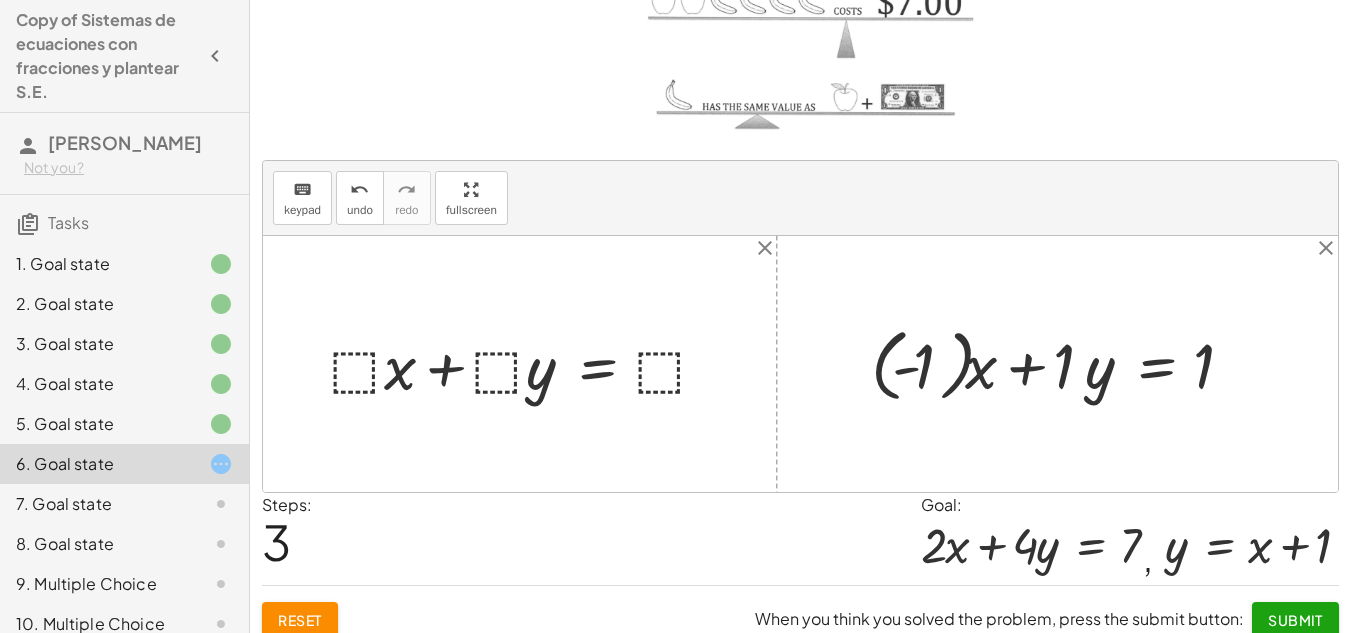 click at bounding box center [1065, 363] 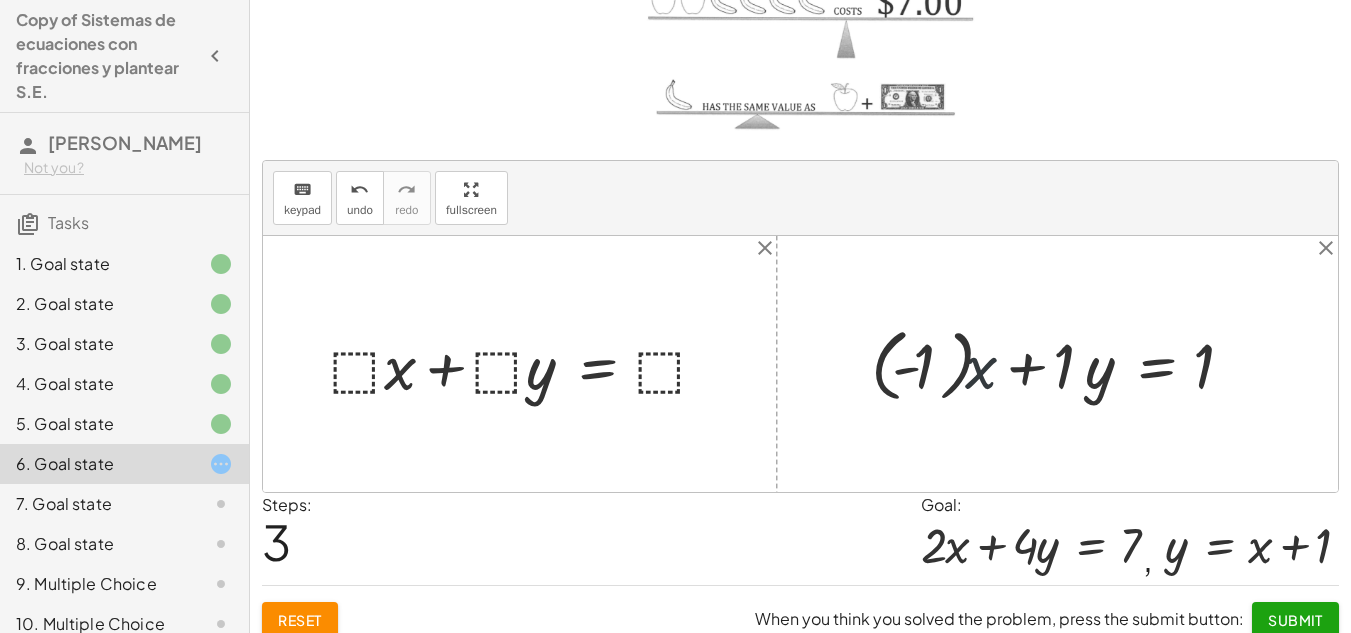 click at bounding box center [1065, 363] 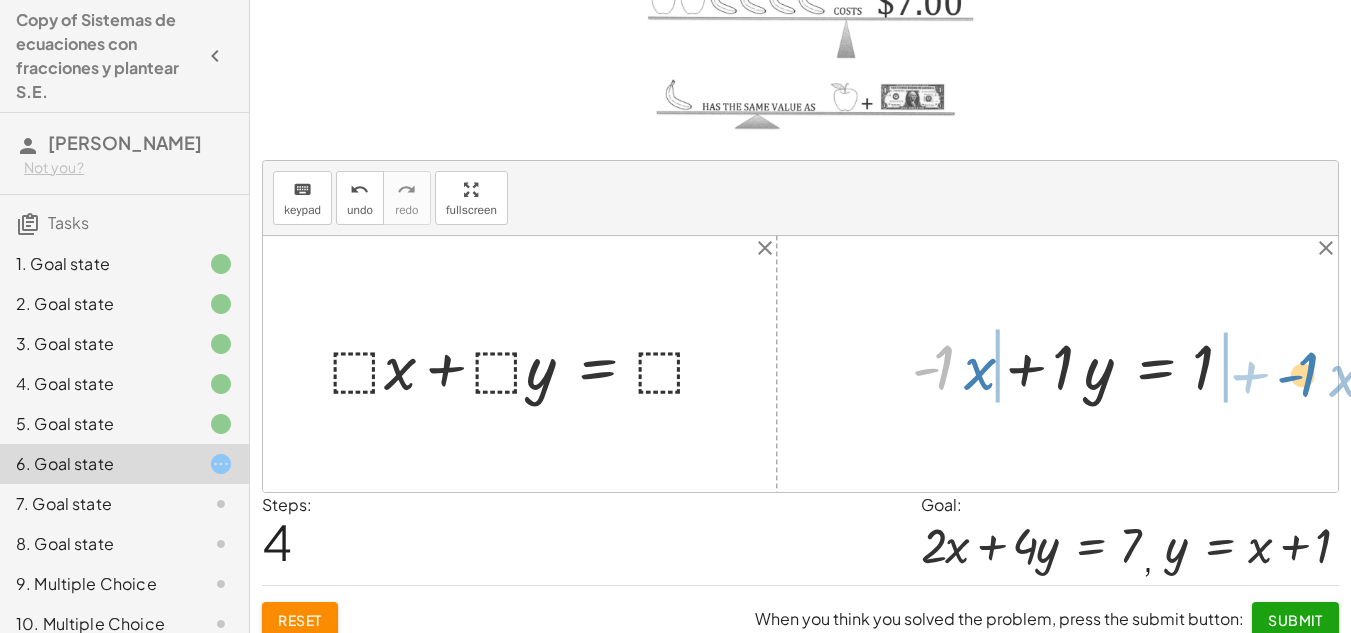 drag, startPoint x: 955, startPoint y: 373, endPoint x: 1316, endPoint y: 378, distance: 361.03464 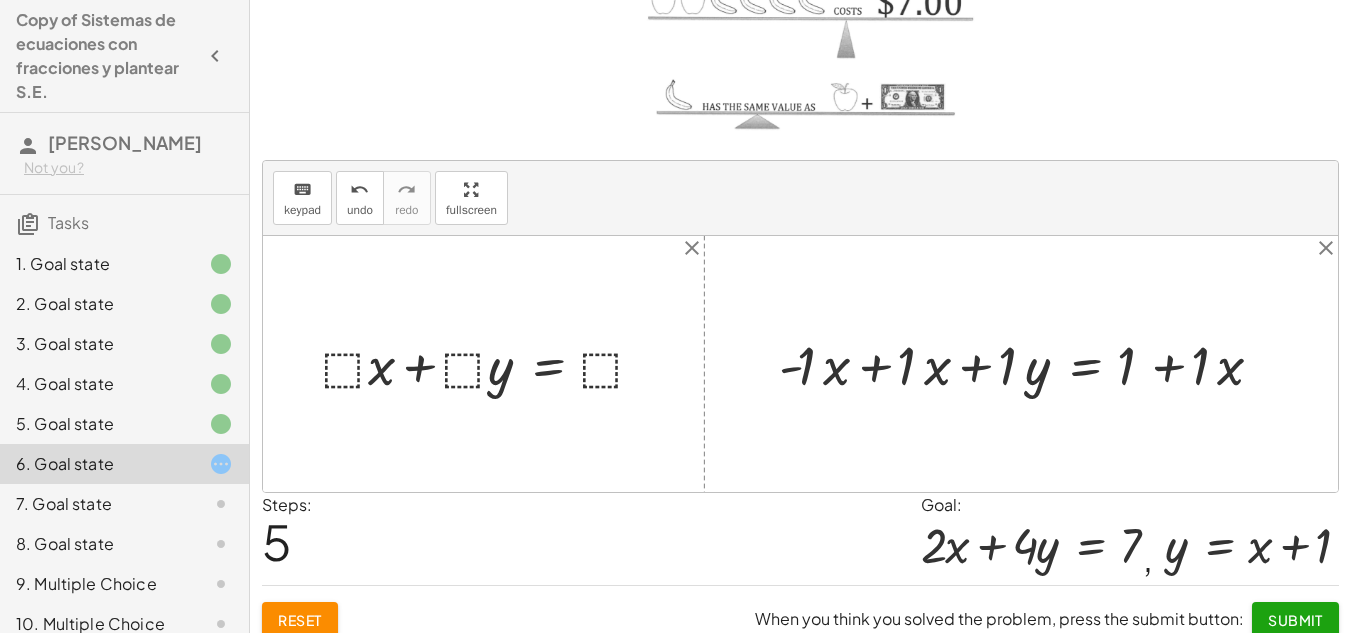 click at bounding box center (1029, 364) 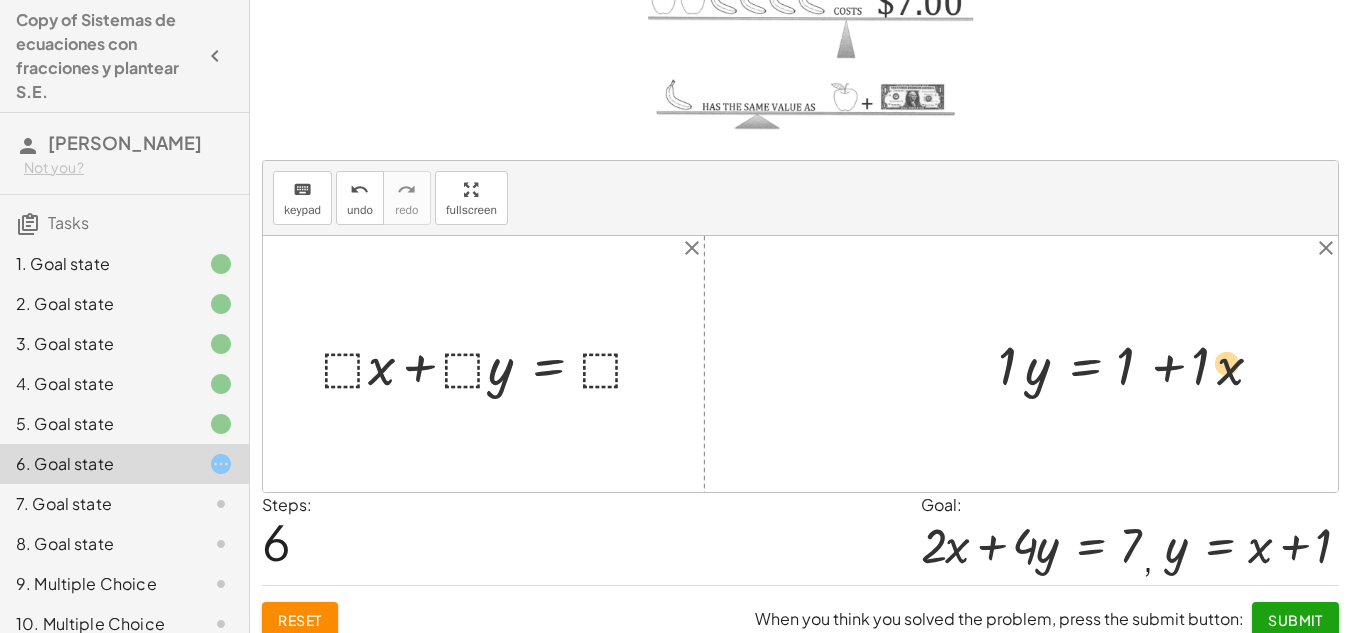click at bounding box center [1138, 364] 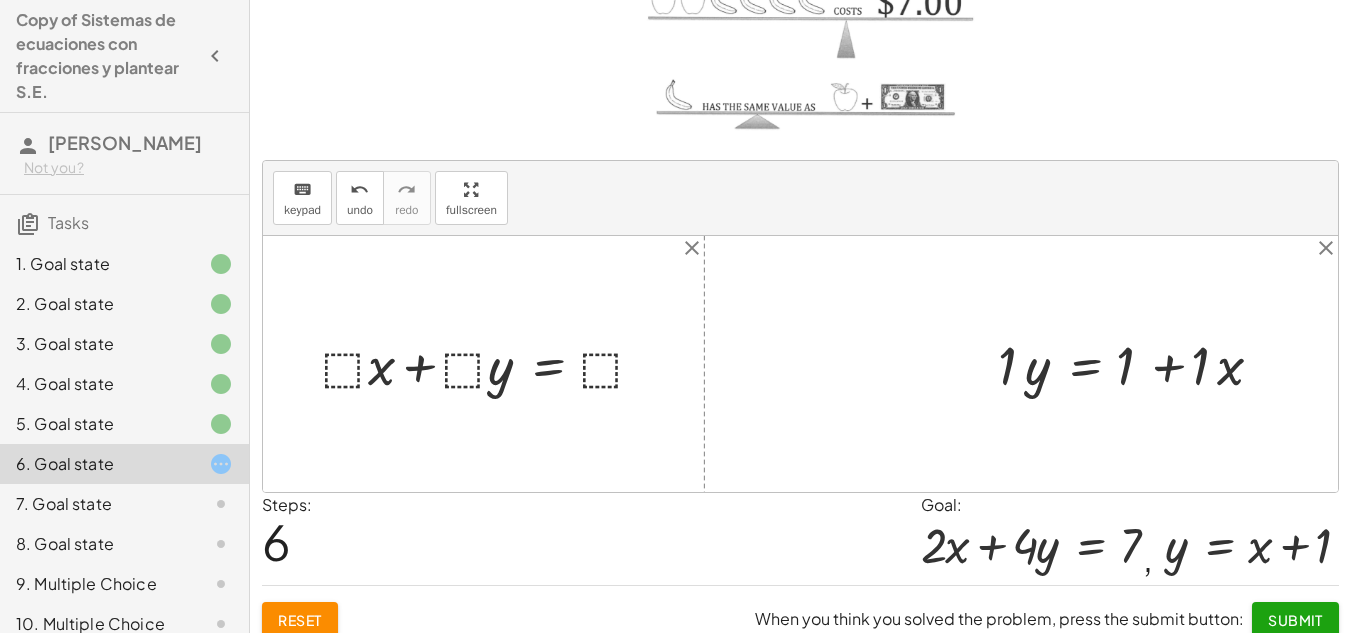click at bounding box center [1138, 364] 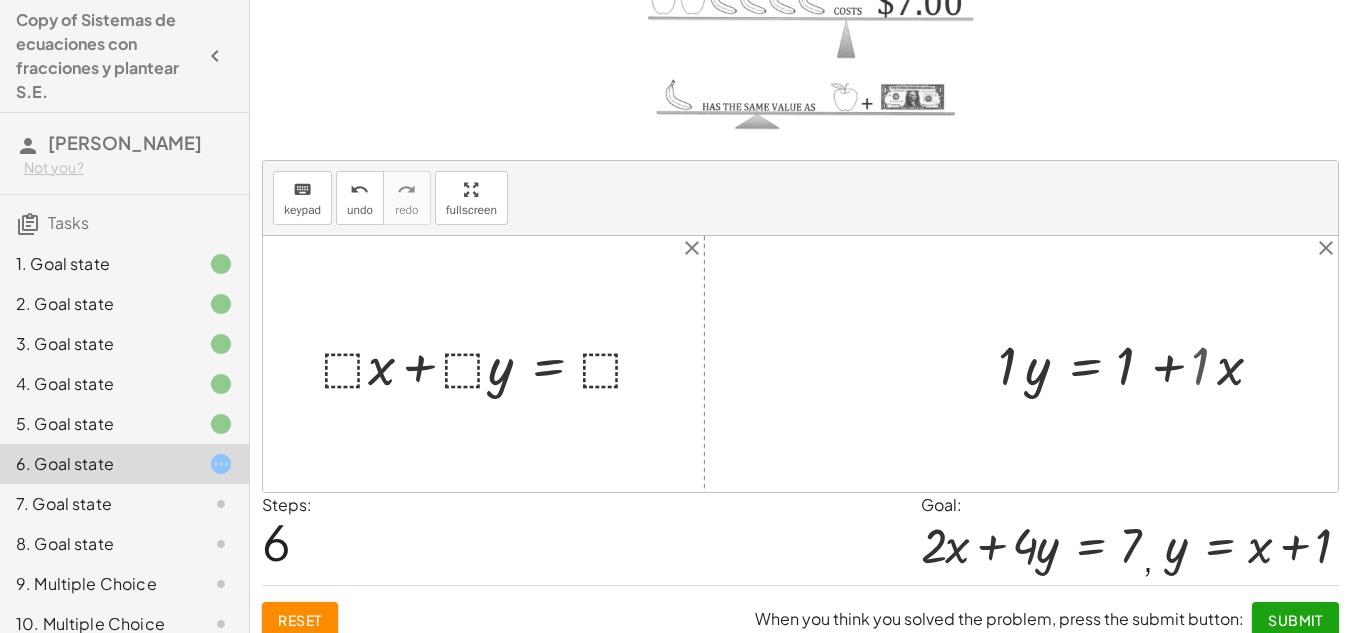 click at bounding box center [1125, 364] 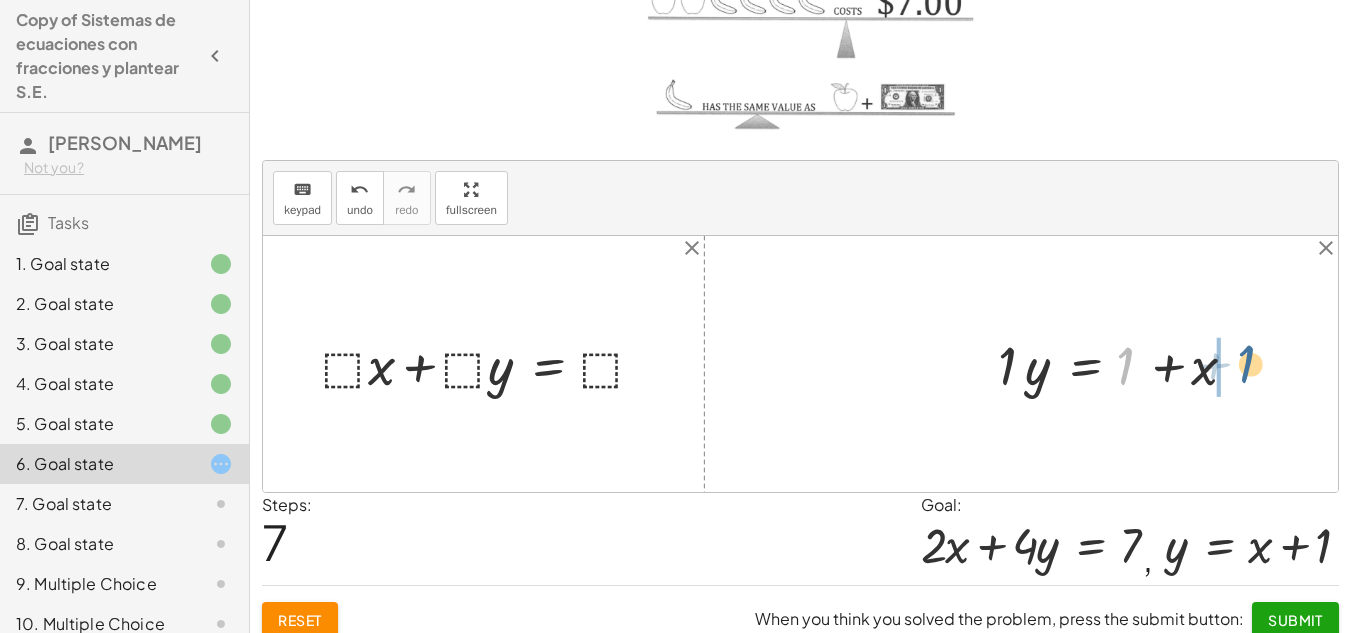 drag, startPoint x: 1129, startPoint y: 364, endPoint x: 1253, endPoint y: 363, distance: 124.004036 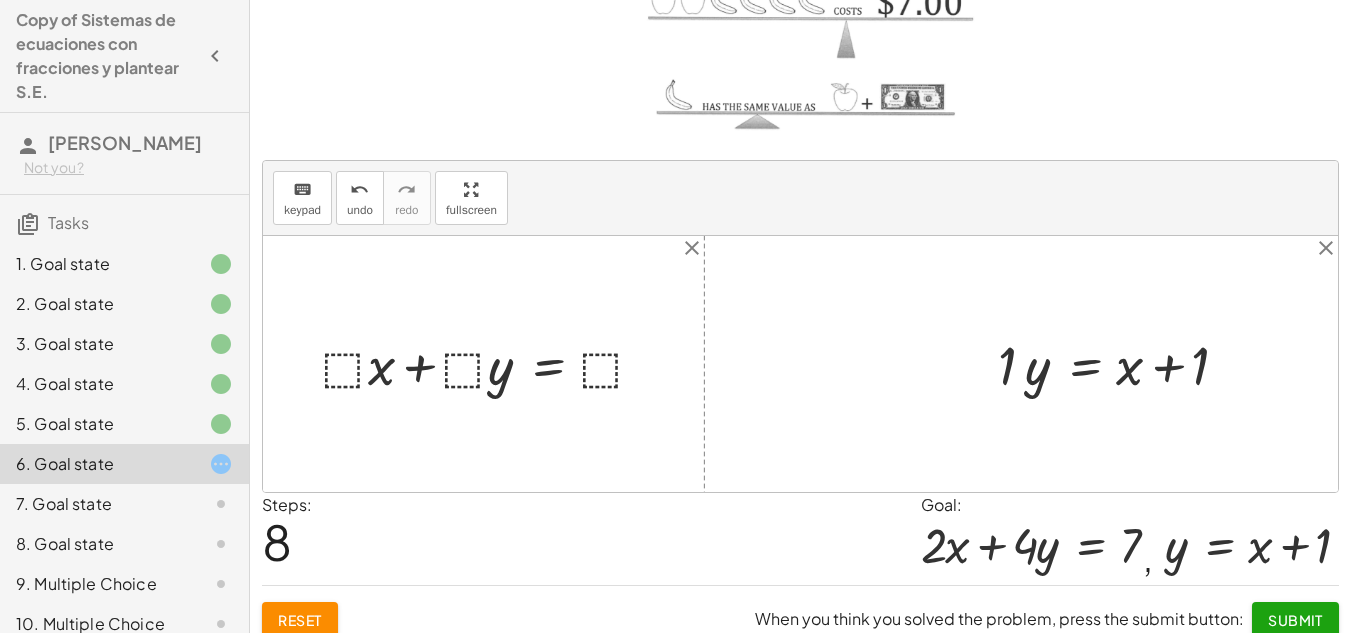 click at bounding box center (1125, 364) 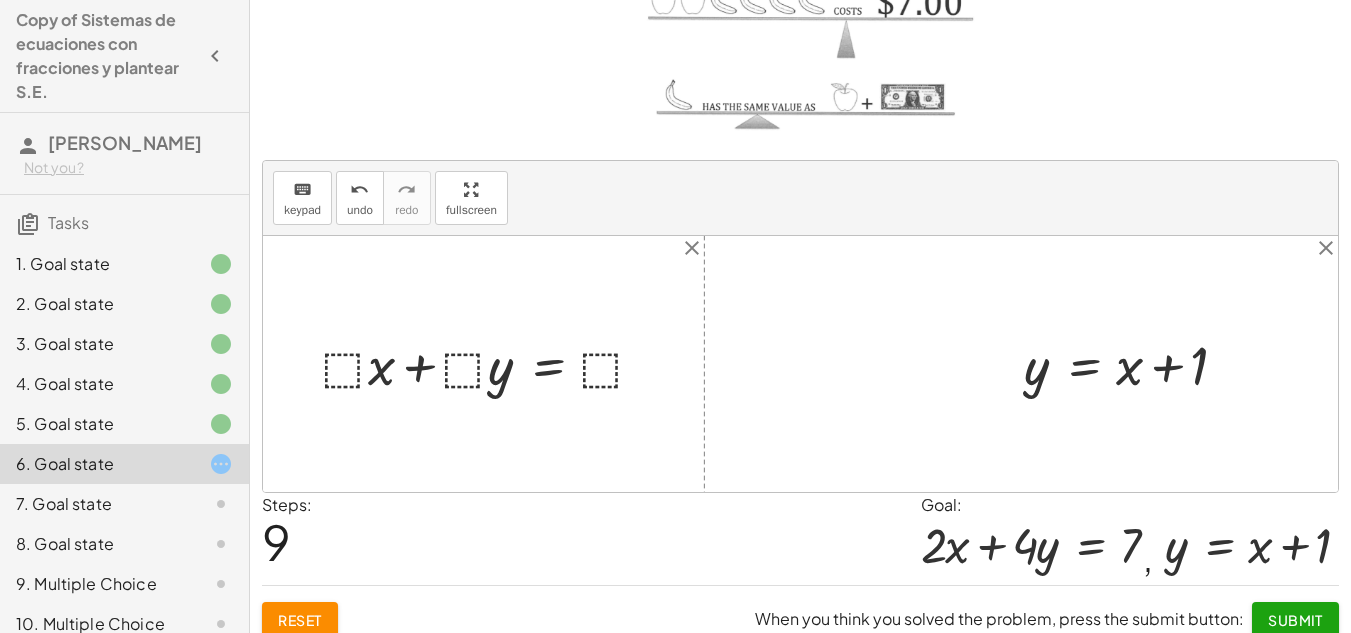 scroll, scrollTop: 211, scrollLeft: 0, axis: vertical 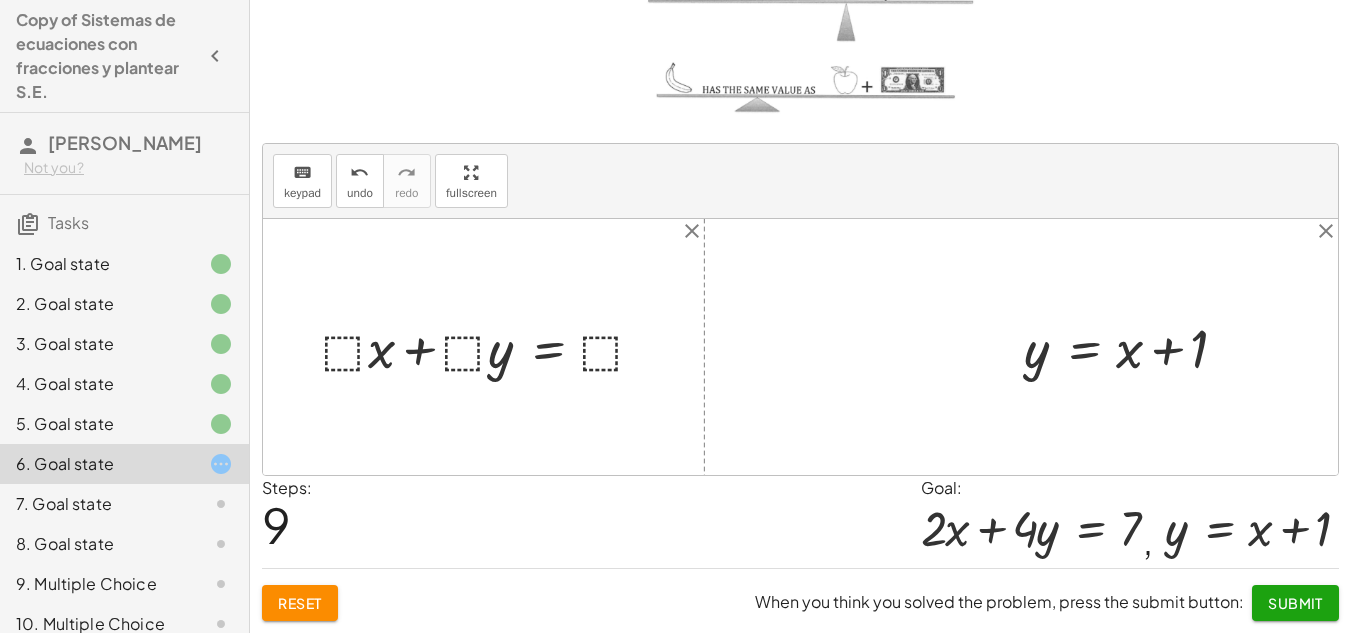 click at bounding box center [491, 347] 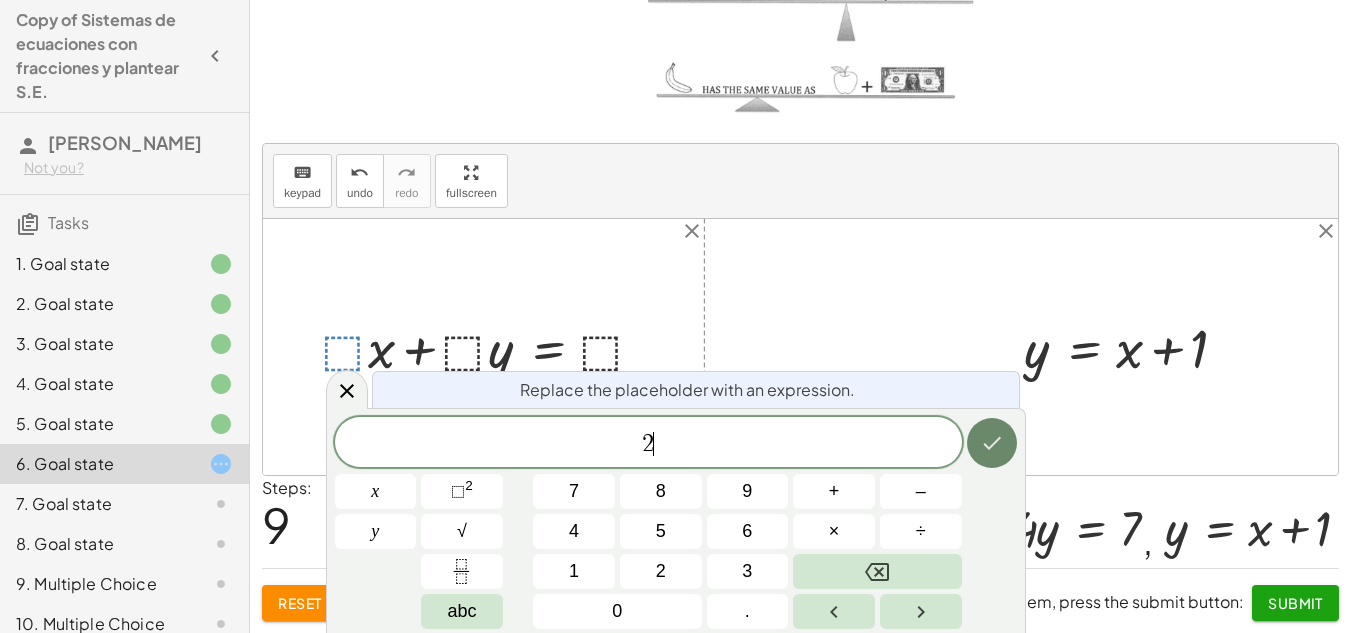 click at bounding box center (992, 443) 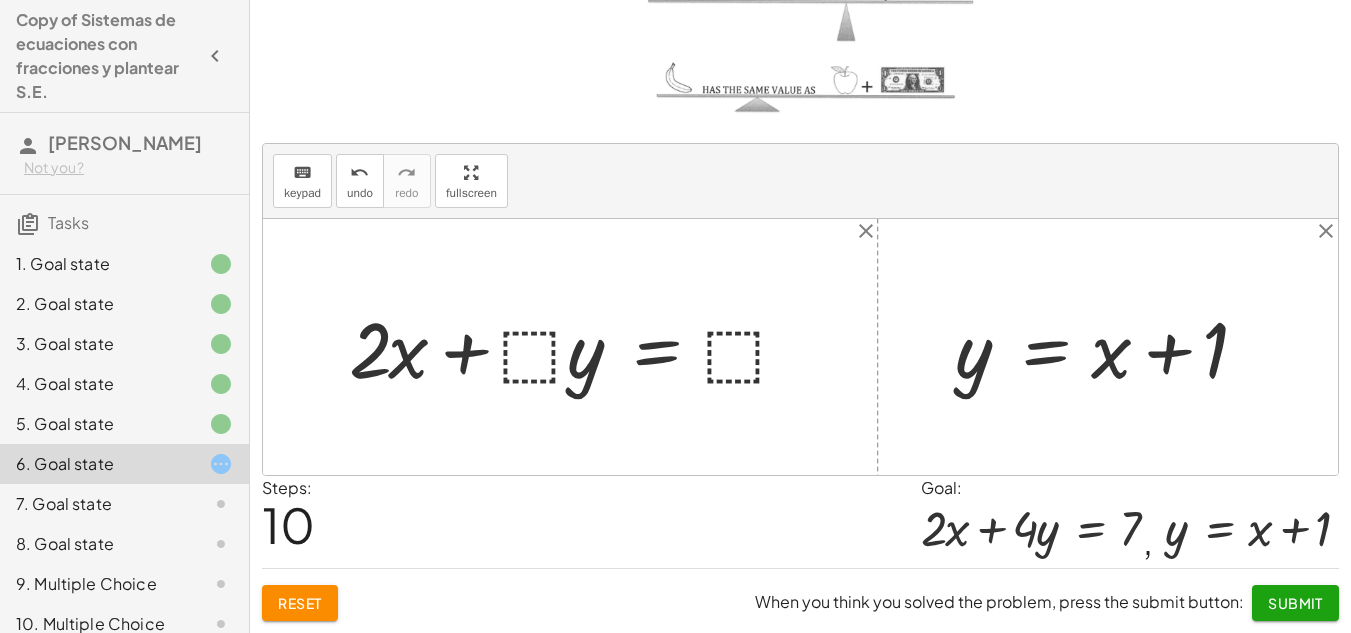 click at bounding box center [577, 346] 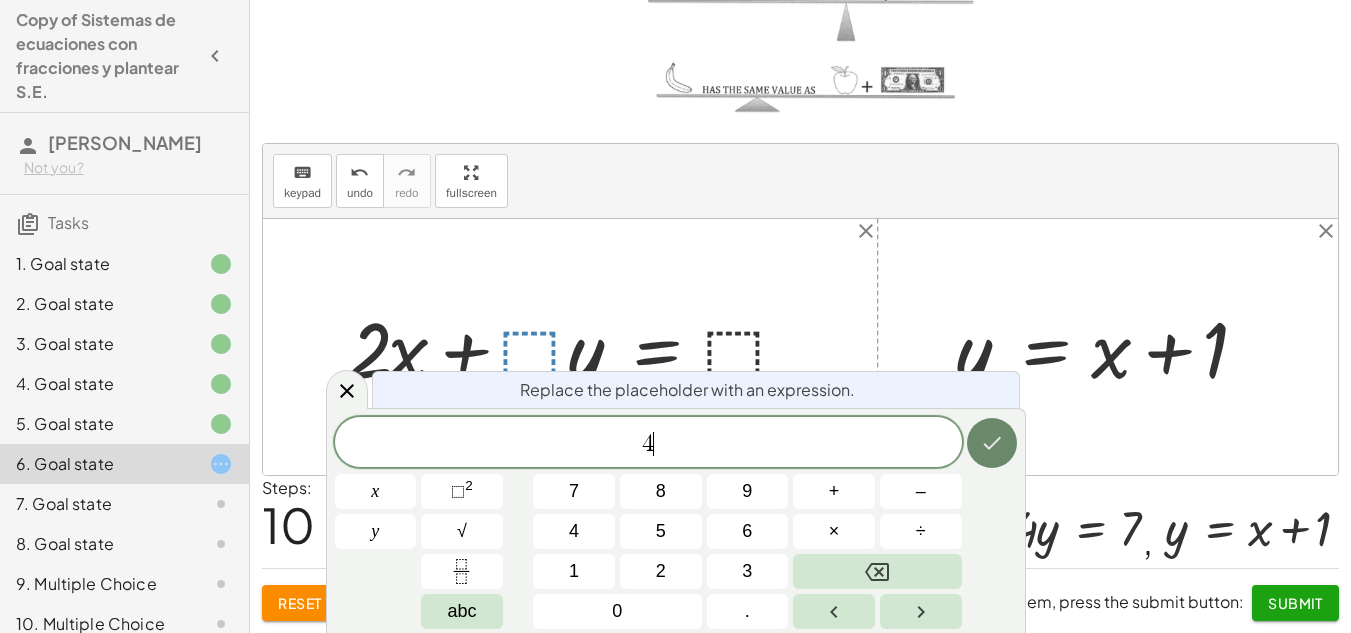 click 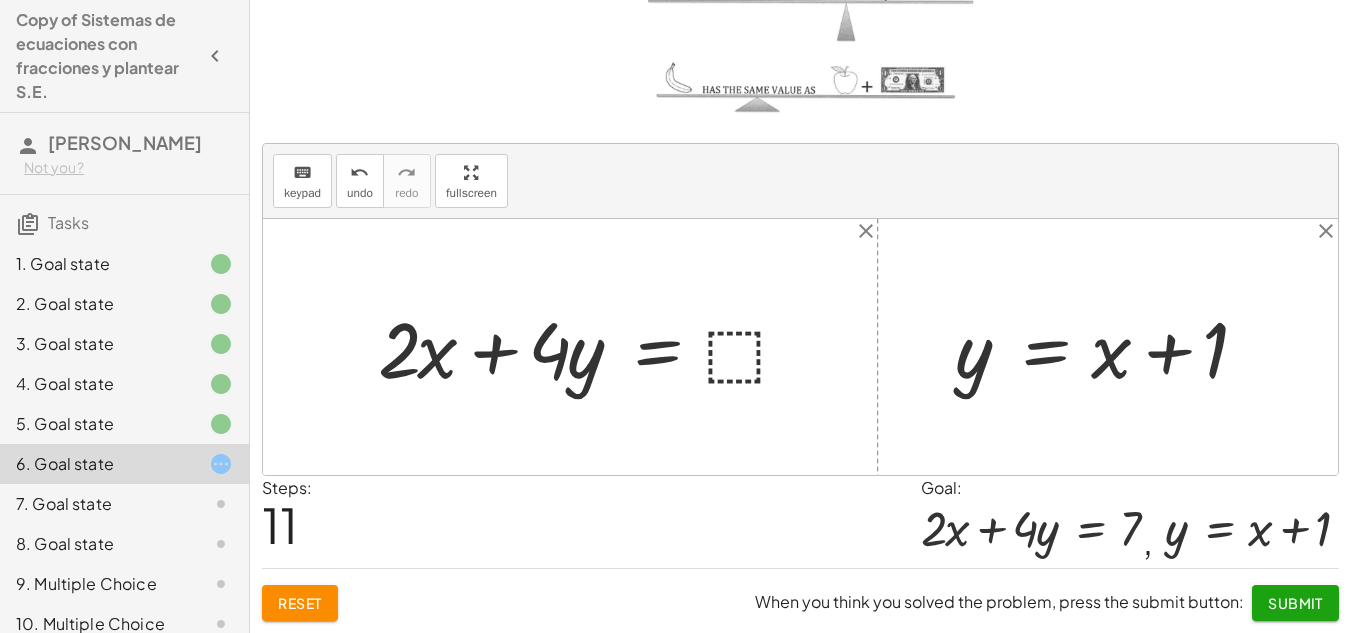 click at bounding box center (592, 346) 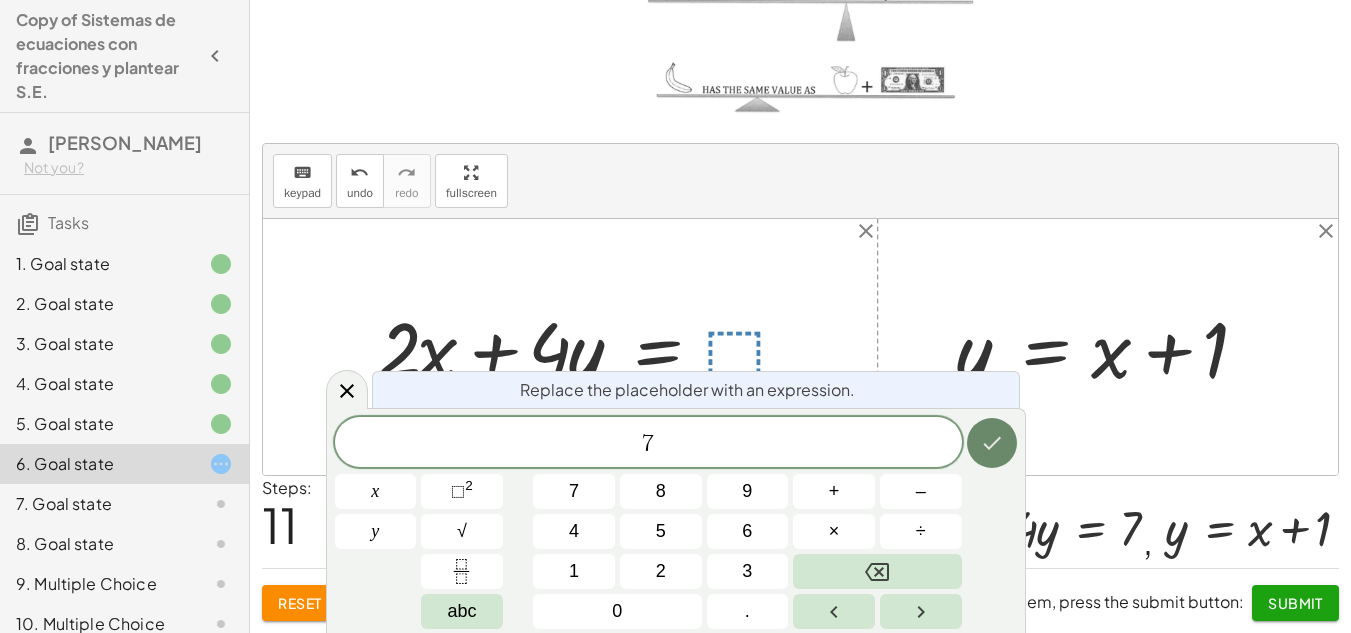 click 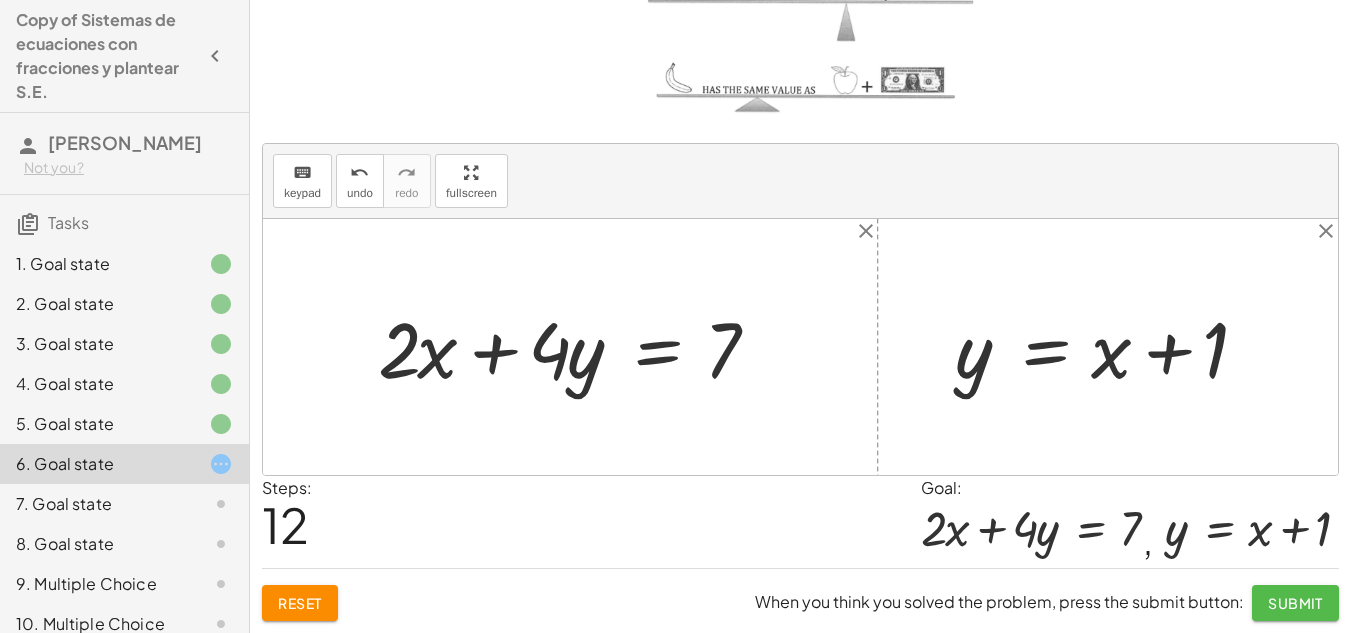click on "Submit" 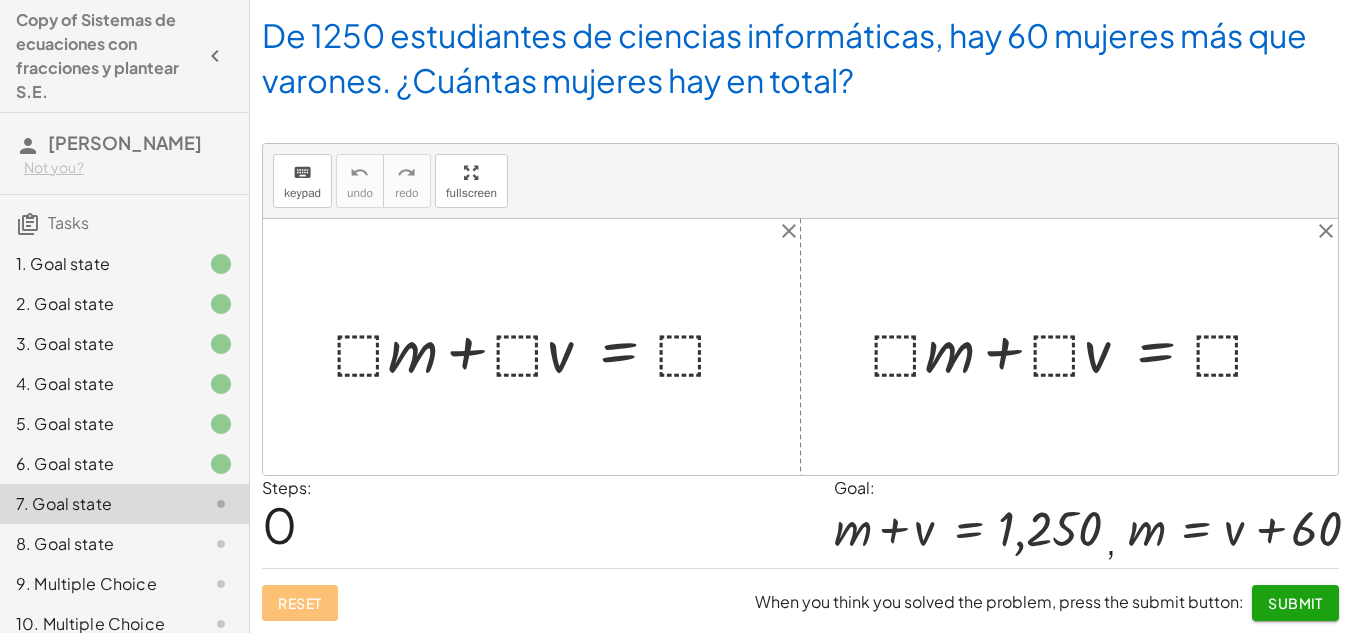 scroll, scrollTop: 47, scrollLeft: 0, axis: vertical 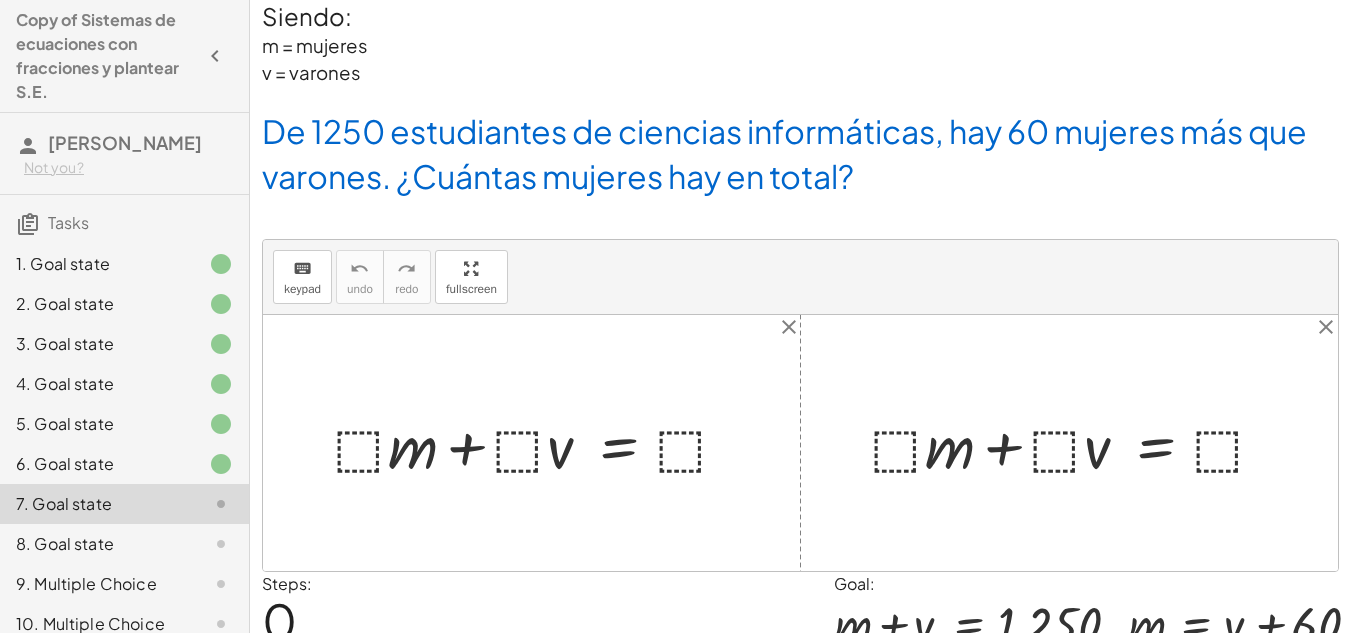 click at bounding box center [539, 443] 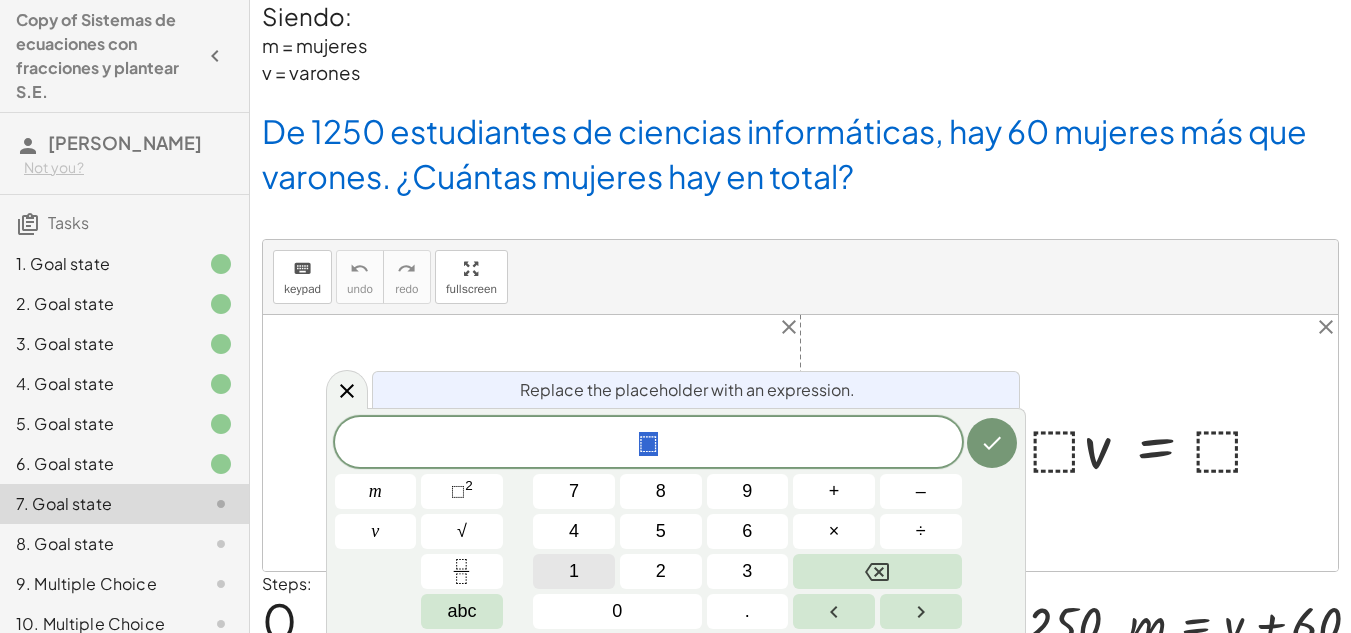 click on "1" at bounding box center [574, 571] 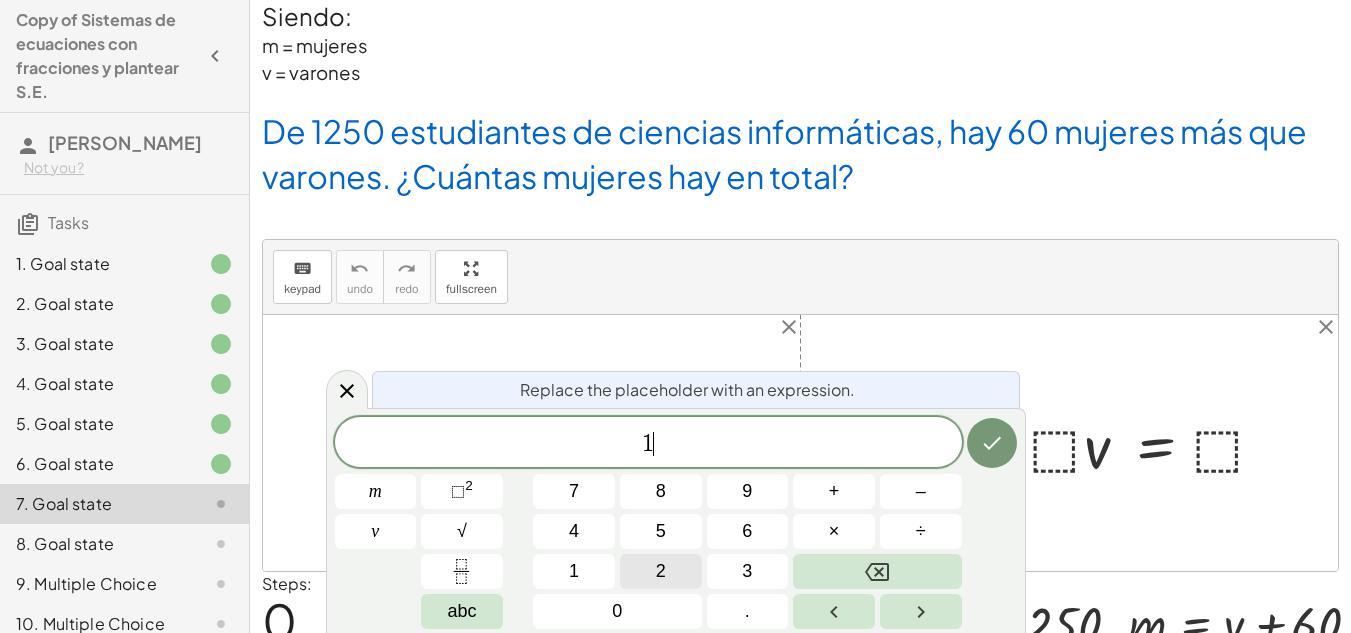 click on "2" at bounding box center (661, 571) 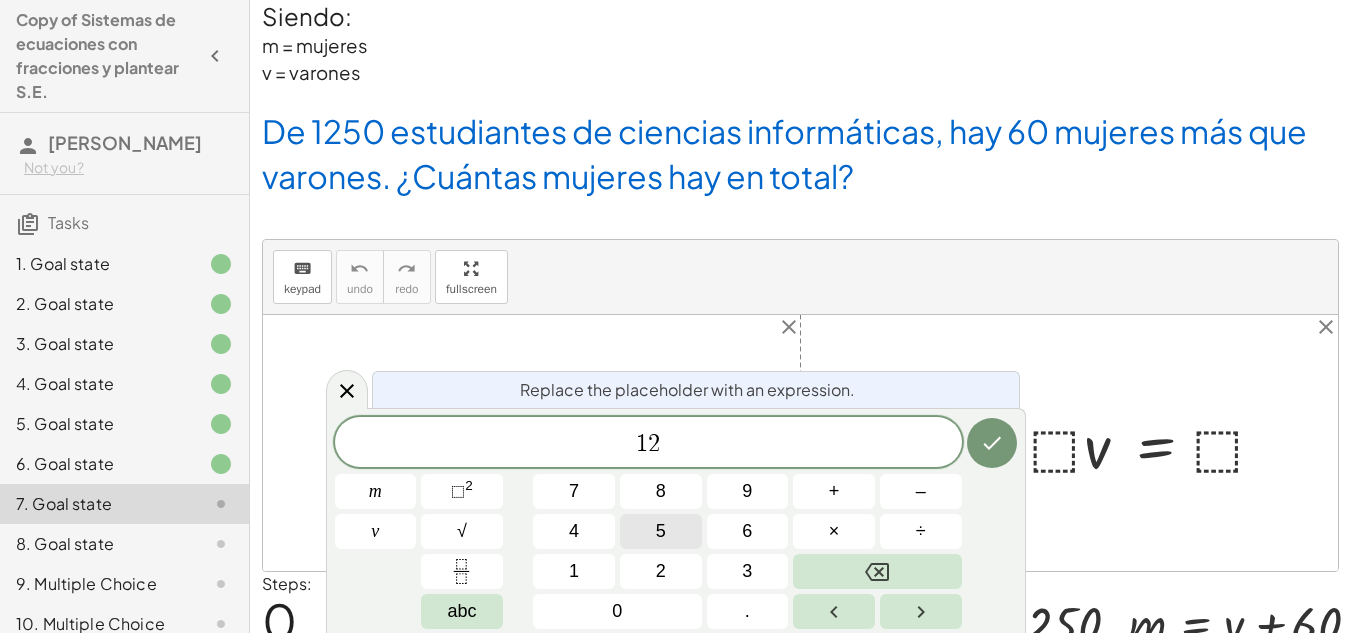 click on "5" at bounding box center (661, 531) 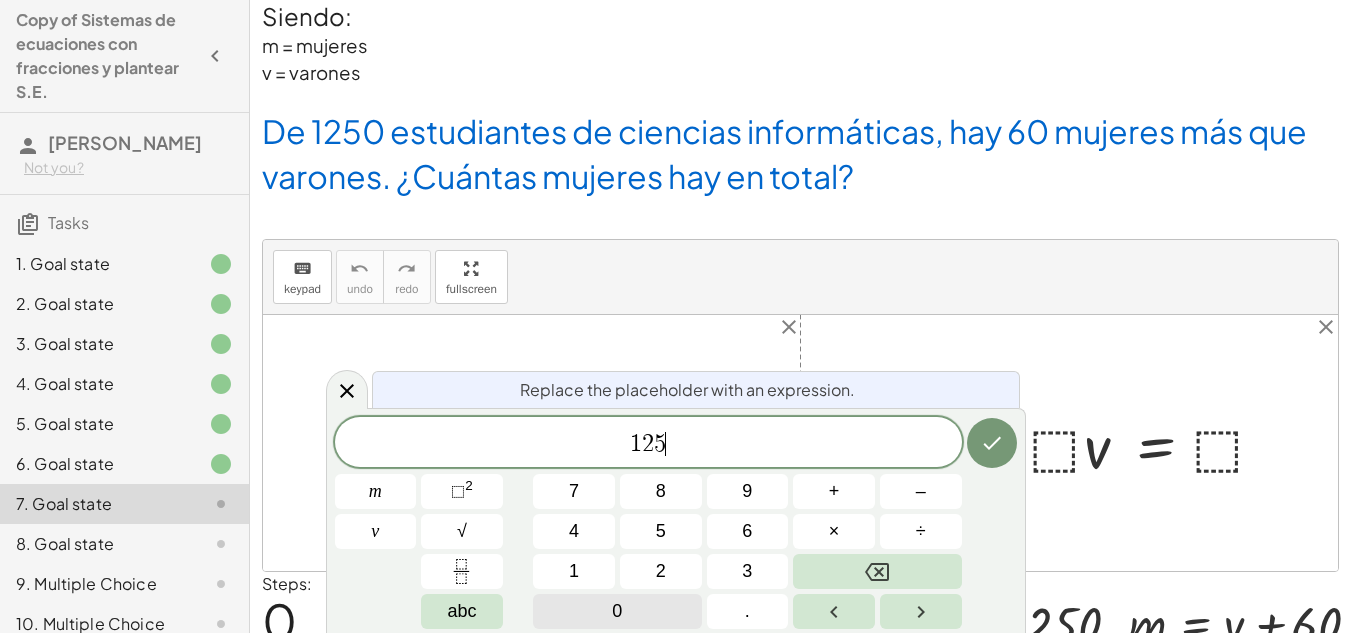 click on "0" at bounding box center [617, 611] 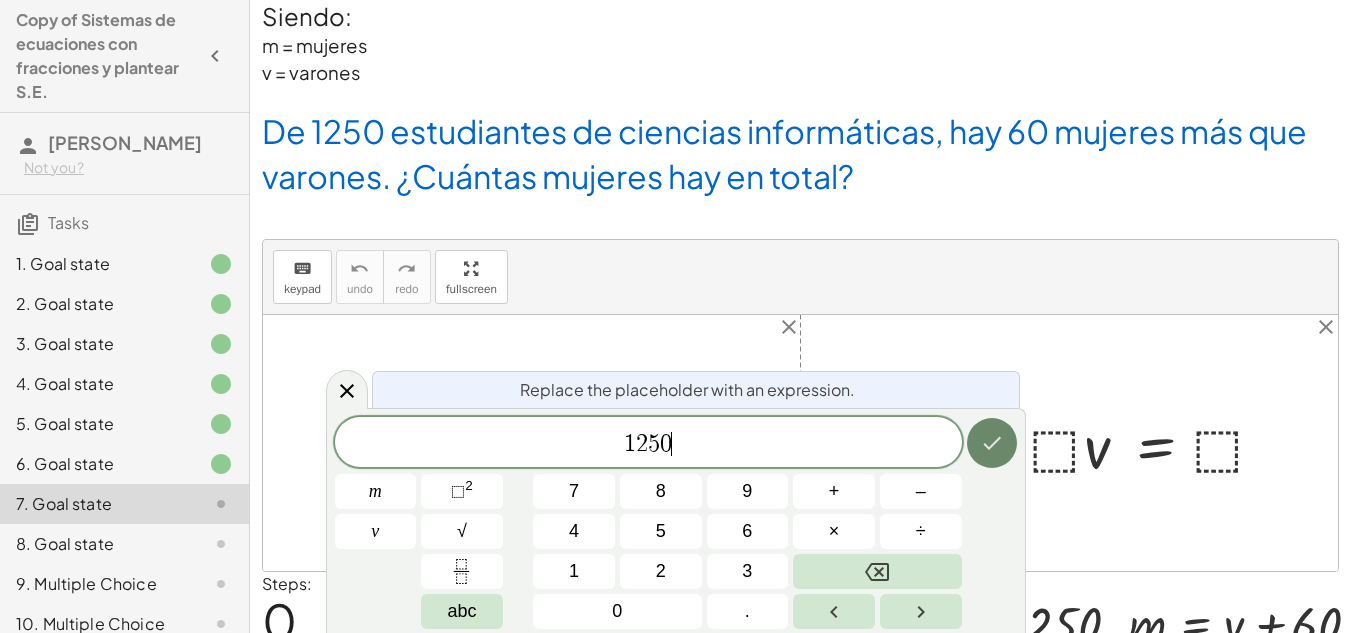 click at bounding box center (992, 443) 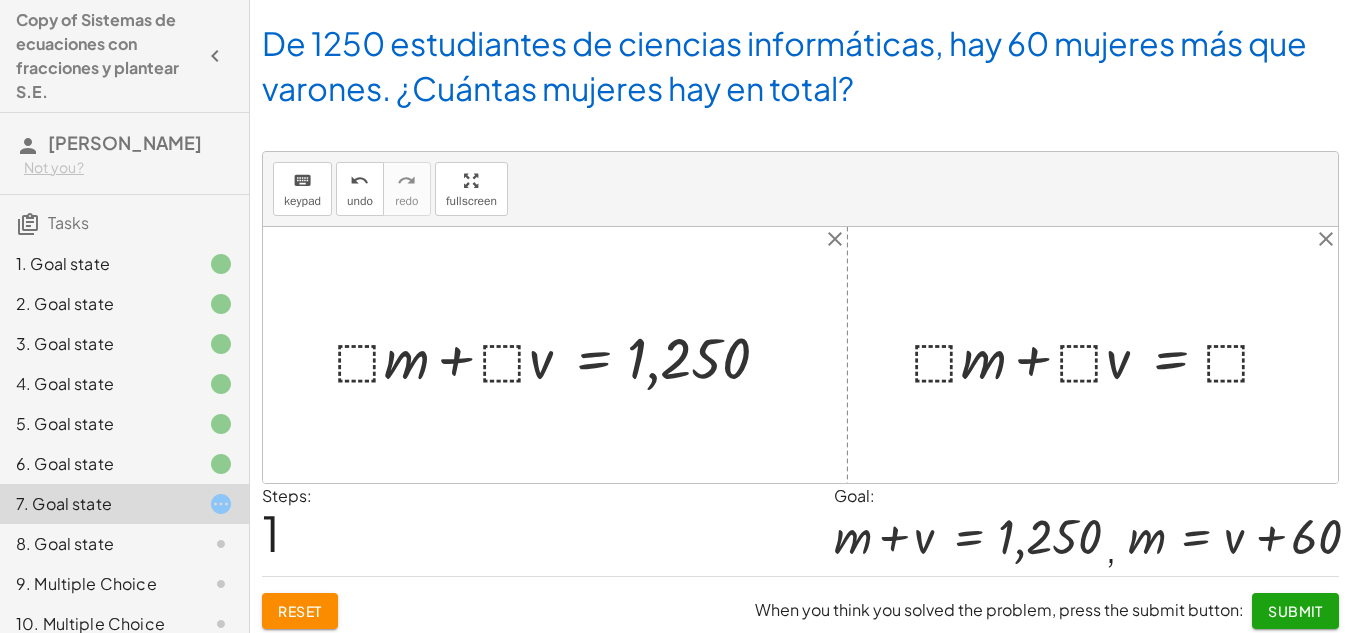 scroll, scrollTop: 143, scrollLeft: 0, axis: vertical 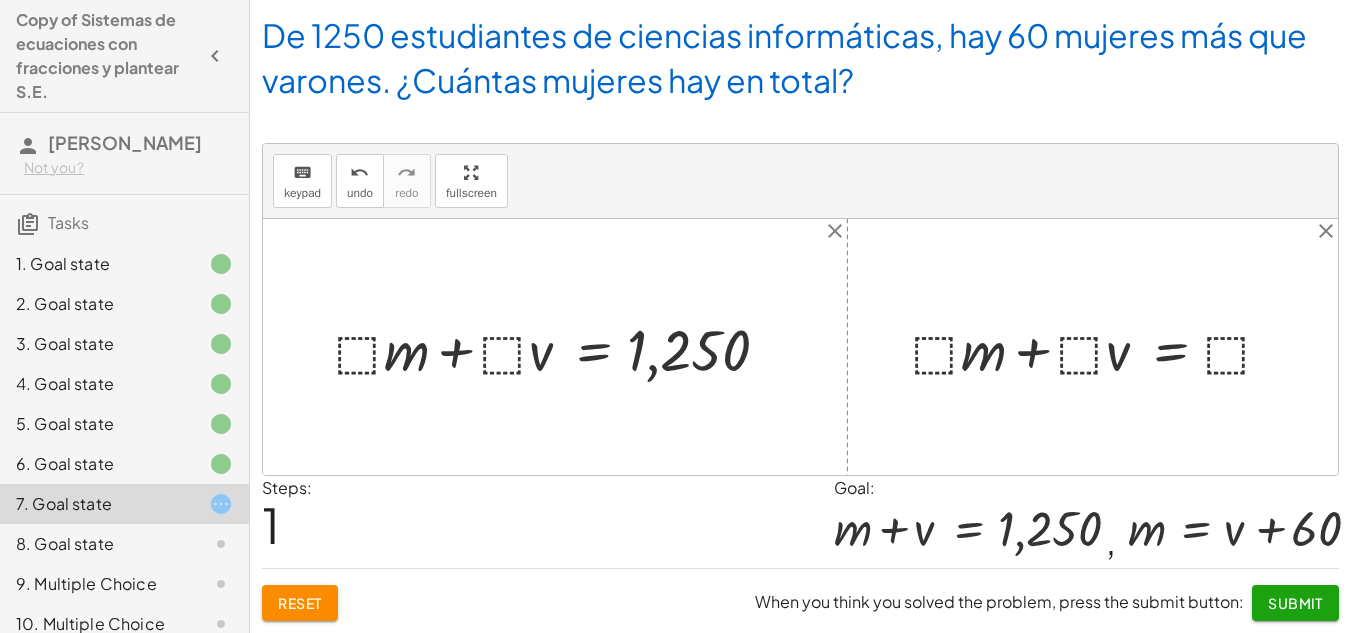 click at bounding box center [563, 347] 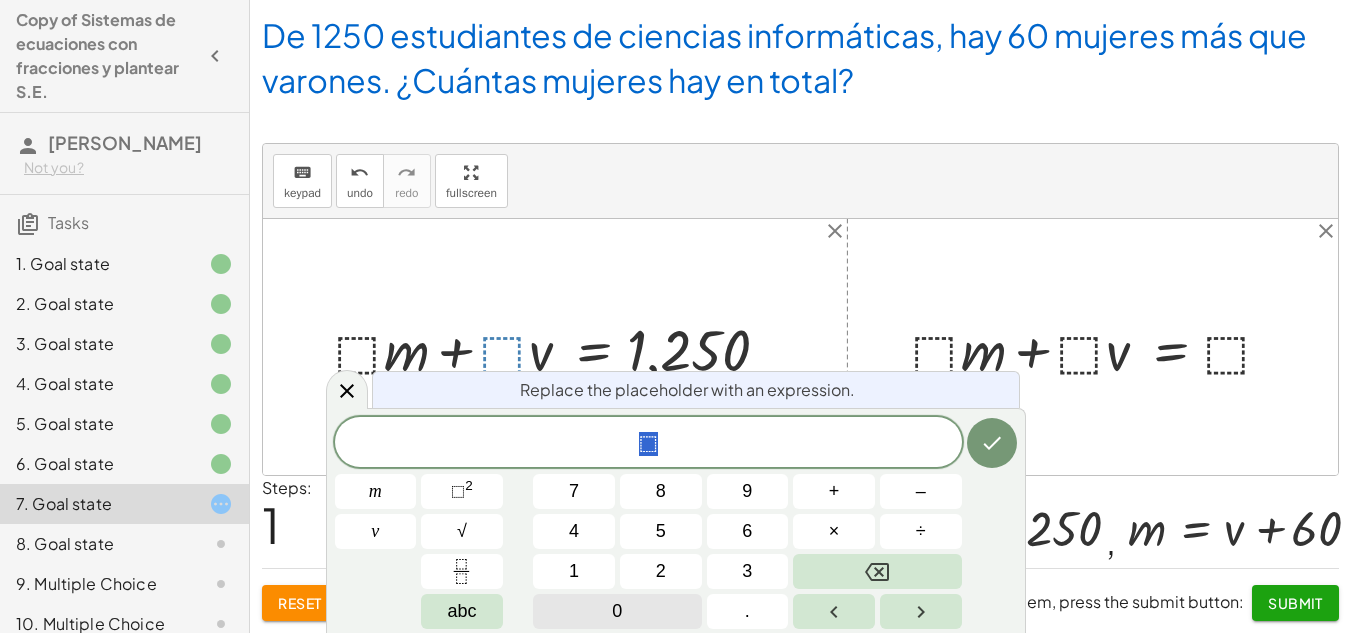 click on "0" at bounding box center [617, 611] 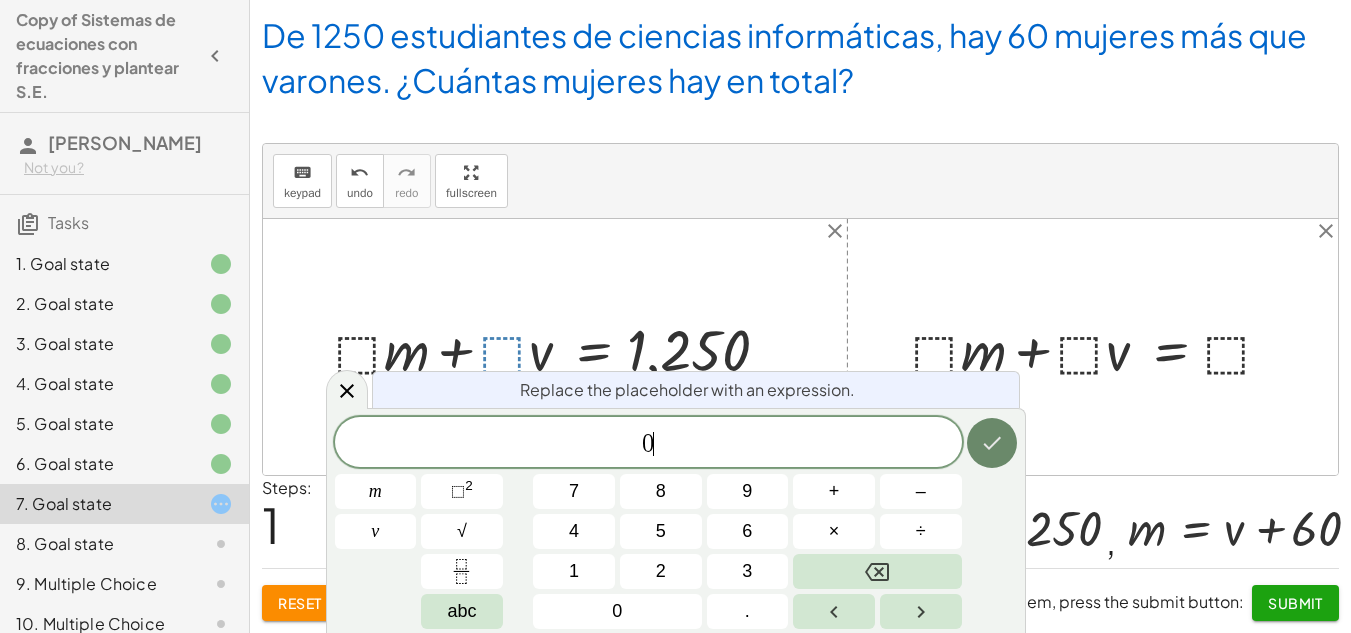 click 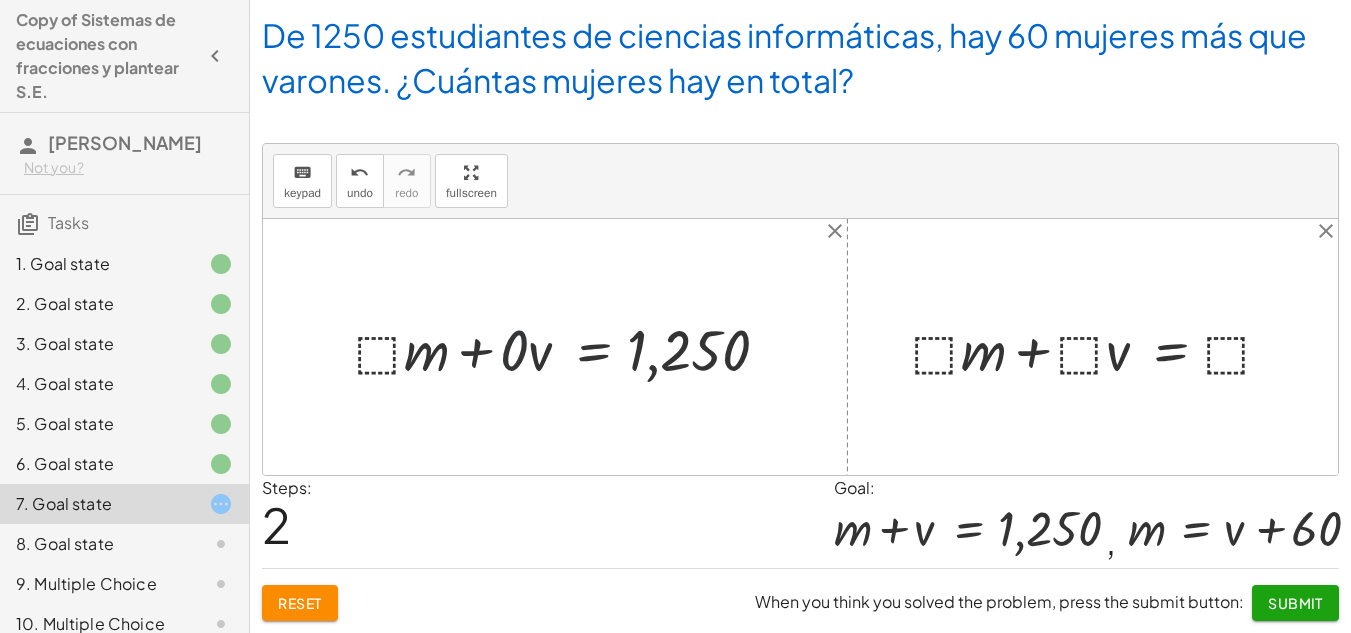 click at bounding box center (572, 347) 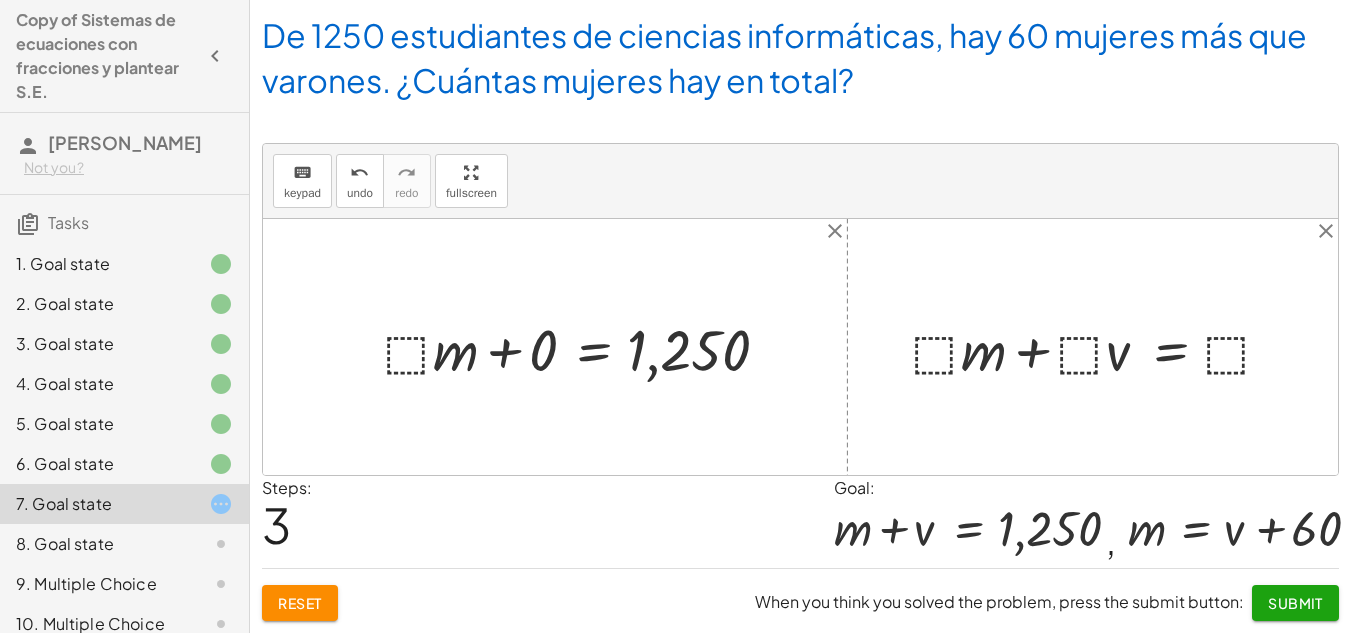 click at bounding box center (587, 347) 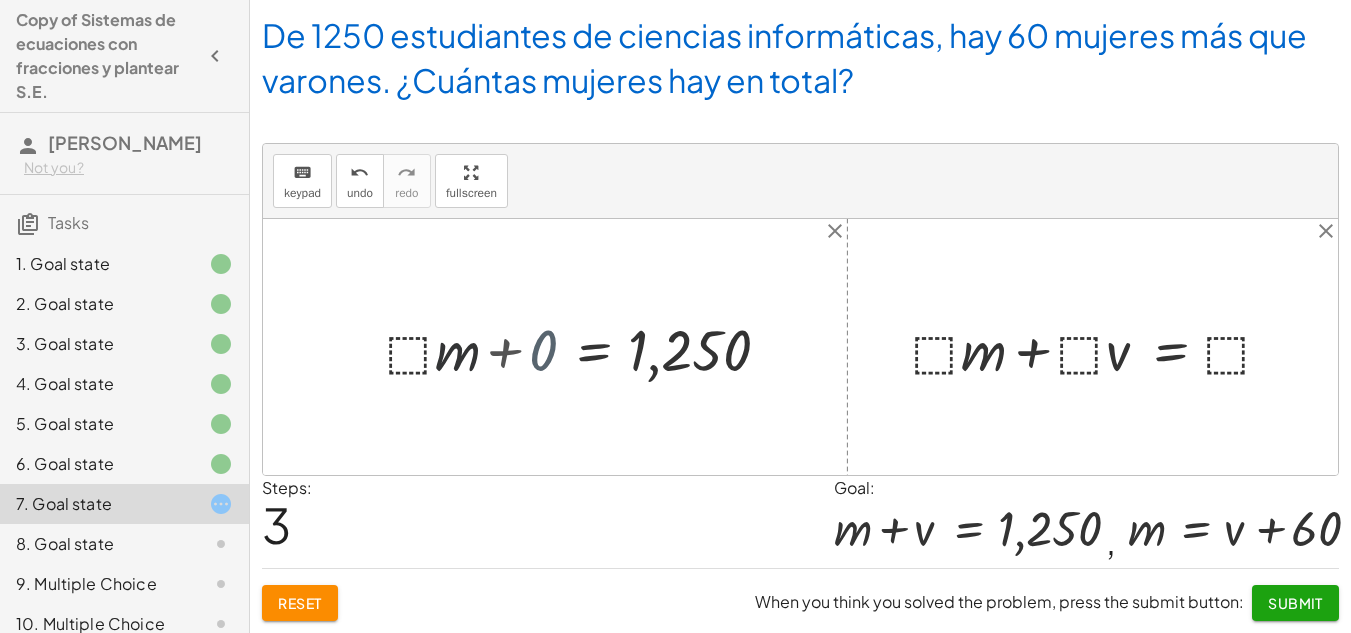 click at bounding box center (627, 347) 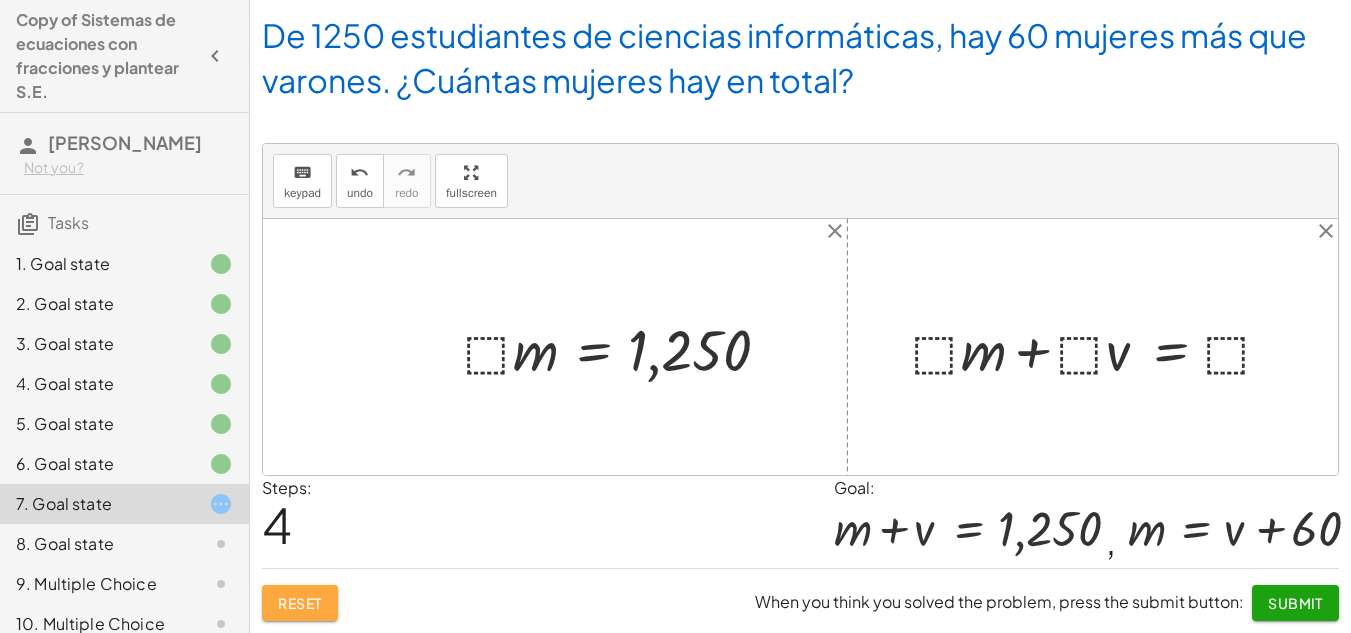 click on "Reset" 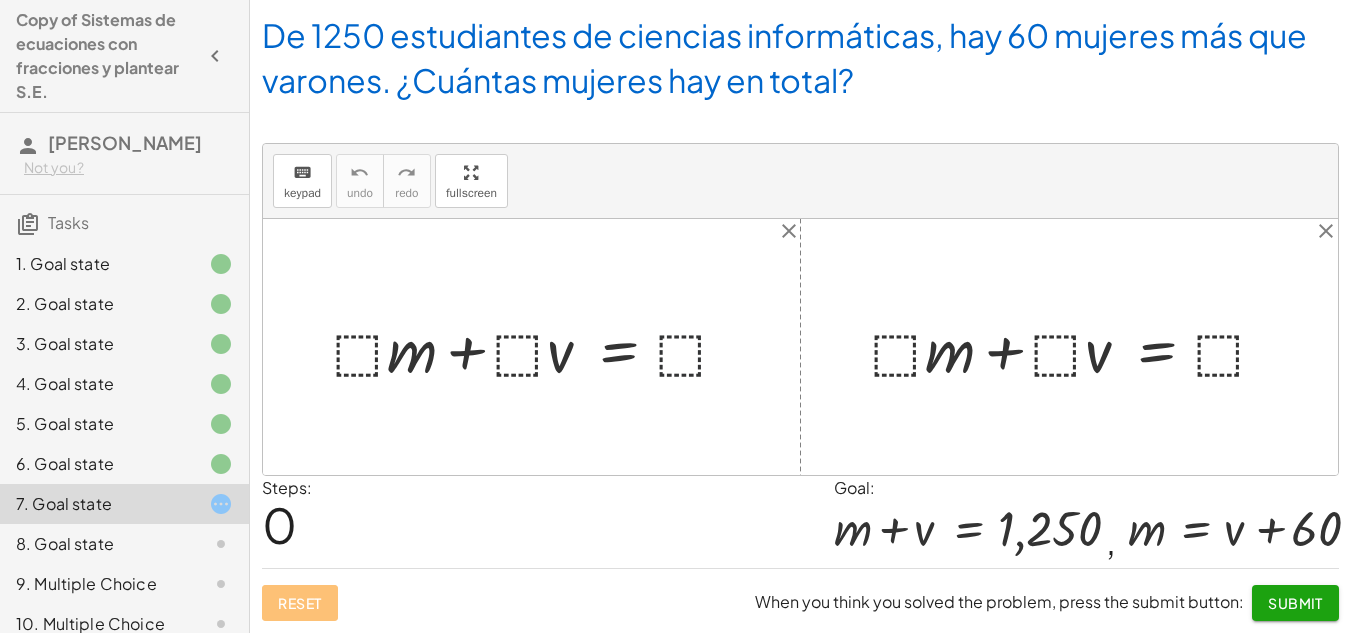 click at bounding box center (539, 347) 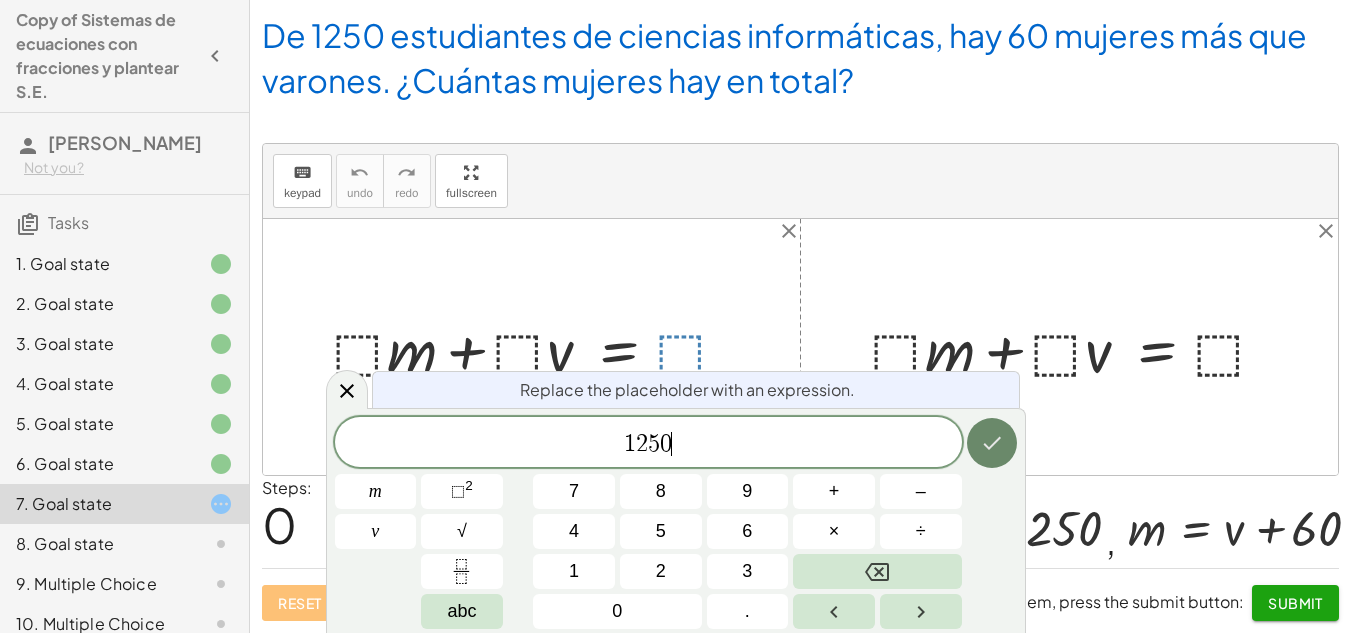 click 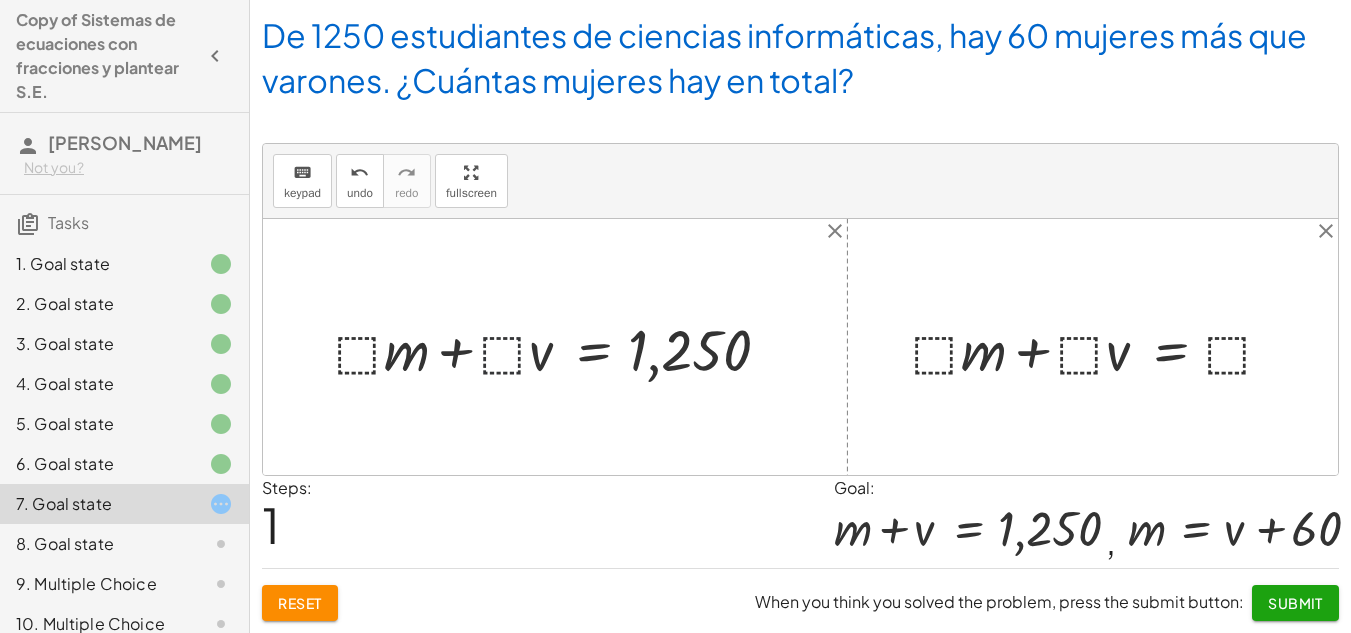 click at bounding box center (563, 347) 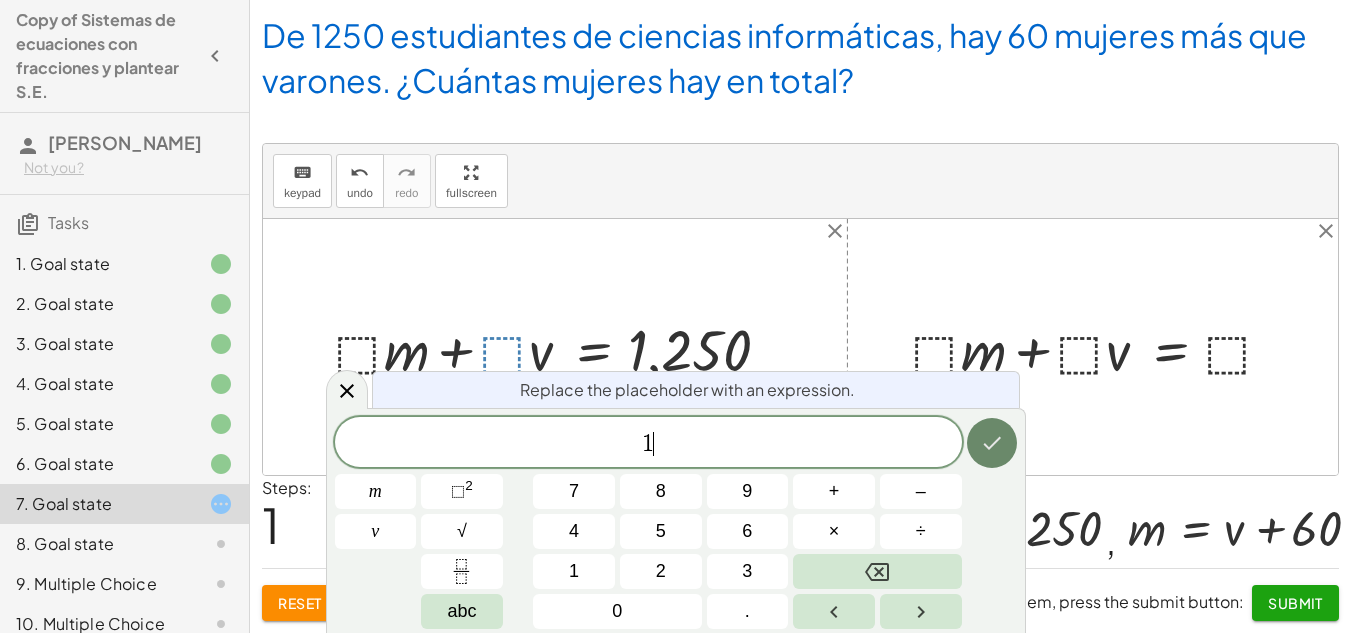 click at bounding box center (992, 443) 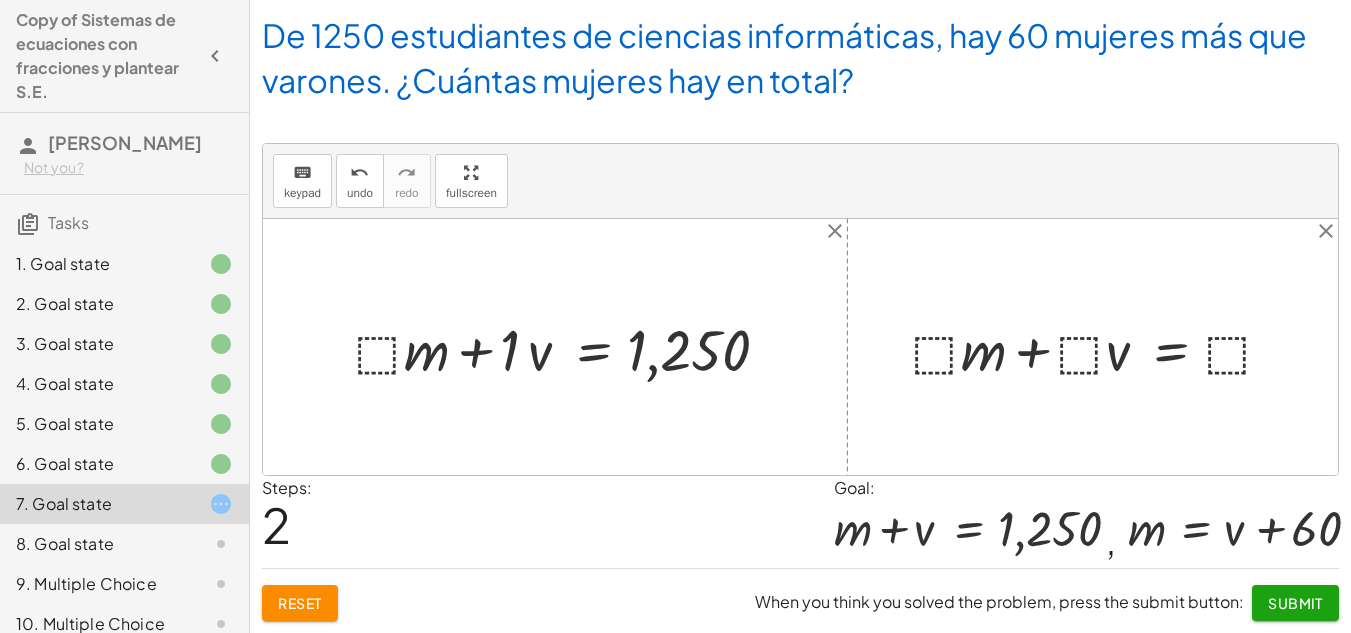 click at bounding box center [572, 347] 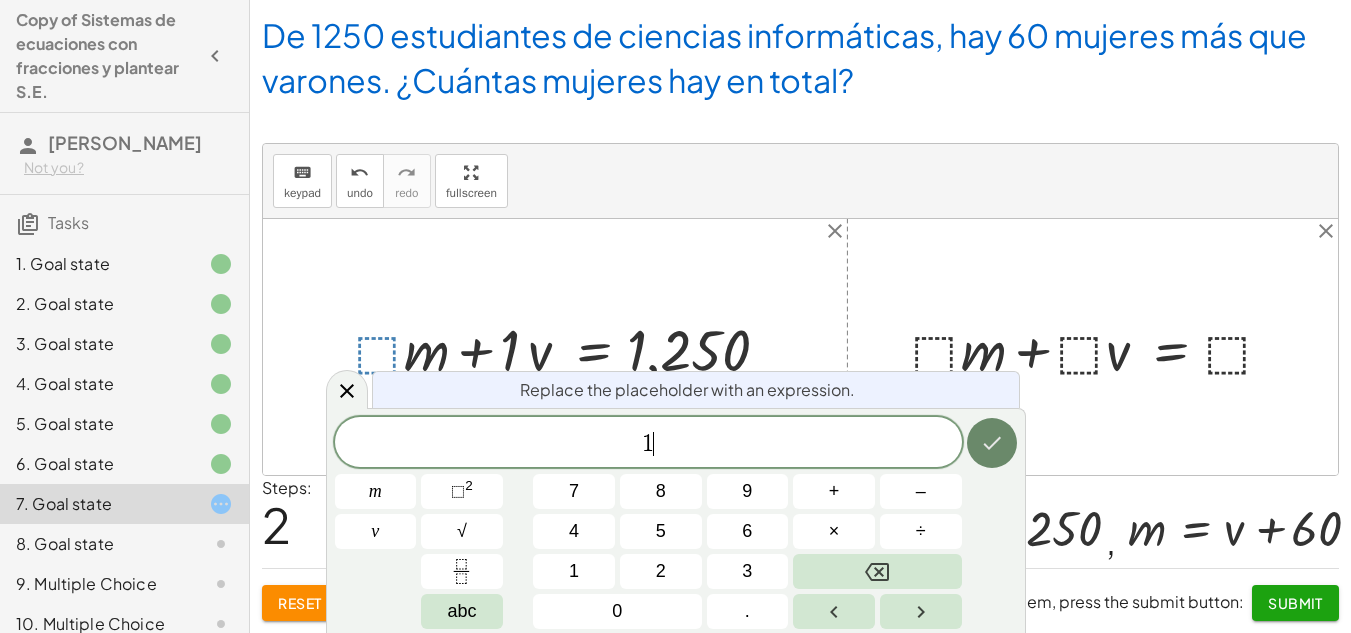 click at bounding box center (992, 443) 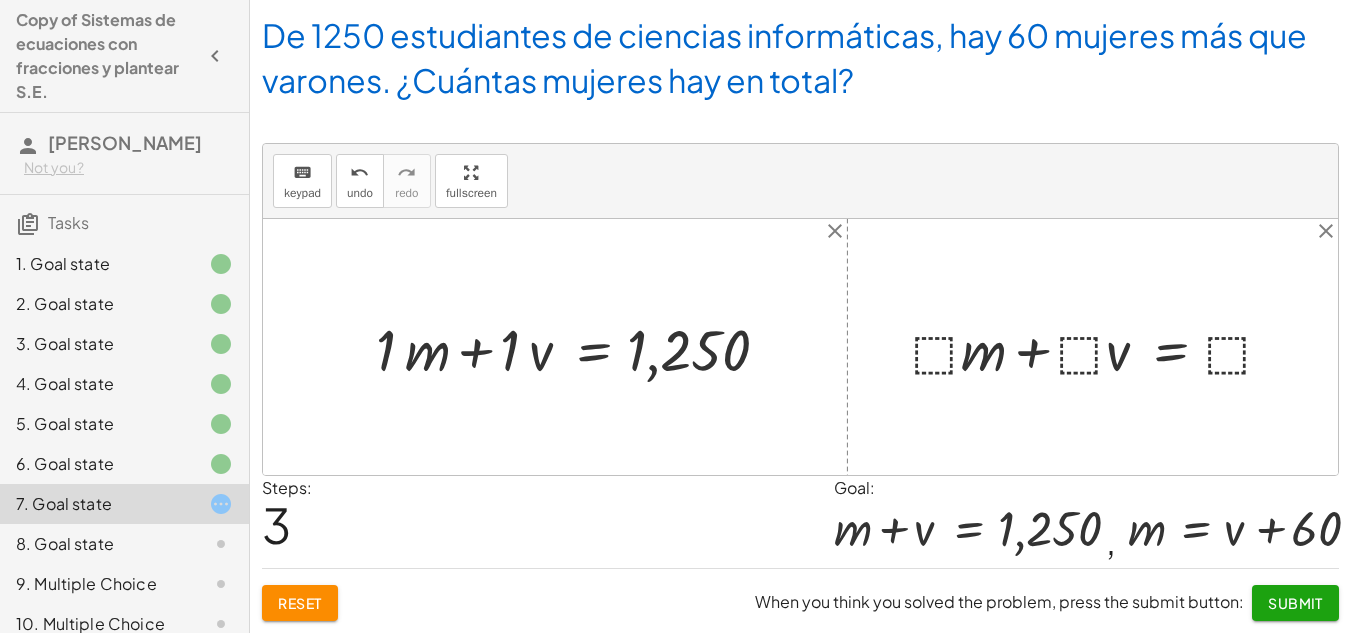 click at bounding box center (583, 347) 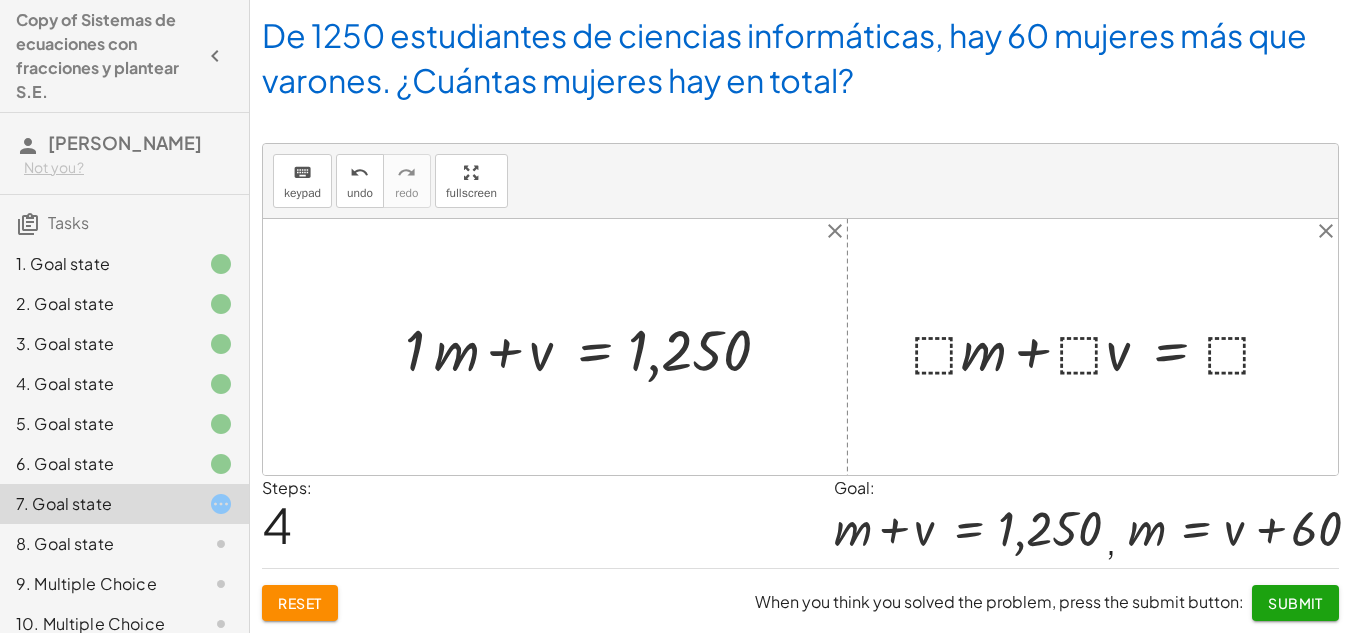 click at bounding box center (598, 347) 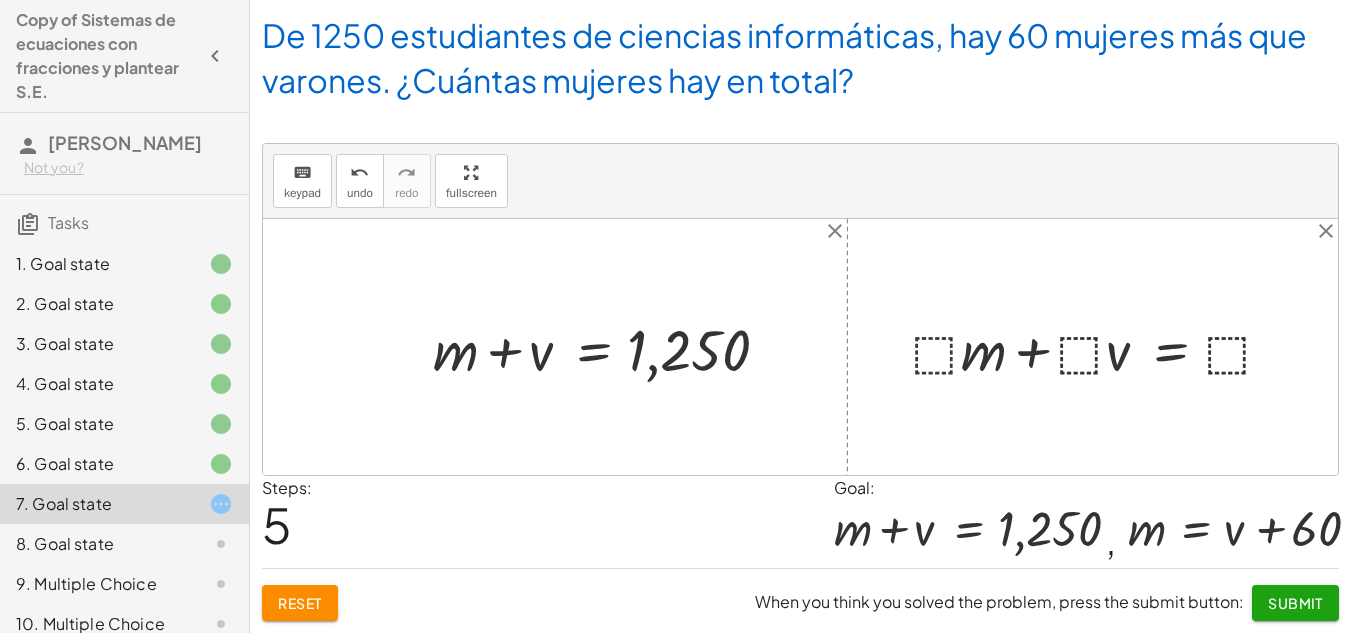 click at bounding box center [1100, 347] 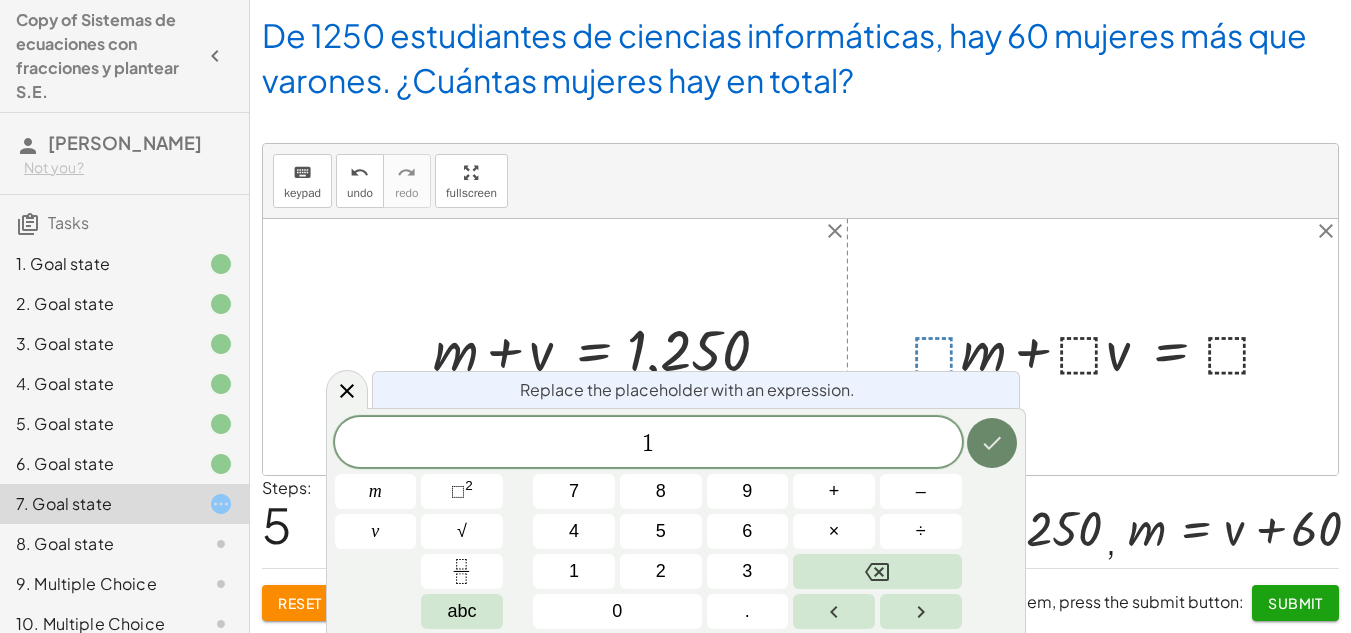 click 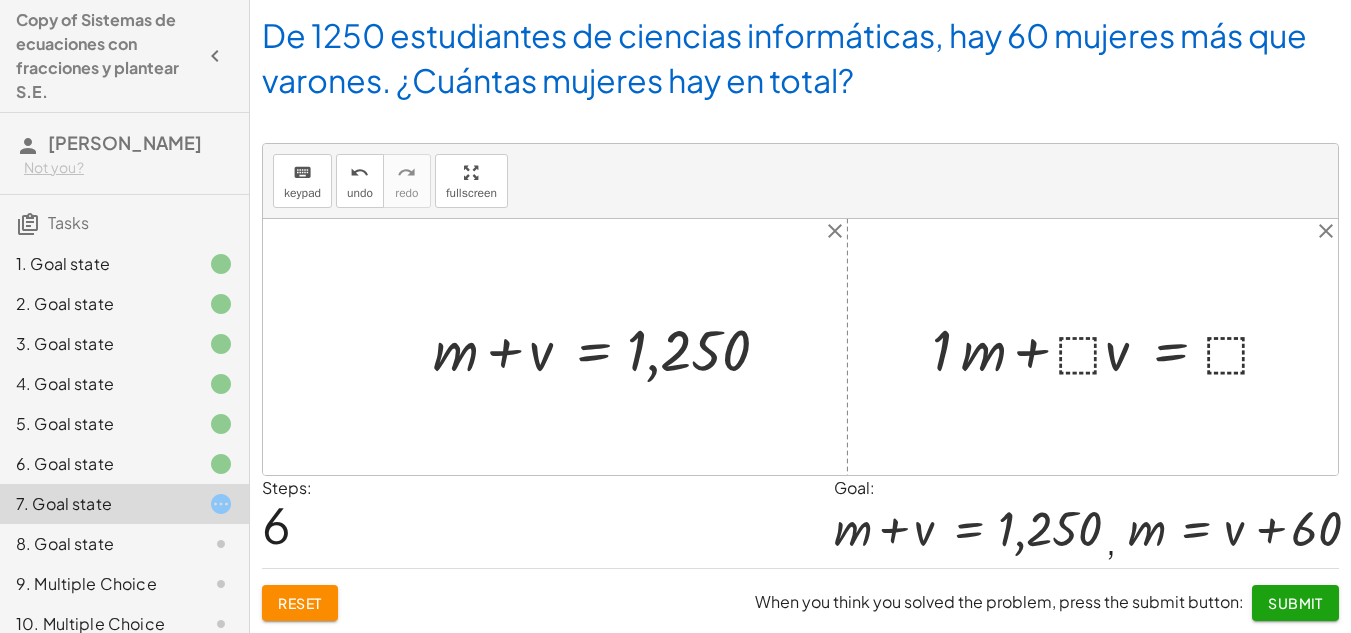 click at bounding box center [1110, 347] 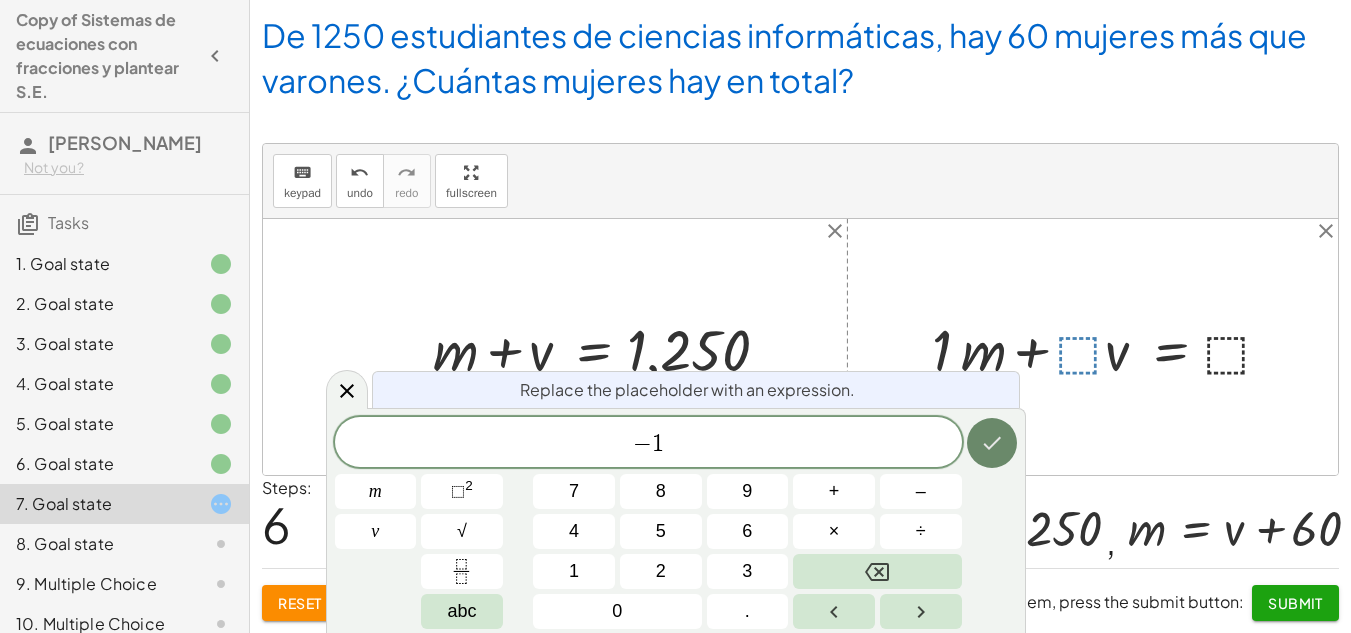 click 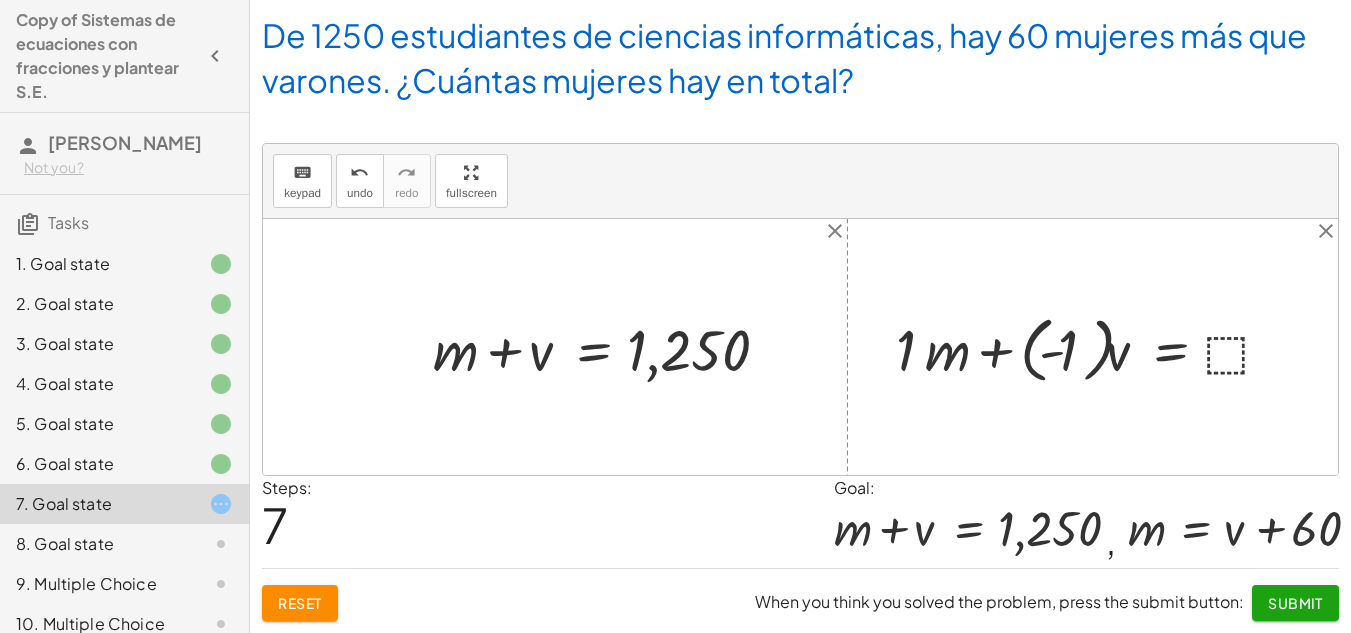 click at bounding box center (1092, 347) 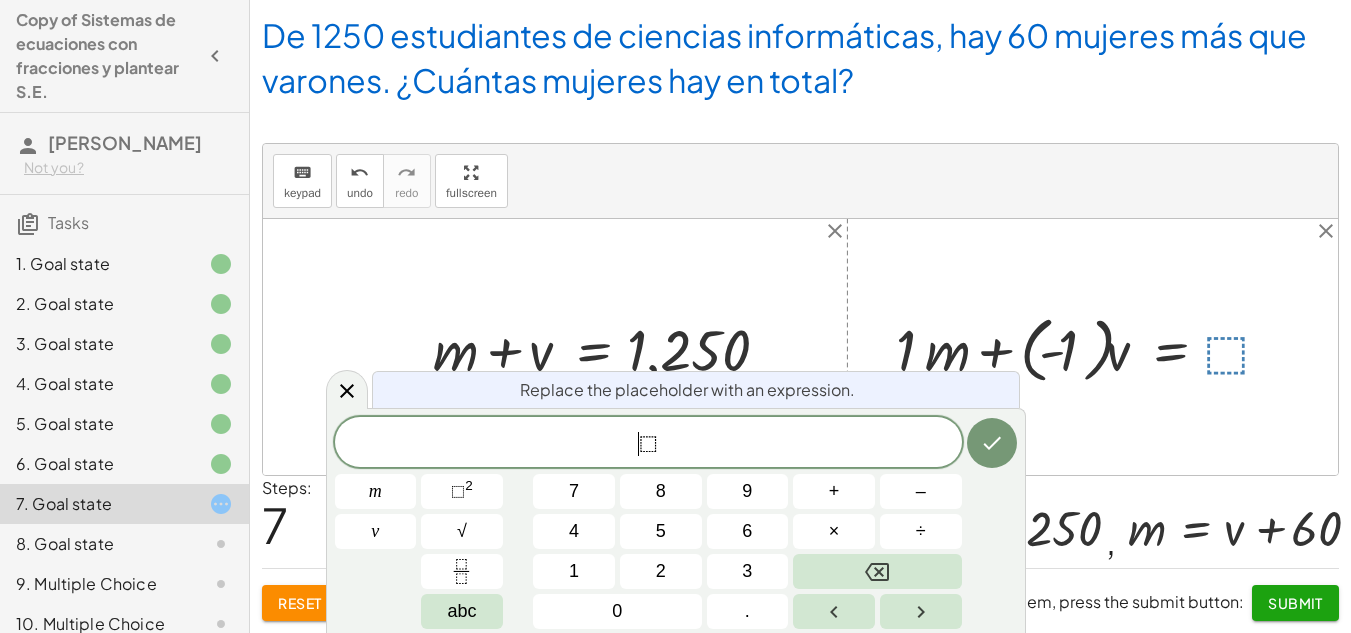 drag, startPoint x: 1226, startPoint y: 351, endPoint x: 645, endPoint y: 436, distance: 587.1848 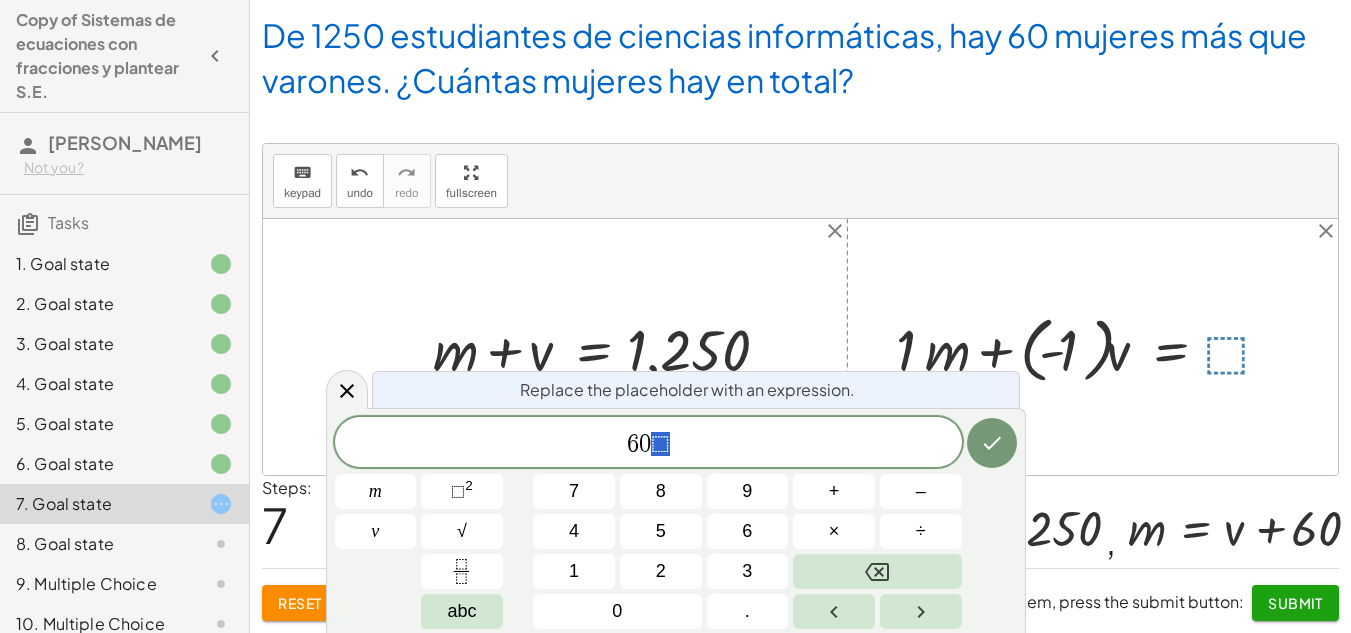 drag, startPoint x: 684, startPoint y: 445, endPoint x: 643, endPoint y: 451, distance: 41.4367 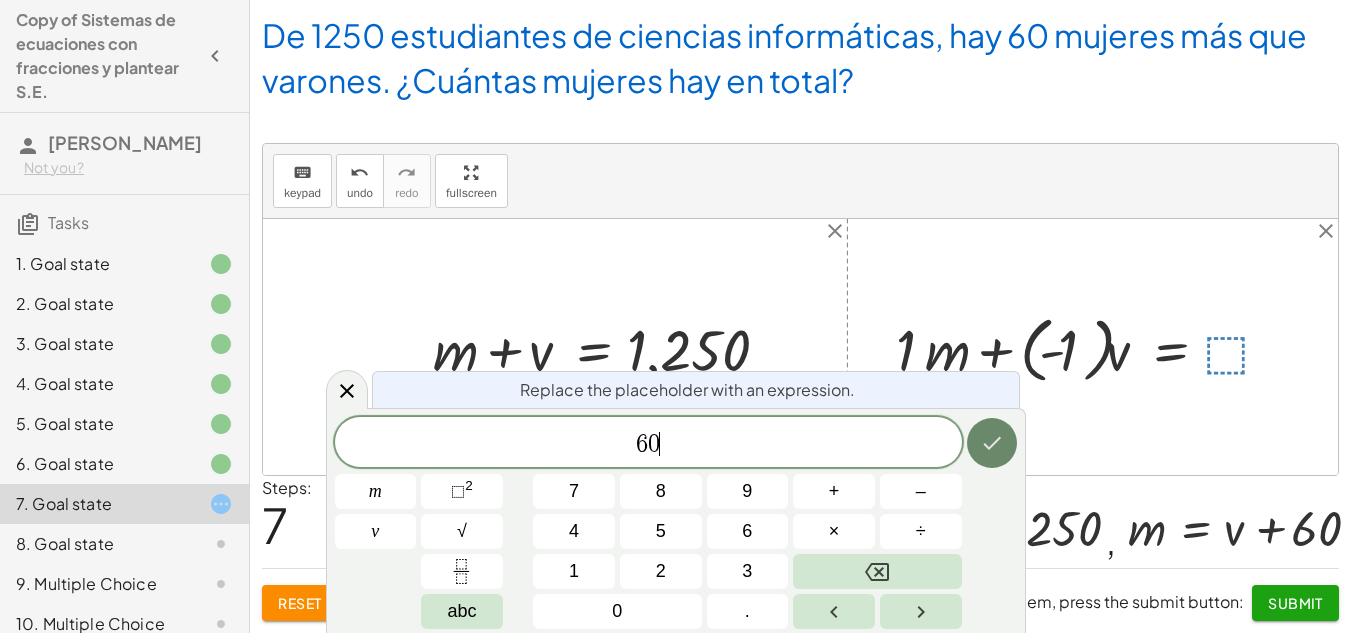 click 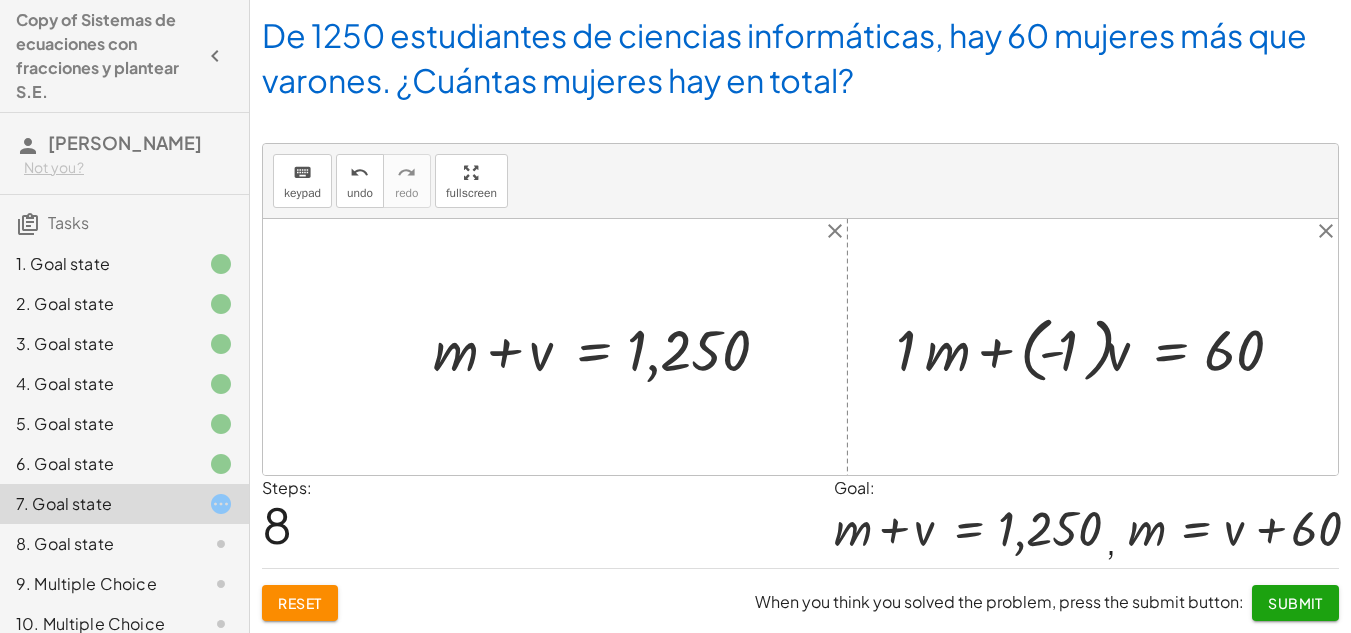 click at bounding box center [1096, 347] 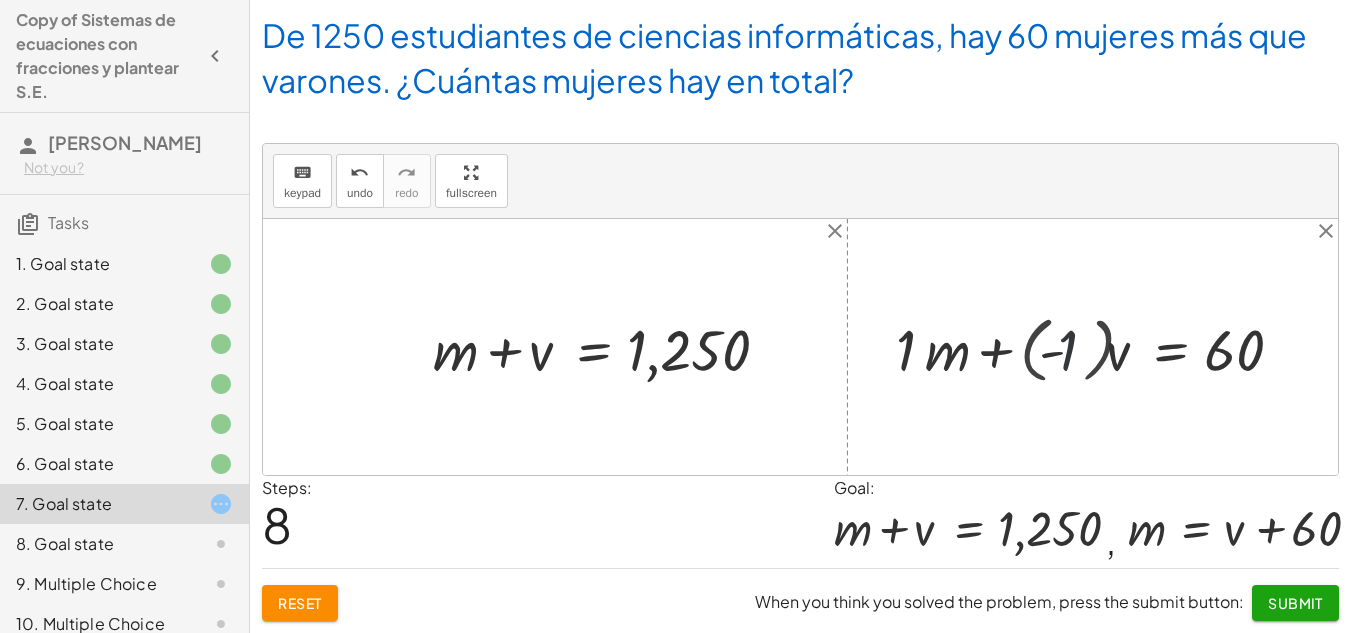 click at bounding box center (1115, 347) 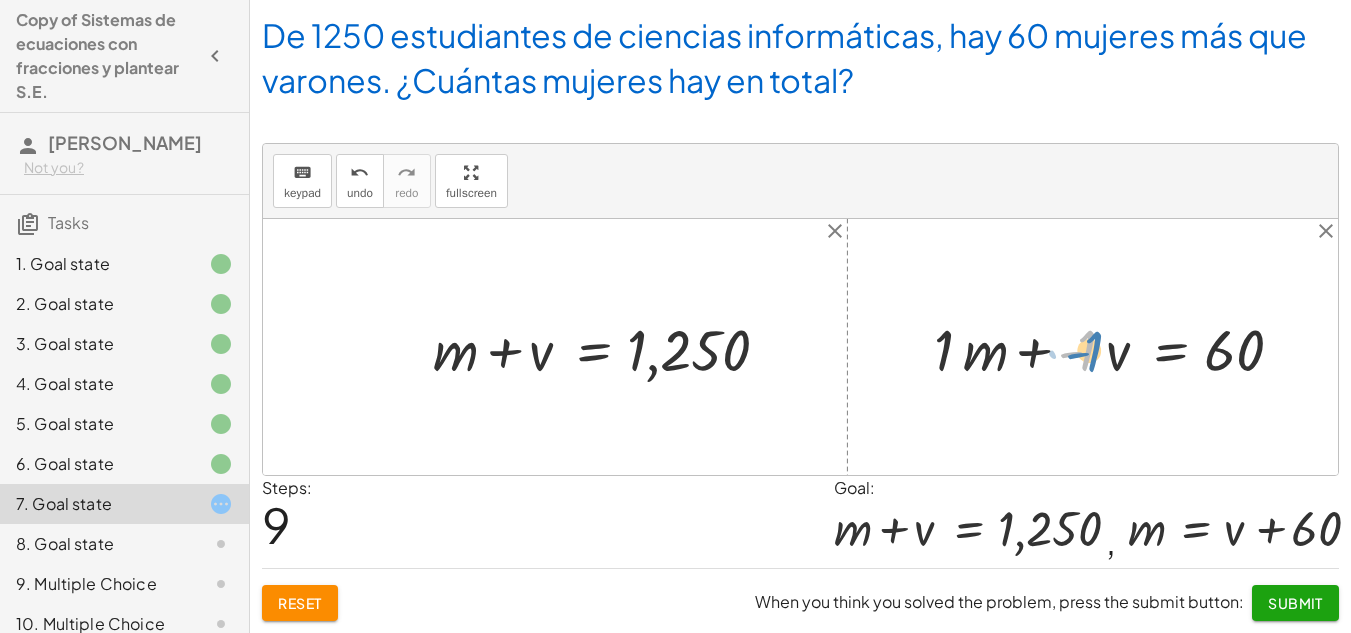 click at bounding box center [1115, 347] 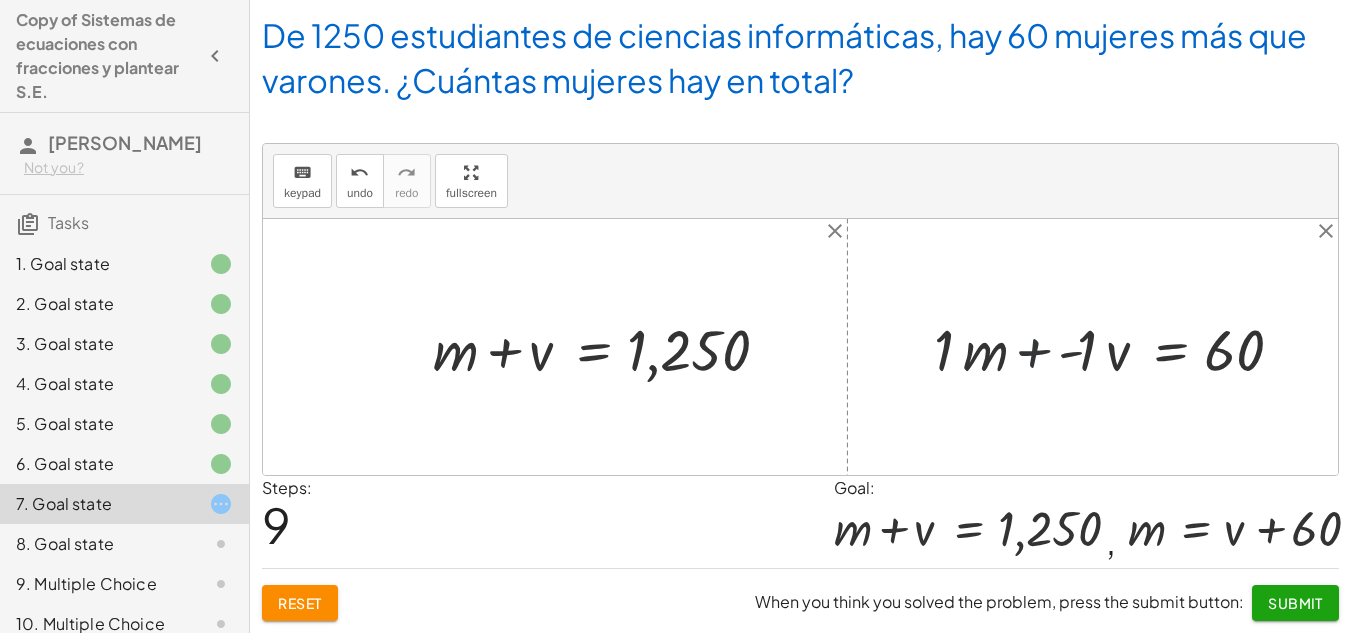 click at bounding box center [1115, 347] 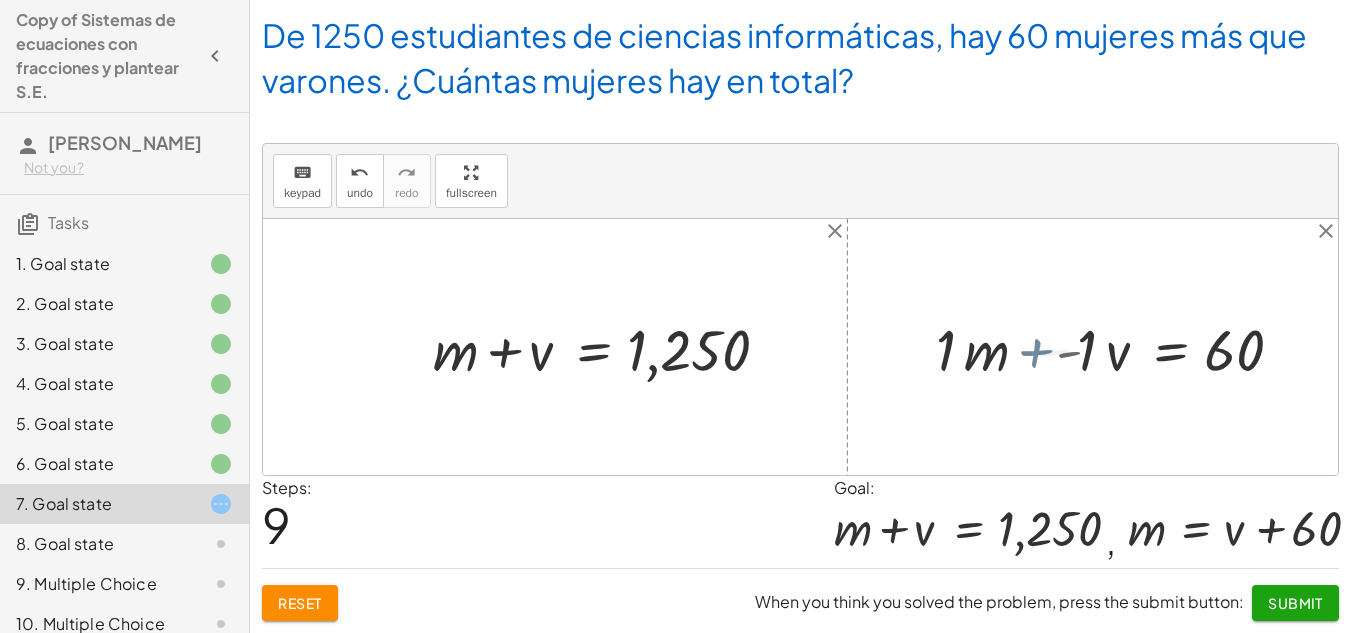 click at bounding box center (1124, 347) 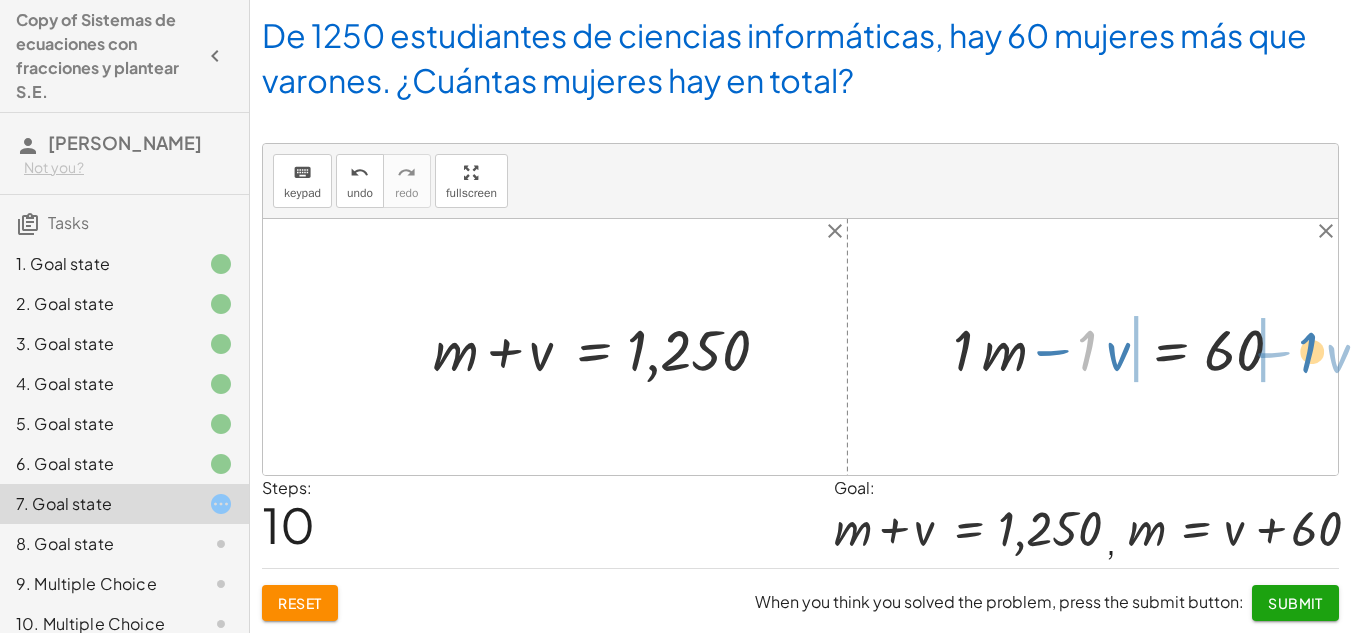 drag, startPoint x: 1091, startPoint y: 349, endPoint x: 1310, endPoint y: 347, distance: 219.00912 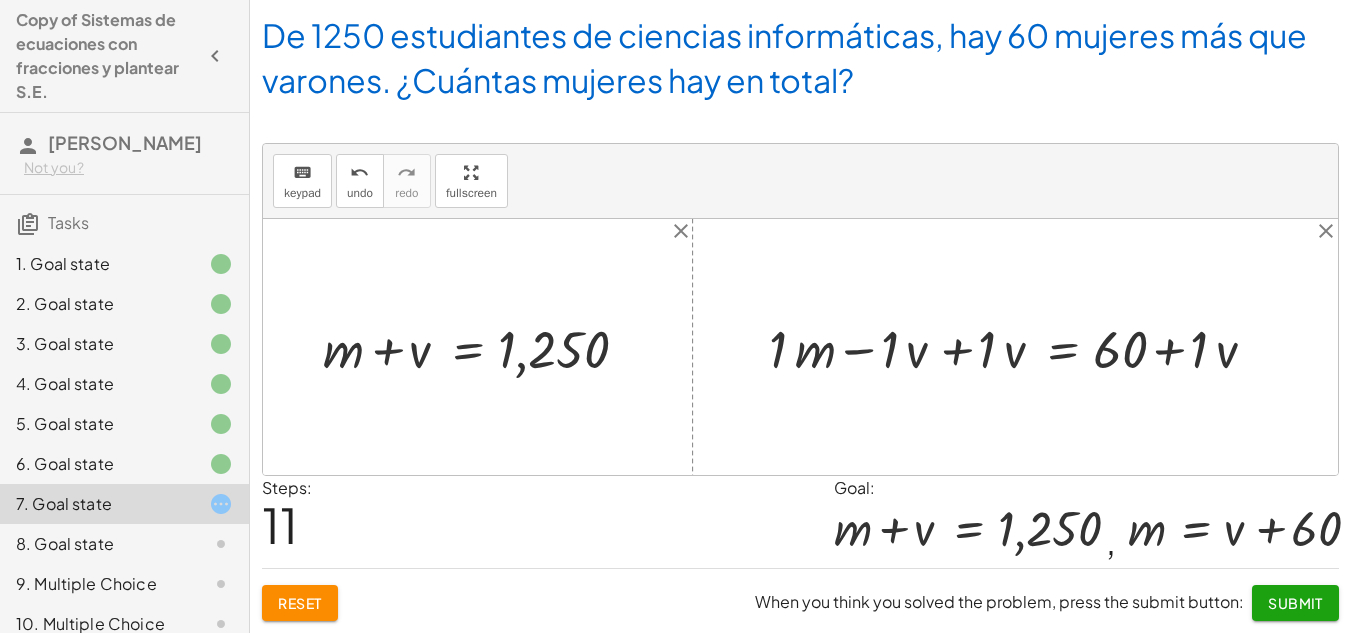 click at bounding box center [1023, 347] 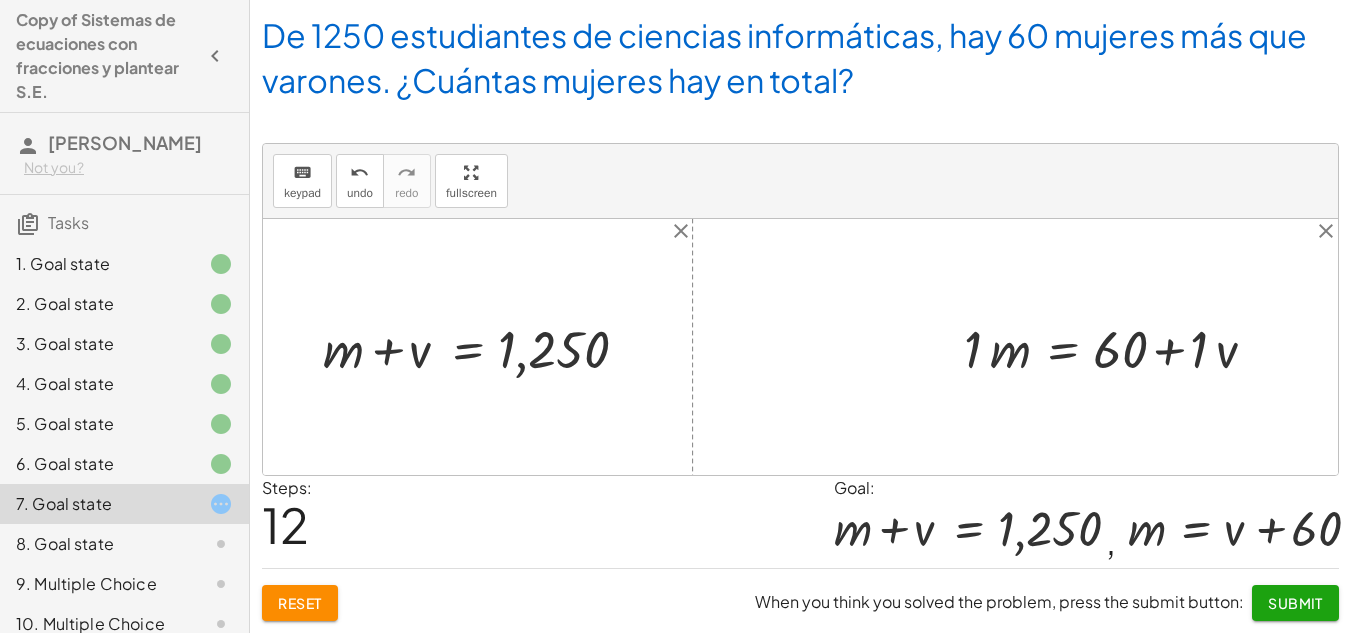 click at bounding box center (1120, 347) 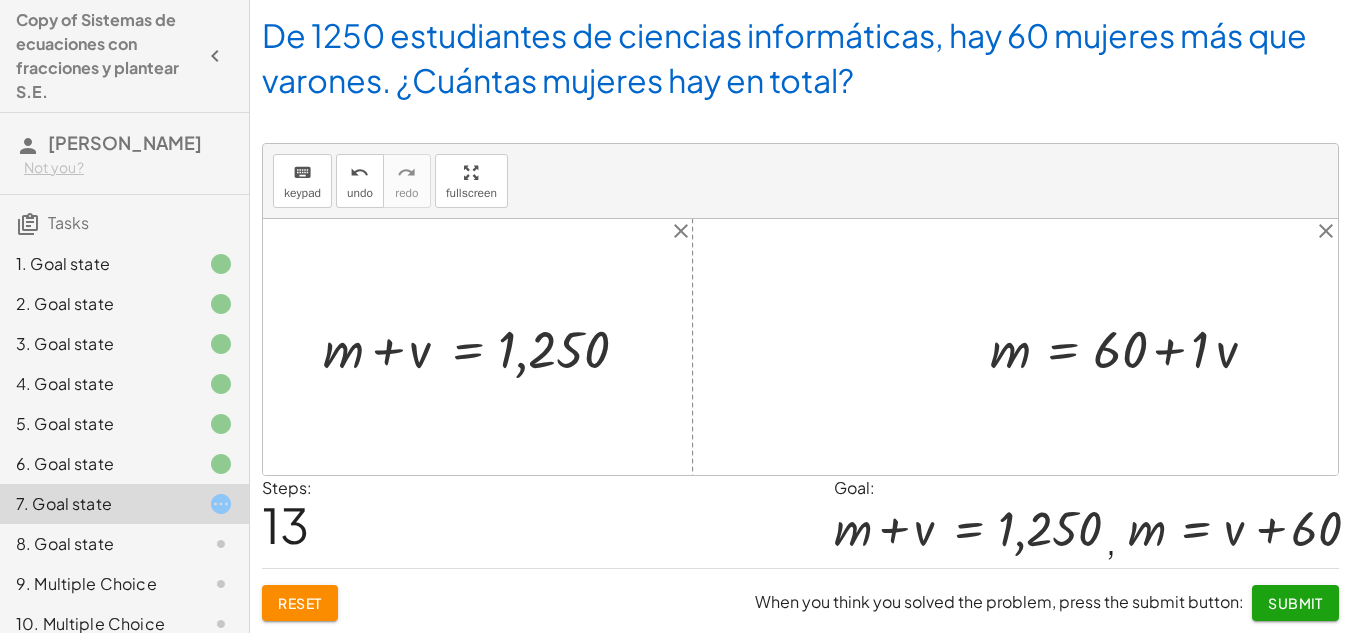 click at bounding box center (1133, 347) 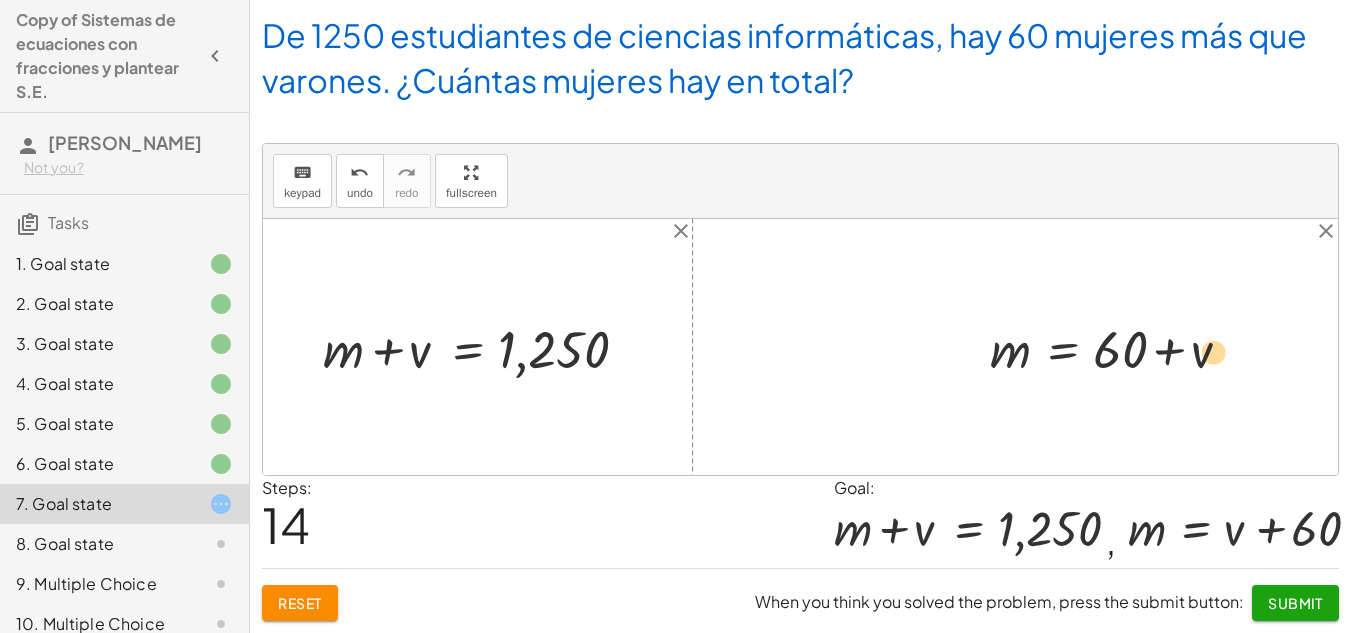 drag, startPoint x: 1205, startPoint y: 348, endPoint x: 1215, endPoint y: 350, distance: 10.198039 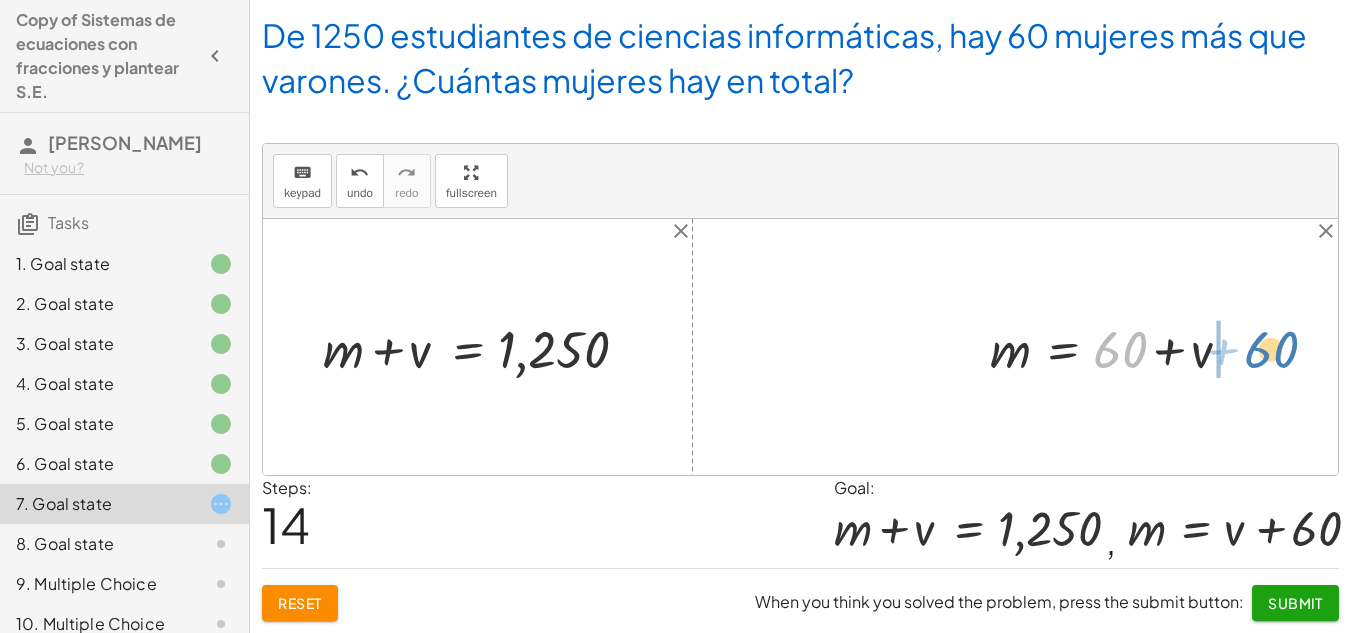 drag, startPoint x: 1127, startPoint y: 343, endPoint x: 1280, endPoint y: 343, distance: 153 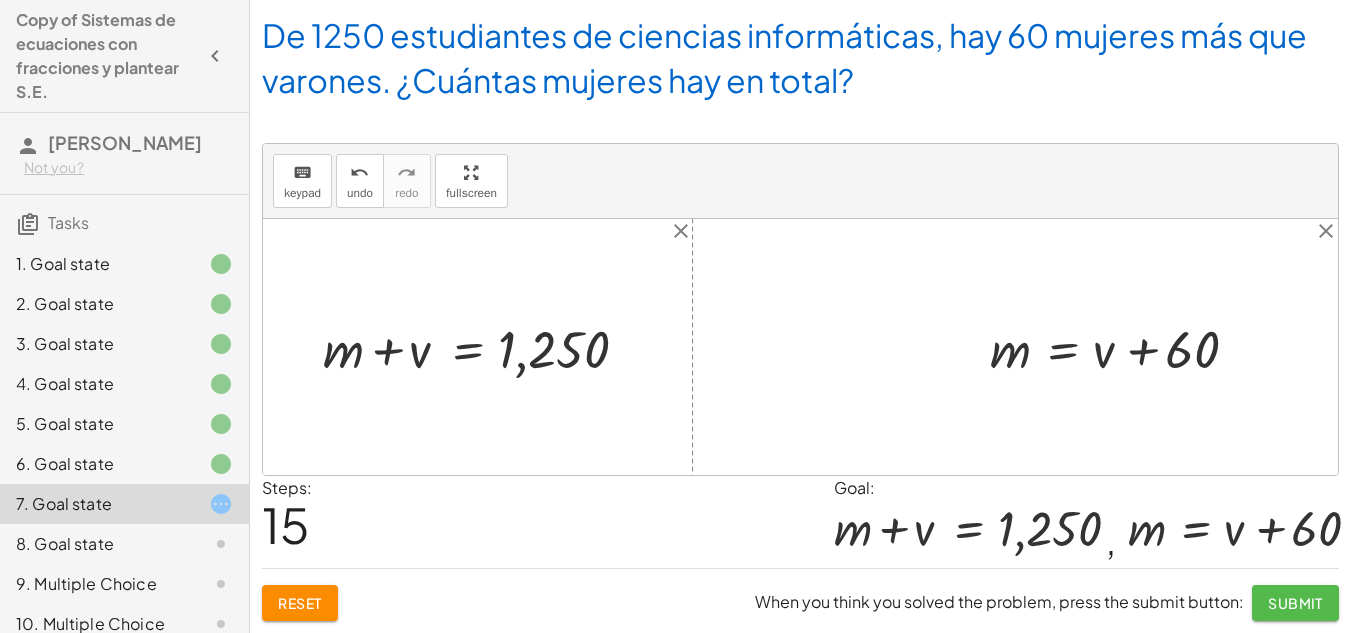 click on "Submit" 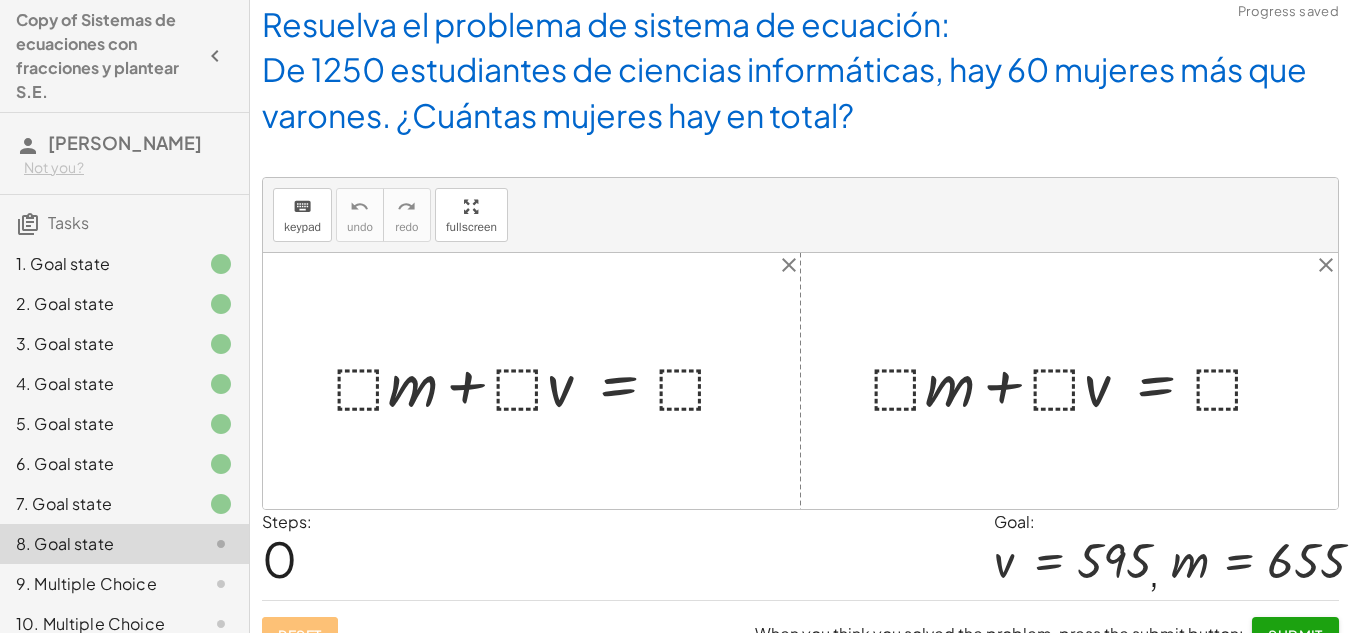 scroll, scrollTop: 0, scrollLeft: 0, axis: both 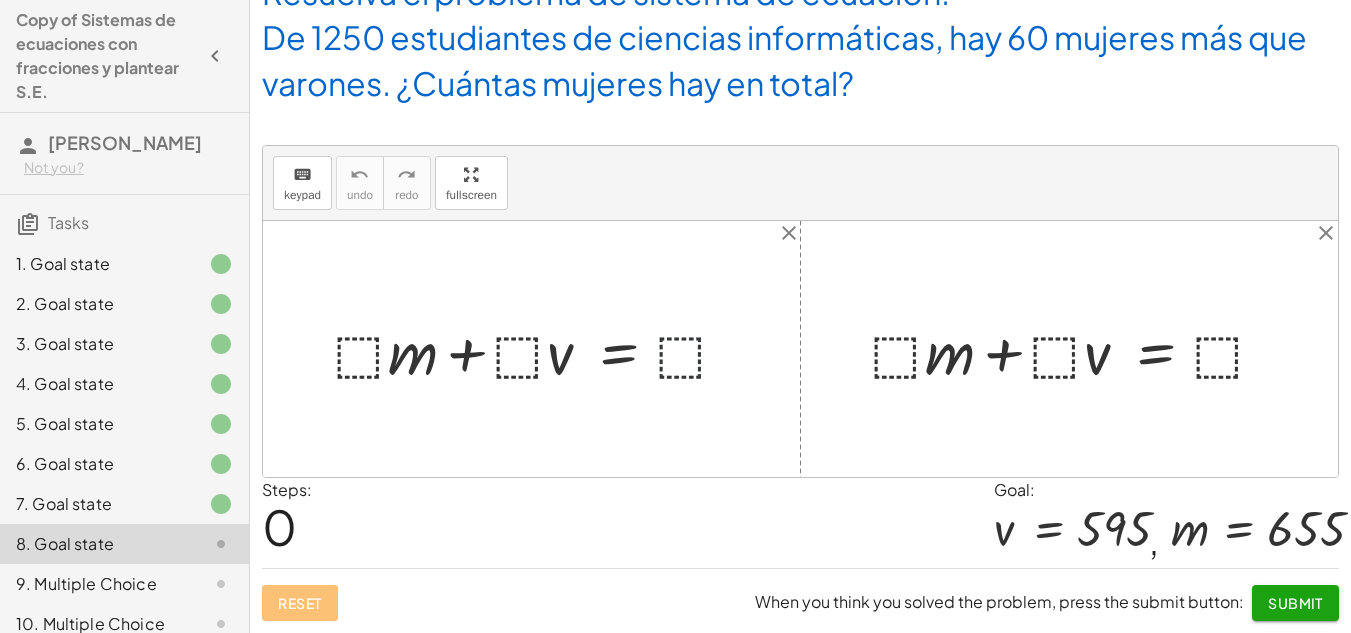 click at bounding box center [539, 349] 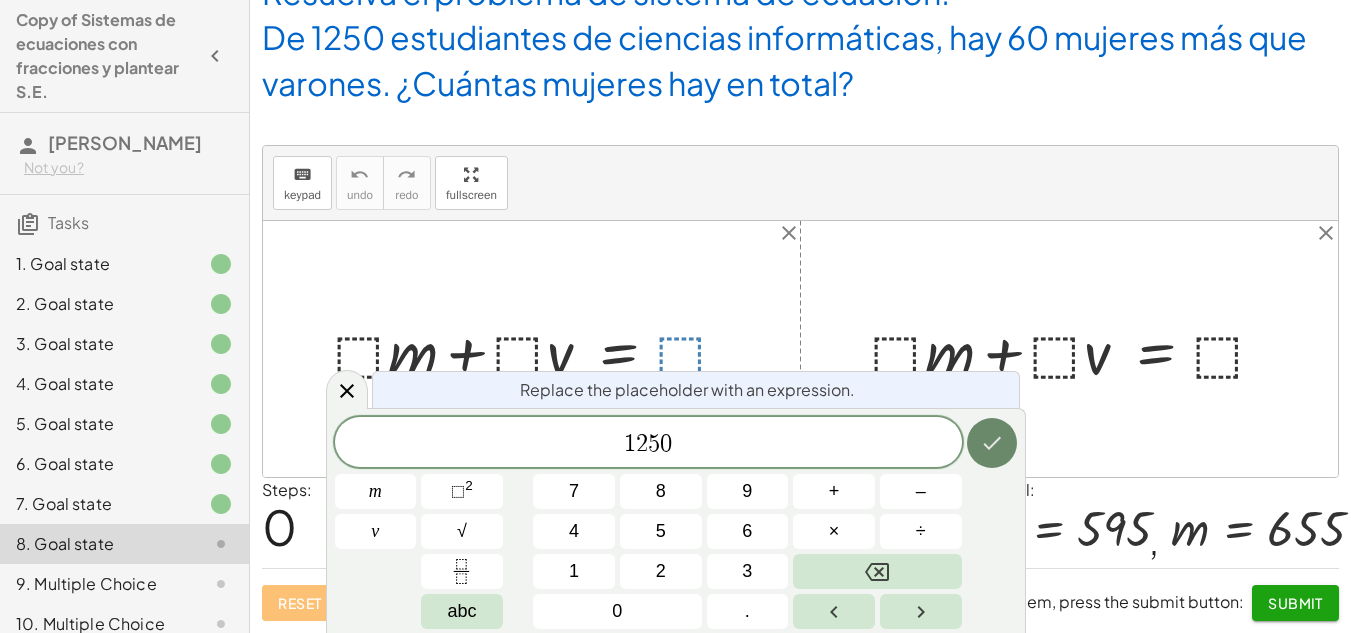 click 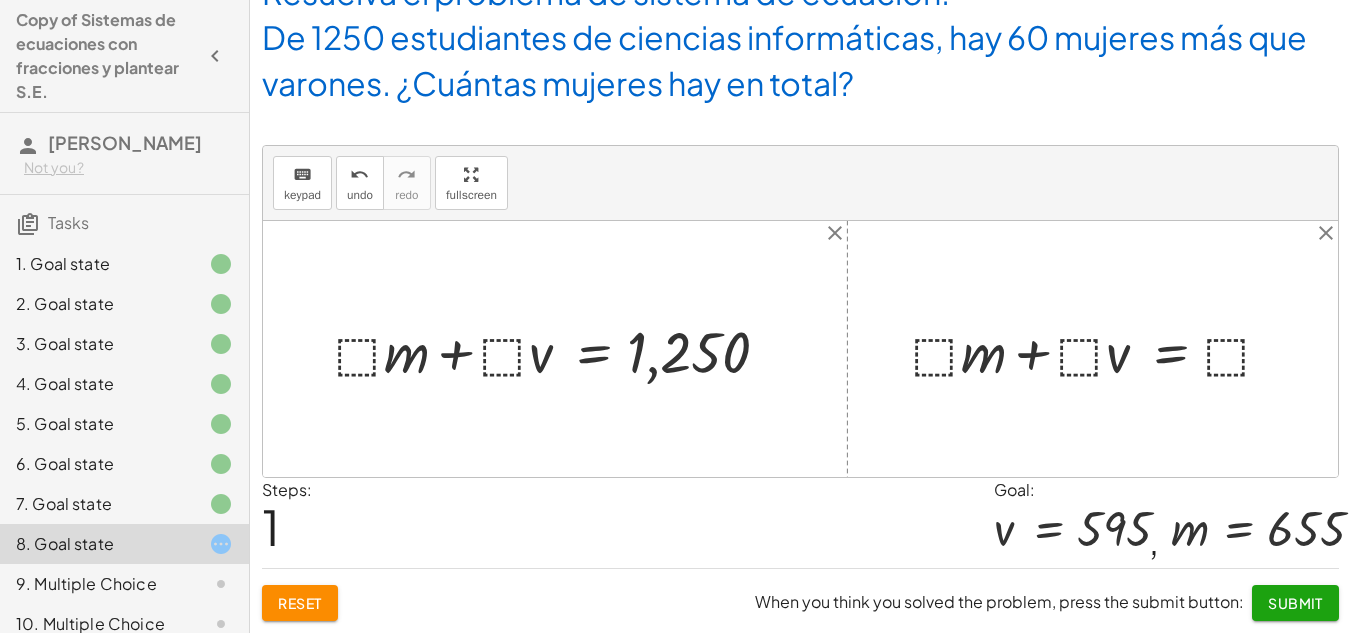 click at bounding box center [563, 349] 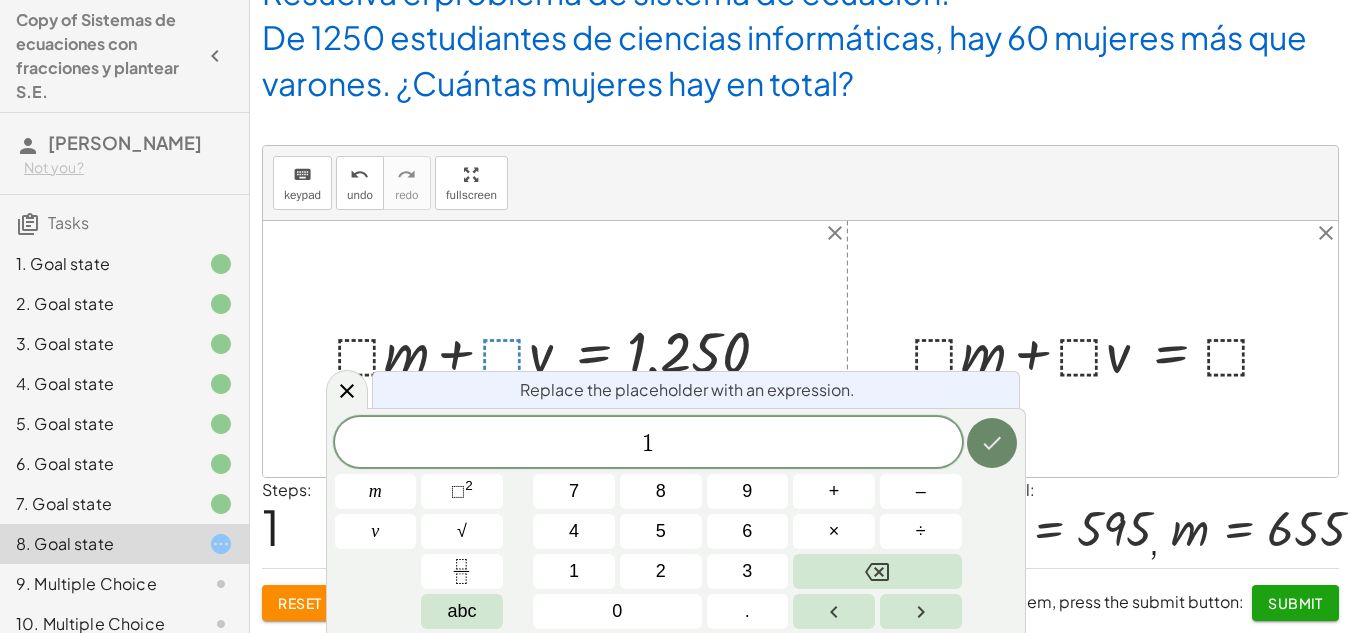 click 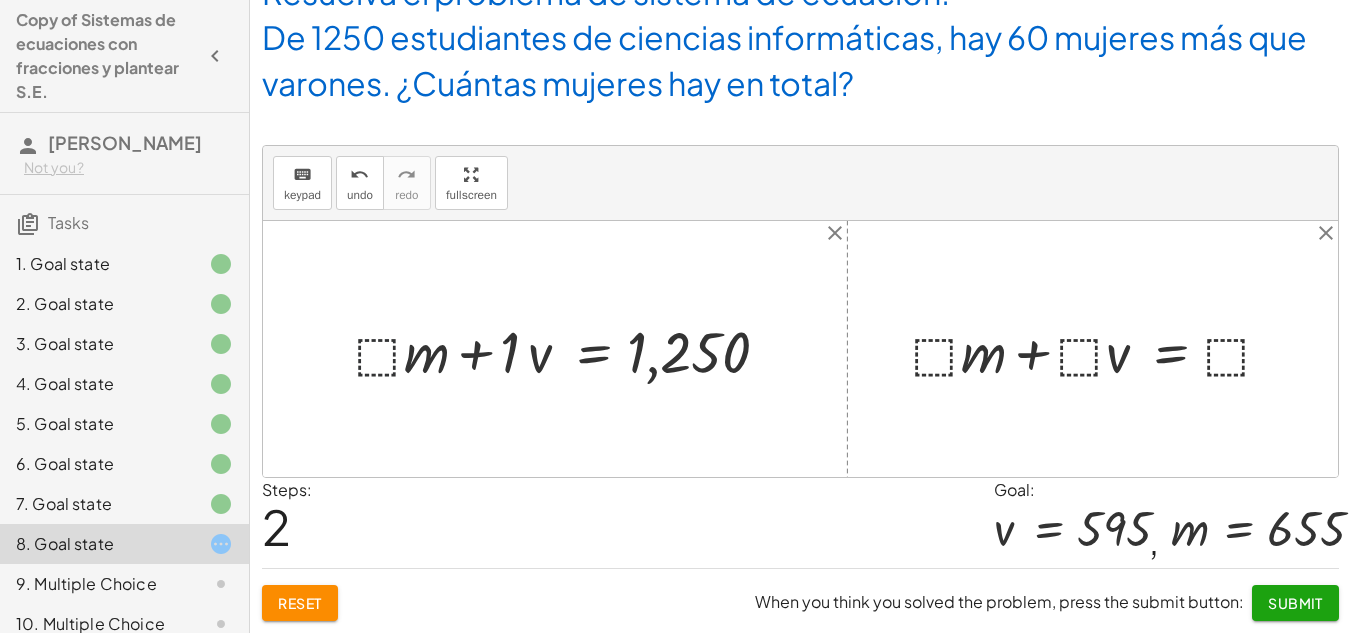 click at bounding box center (572, 349) 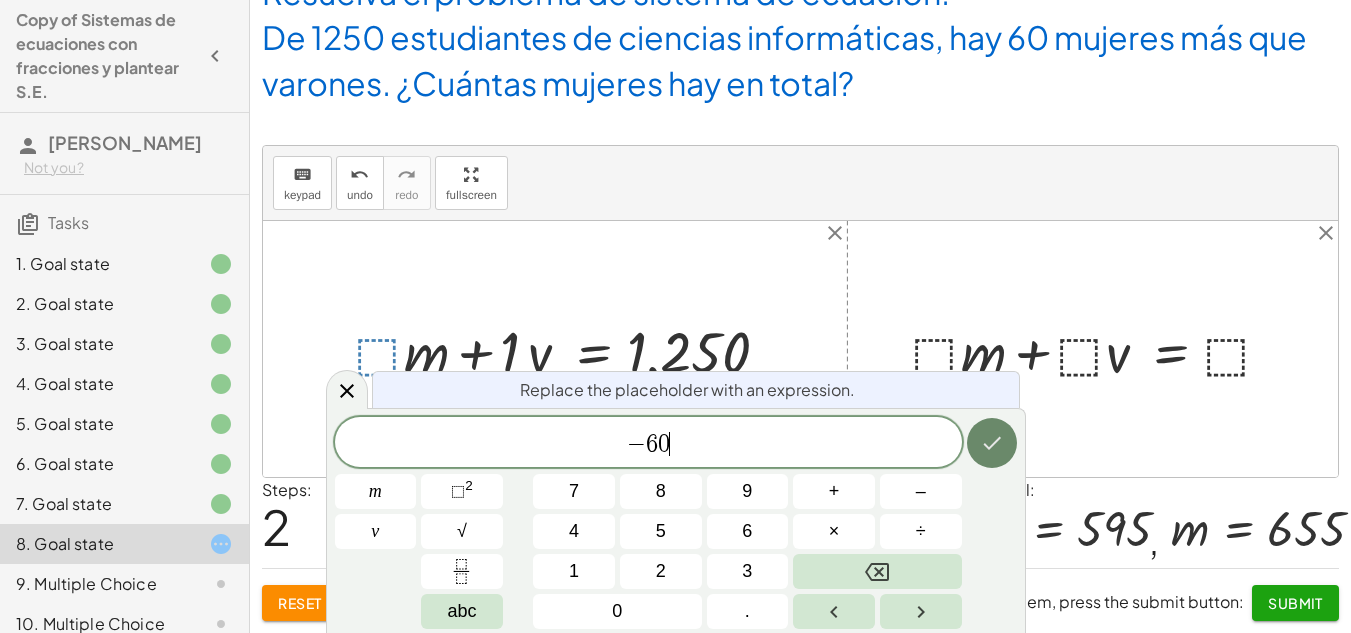 click at bounding box center [992, 443] 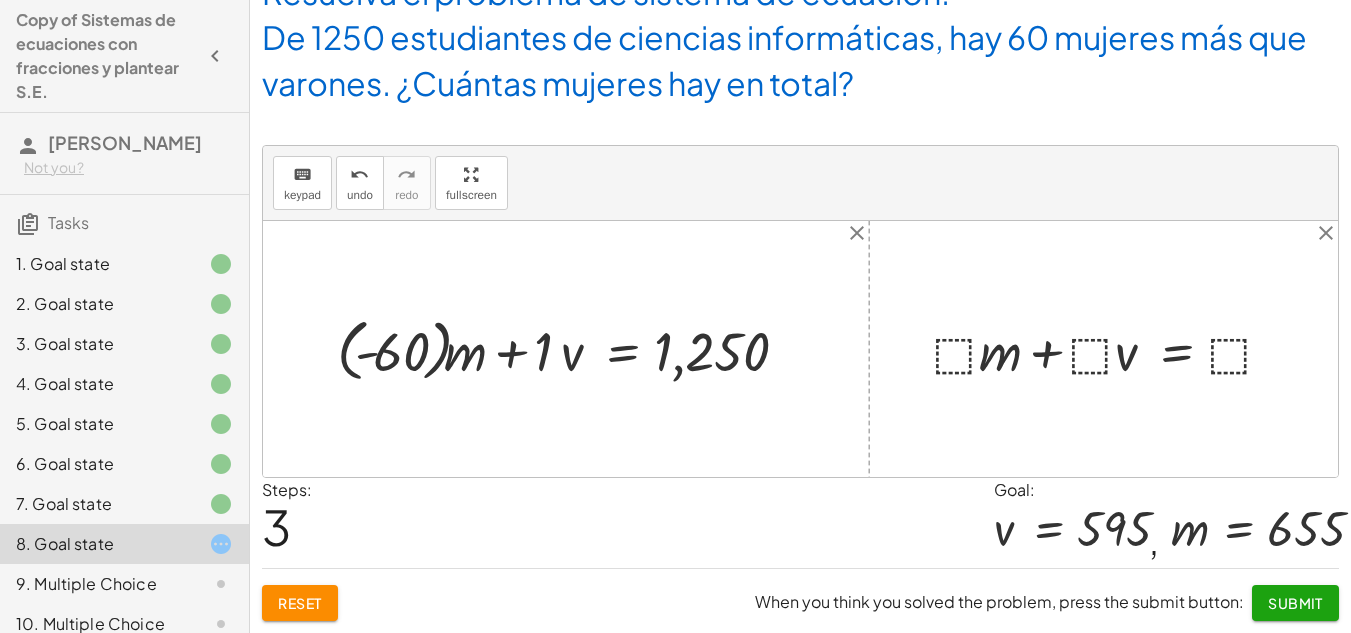 click at bounding box center [573, 349] 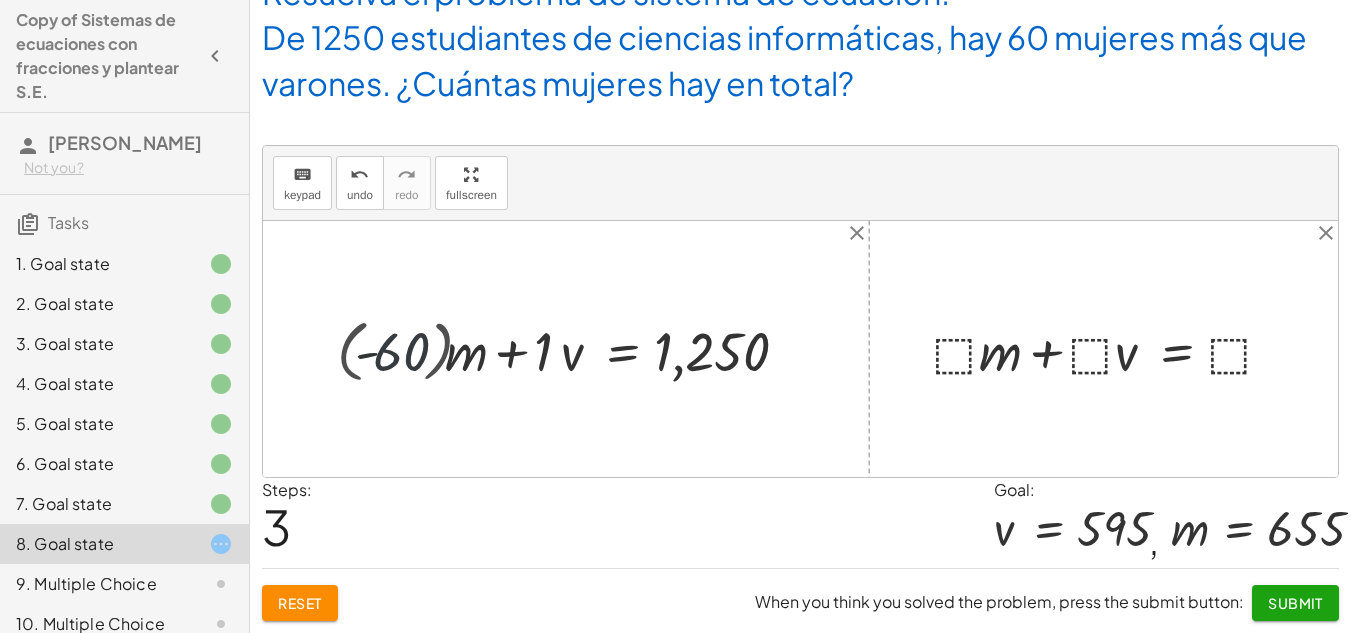 click at bounding box center (591, 349) 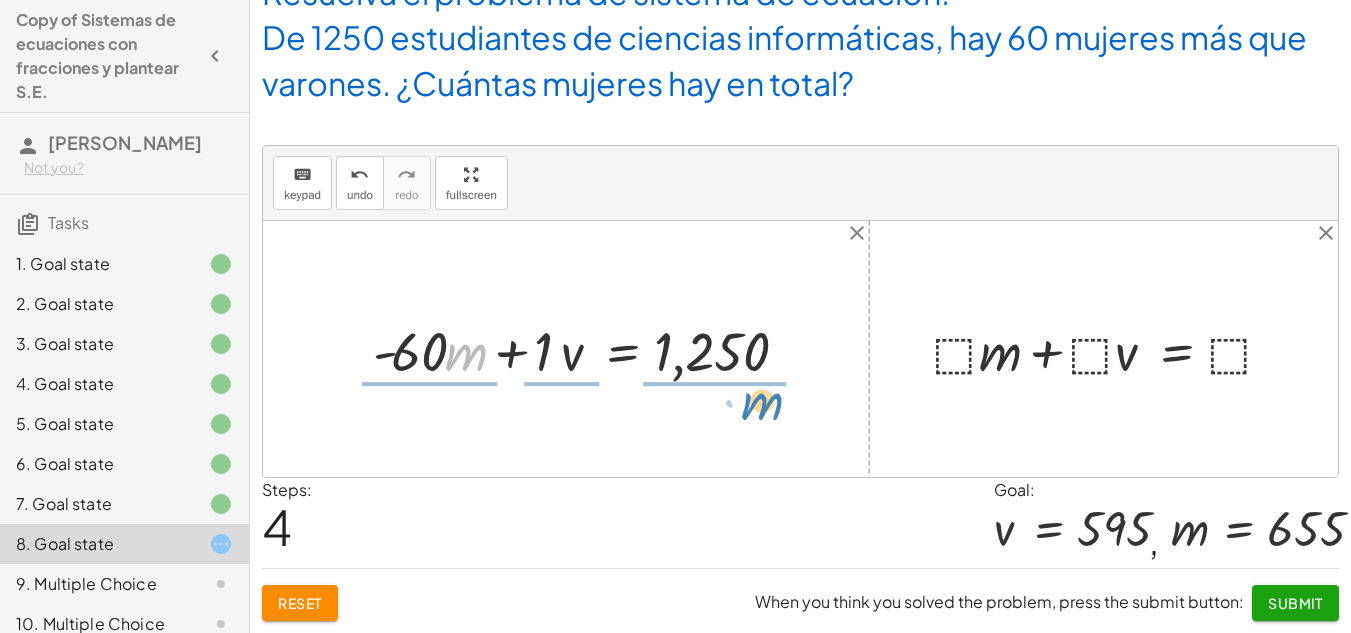 drag, startPoint x: 448, startPoint y: 353, endPoint x: 735, endPoint y: 402, distance: 291.1529 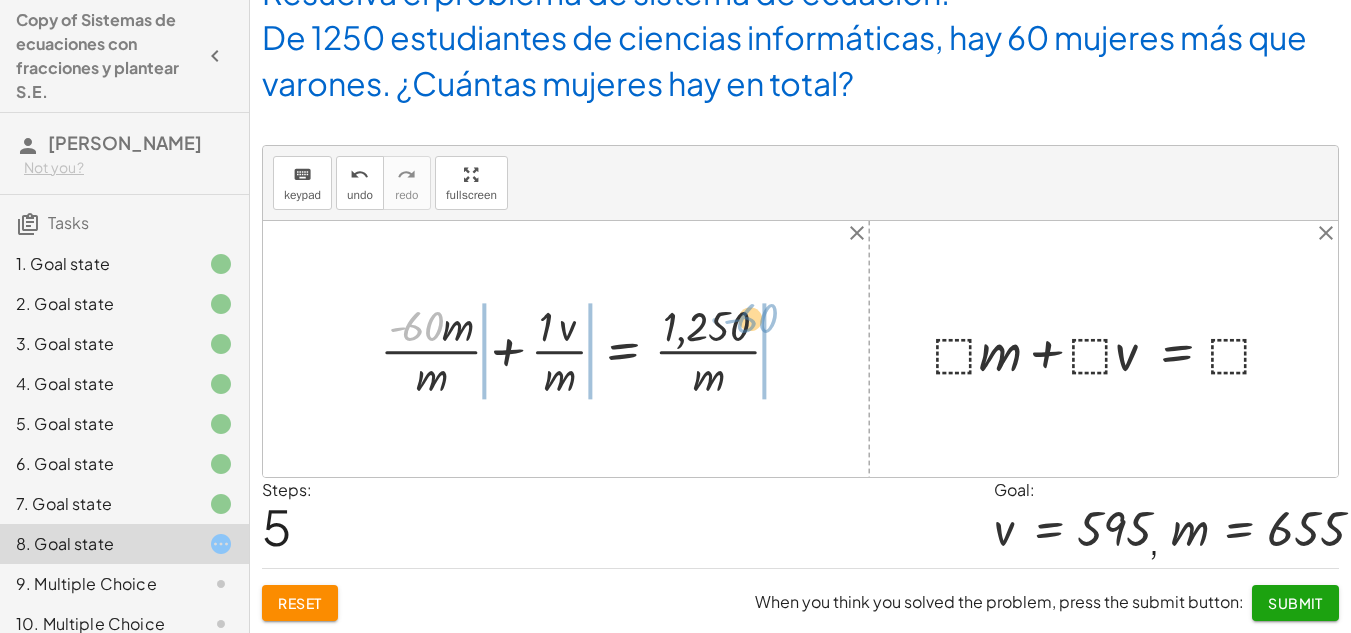 drag, startPoint x: 420, startPoint y: 326, endPoint x: 728, endPoint y: 324, distance: 308.0065 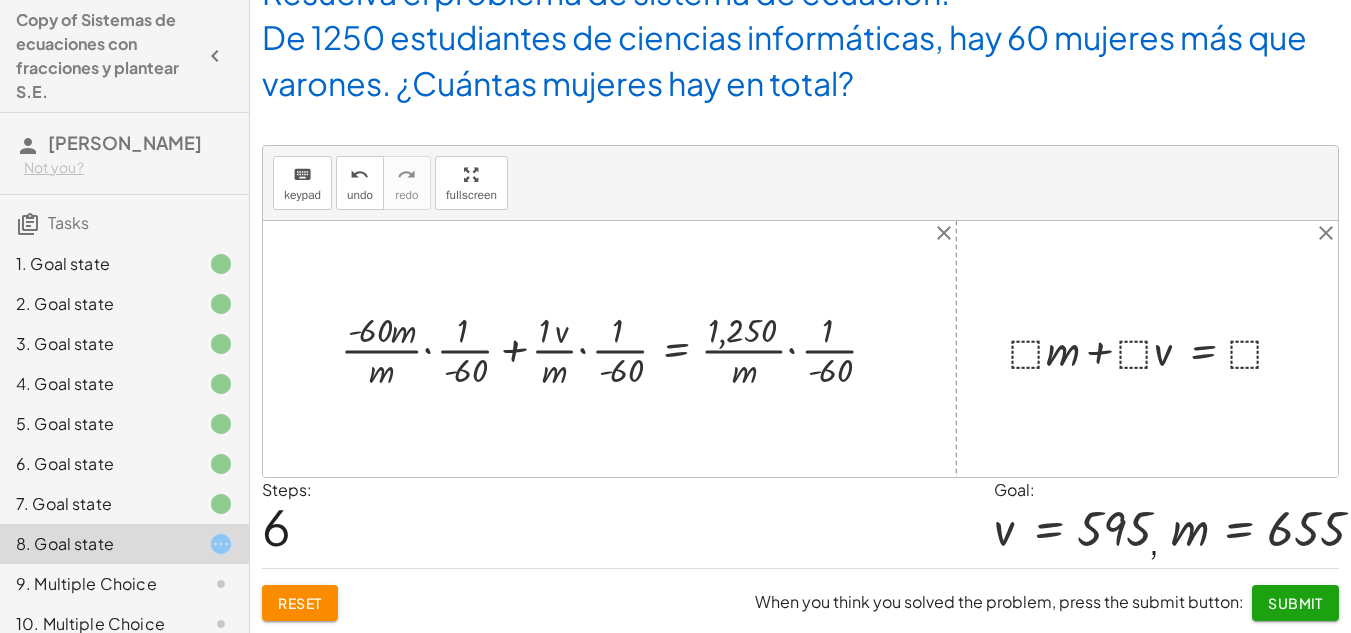 click at bounding box center (617, 348) 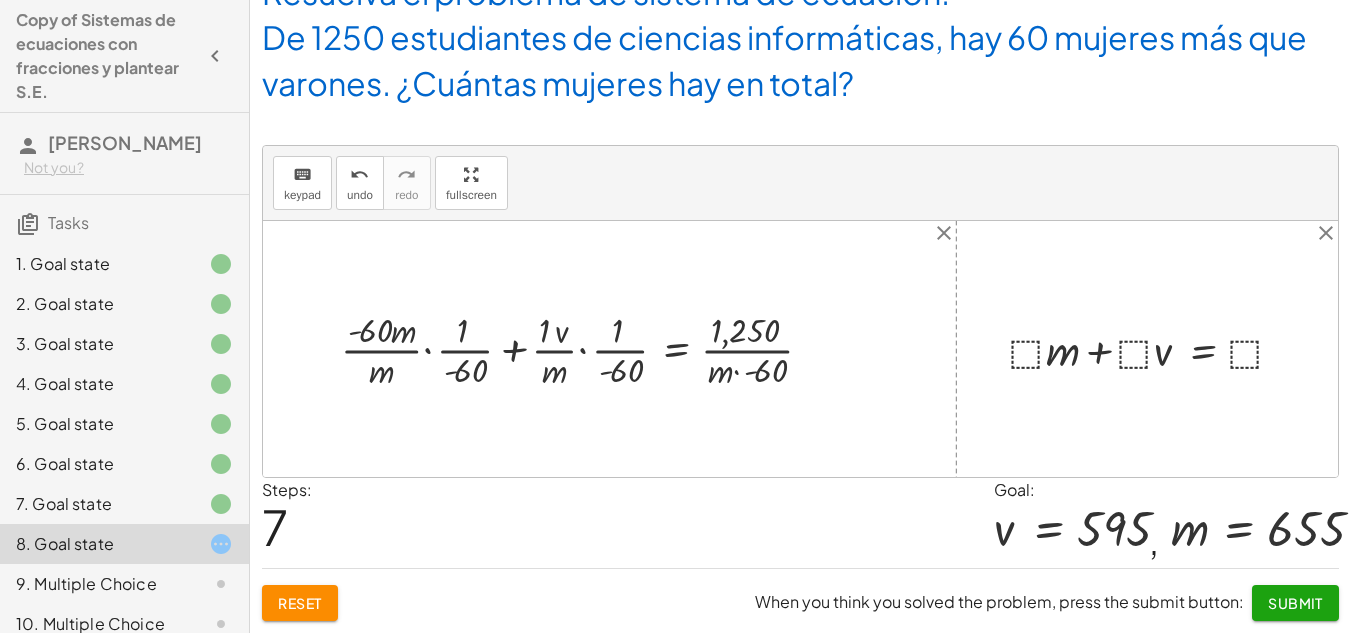 click at bounding box center (584, 348) 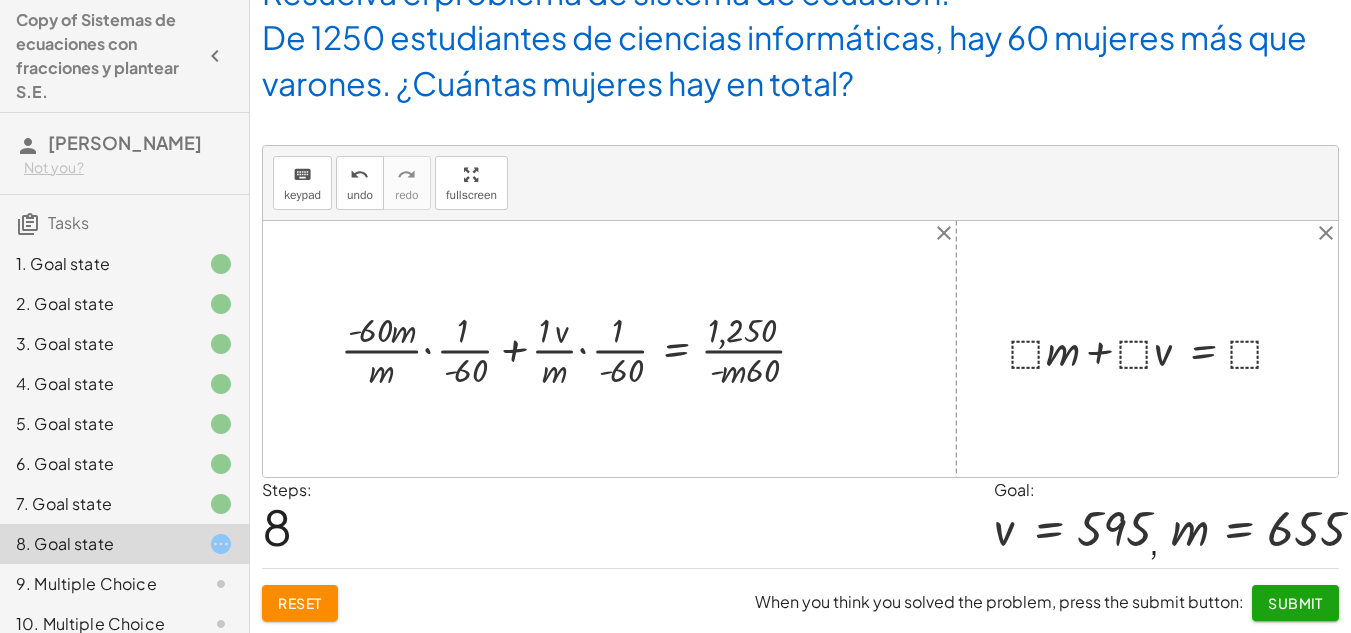 click at bounding box center (581, 348) 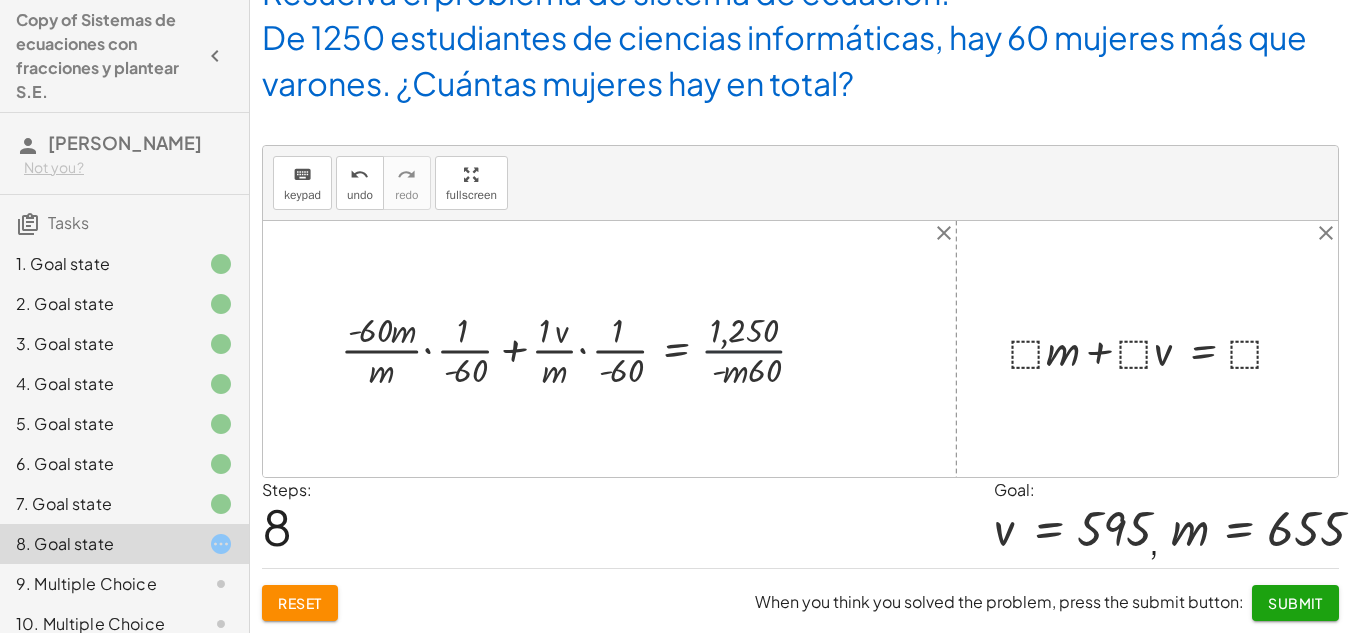 click at bounding box center (581, 348) 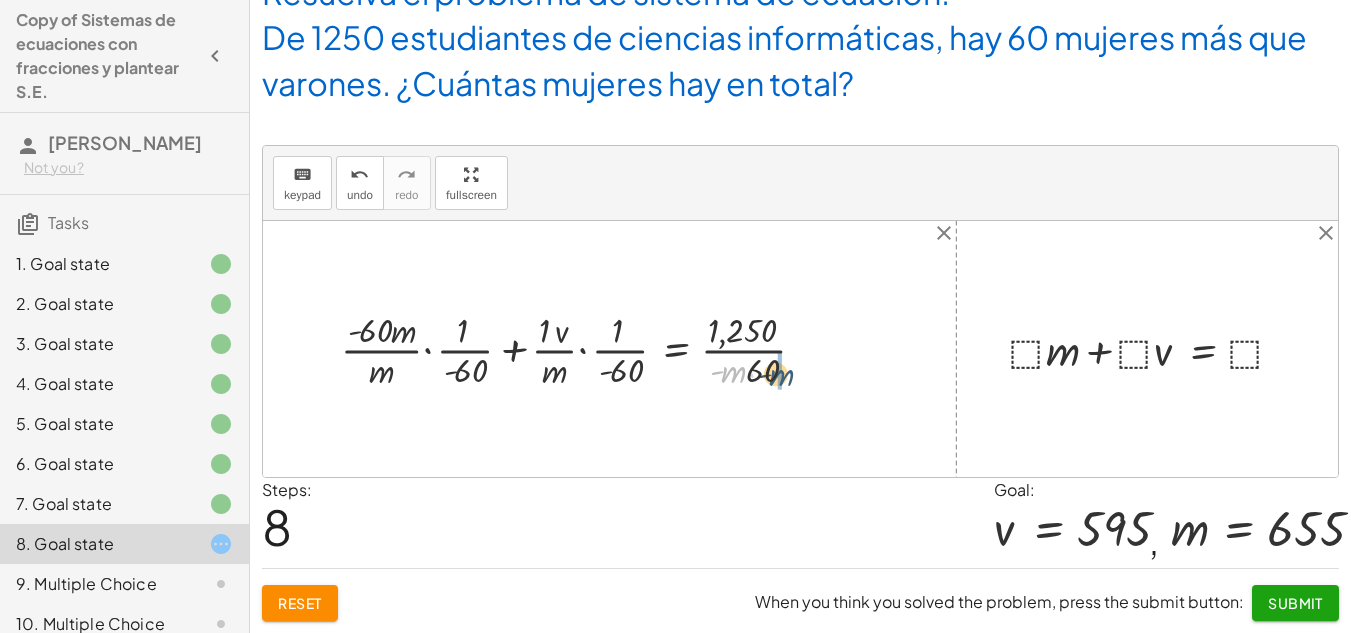 drag, startPoint x: 735, startPoint y: 374, endPoint x: 792, endPoint y: 379, distance: 57.21888 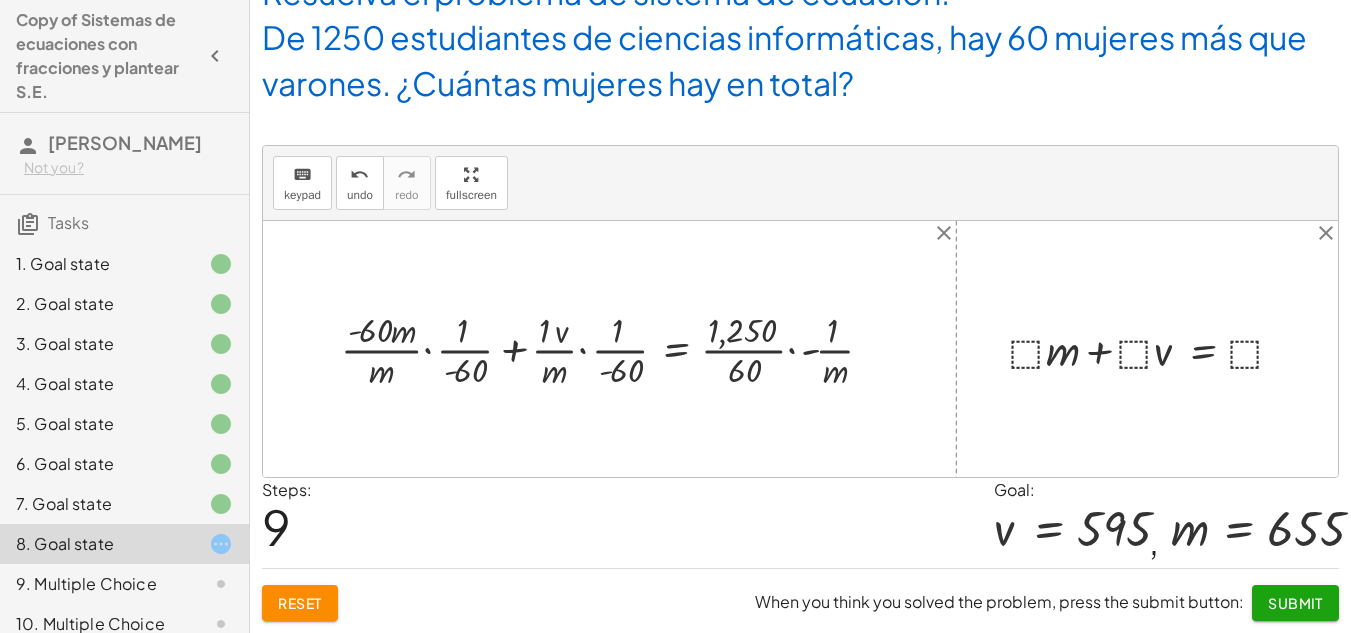 click at bounding box center [615, 348] 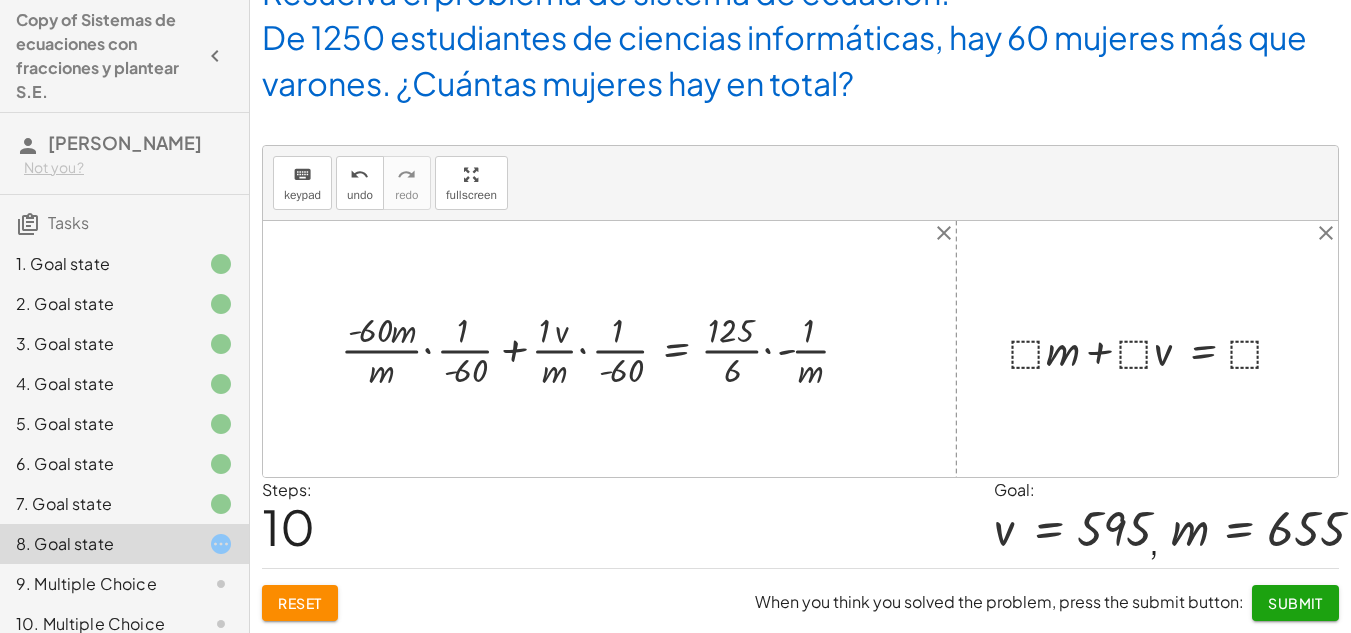 click at bounding box center (603, 348) 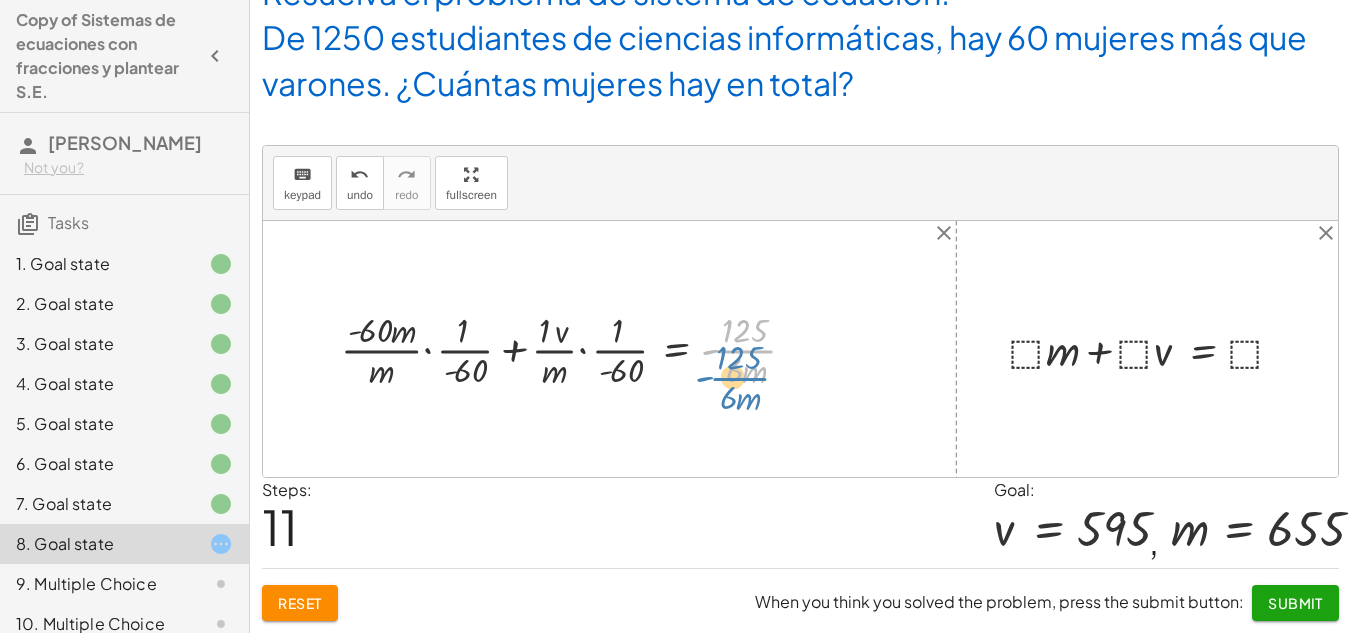 drag, startPoint x: 740, startPoint y: 346, endPoint x: 734, endPoint y: 367, distance: 21.84033 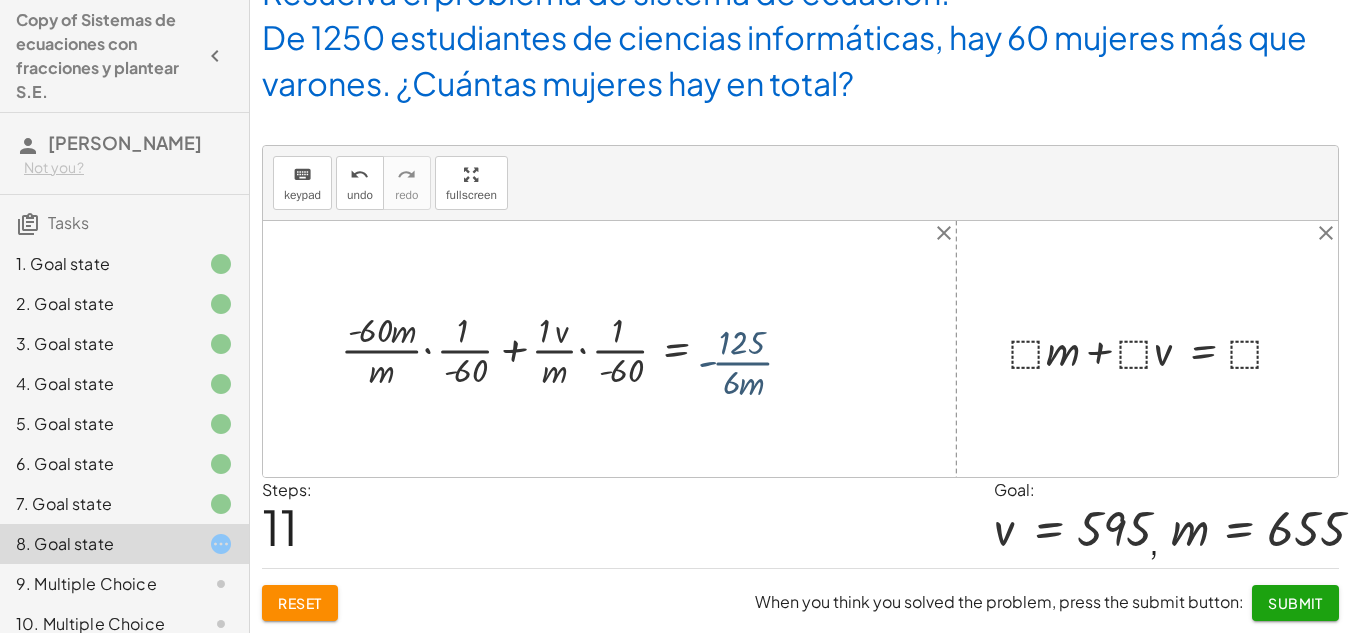 click at bounding box center (576, 348) 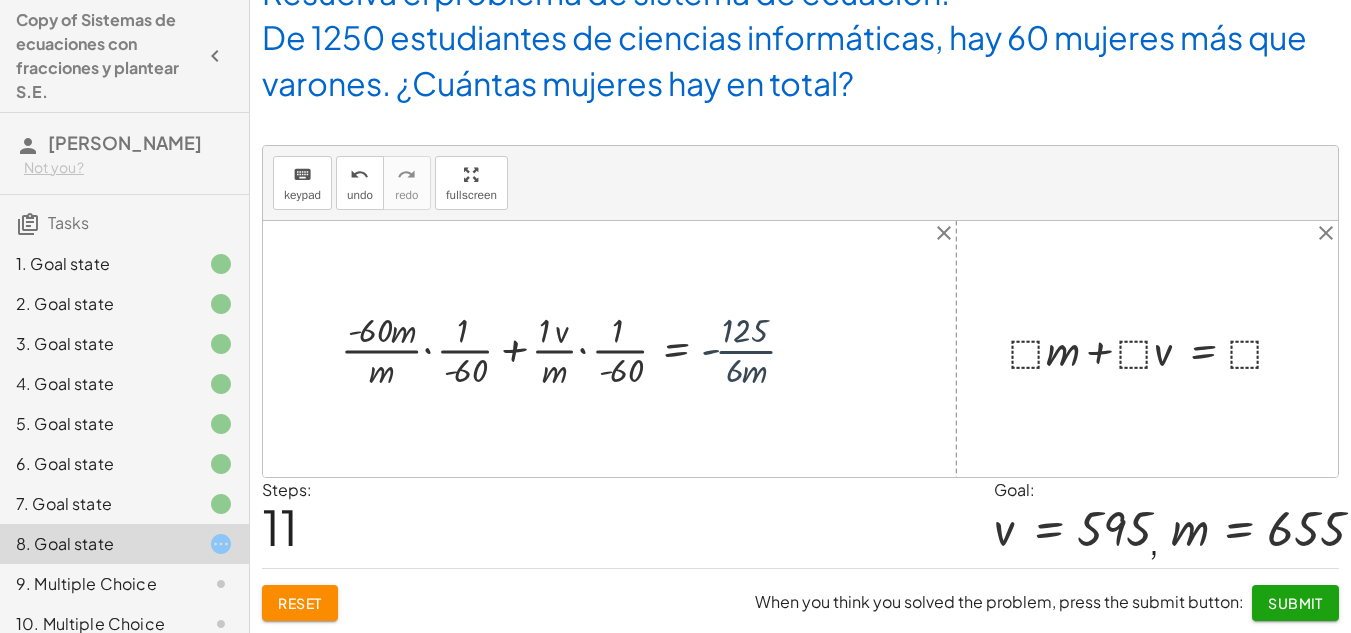 click at bounding box center [576, 348] 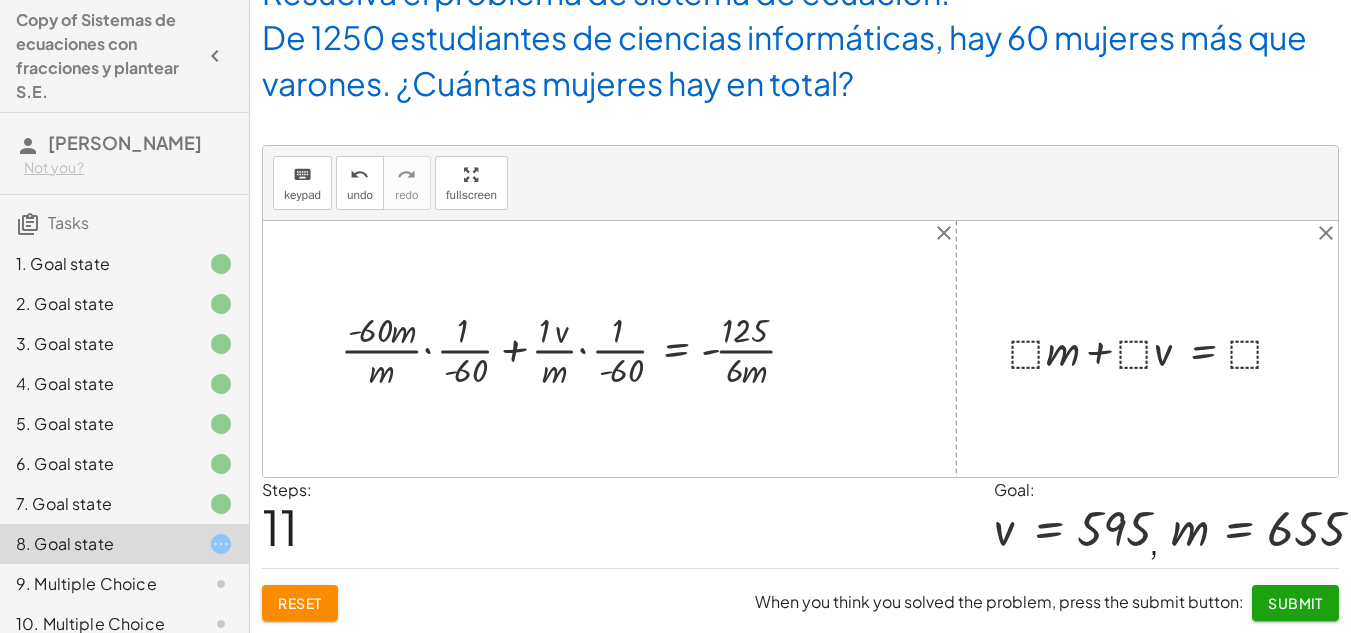 click at bounding box center (576, 348) 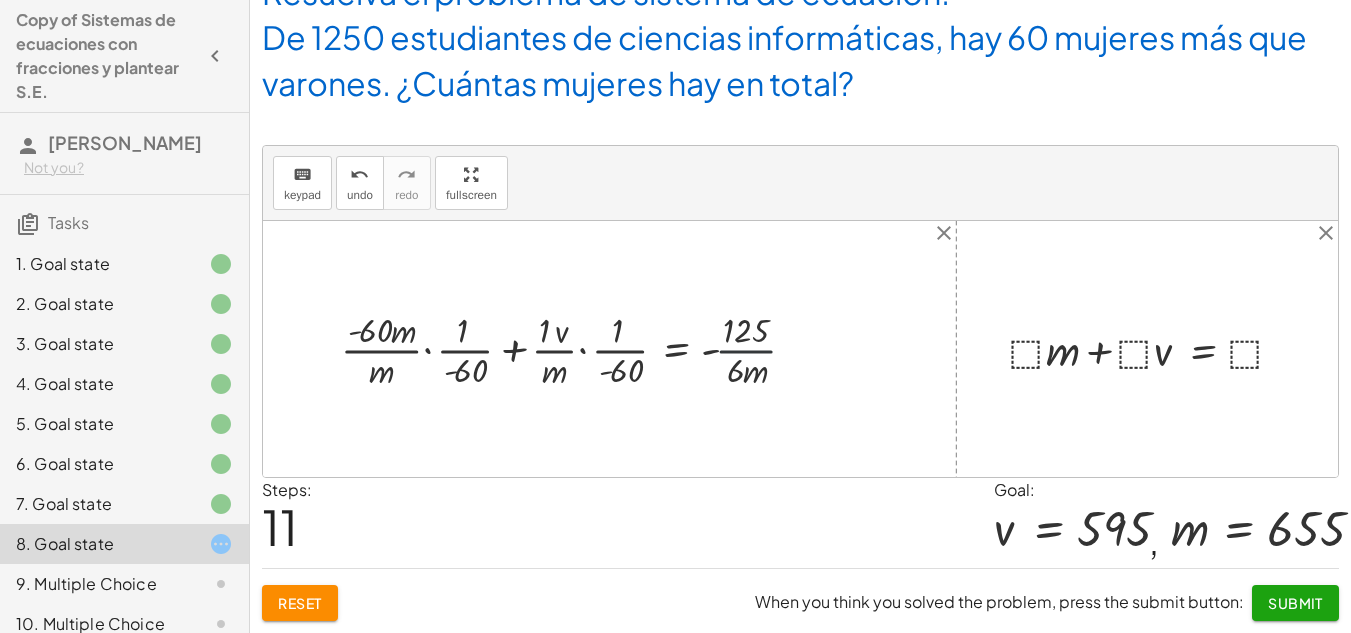 click at bounding box center [576, 348] 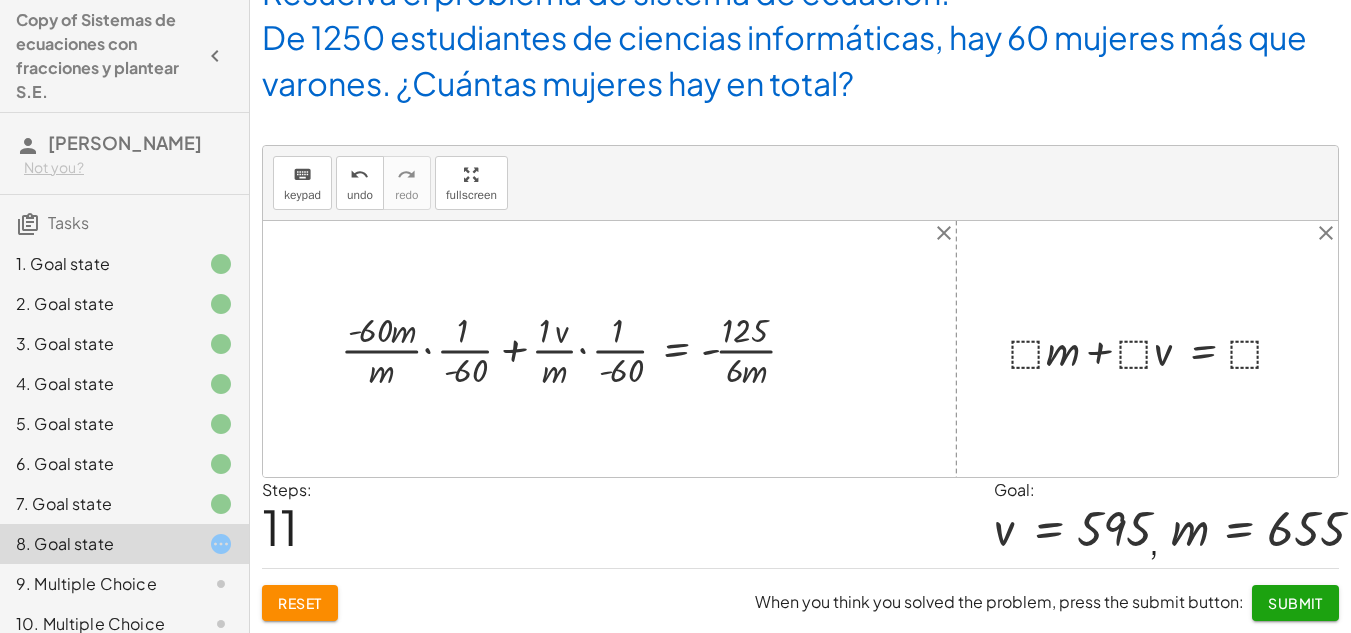 click at bounding box center (576, 348) 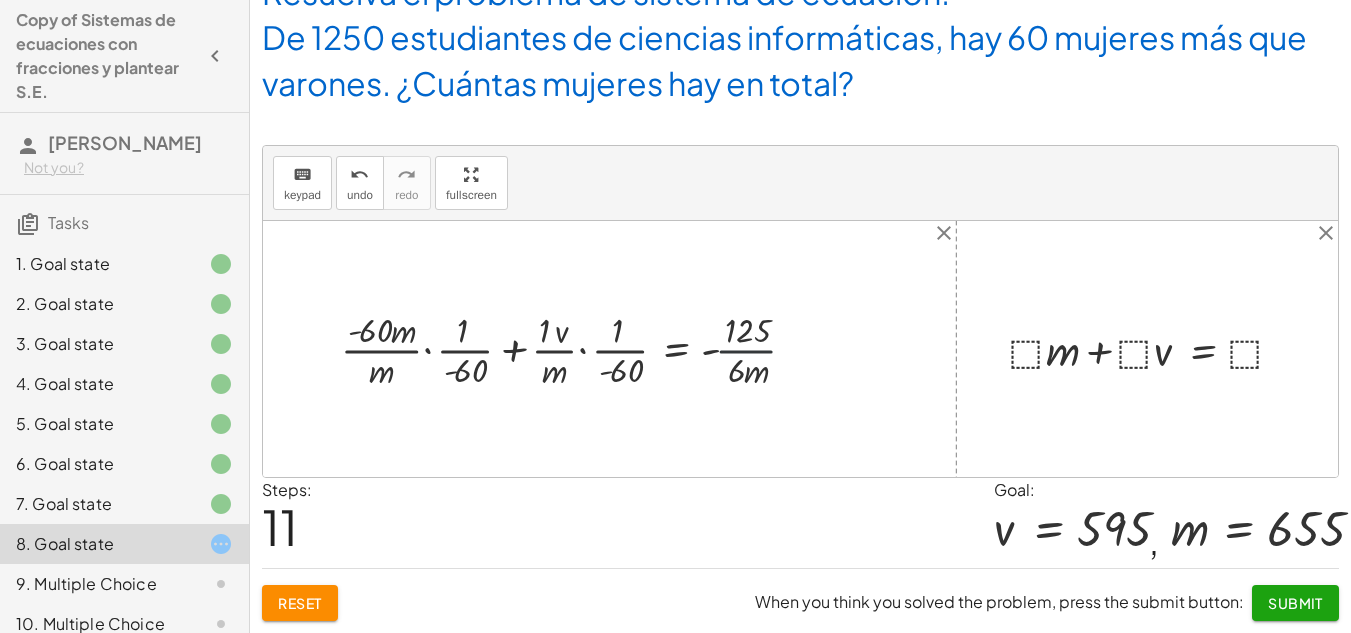 click at bounding box center [576, 348] 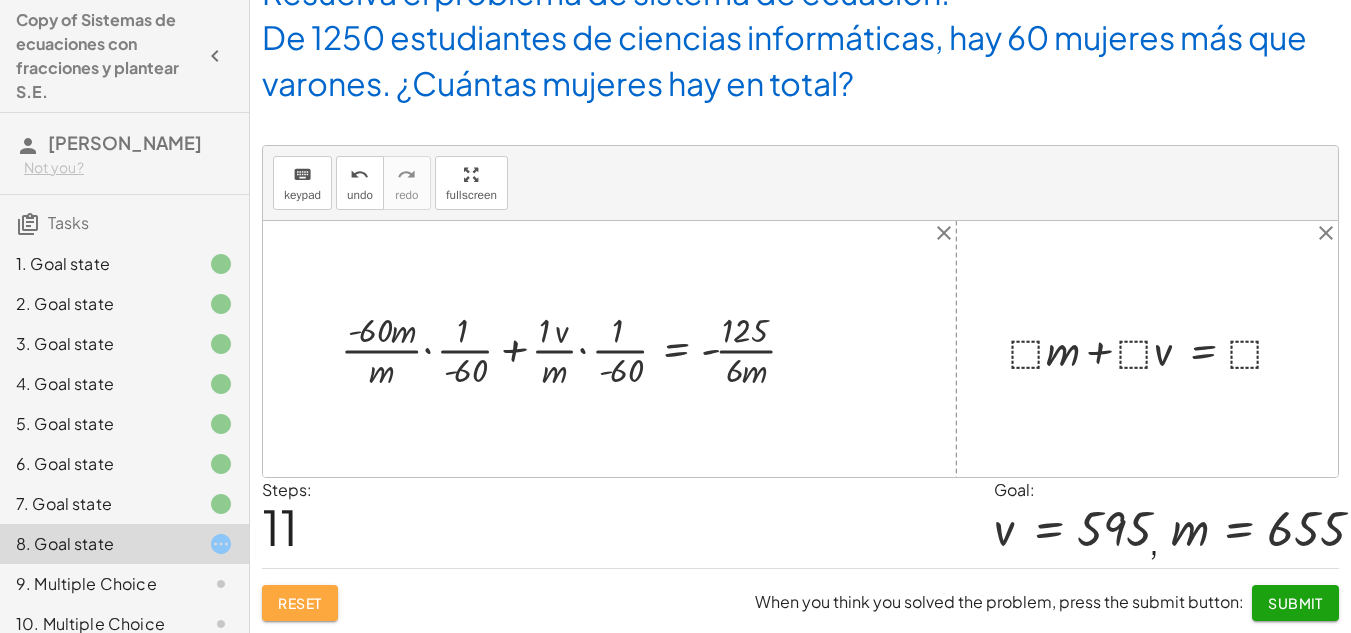 click on "Reset" 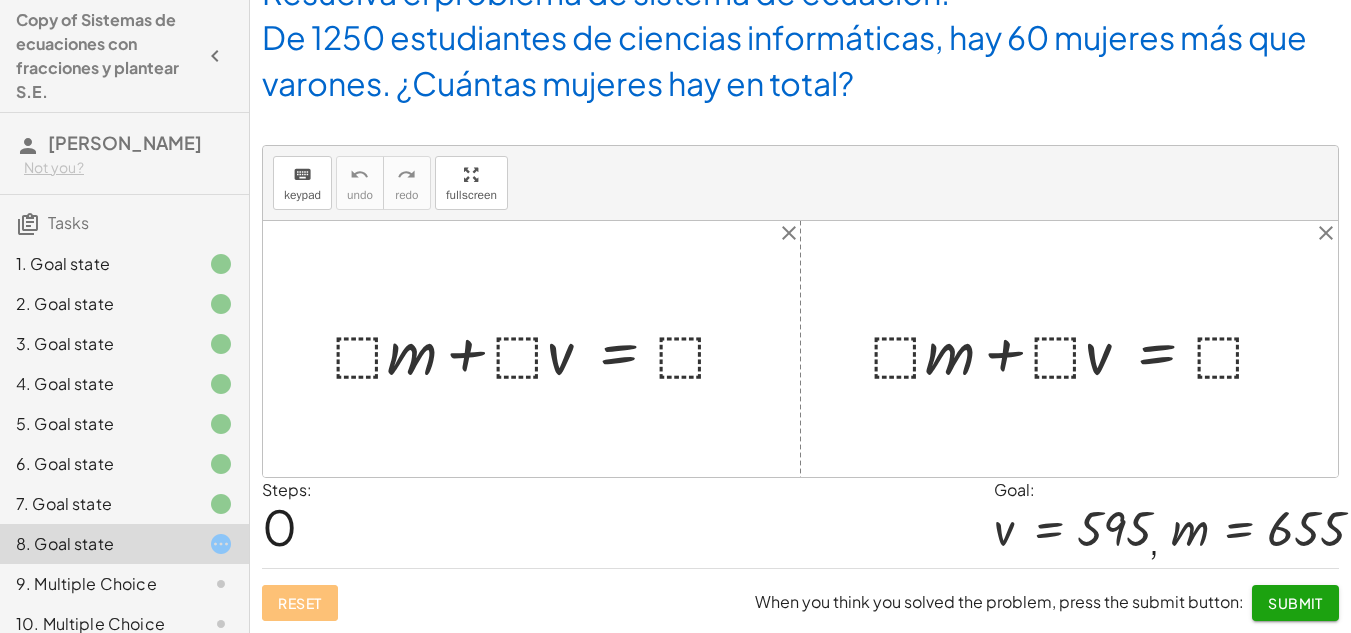 scroll, scrollTop: 71, scrollLeft: 0, axis: vertical 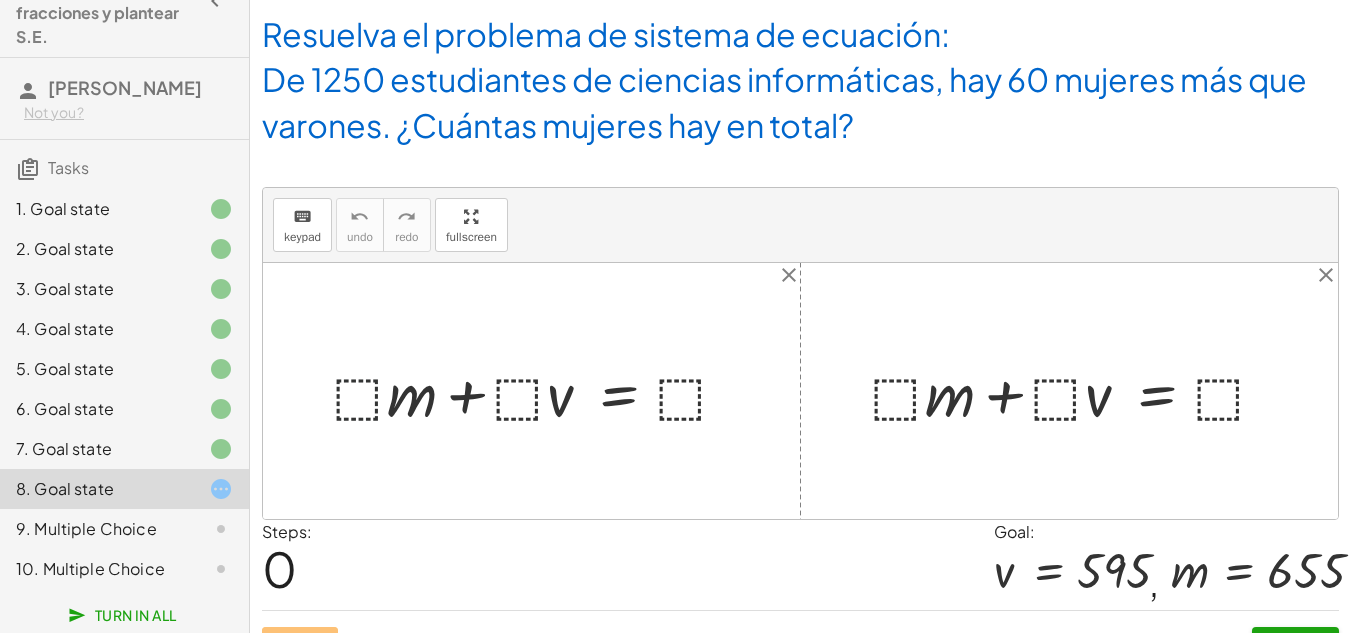click at bounding box center [539, 391] 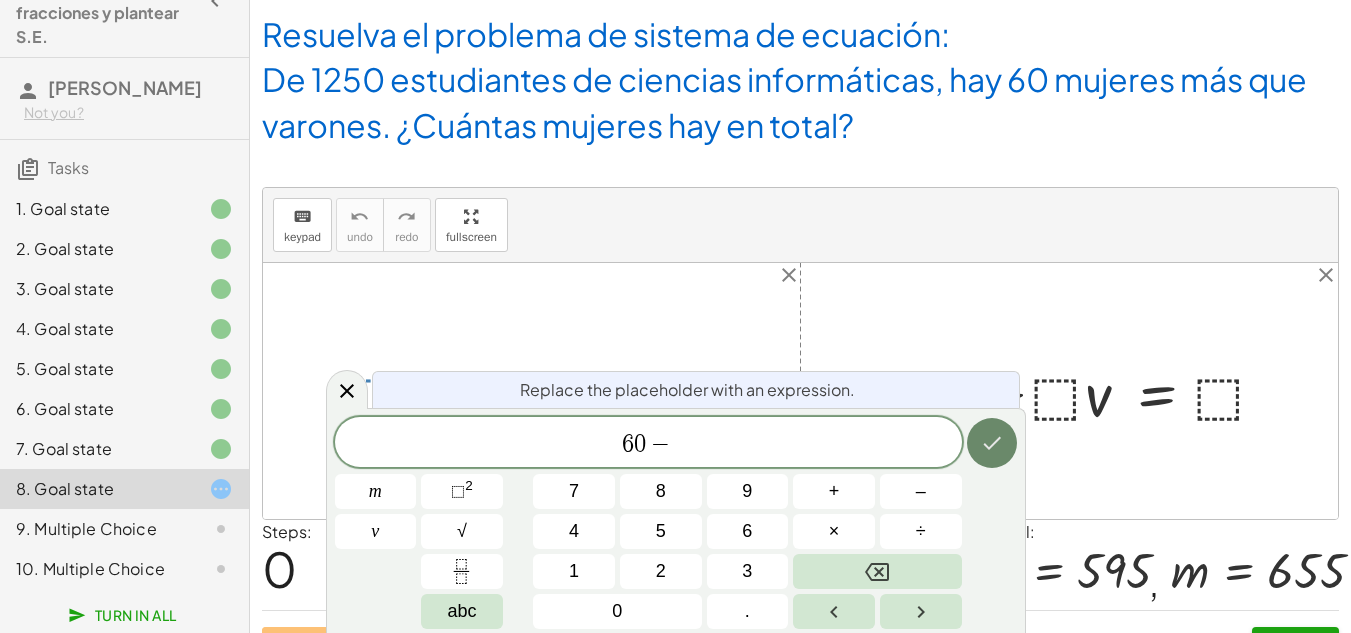 click 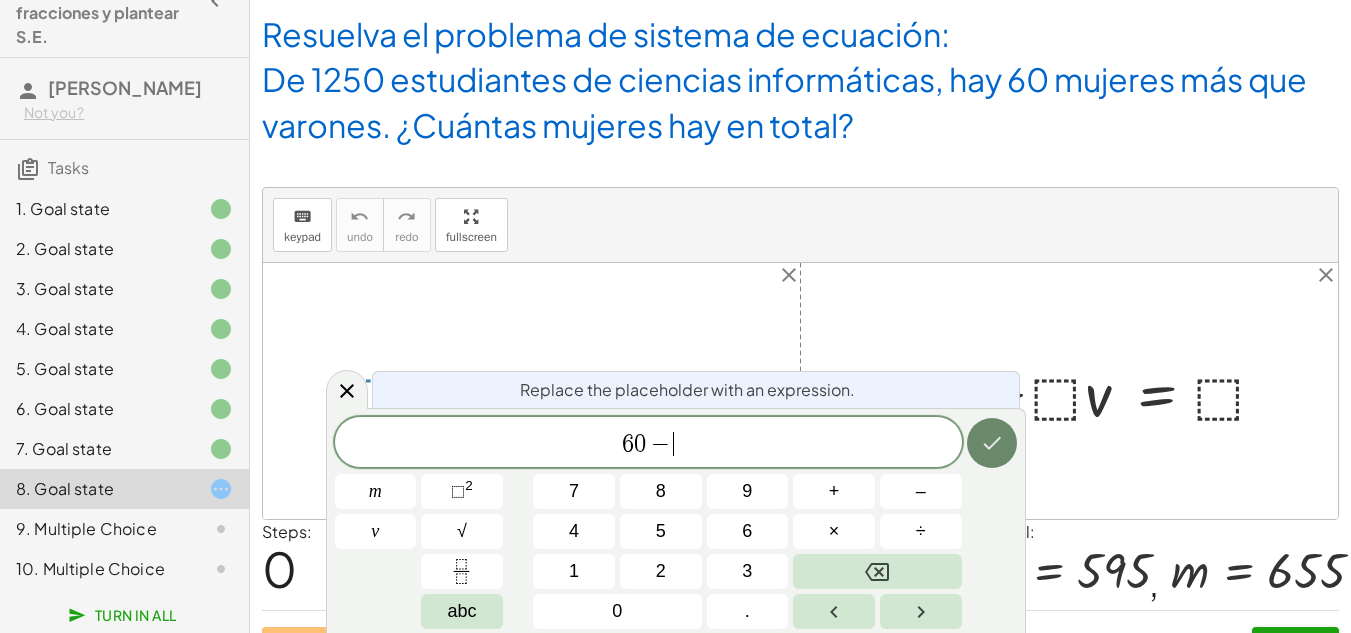 click 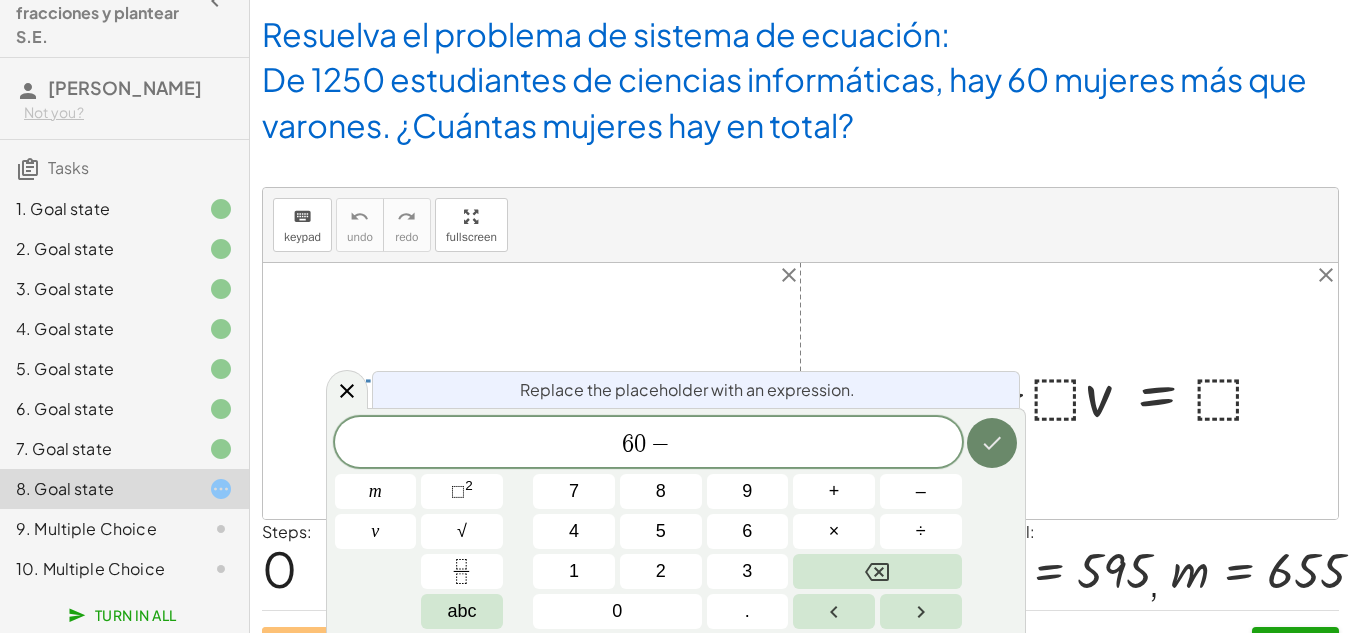 click on "6 0 − ​ m v 7 8 9 + – 4 5 6 × ÷ ⬚ 2 √ abc 1 2 3 0 ." at bounding box center [676, 523] 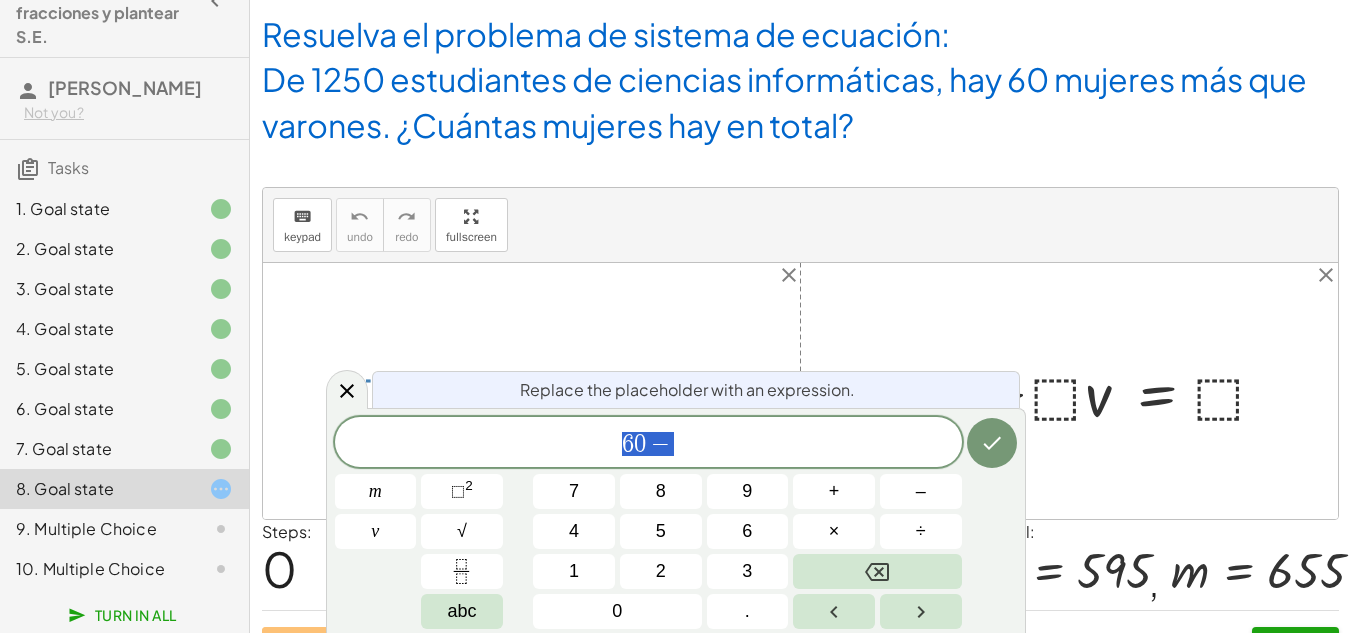 drag, startPoint x: 709, startPoint y: 455, endPoint x: 555, endPoint y: 464, distance: 154.26276 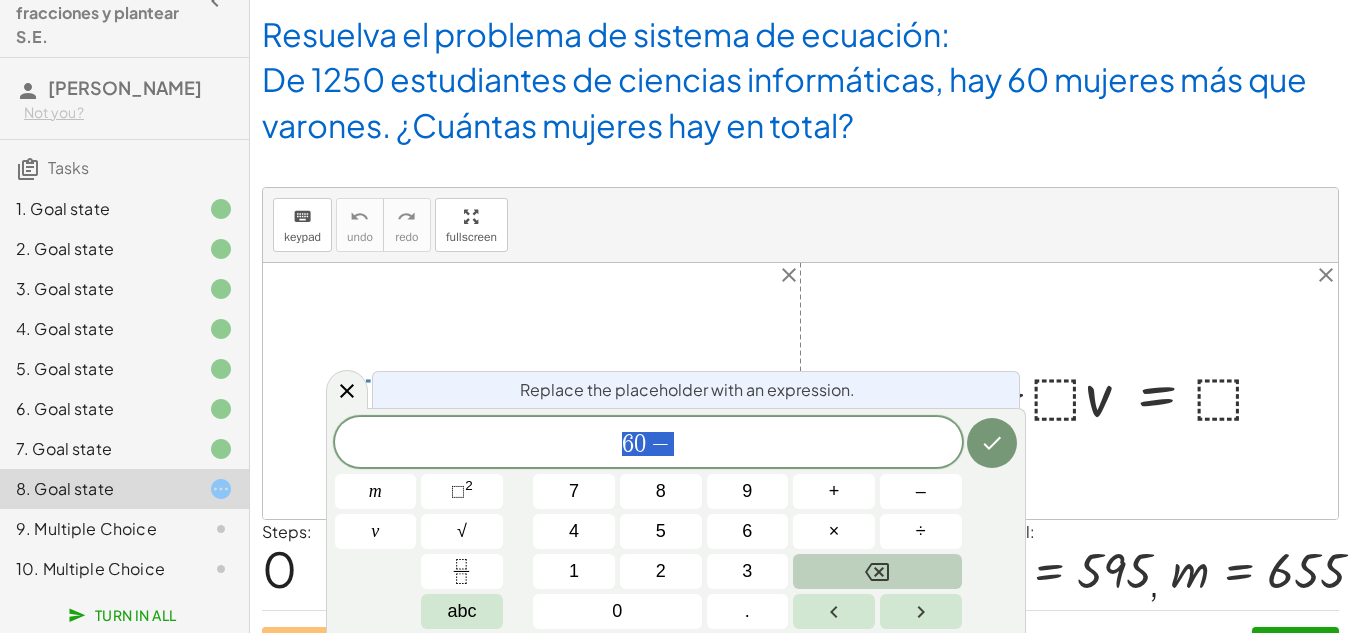 click 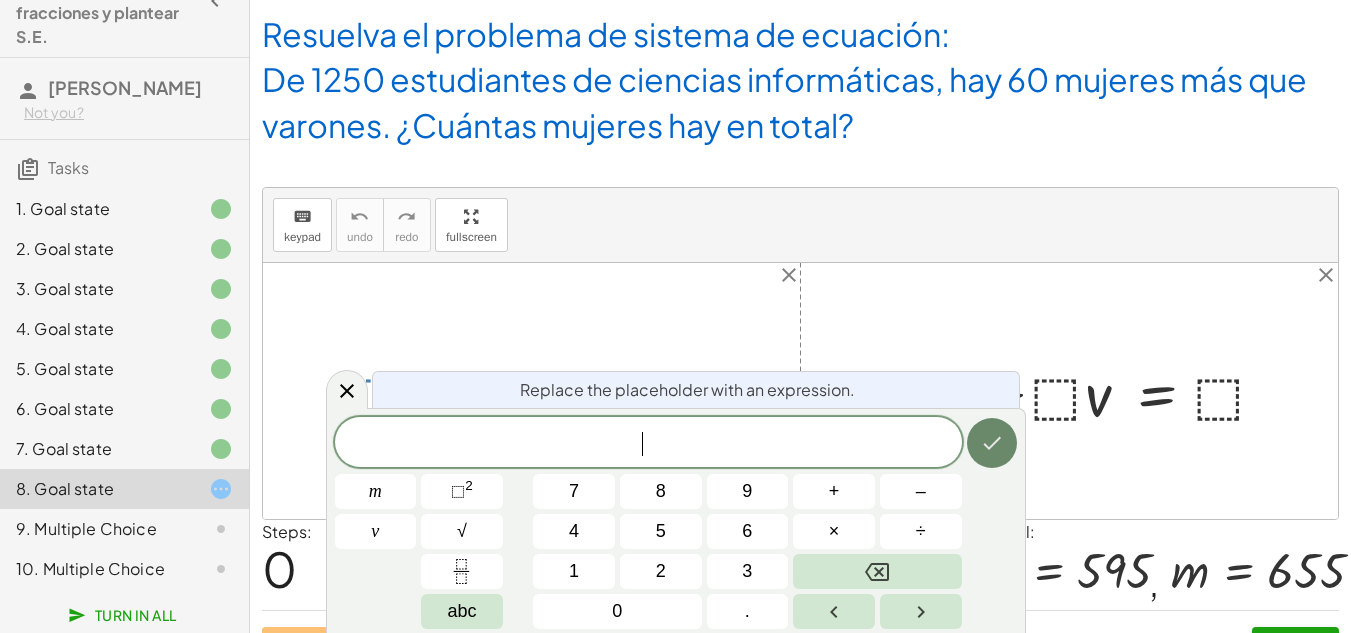 click at bounding box center [992, 443] 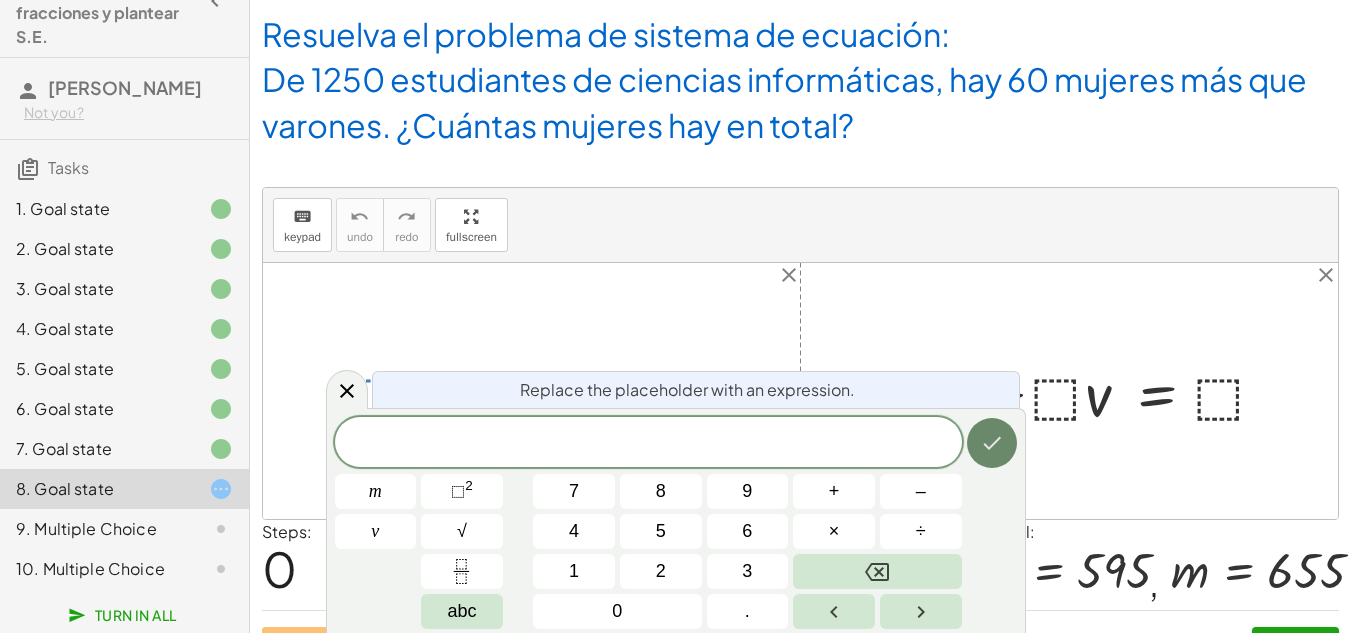 click at bounding box center [992, 443] 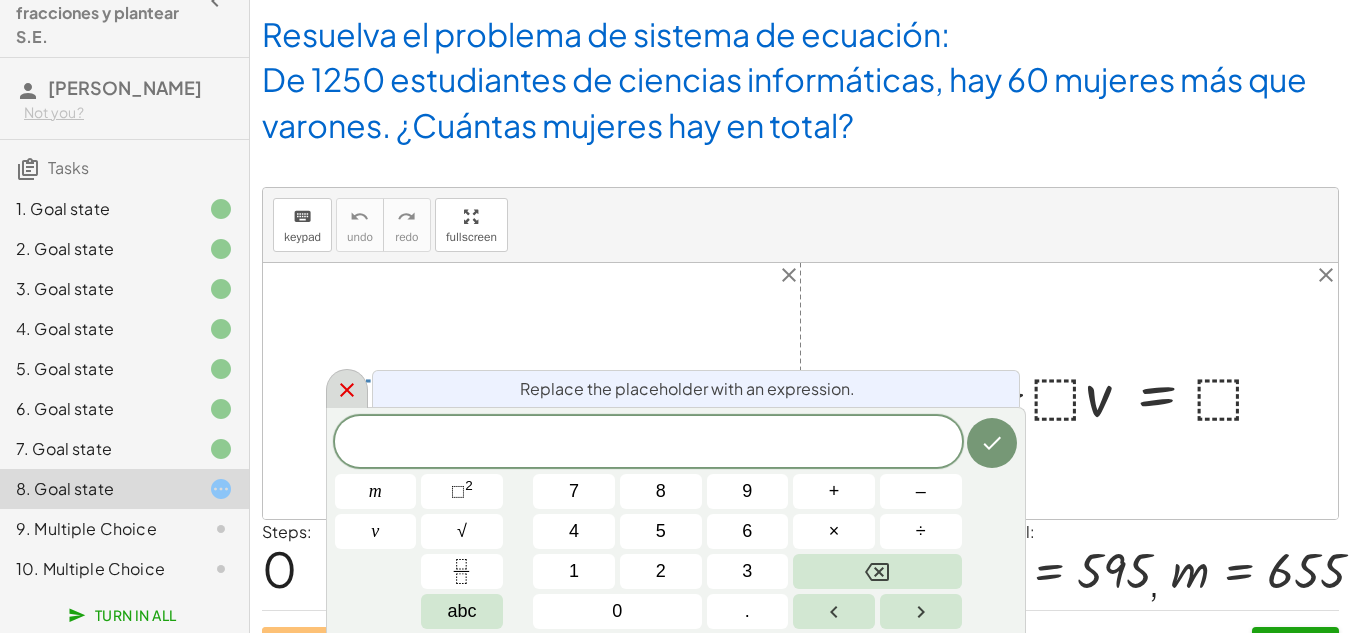 click at bounding box center (347, 388) 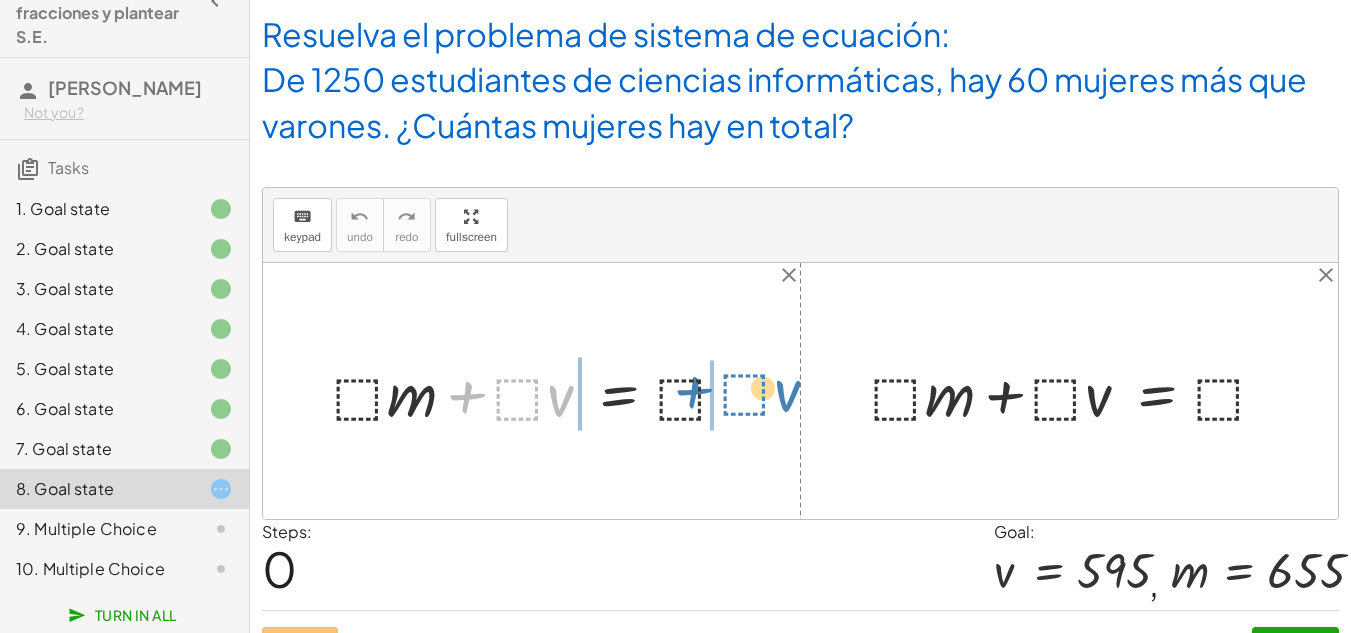 drag, startPoint x: 474, startPoint y: 400, endPoint x: 724, endPoint y: 398, distance: 250.008 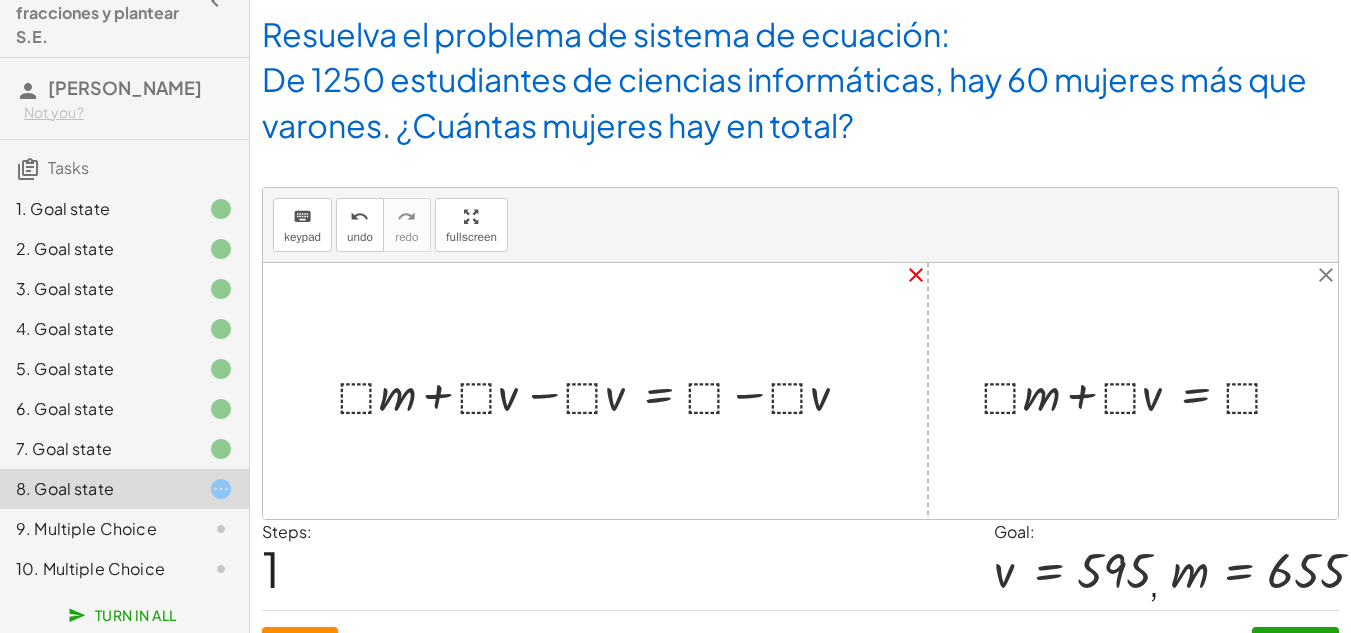 click on "close" at bounding box center (916, 275) 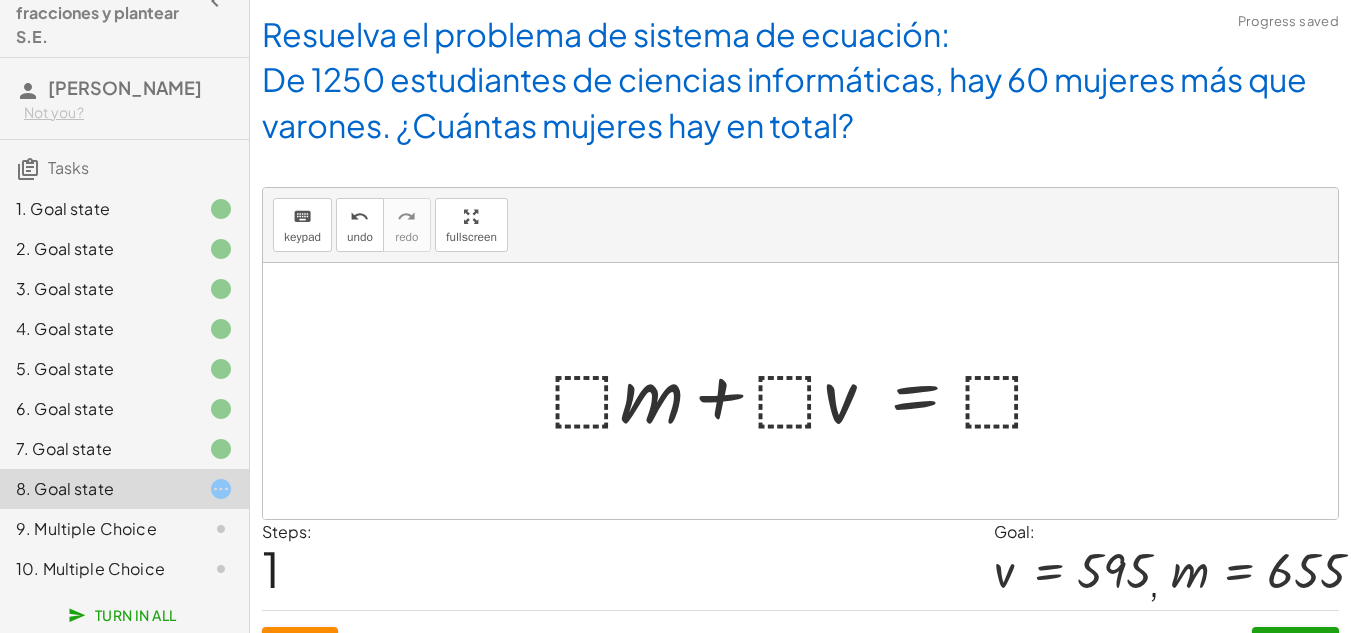 scroll, scrollTop: 42, scrollLeft: 0, axis: vertical 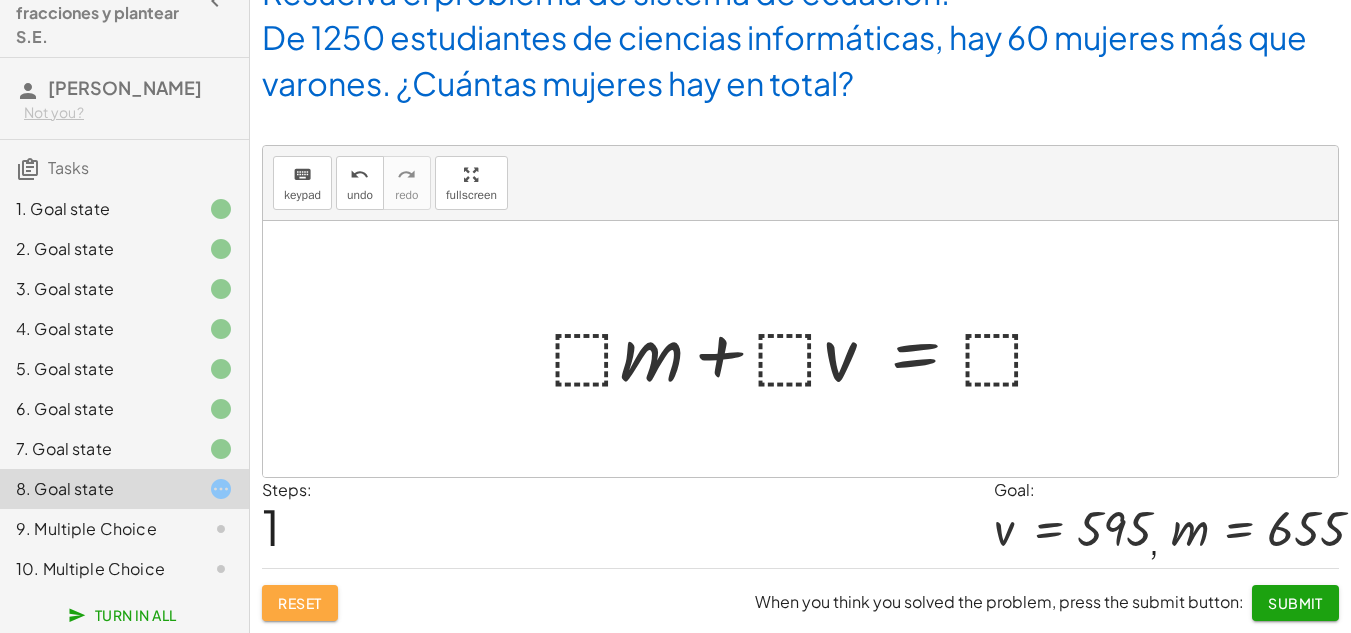 click on "Reset" 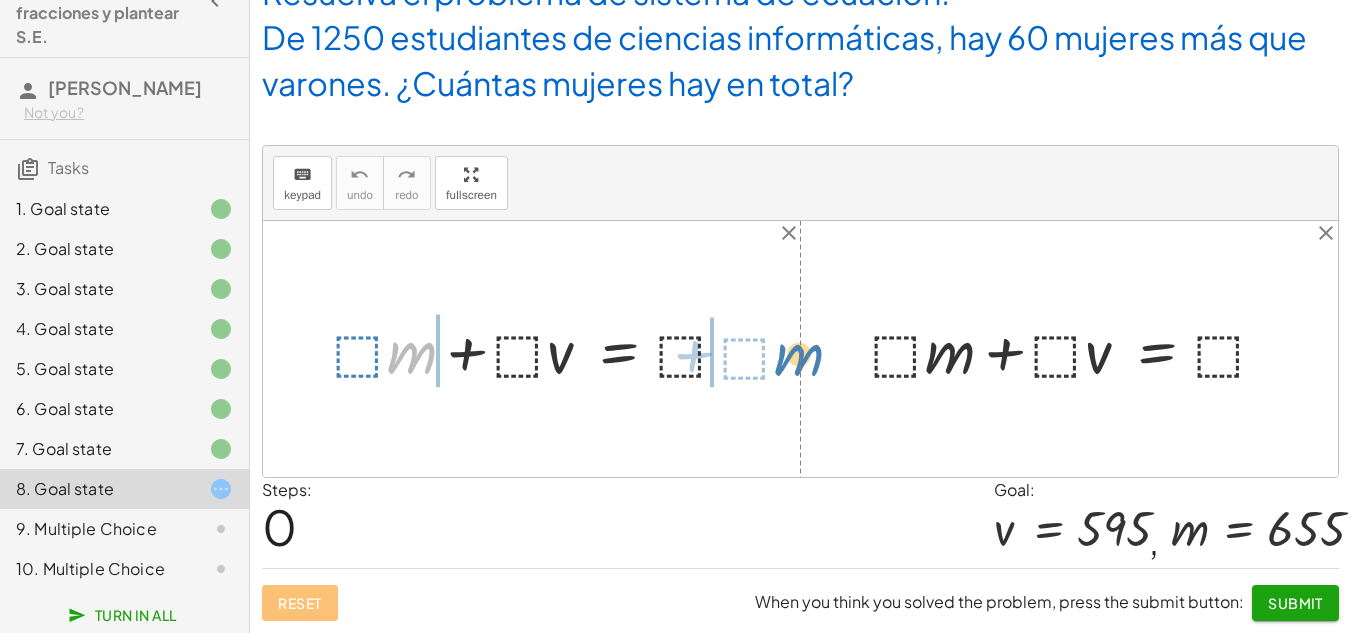 drag, startPoint x: 408, startPoint y: 358, endPoint x: 795, endPoint y: 360, distance: 387.00516 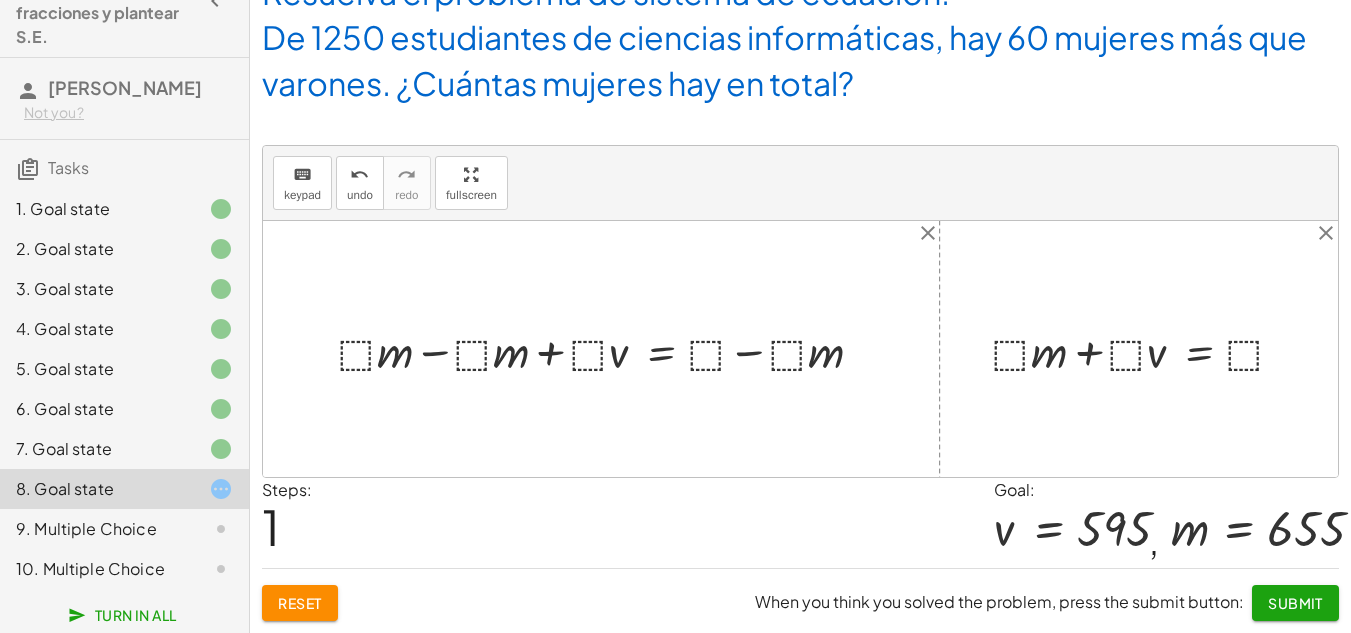 click at bounding box center (608, 348) 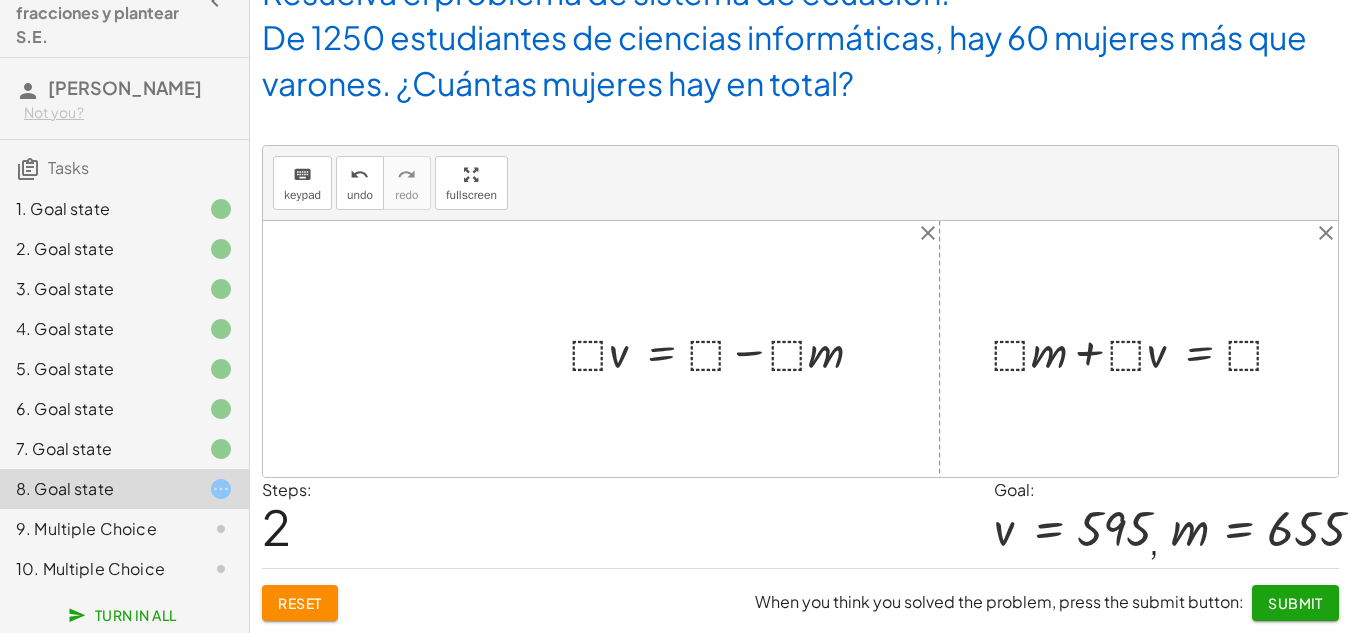 click at bounding box center [724, 348] 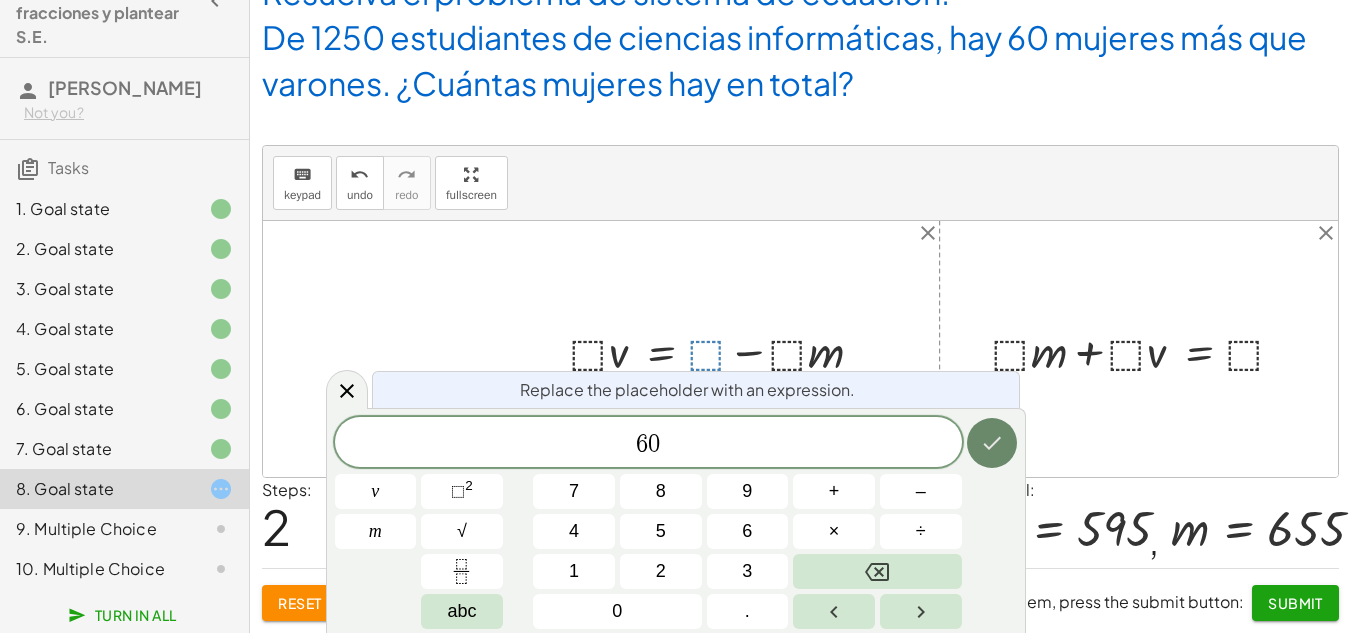 click at bounding box center [992, 443] 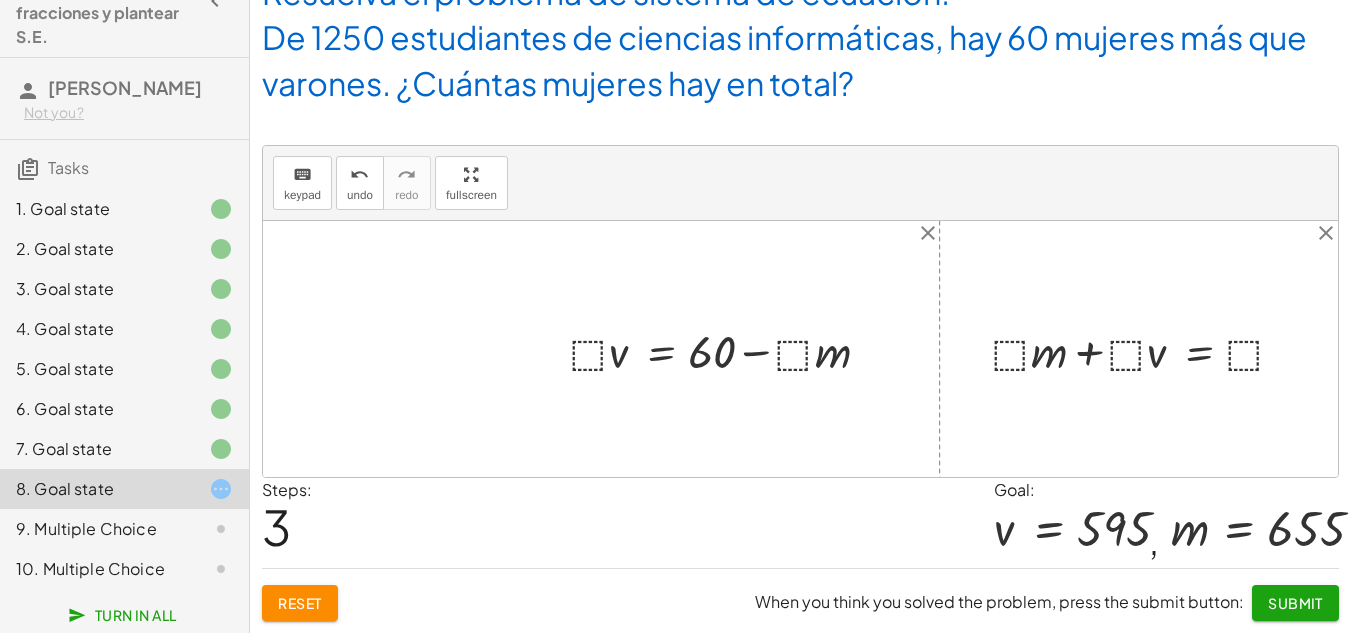 click at bounding box center (727, 348) 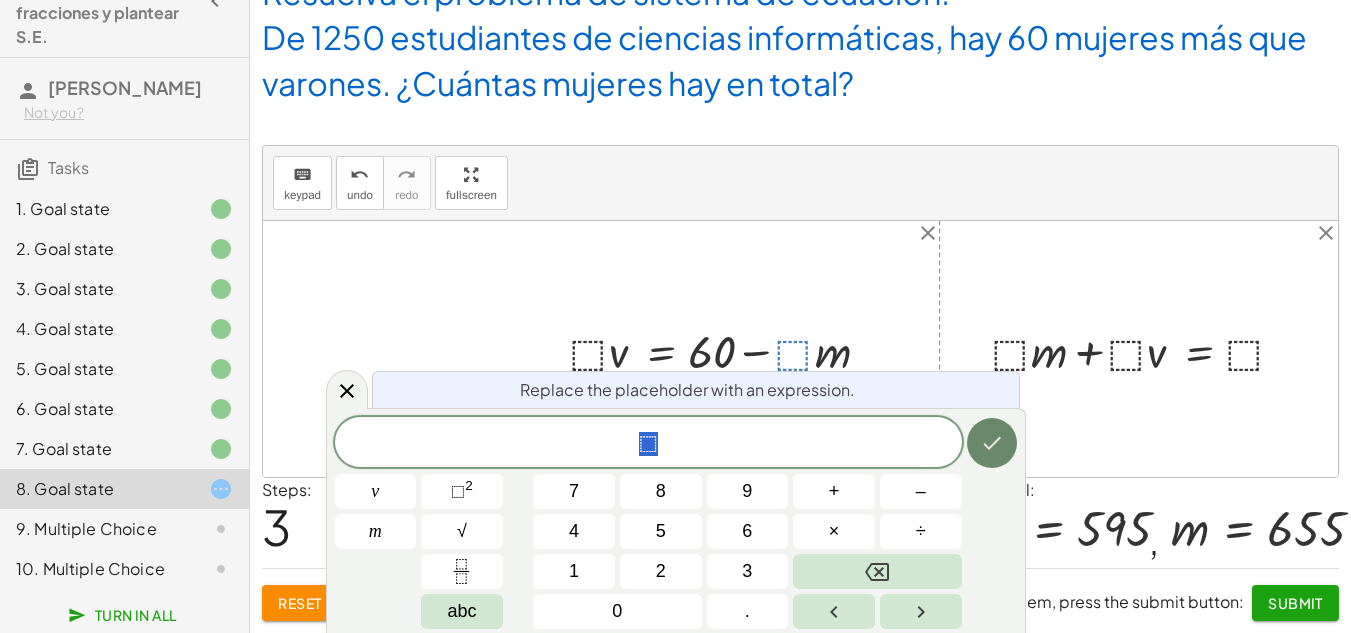 drag, startPoint x: 715, startPoint y: 355, endPoint x: 999, endPoint y: 449, distance: 299.15213 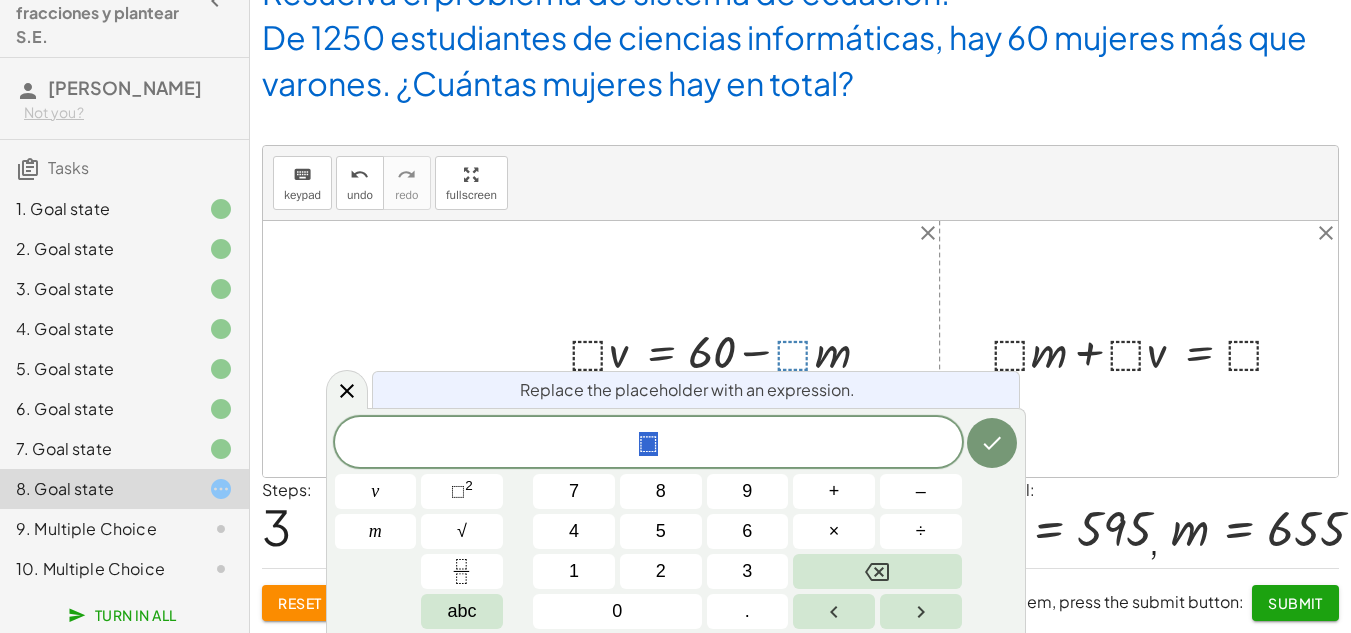 drag, startPoint x: 711, startPoint y: 368, endPoint x: 712, endPoint y: 356, distance: 12.0415945 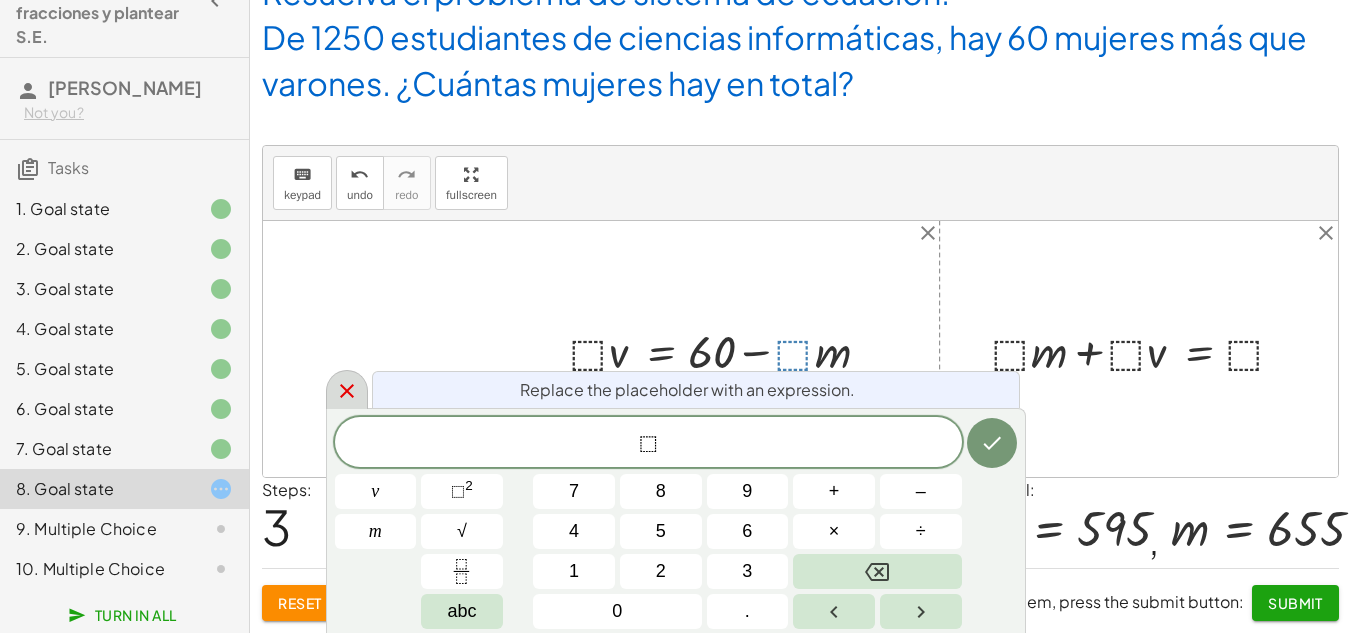 click at bounding box center [347, 389] 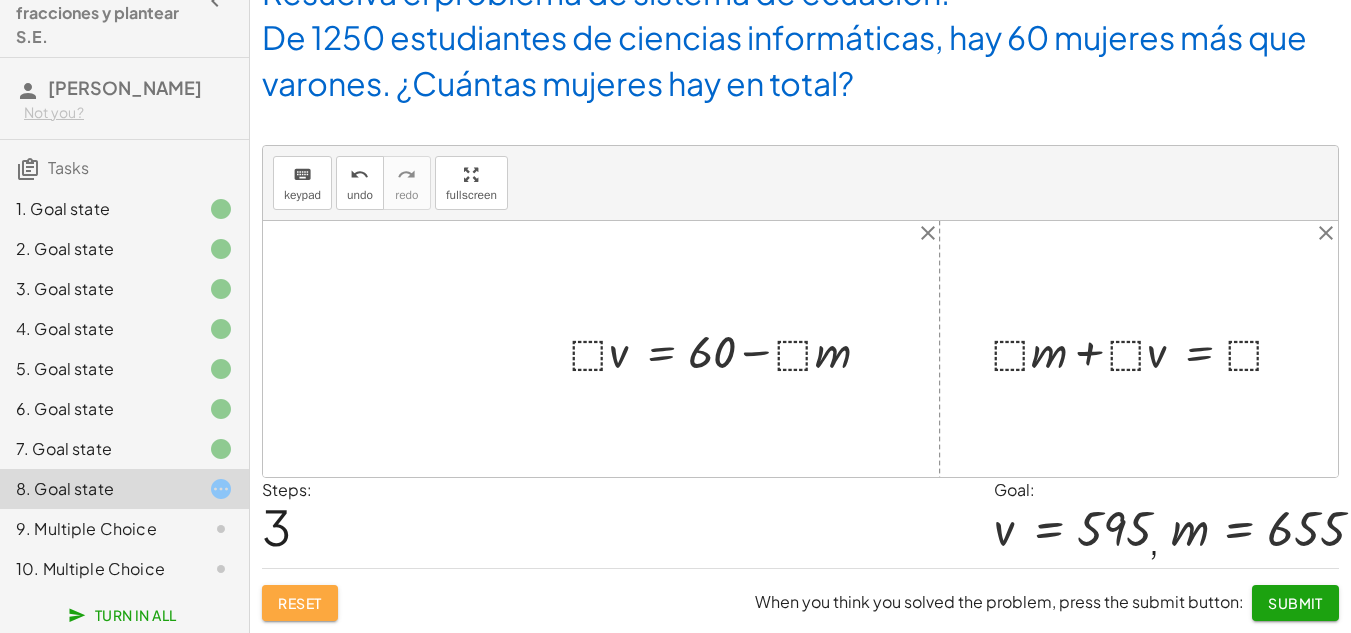 click on "Reset" at bounding box center (300, 603) 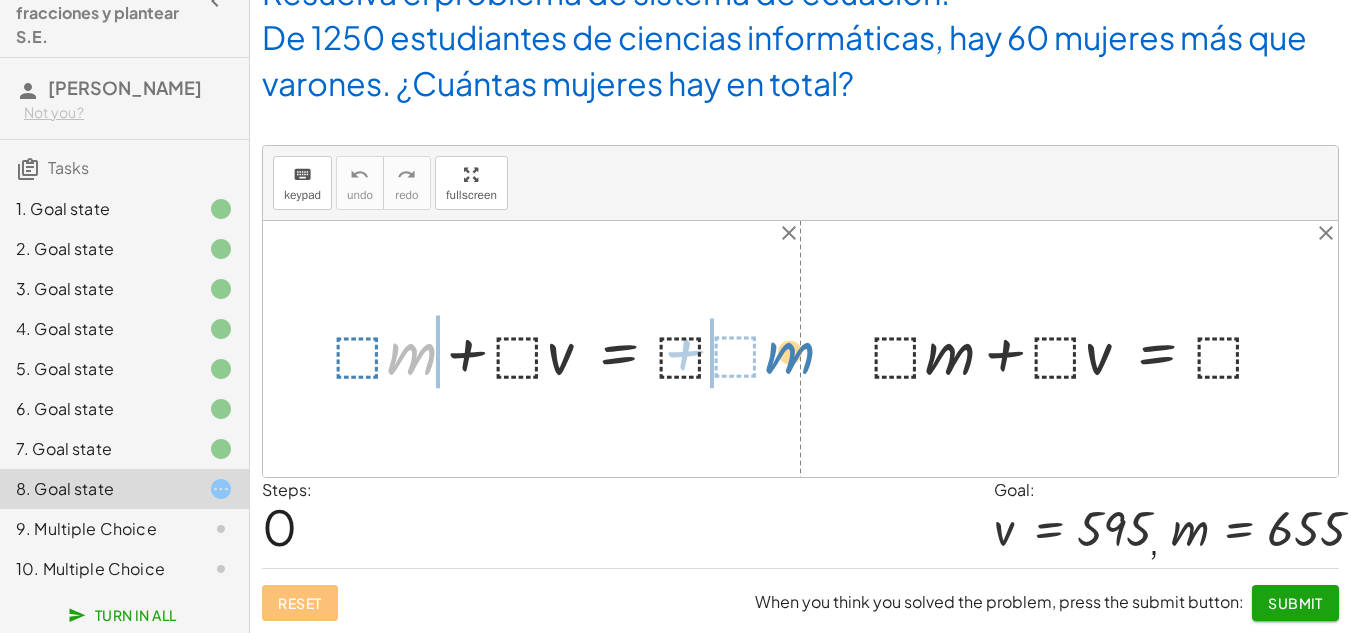 drag, startPoint x: 418, startPoint y: 372, endPoint x: 809, endPoint y: 375, distance: 391.0115 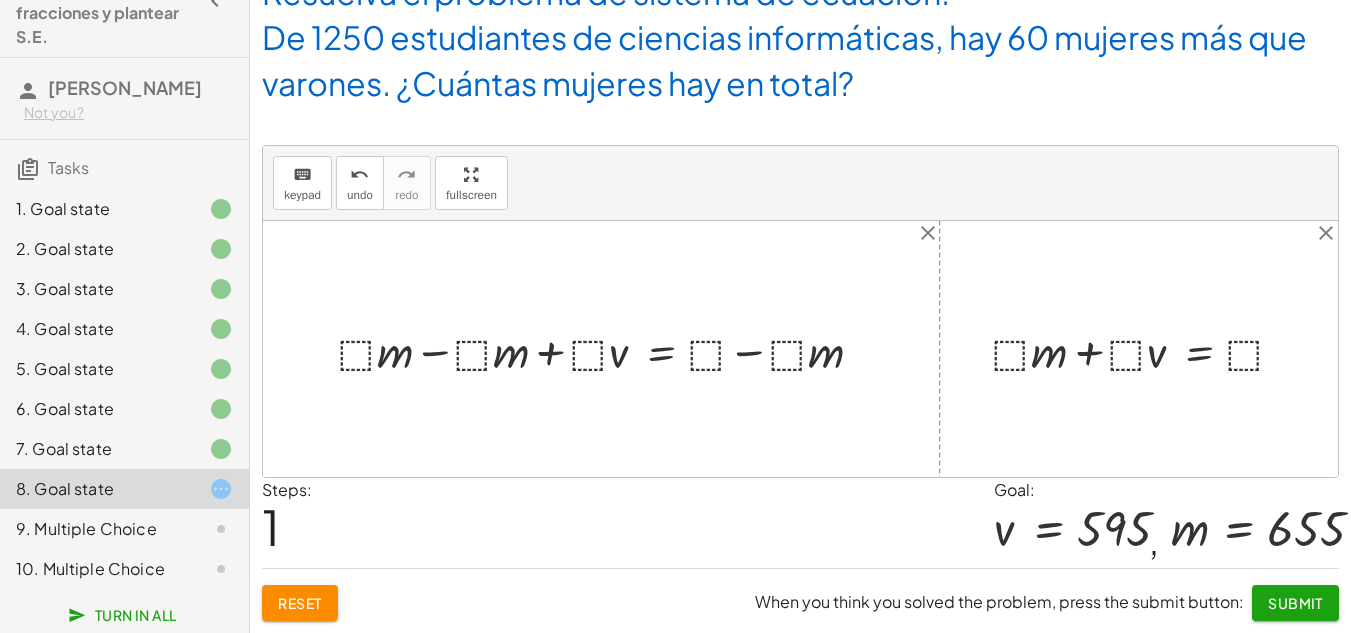click at bounding box center [608, 348] 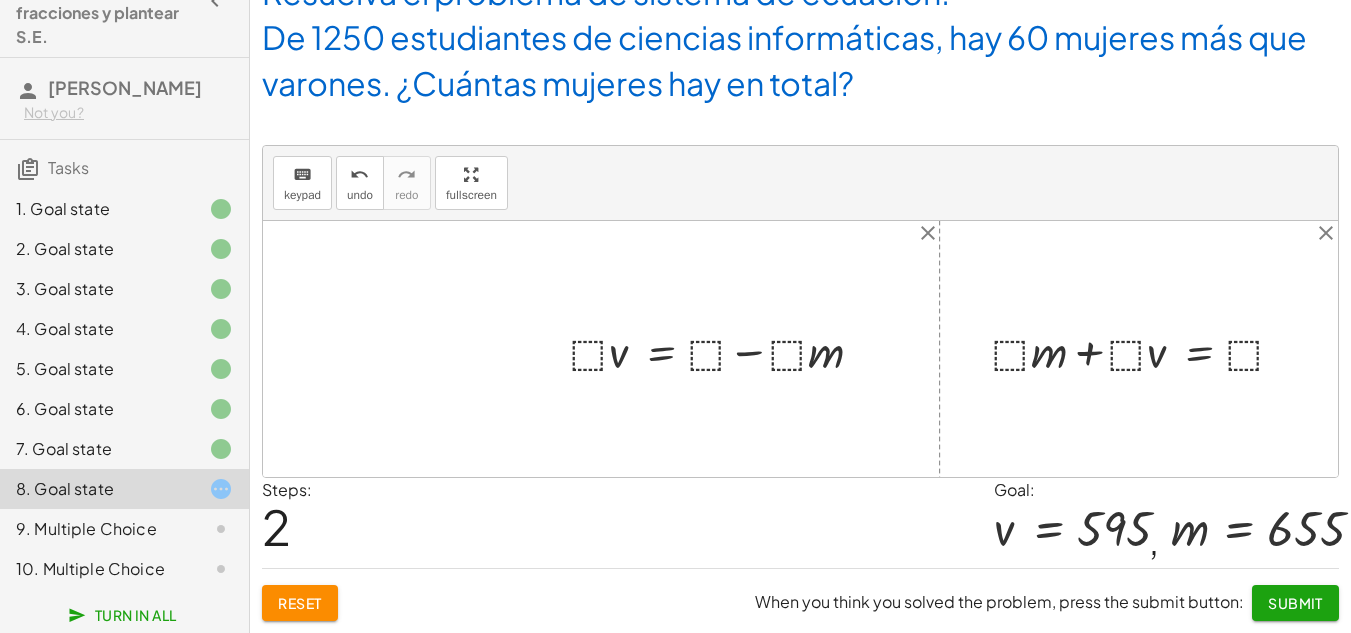click at bounding box center (724, 348) 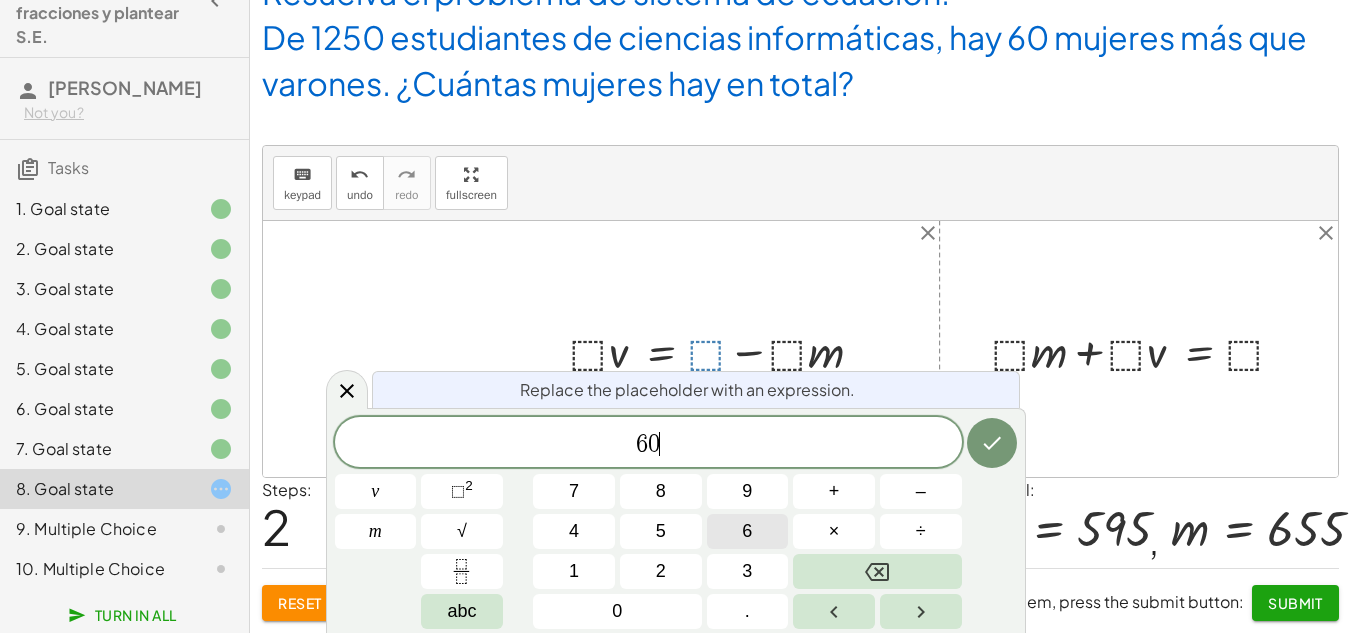 drag, startPoint x: 732, startPoint y: 451, endPoint x: 710, endPoint y: 546, distance: 97.5141 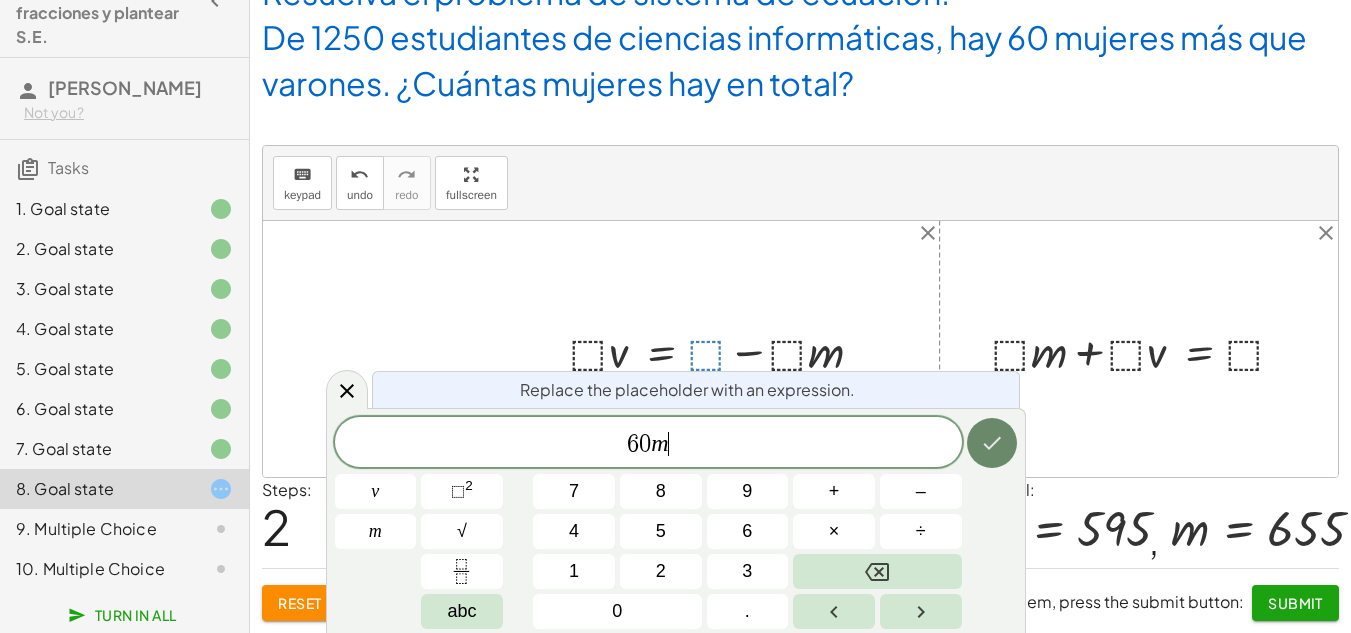 click 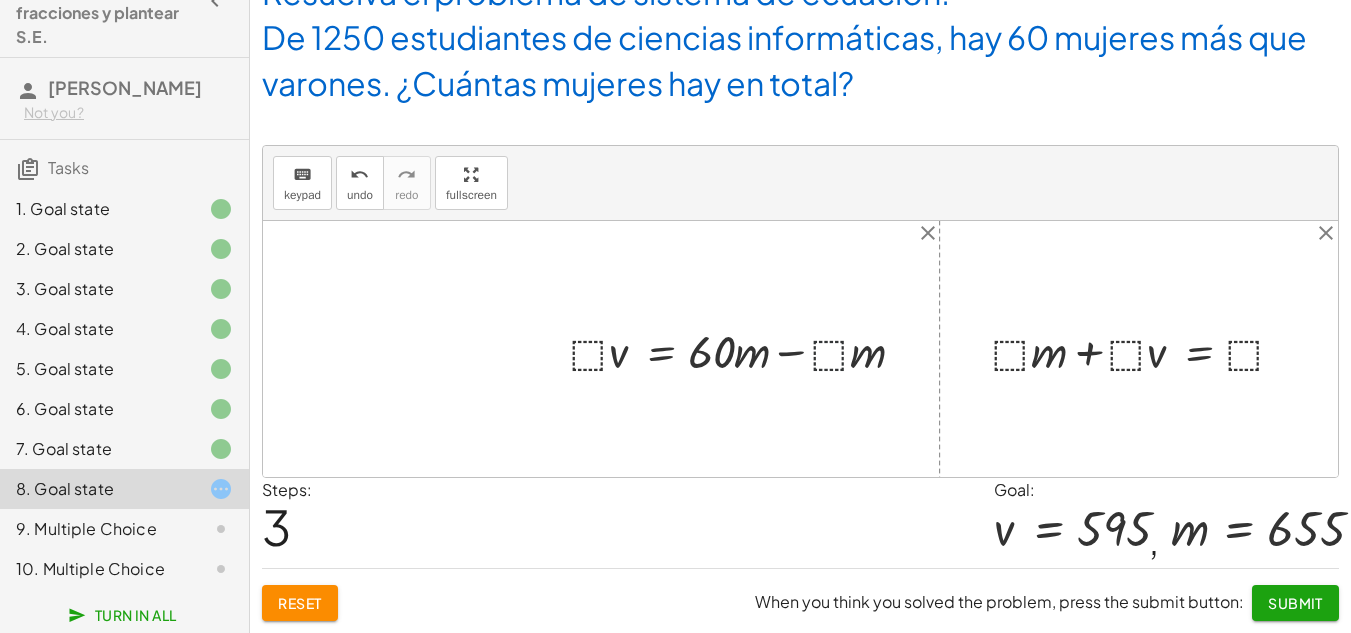 click at bounding box center [745, 348] 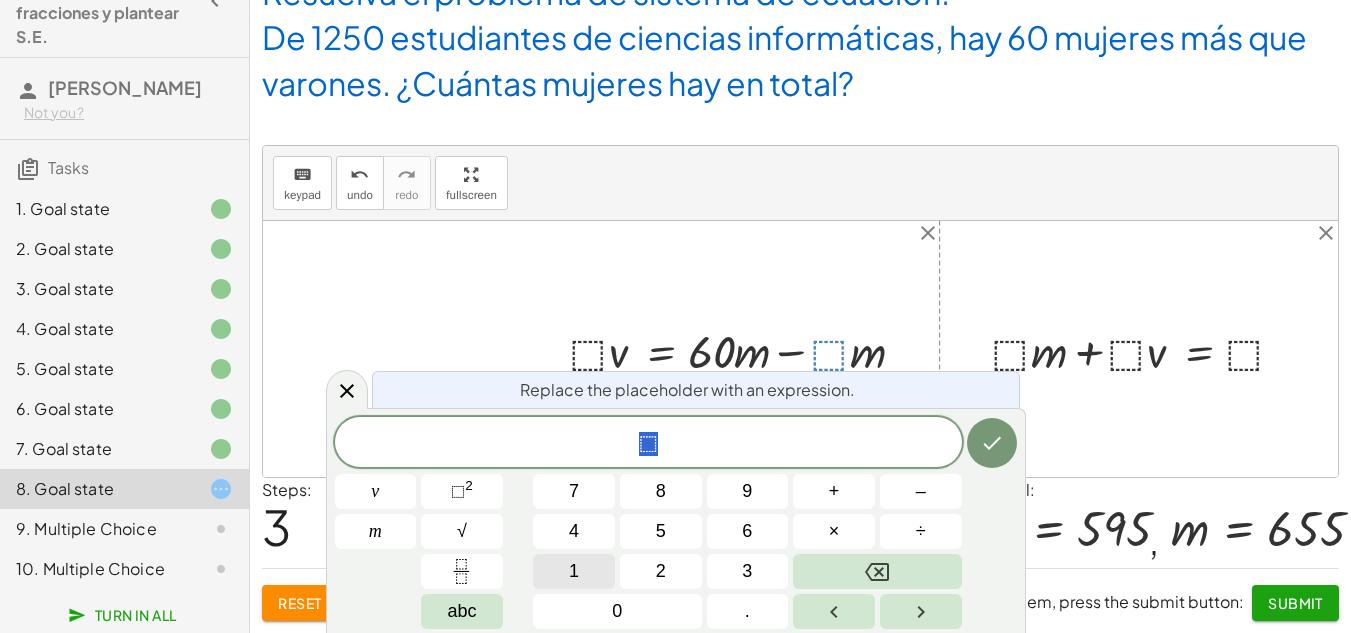 click on "1" at bounding box center (574, 571) 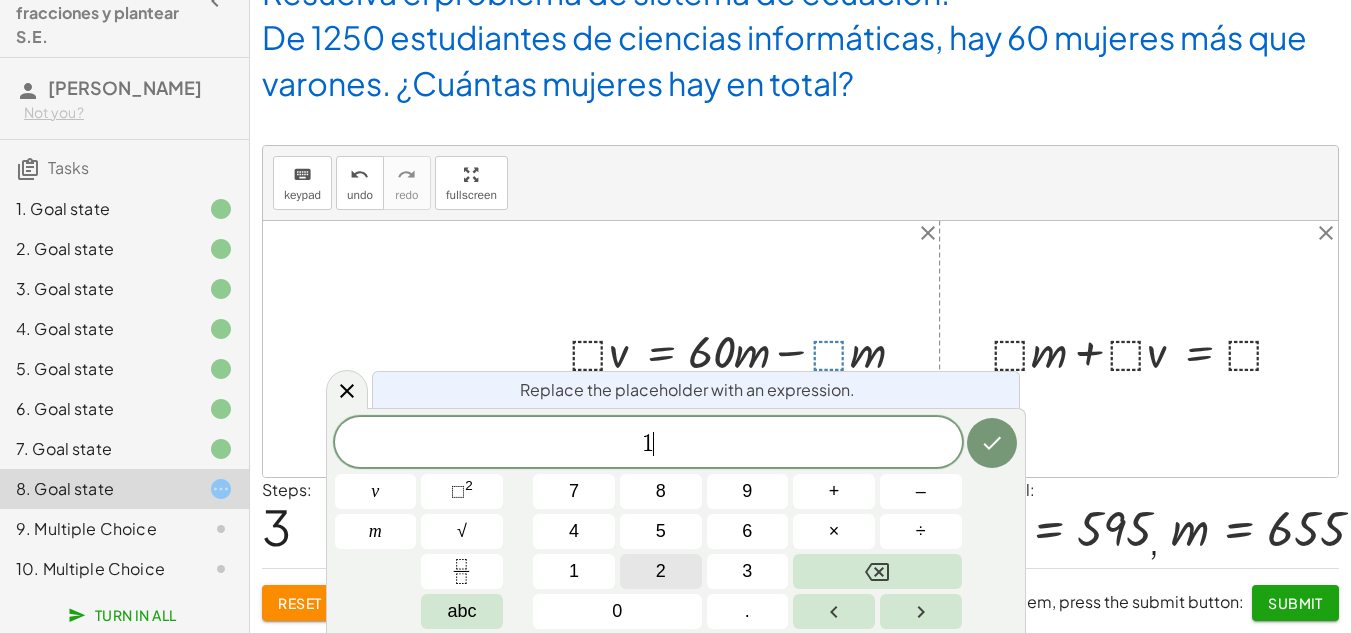 click on "2" at bounding box center [661, 571] 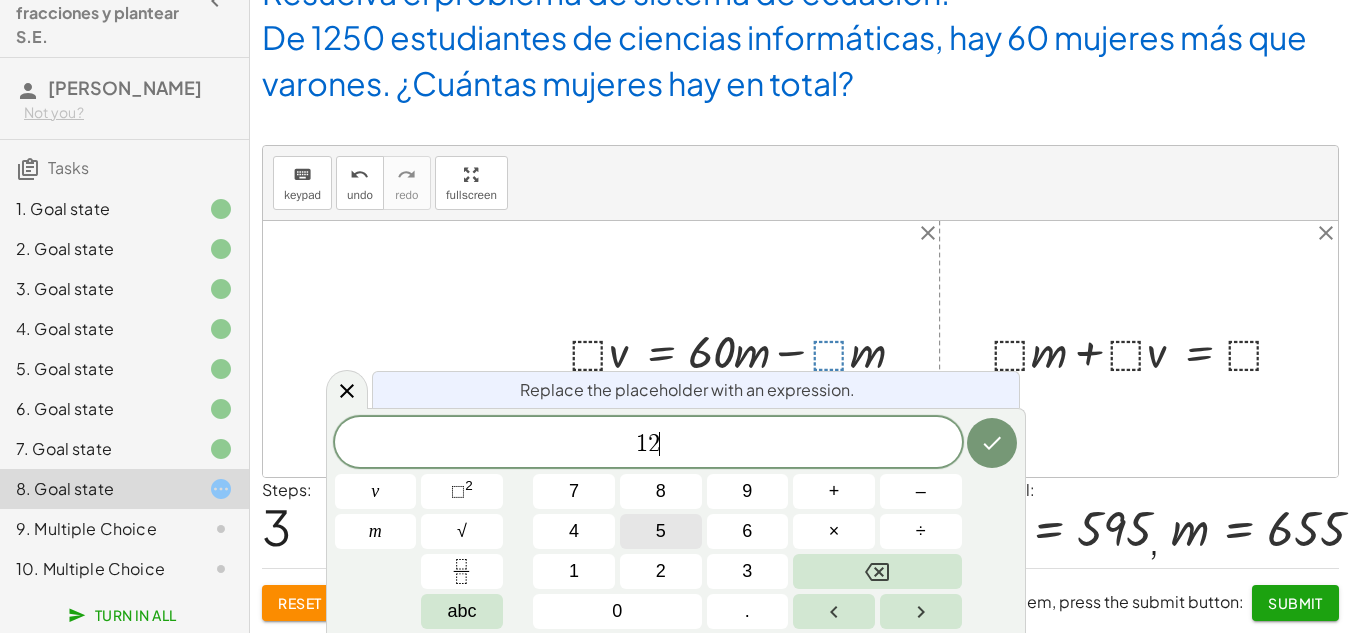 click on "5" at bounding box center (661, 531) 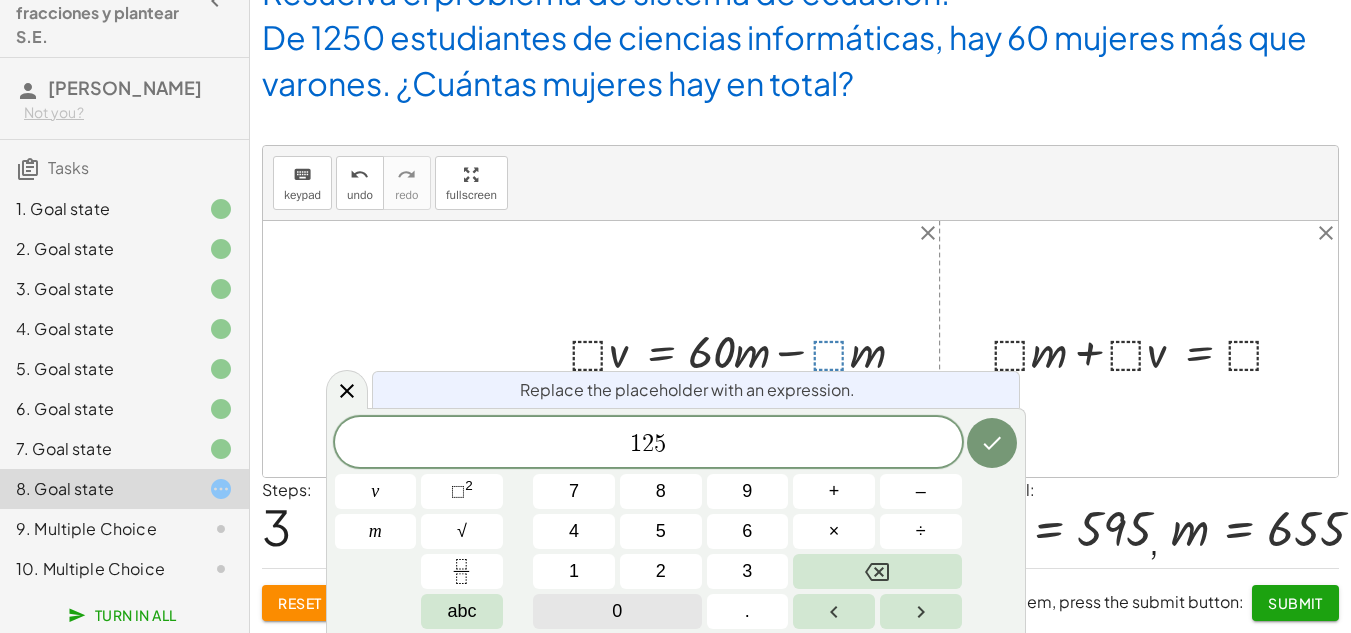 click on "0" at bounding box center (617, 611) 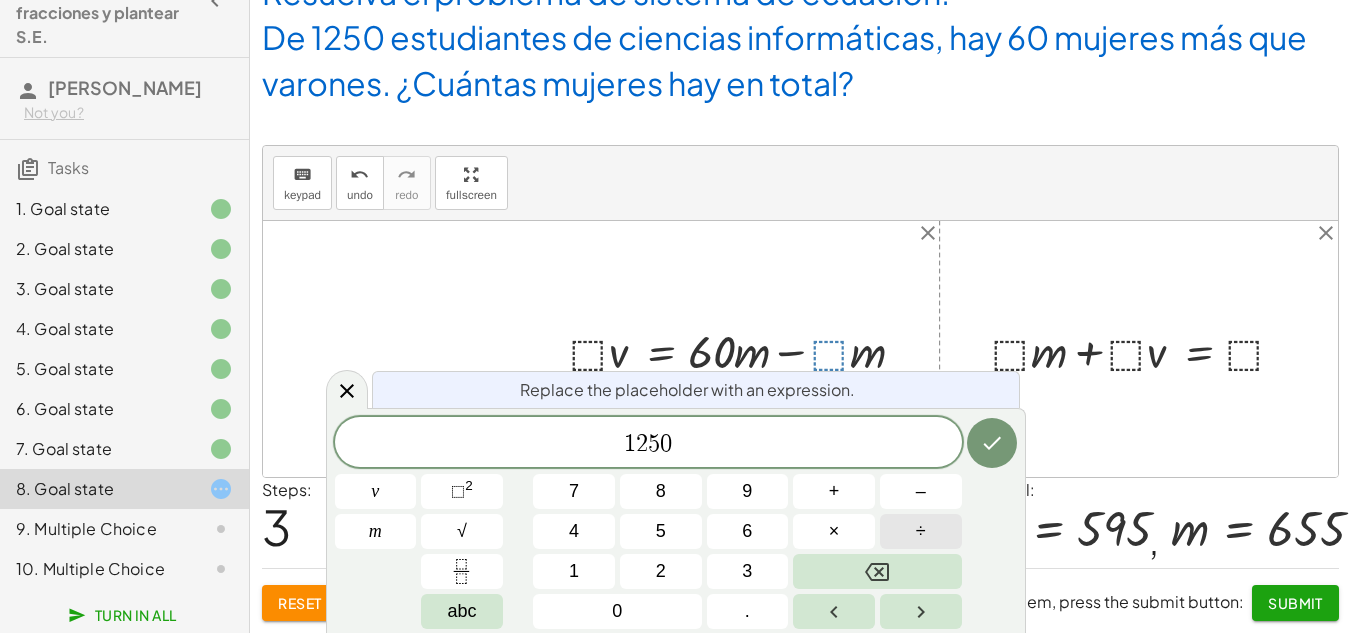 click on "÷" at bounding box center [921, 531] 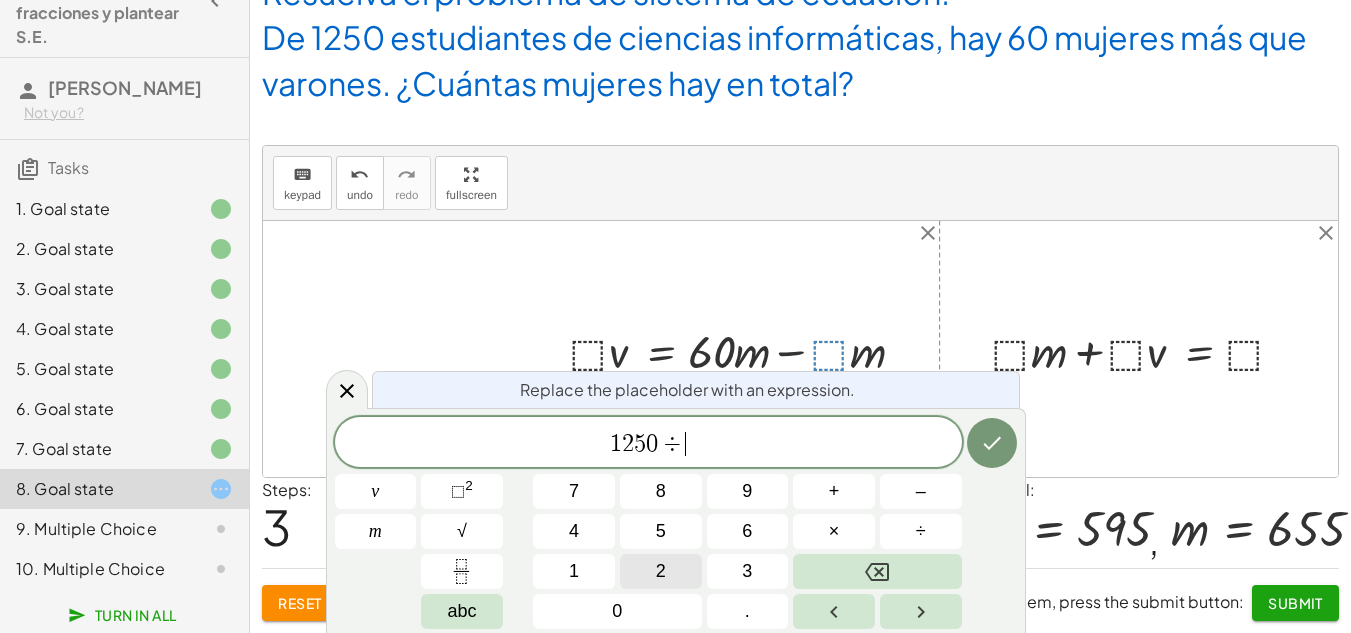 click on "2" at bounding box center (661, 571) 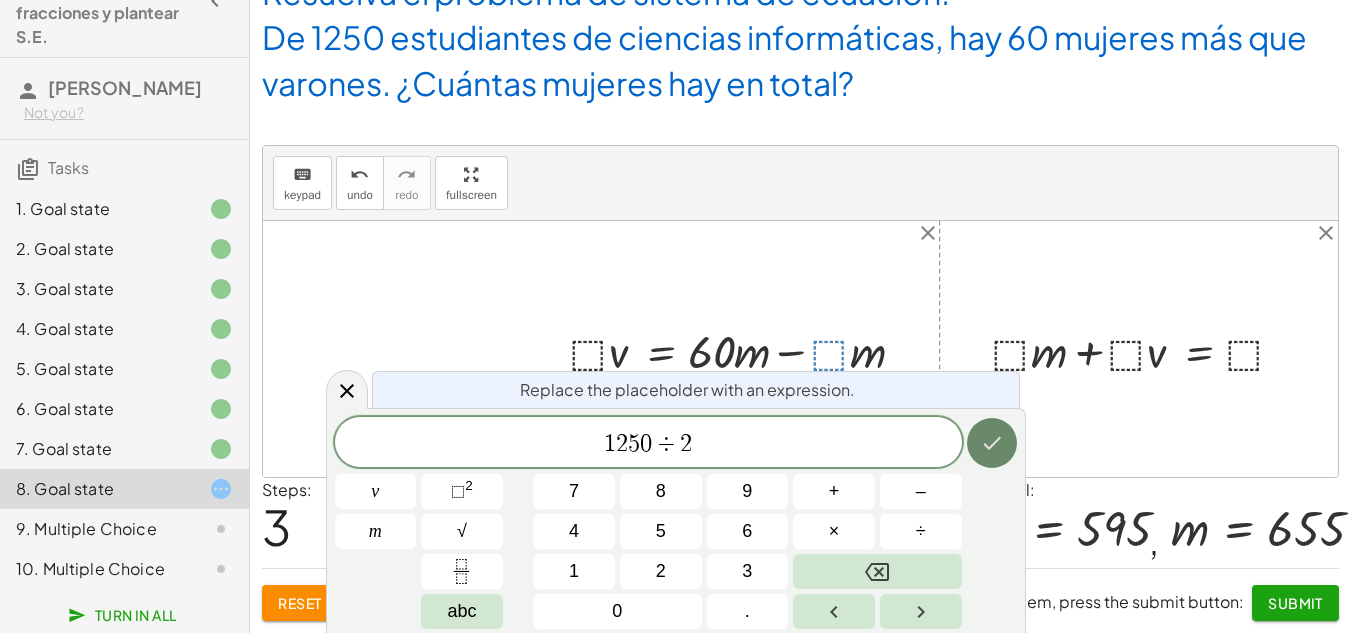click at bounding box center [992, 443] 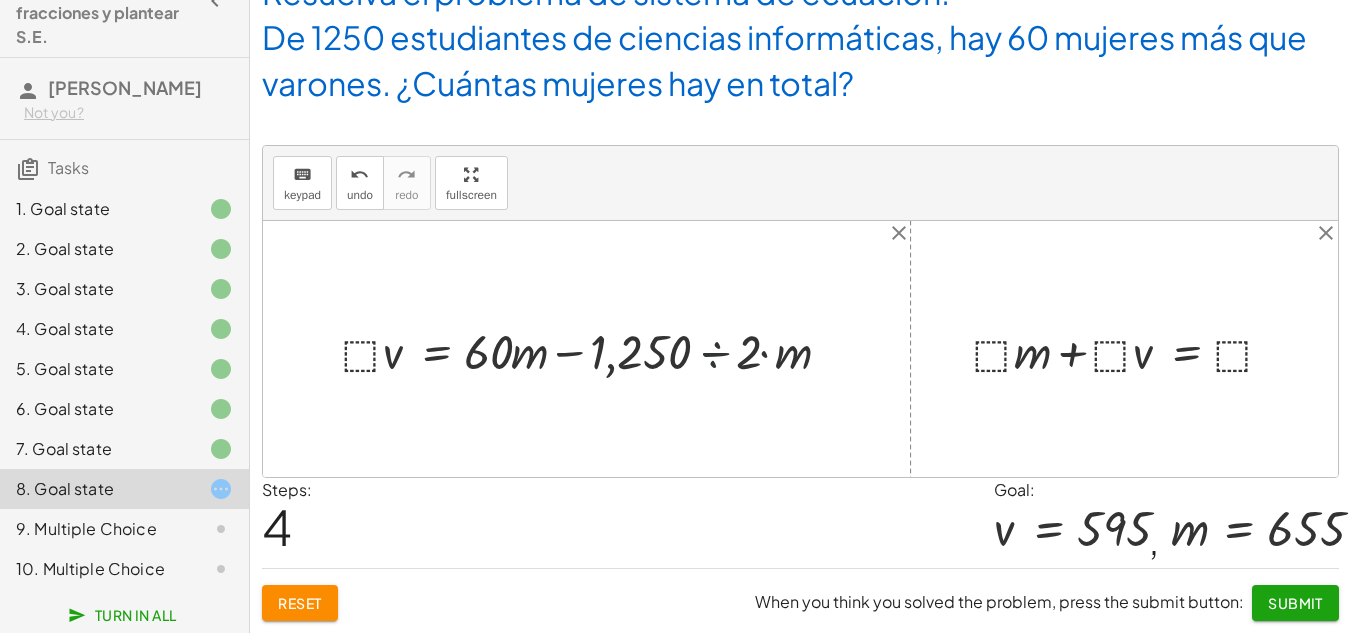 click at bounding box center (594, 349) 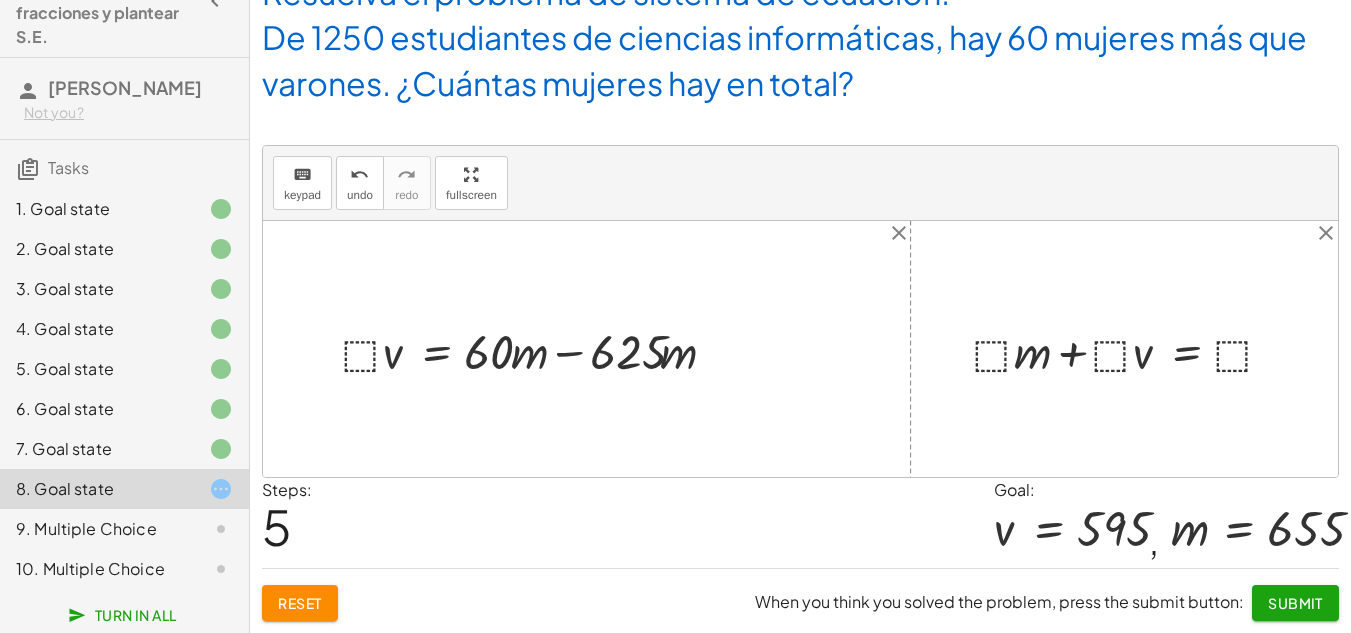 click at bounding box center [537, 349] 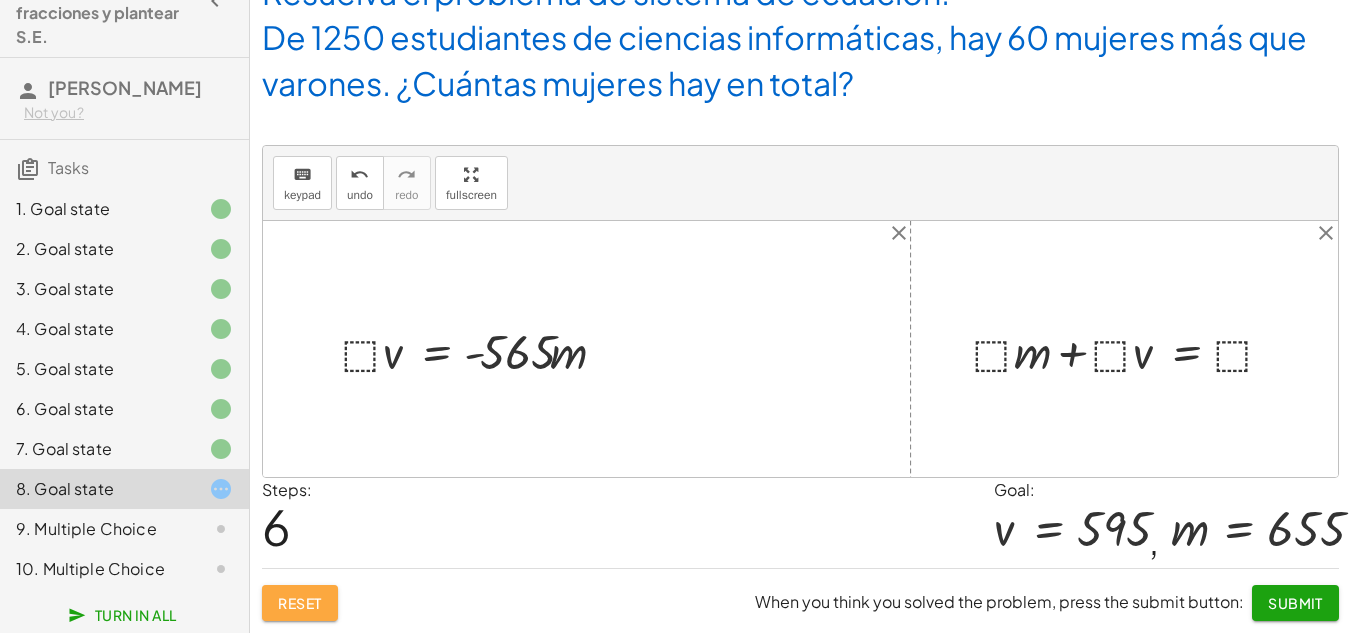 click on "Reset" 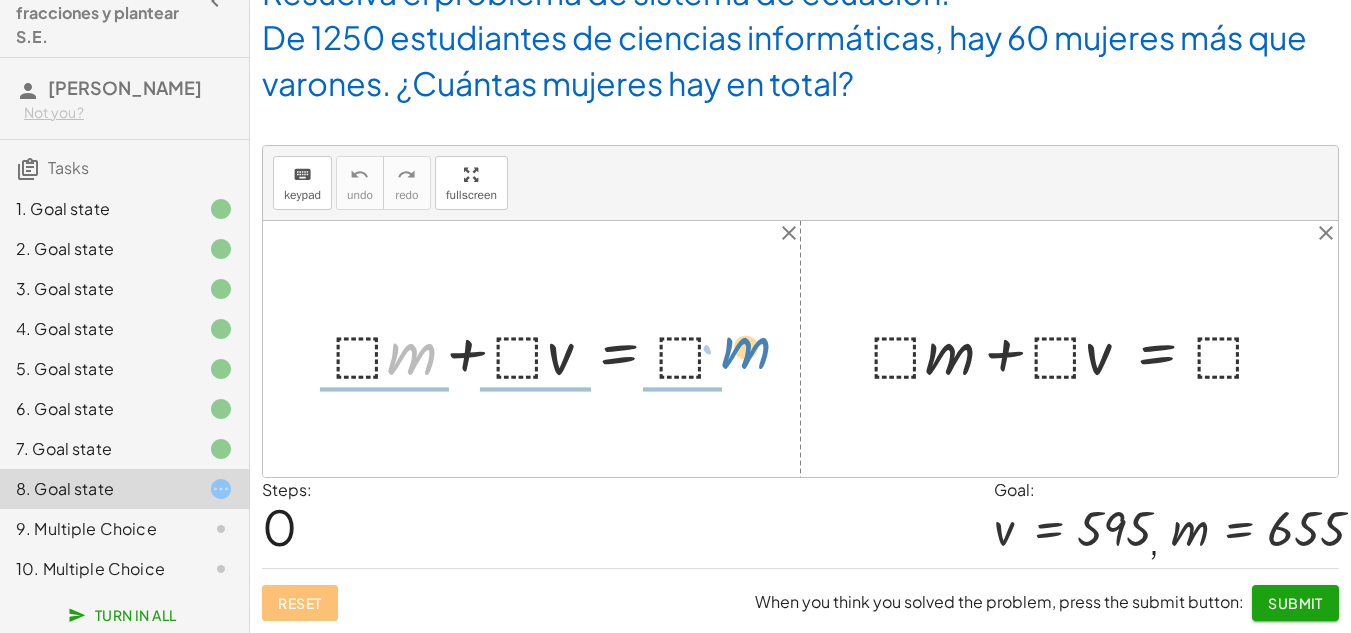 drag, startPoint x: 411, startPoint y: 371, endPoint x: 745, endPoint y: 363, distance: 334.0958 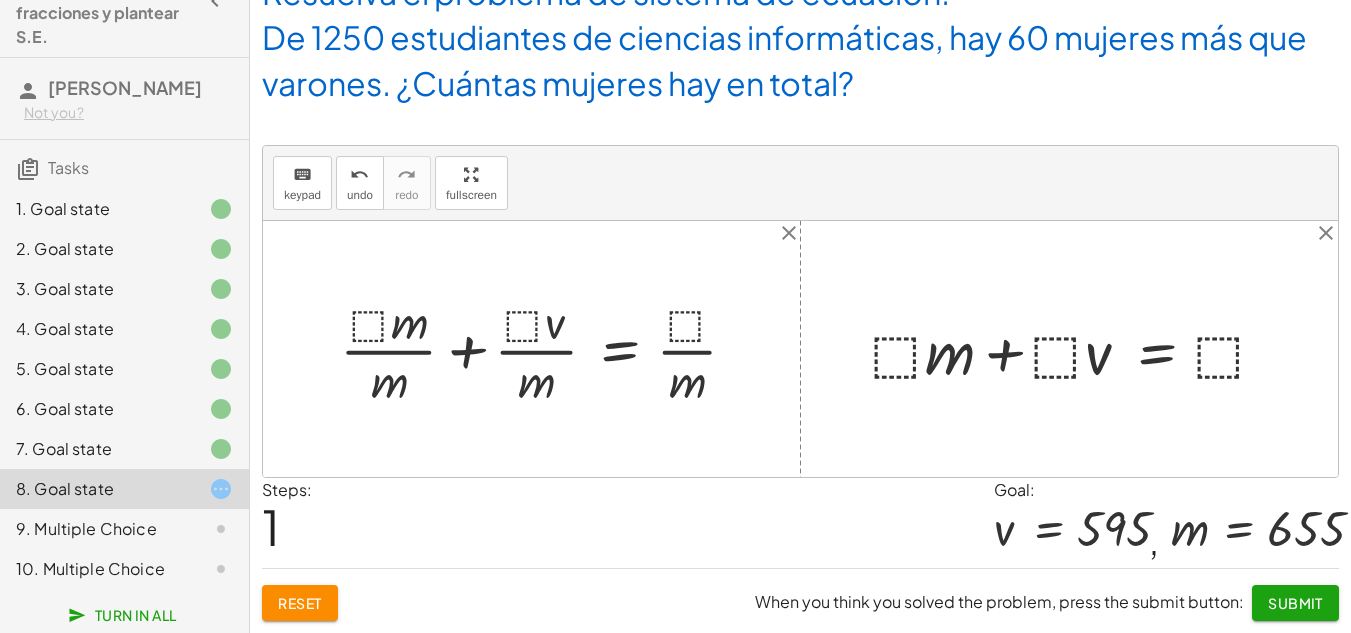 click on "Reset" 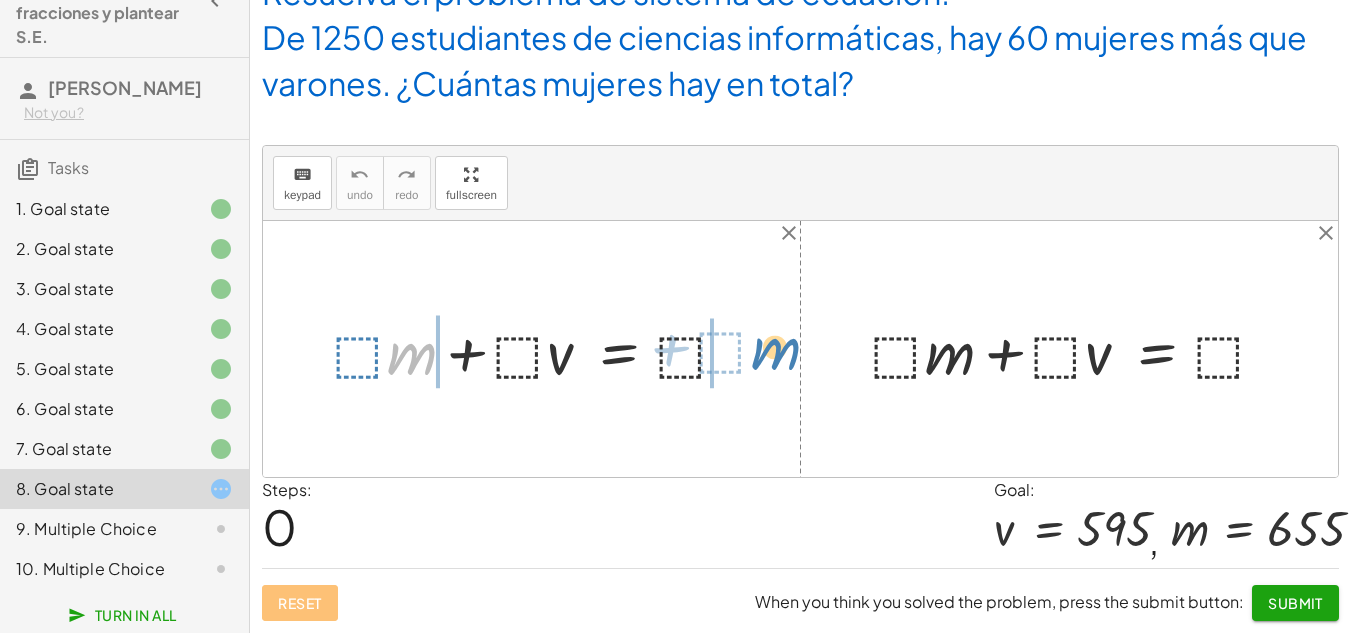 drag, startPoint x: 413, startPoint y: 344, endPoint x: 778, endPoint y: 341, distance: 365.01233 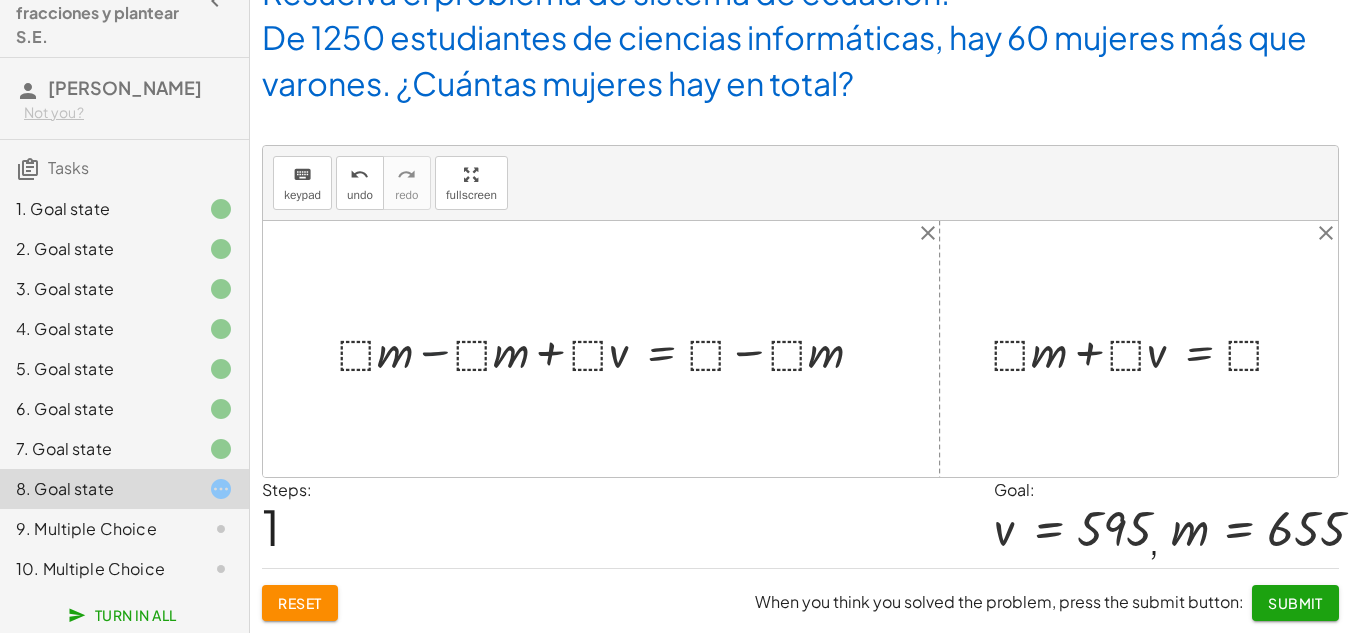 click at bounding box center (608, 348) 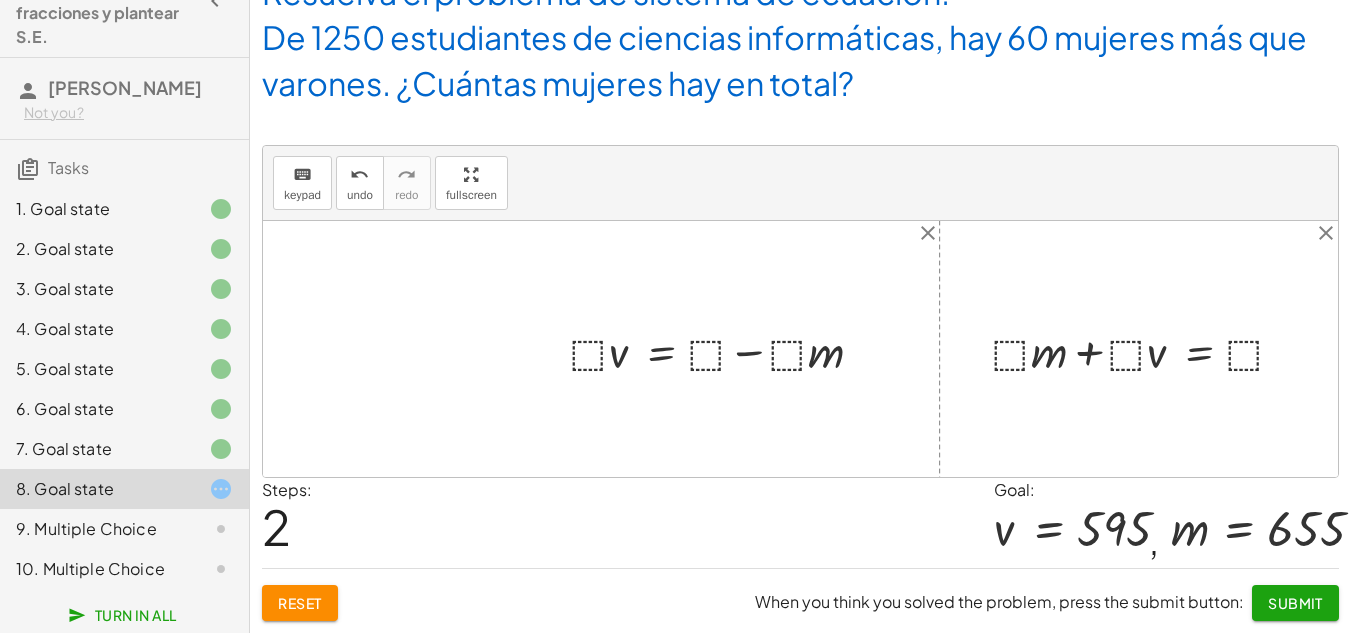 click at bounding box center (724, 348) 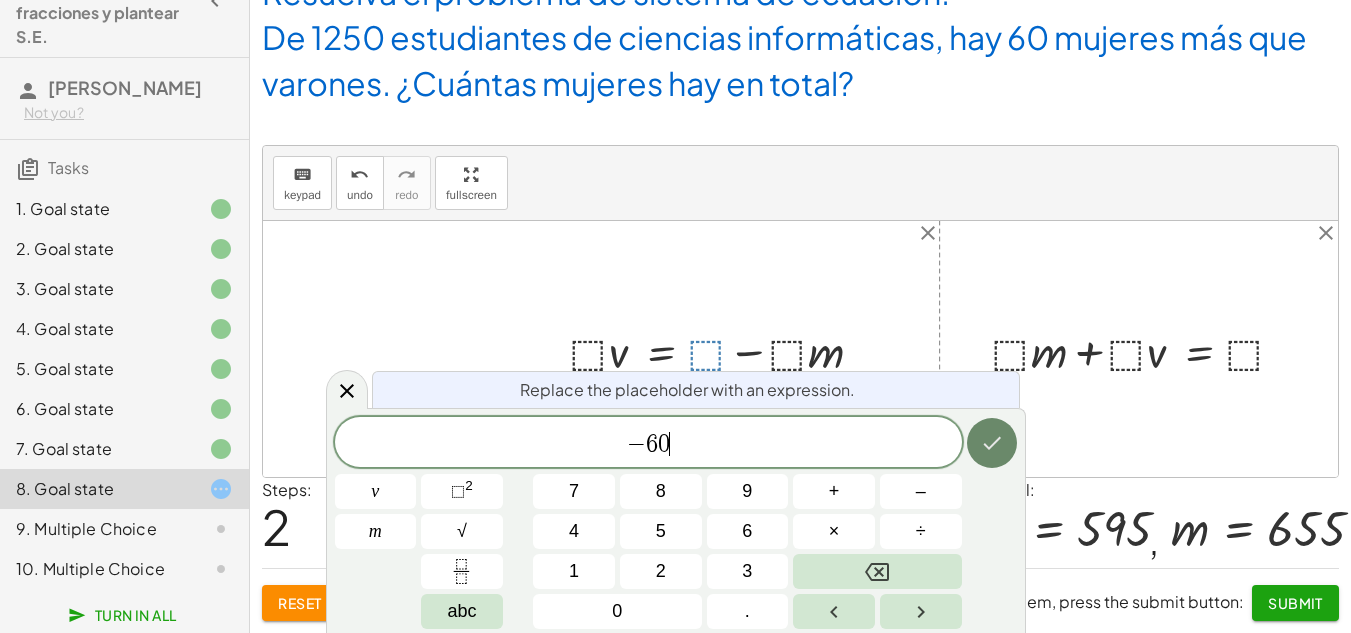 click 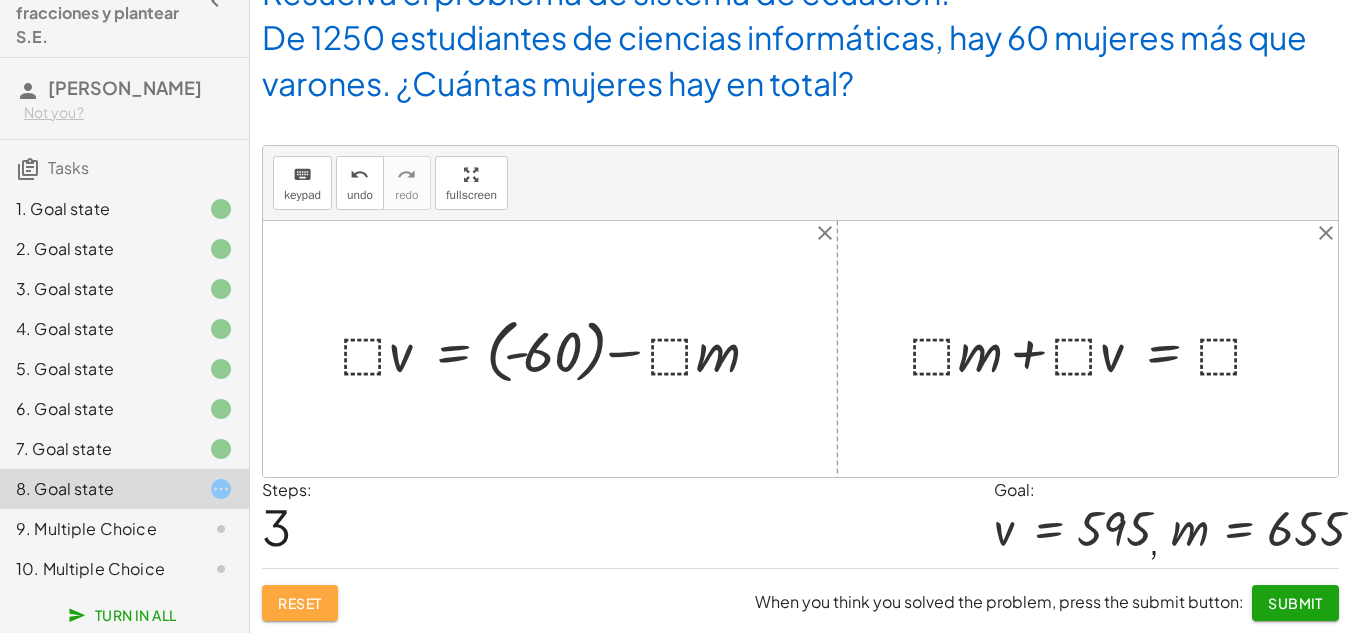 click on "Reset" 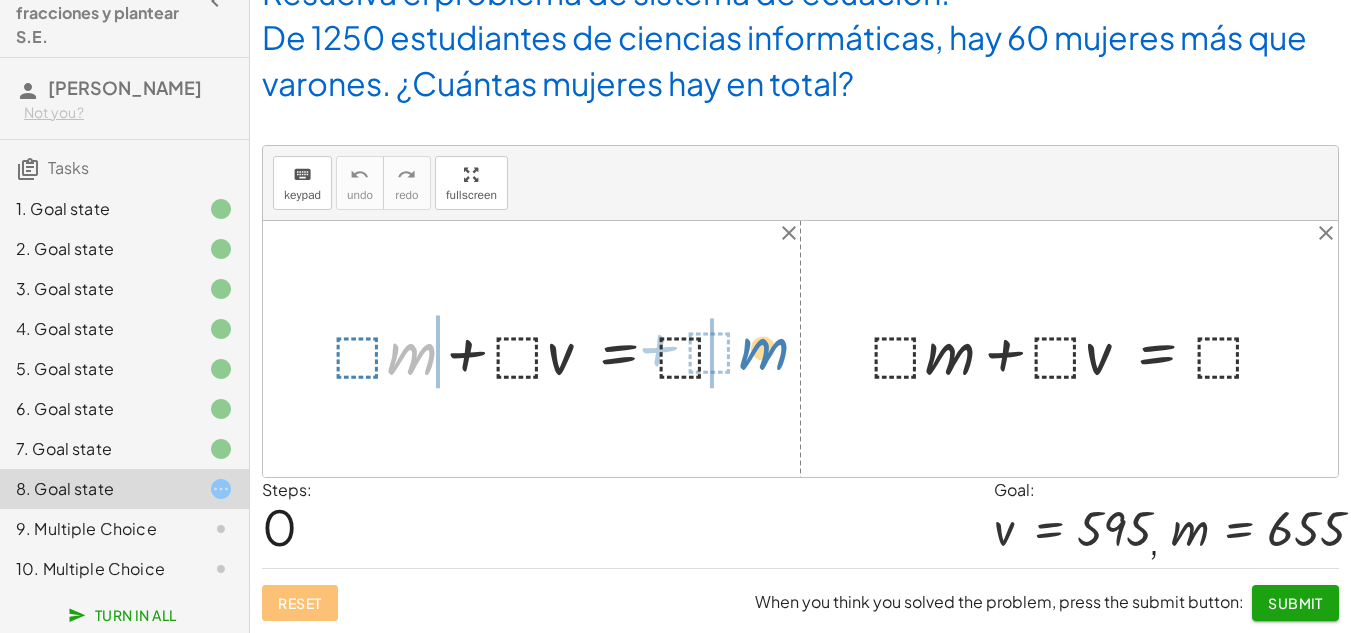 drag, startPoint x: 417, startPoint y: 360, endPoint x: 769, endPoint y: 355, distance: 352.03552 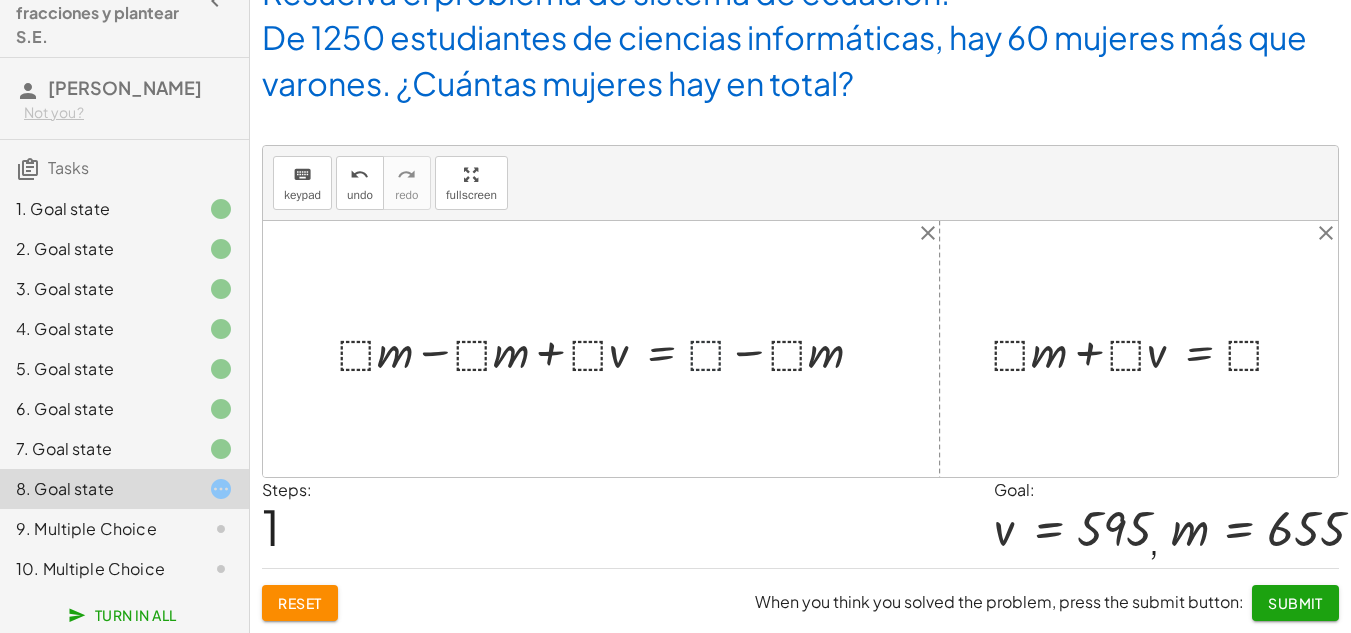 click at bounding box center (608, 348) 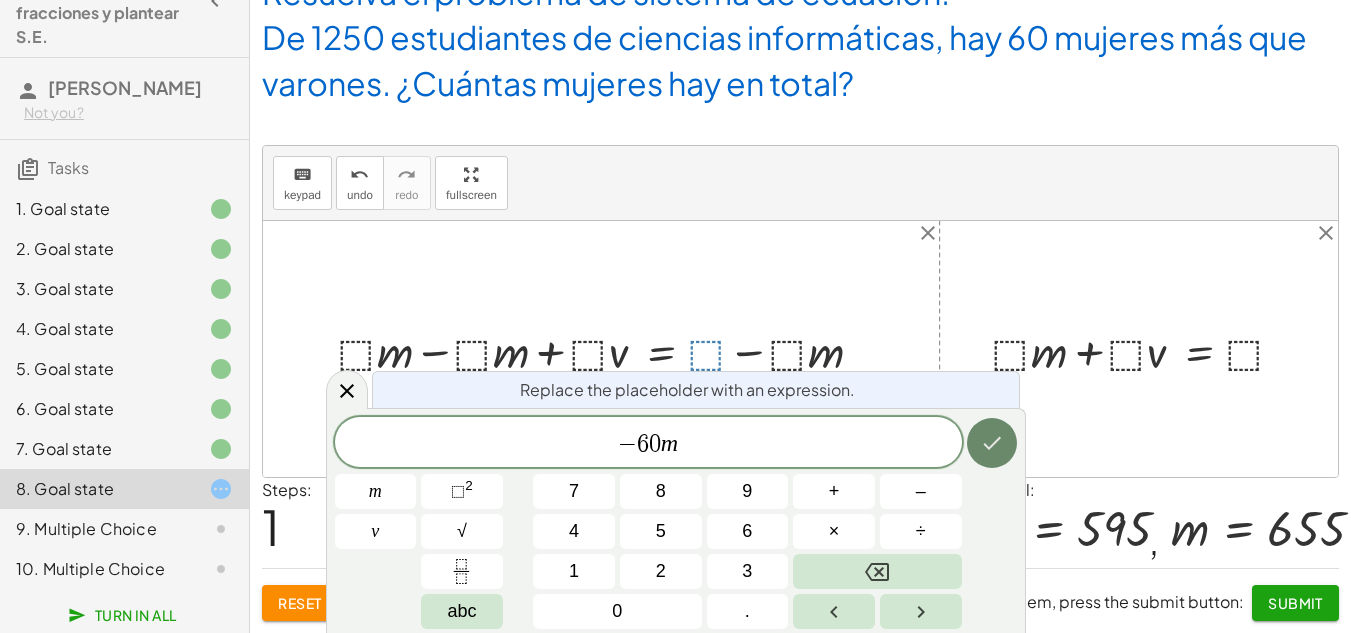 click 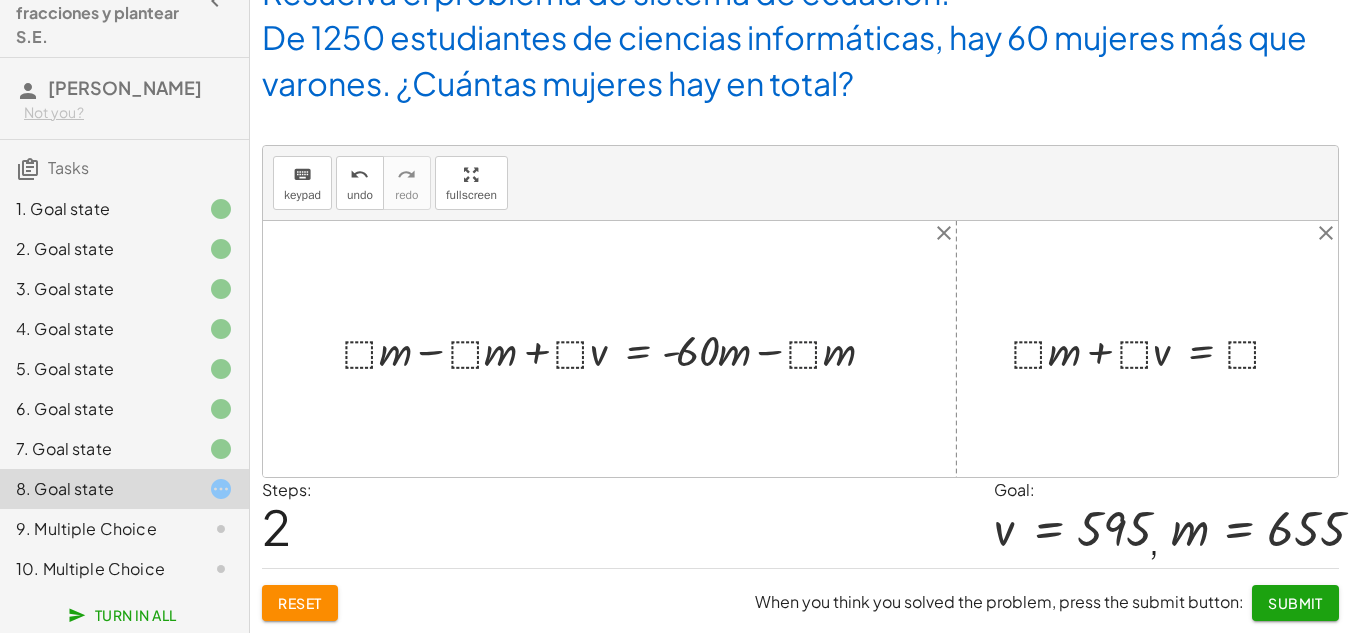 click at bounding box center (617, 349) 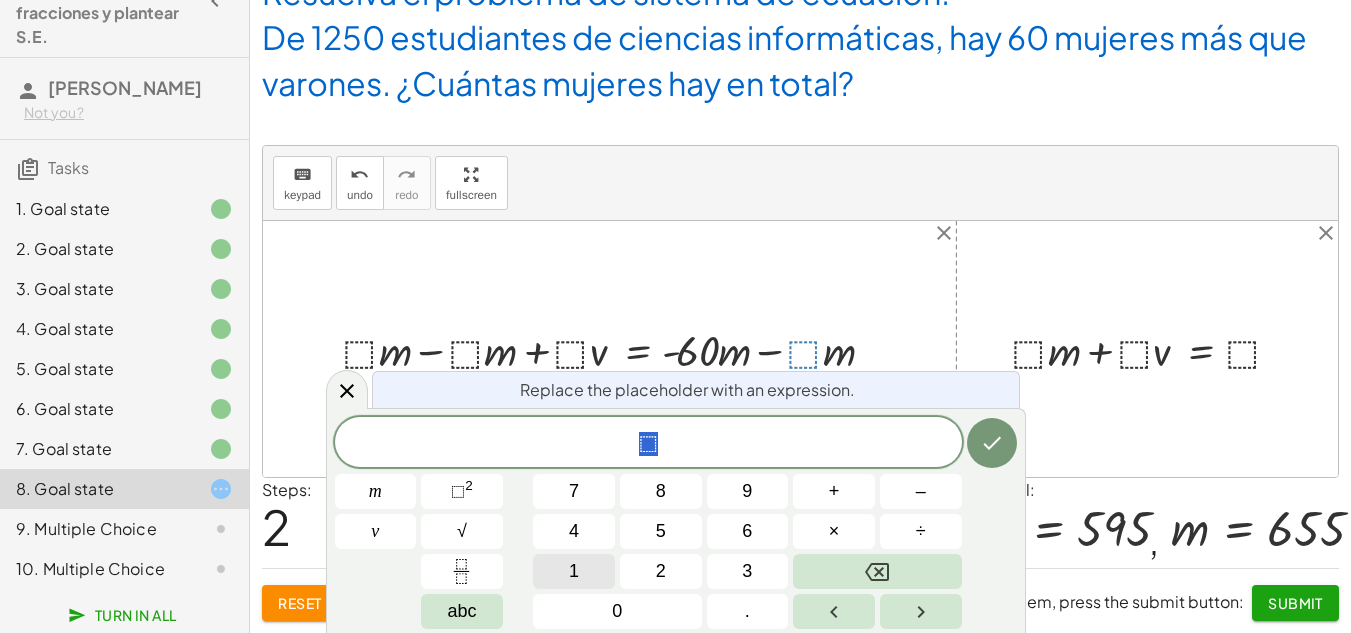 click on "1" at bounding box center [574, 571] 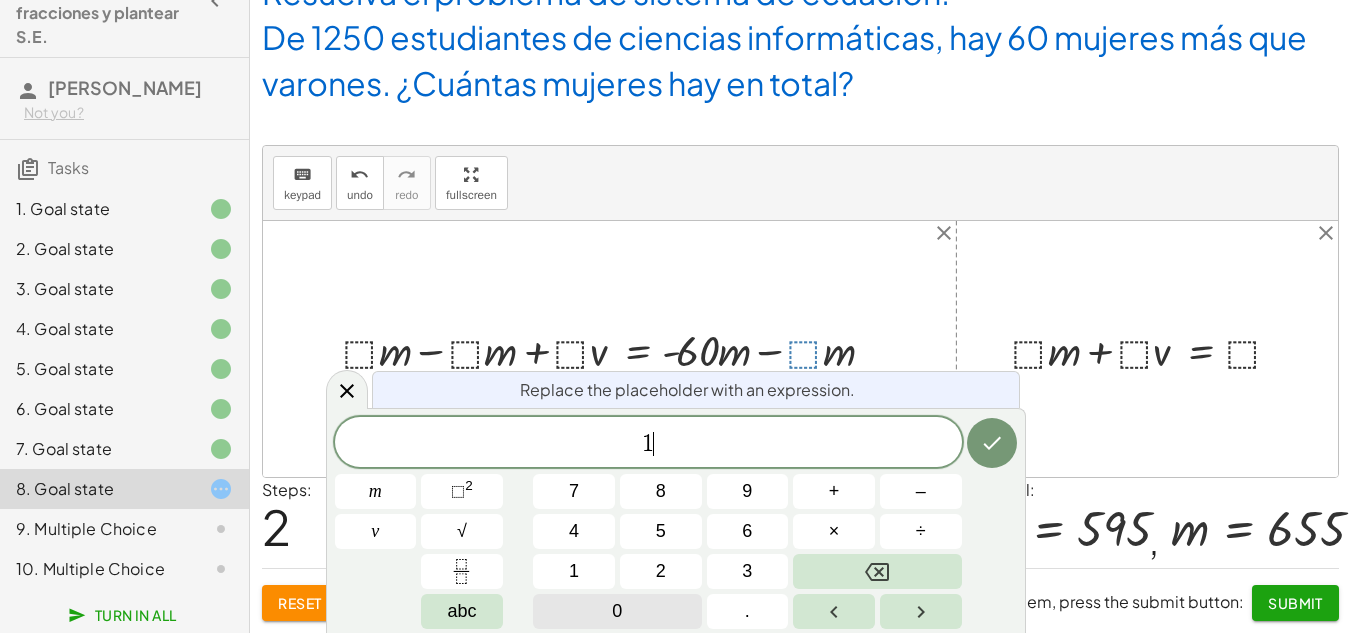 click on "0" at bounding box center [617, 611] 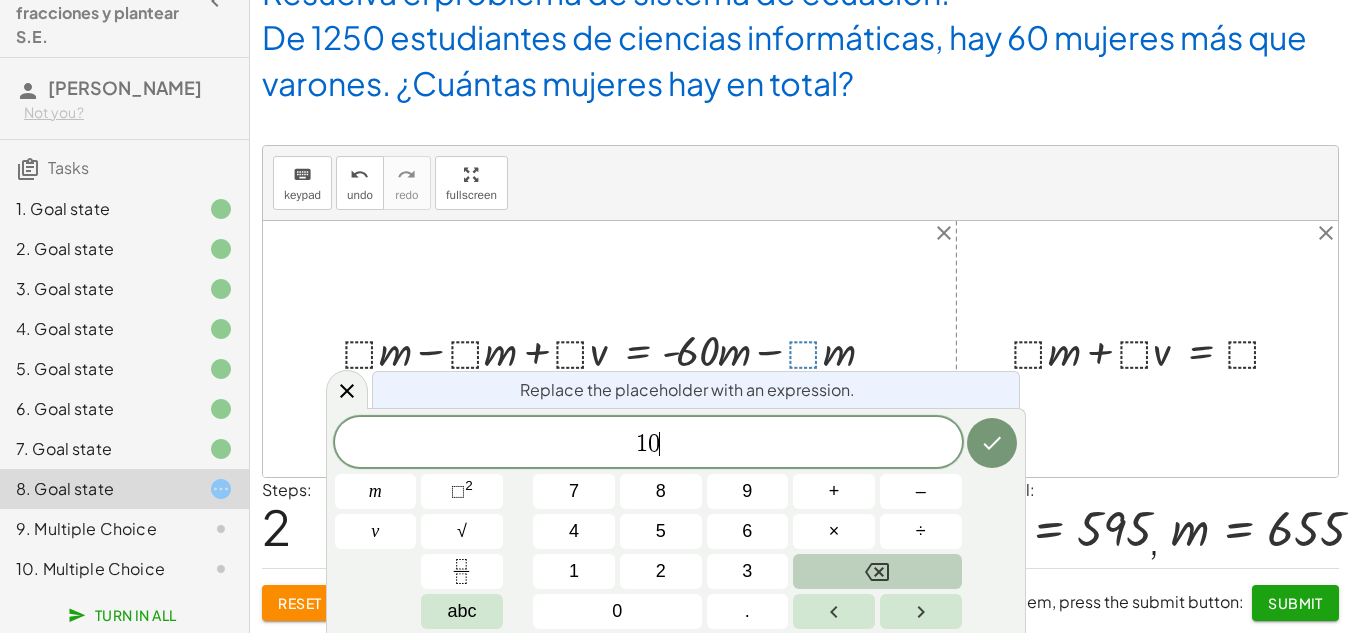 click 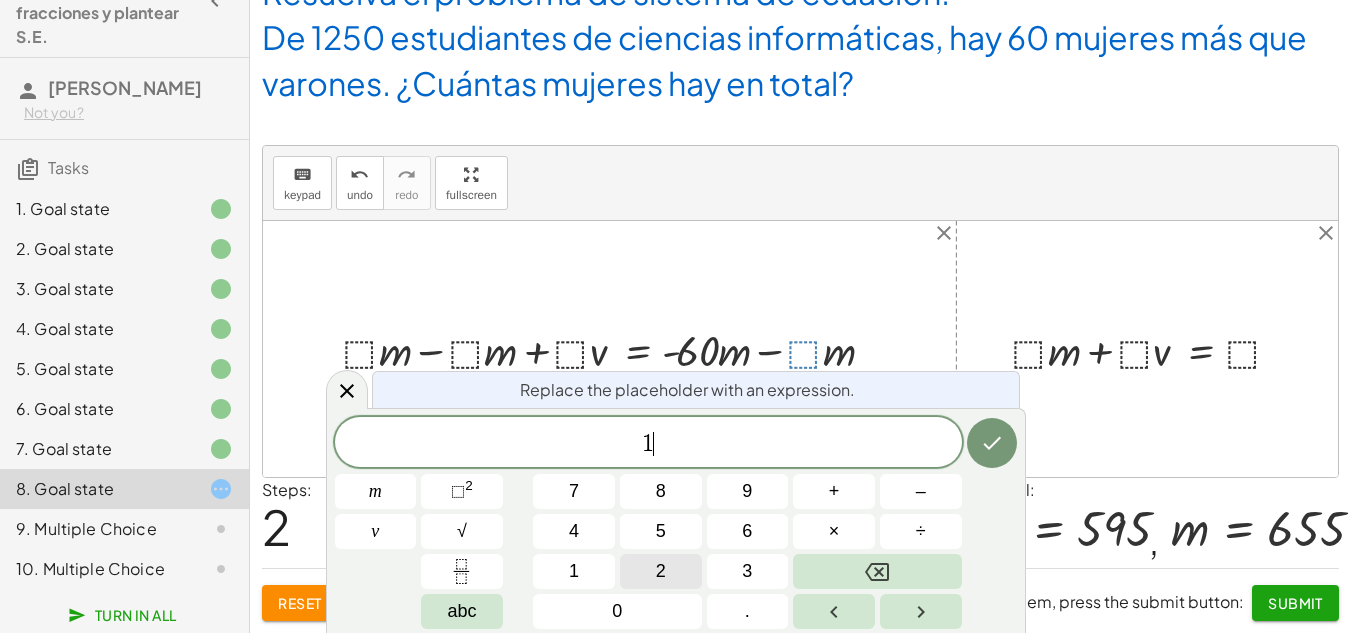 click on "2" at bounding box center [661, 571] 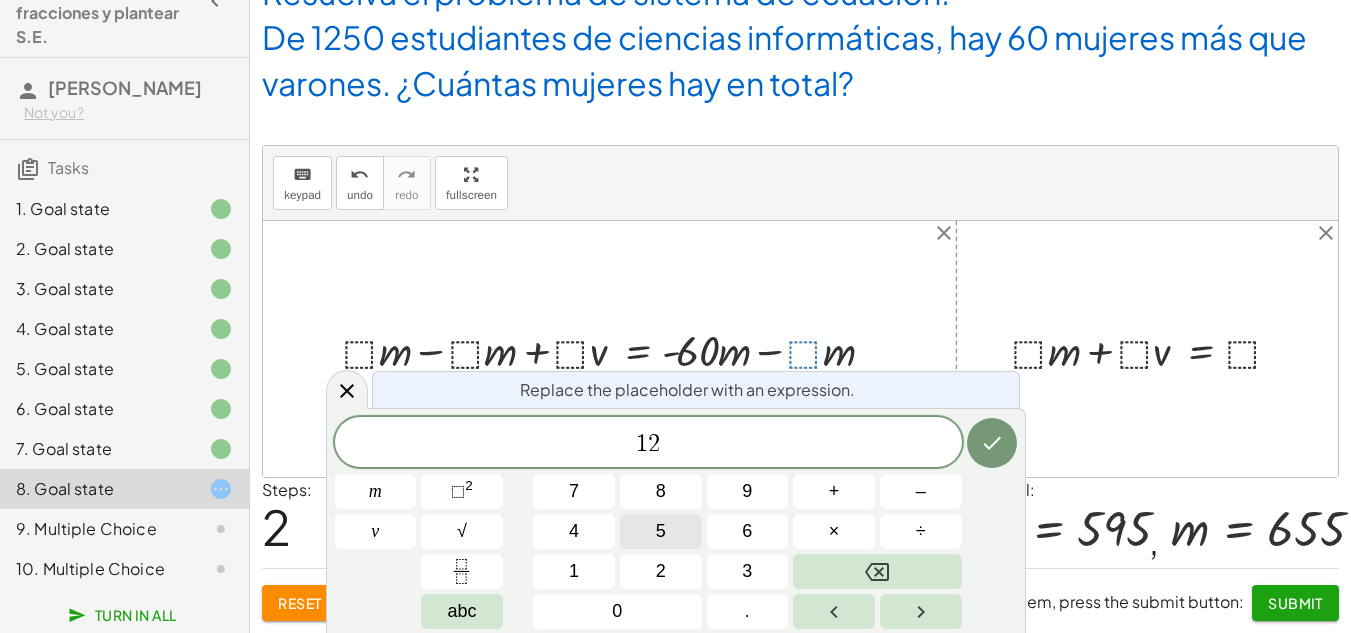 click on "5" at bounding box center [661, 531] 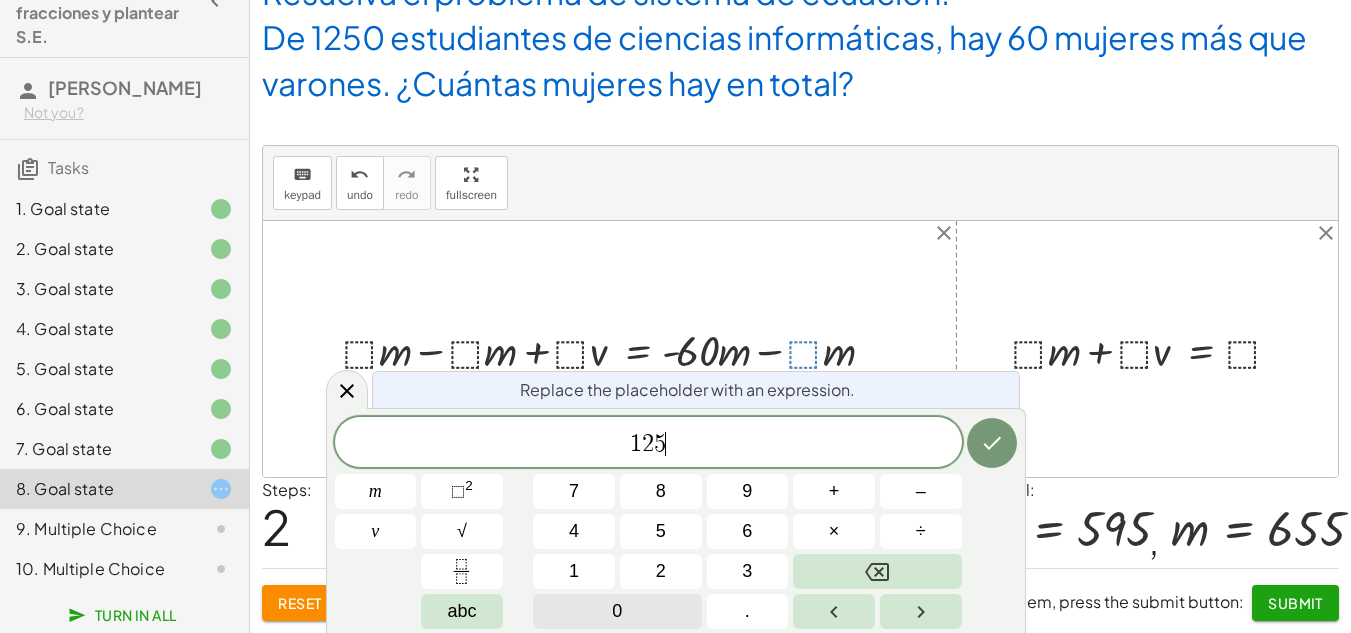 click on "0" at bounding box center [617, 611] 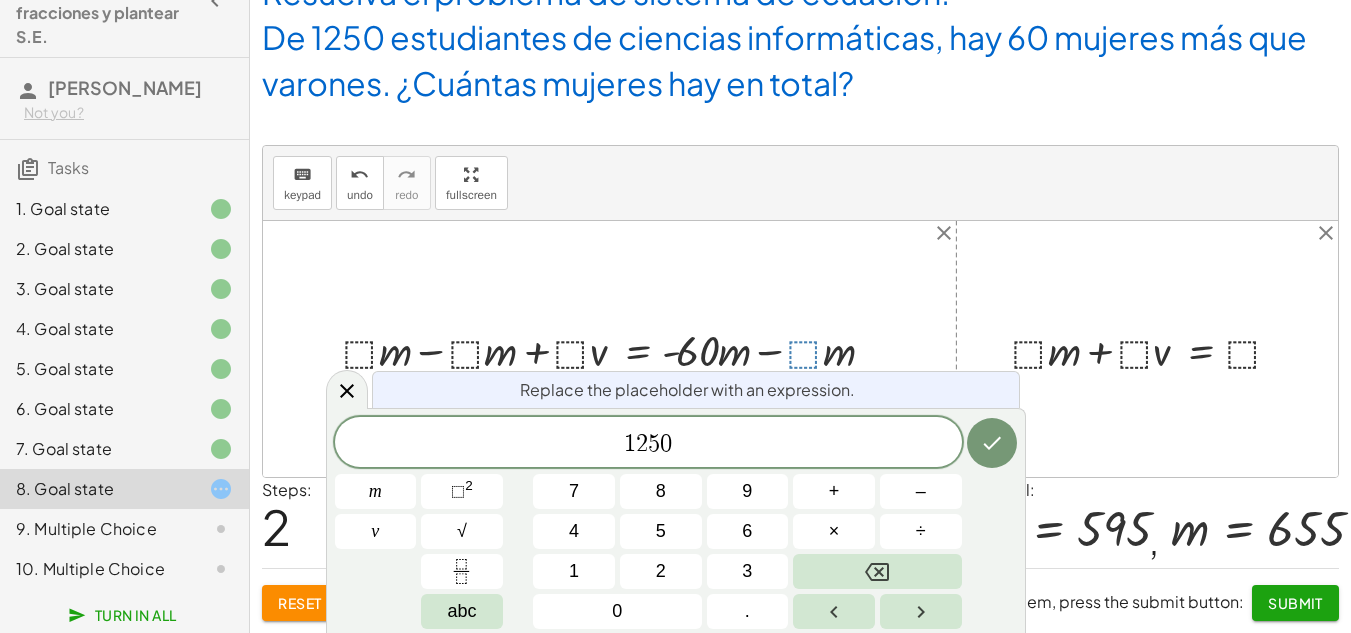 click on "1 2 5 0 m v 7 8 9 + – 4 5 6 × ÷ ⬚ 2 √ abc 1 2 3 0 ." at bounding box center [676, 523] 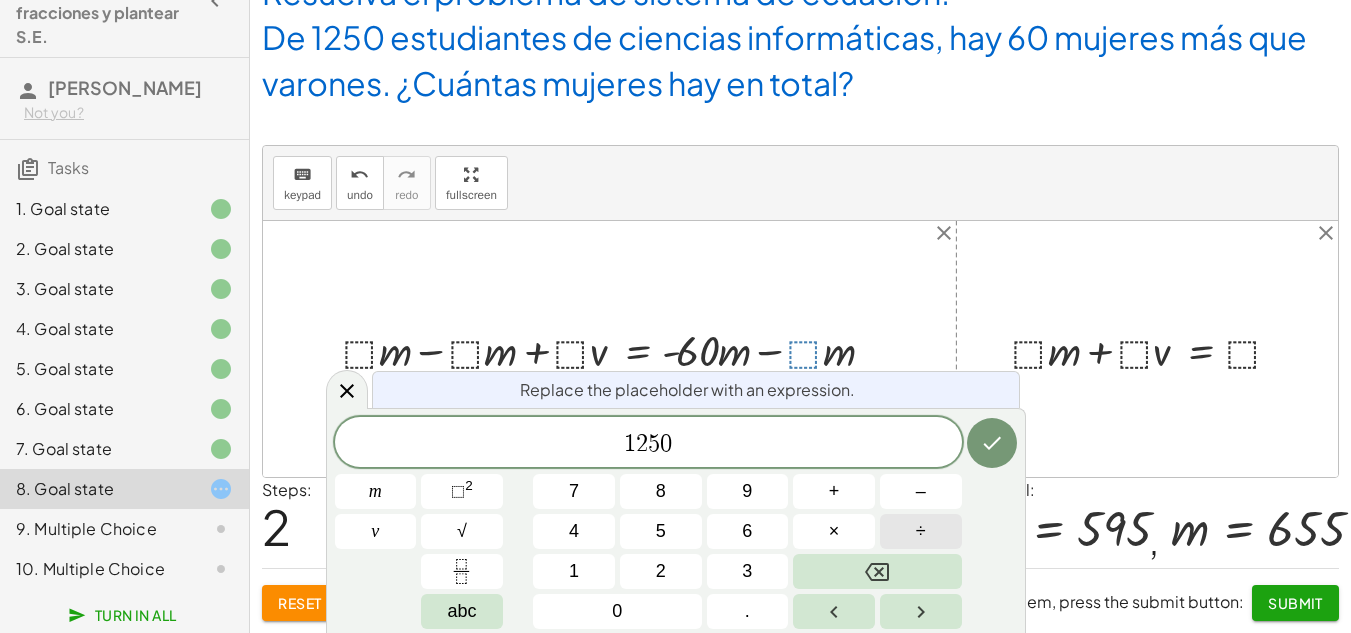 click on "÷" at bounding box center (921, 531) 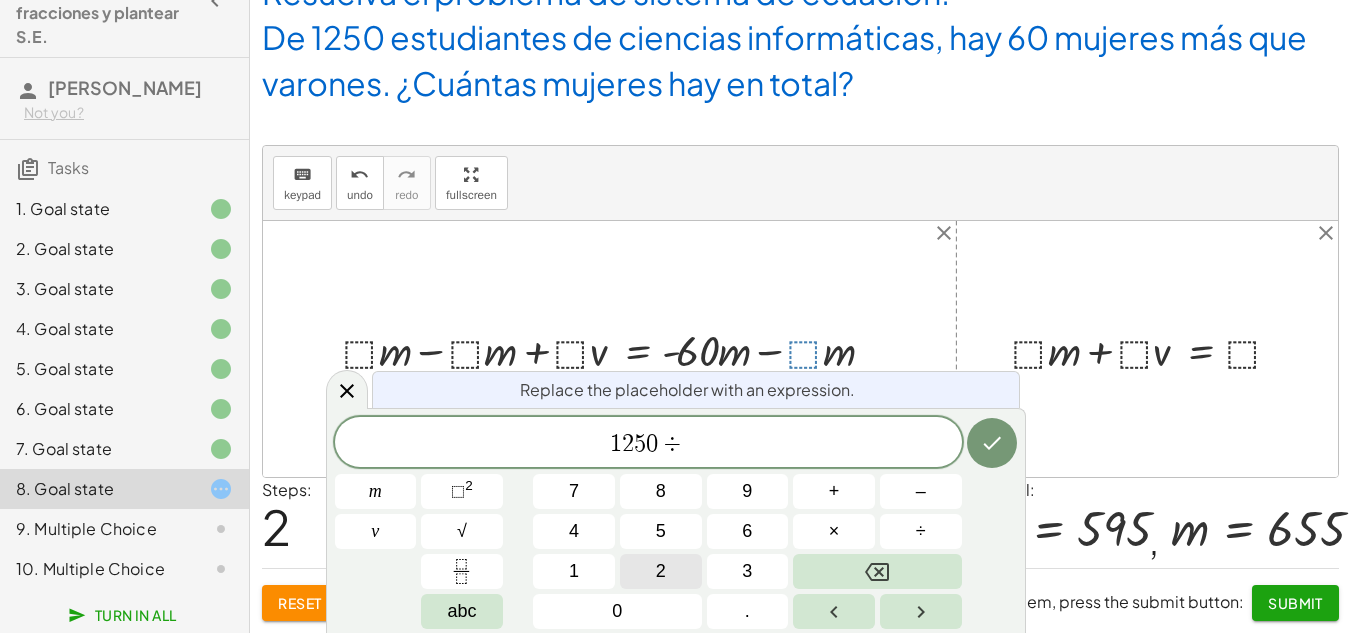 click on "2" at bounding box center (661, 571) 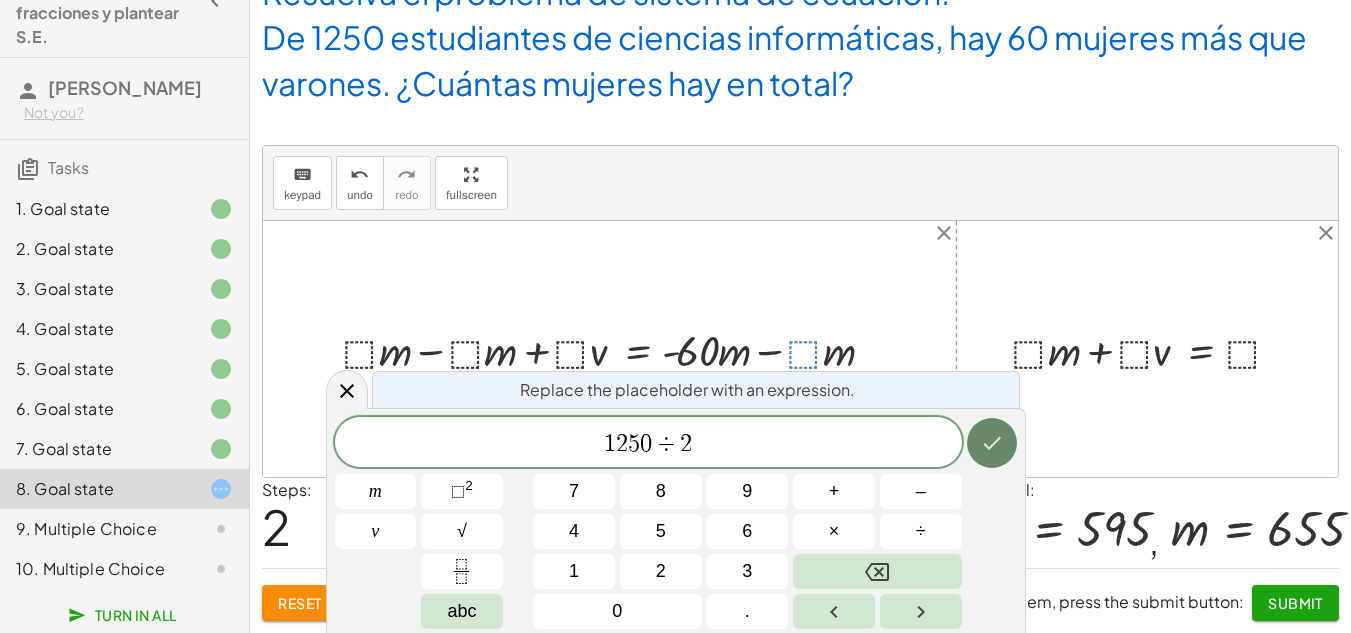 click at bounding box center [992, 443] 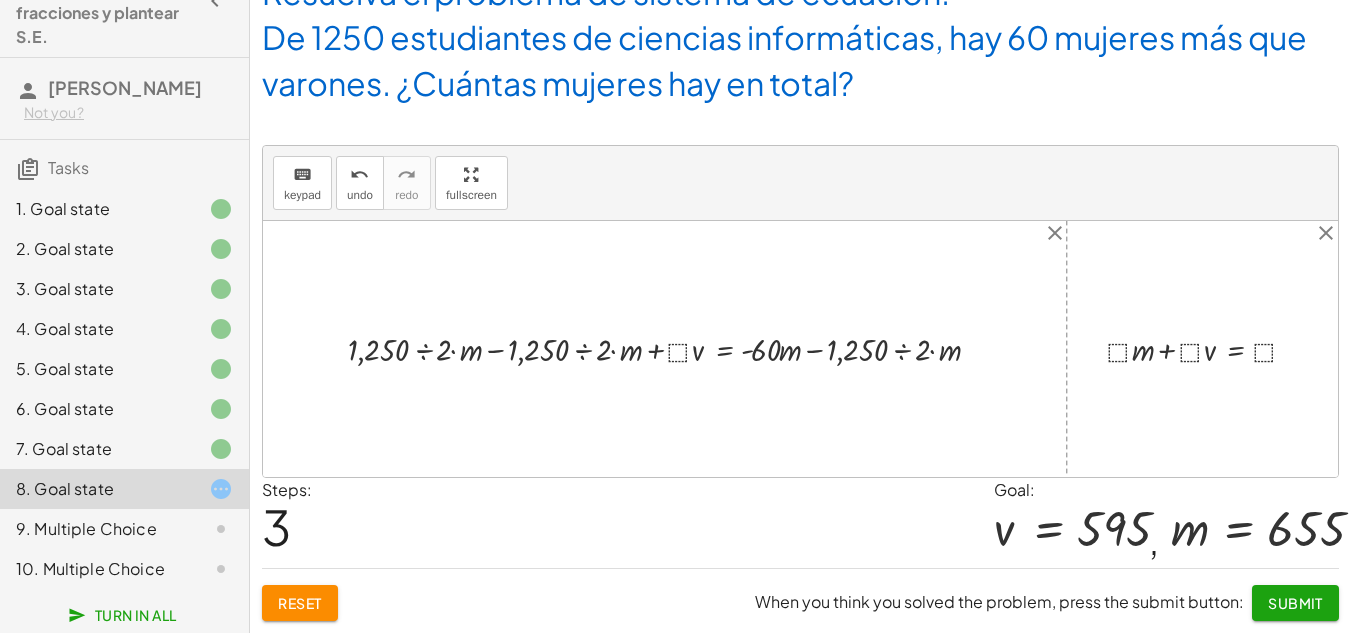 click at bounding box center (672, 348) 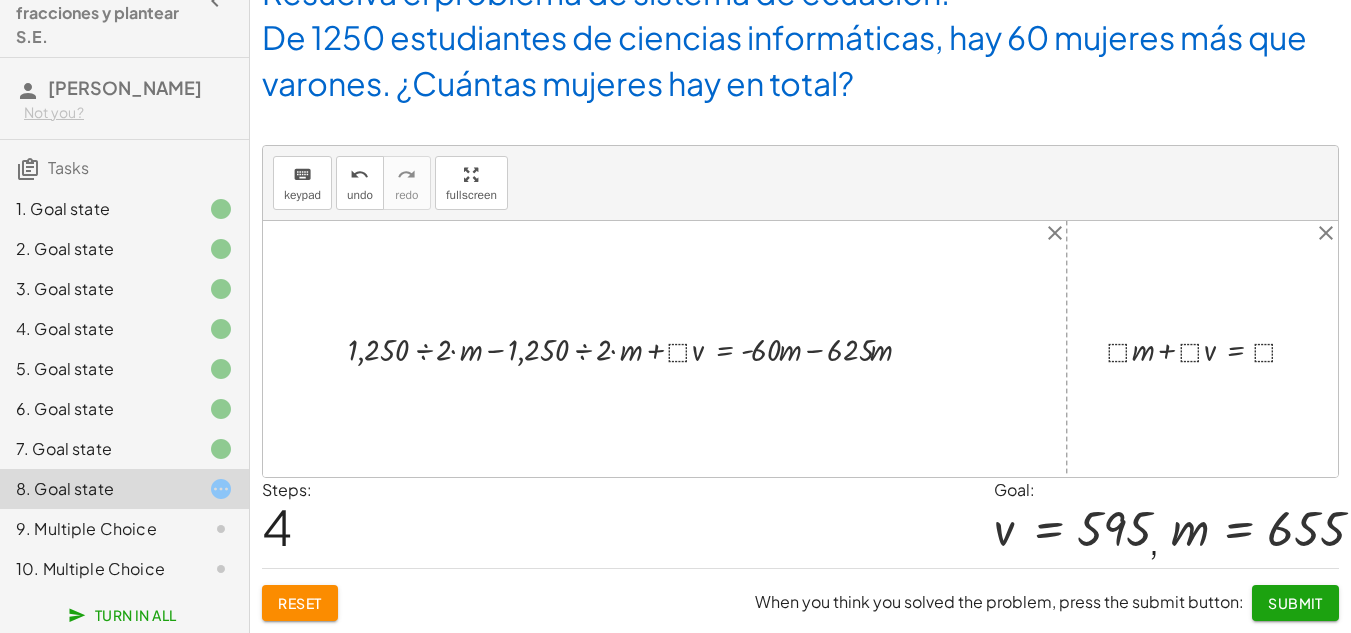 click at bounding box center [637, 348] 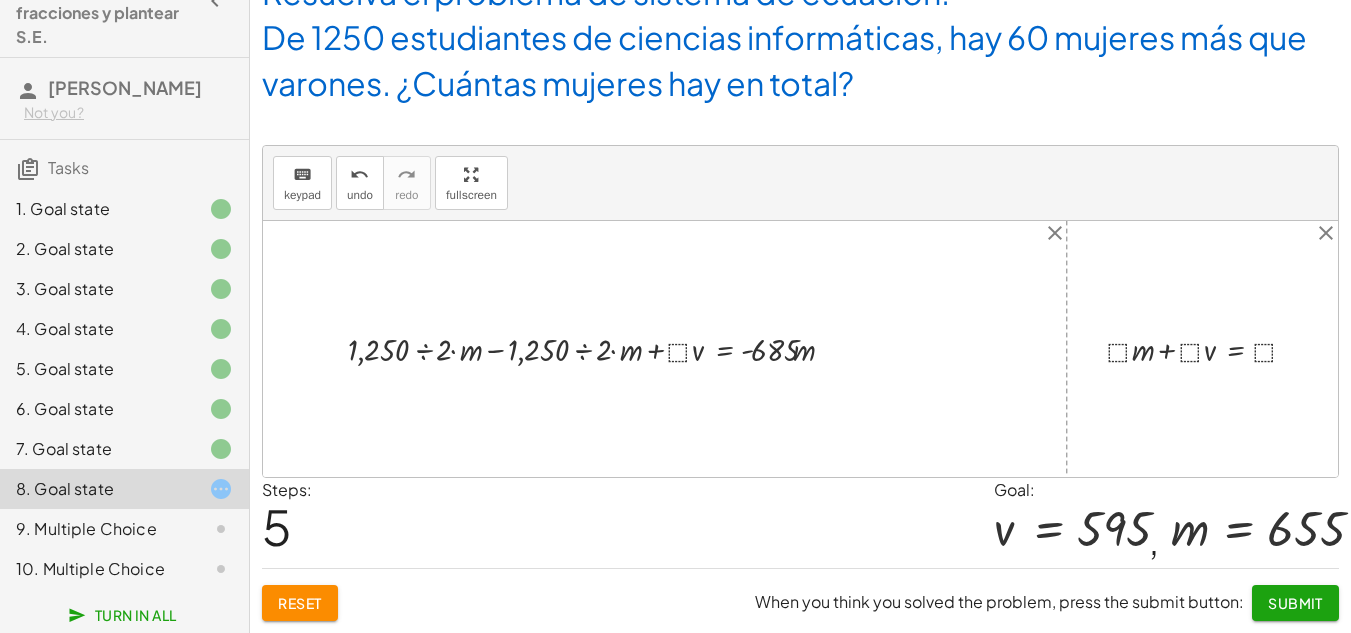 click at bounding box center (599, 348) 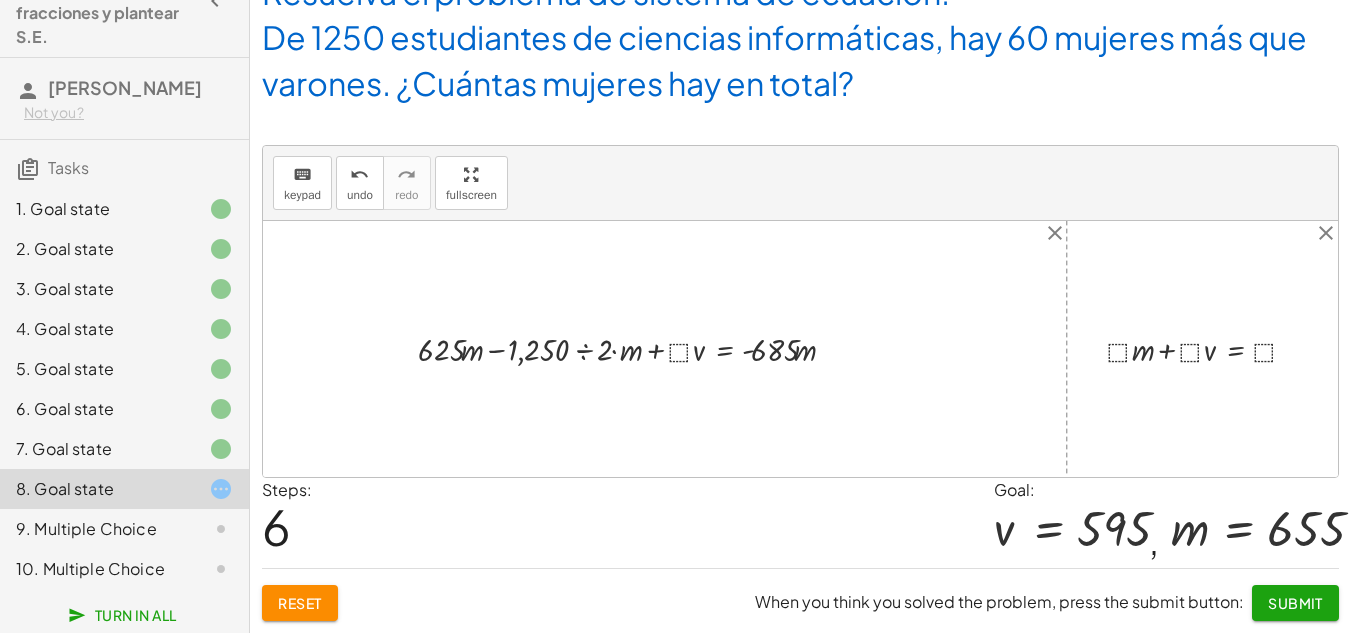 click at bounding box center (634, 348) 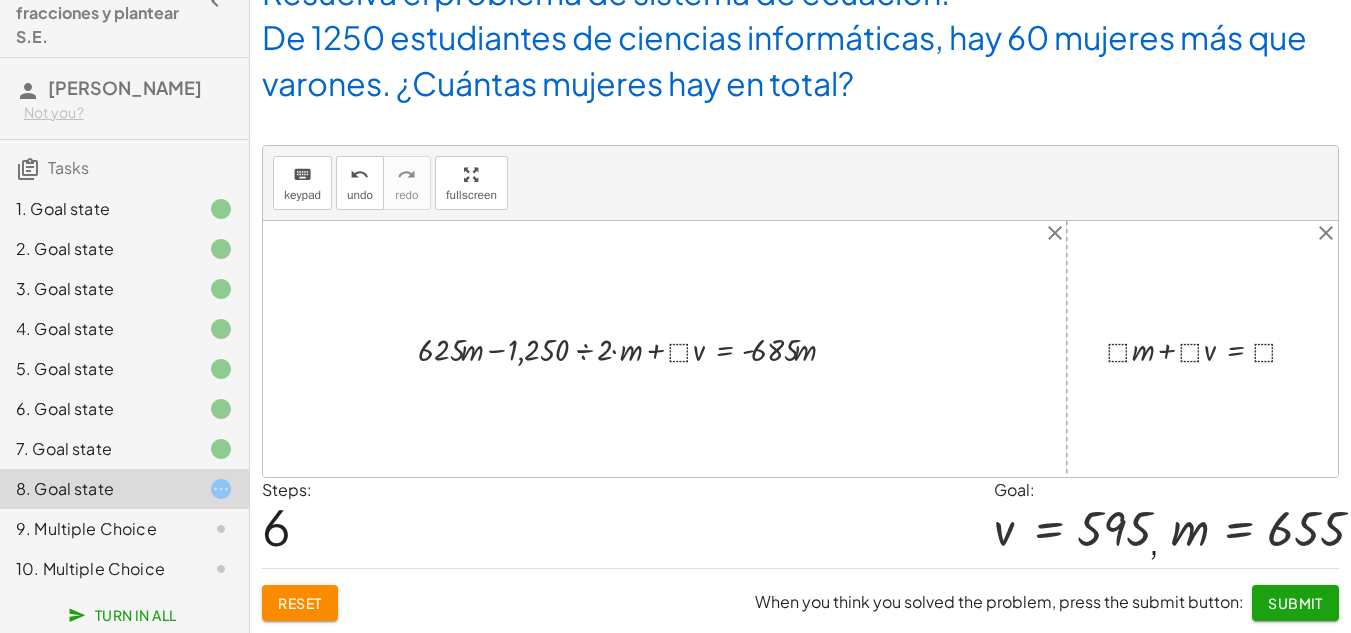 click at bounding box center [634, 348] 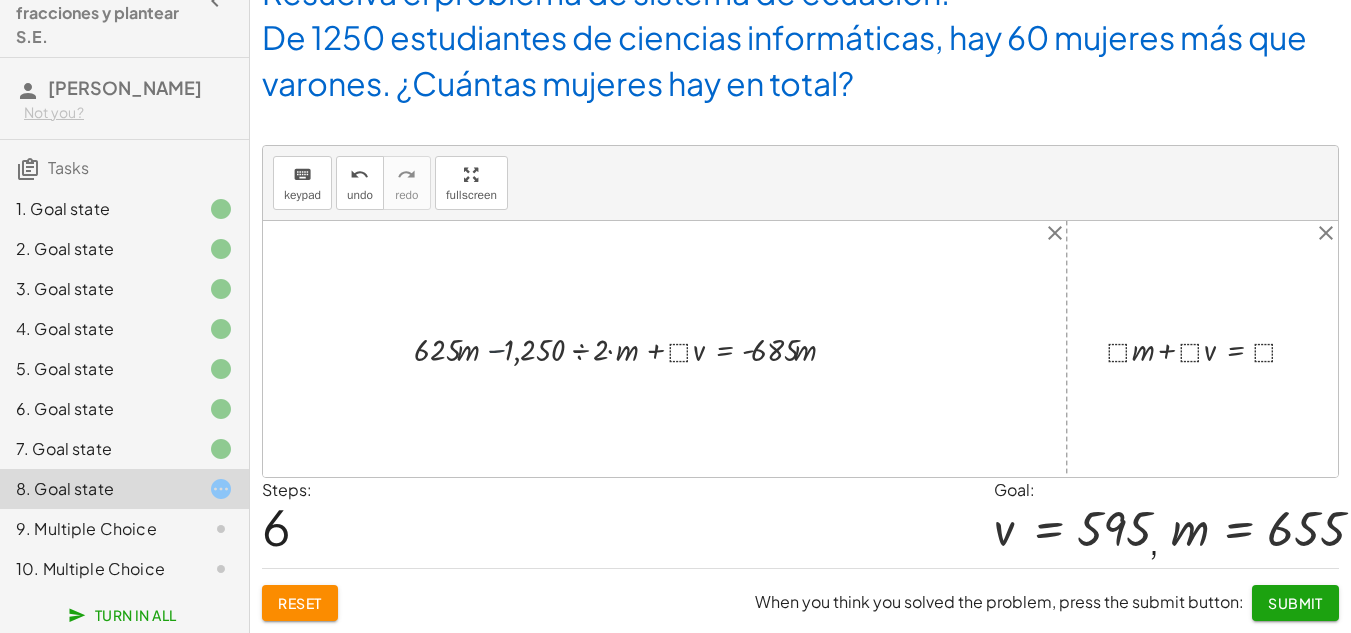 click at bounding box center [634, 348] 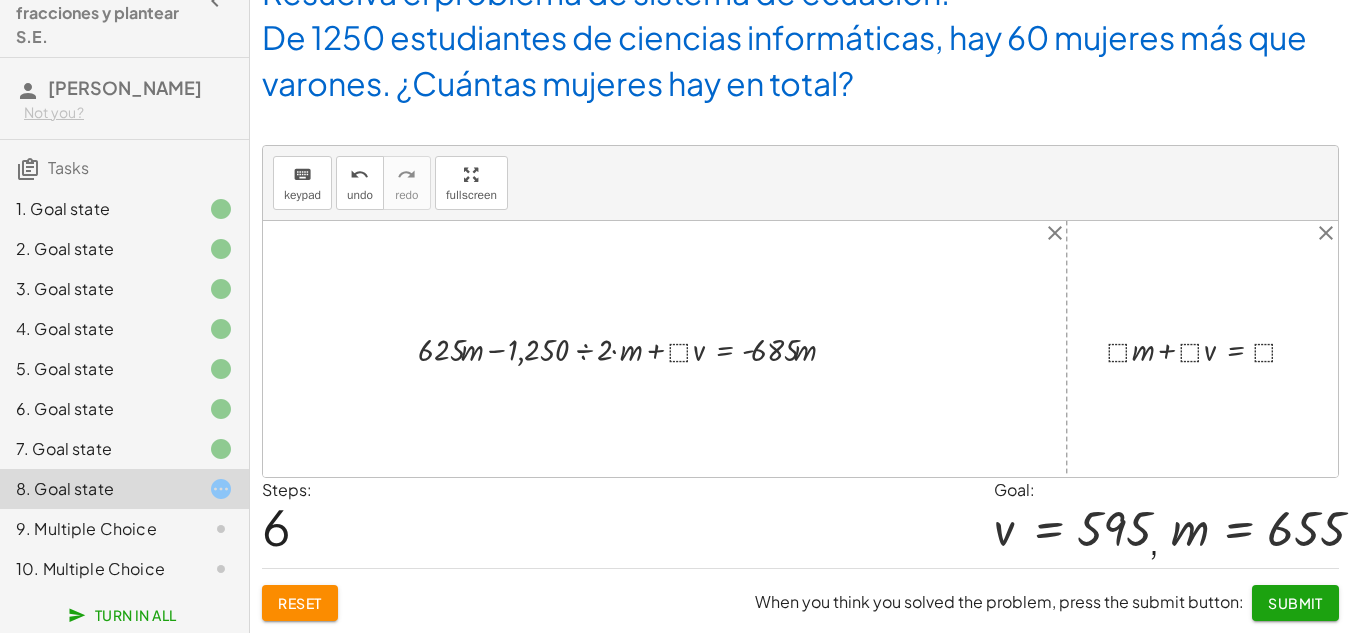 click at bounding box center [634, 348] 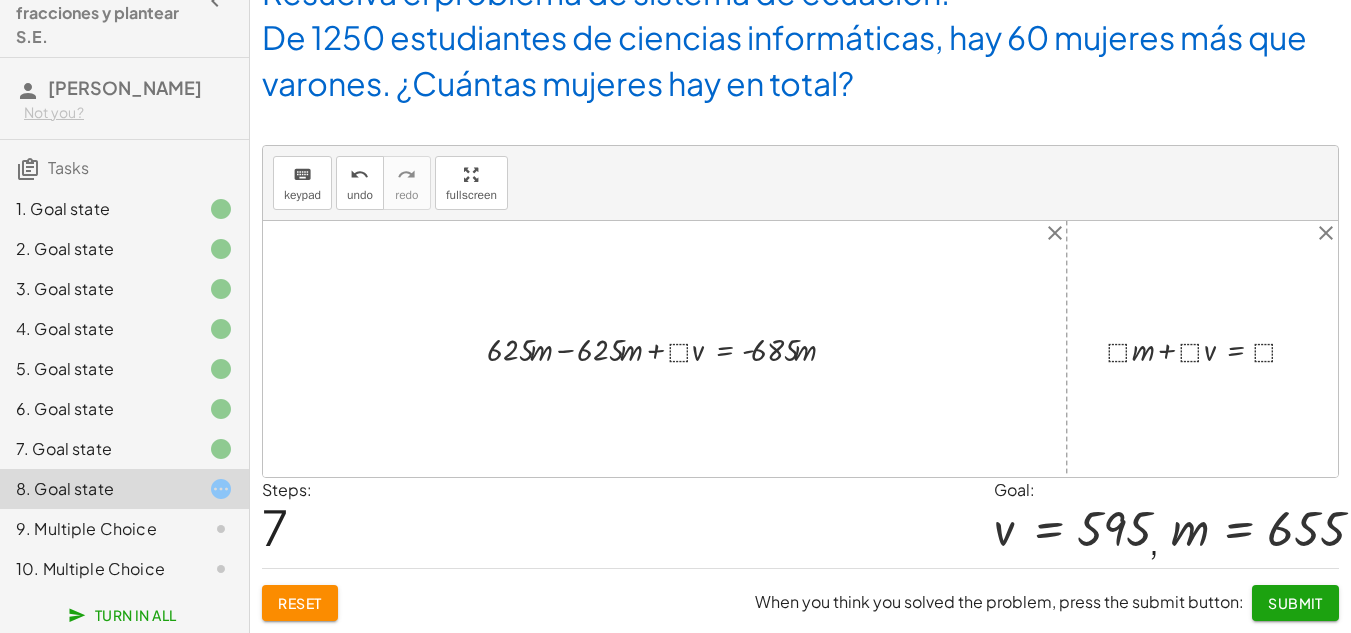 click at bounding box center [669, 348] 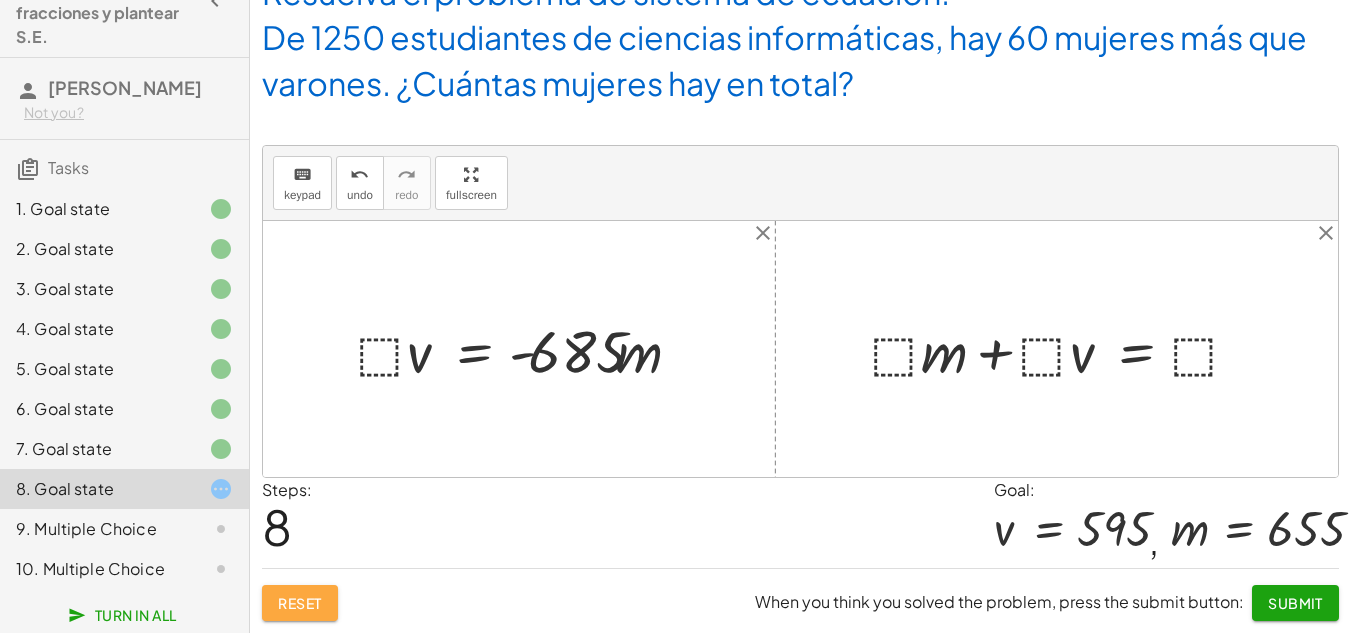 click on "Reset" 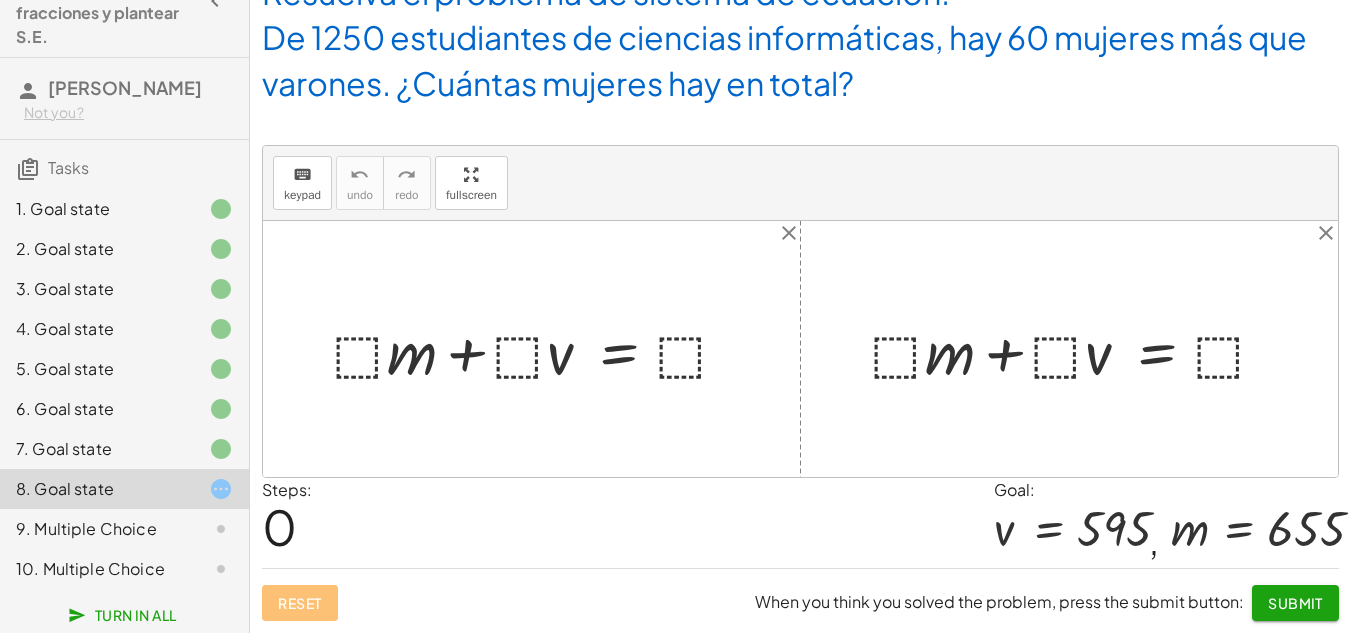 click at bounding box center [539, 349] 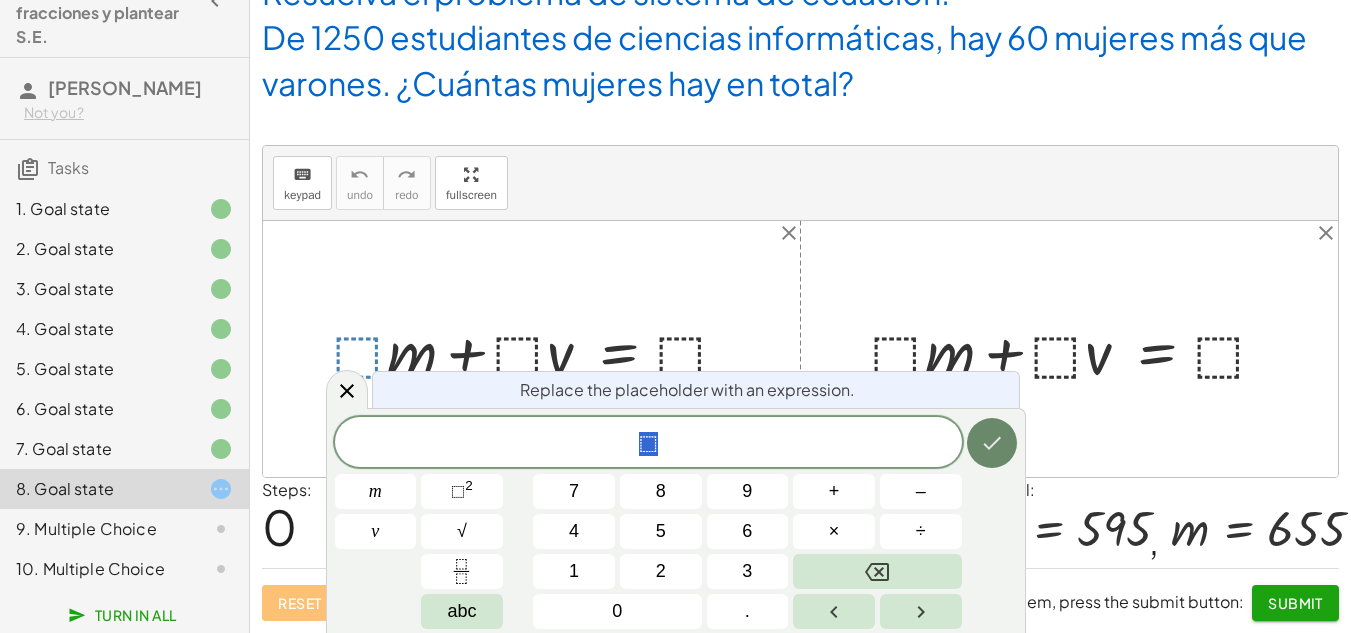 click at bounding box center [992, 443] 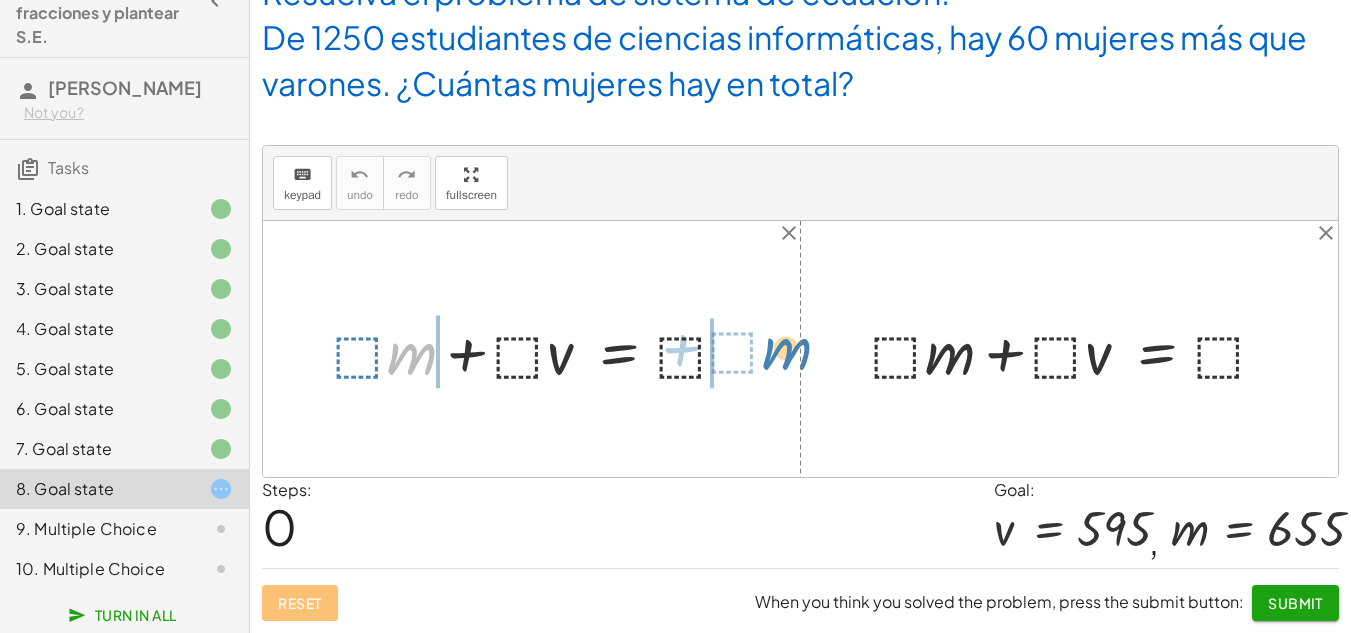 drag, startPoint x: 426, startPoint y: 362, endPoint x: 807, endPoint y: 358, distance: 381.021 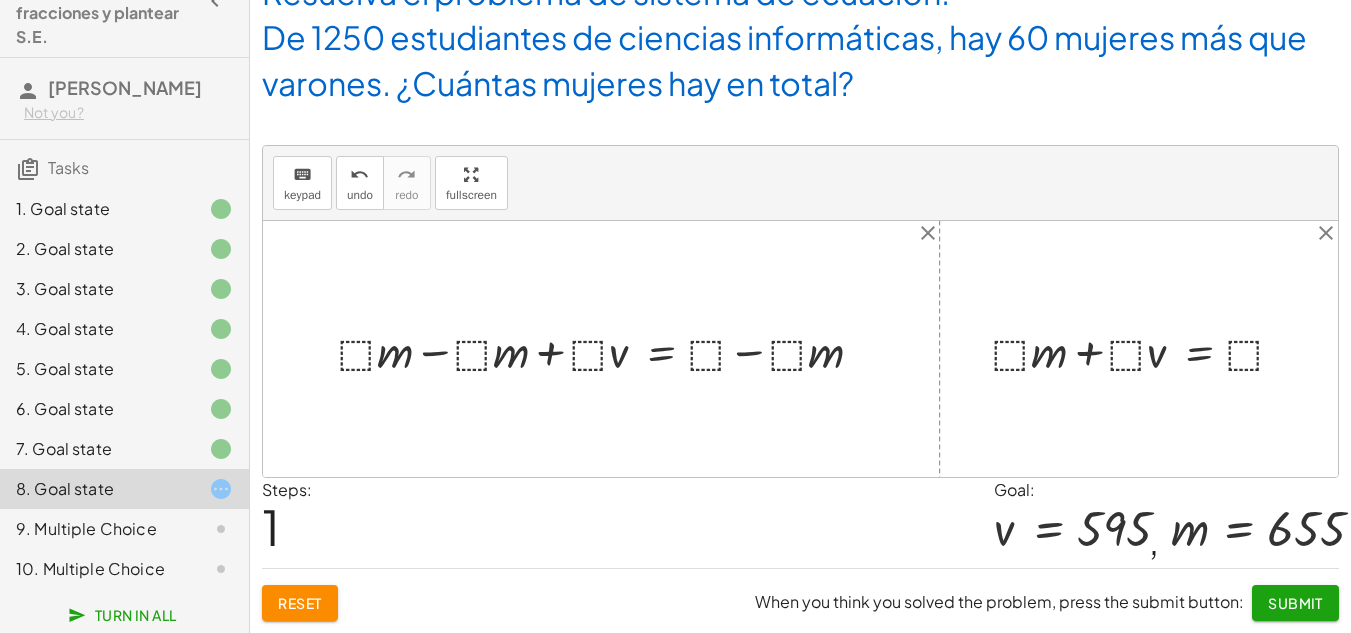 click at bounding box center [608, 348] 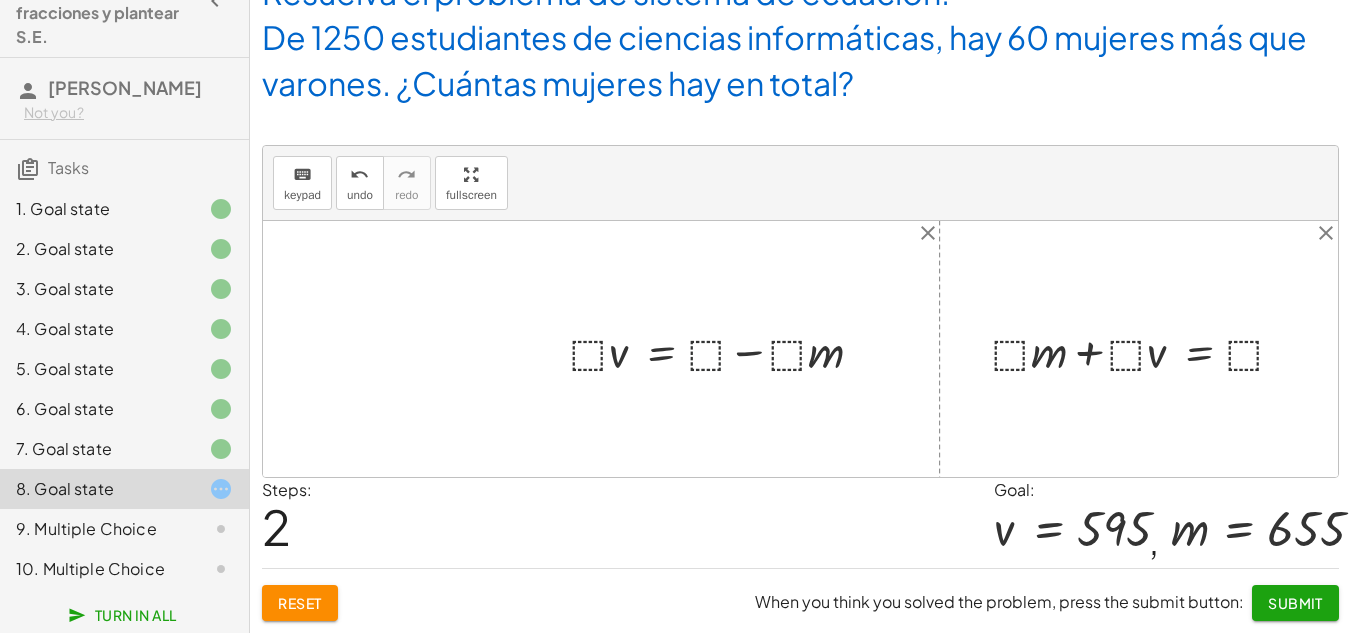click at bounding box center (724, 348) 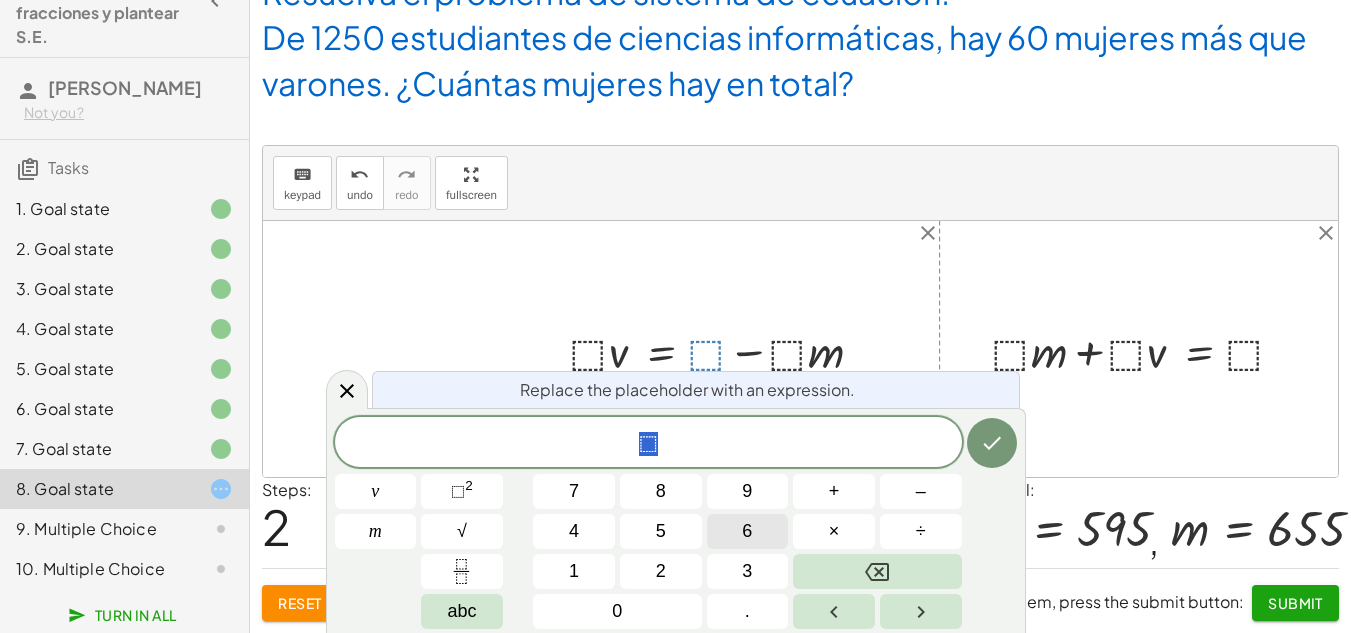 click on "6" at bounding box center (747, 531) 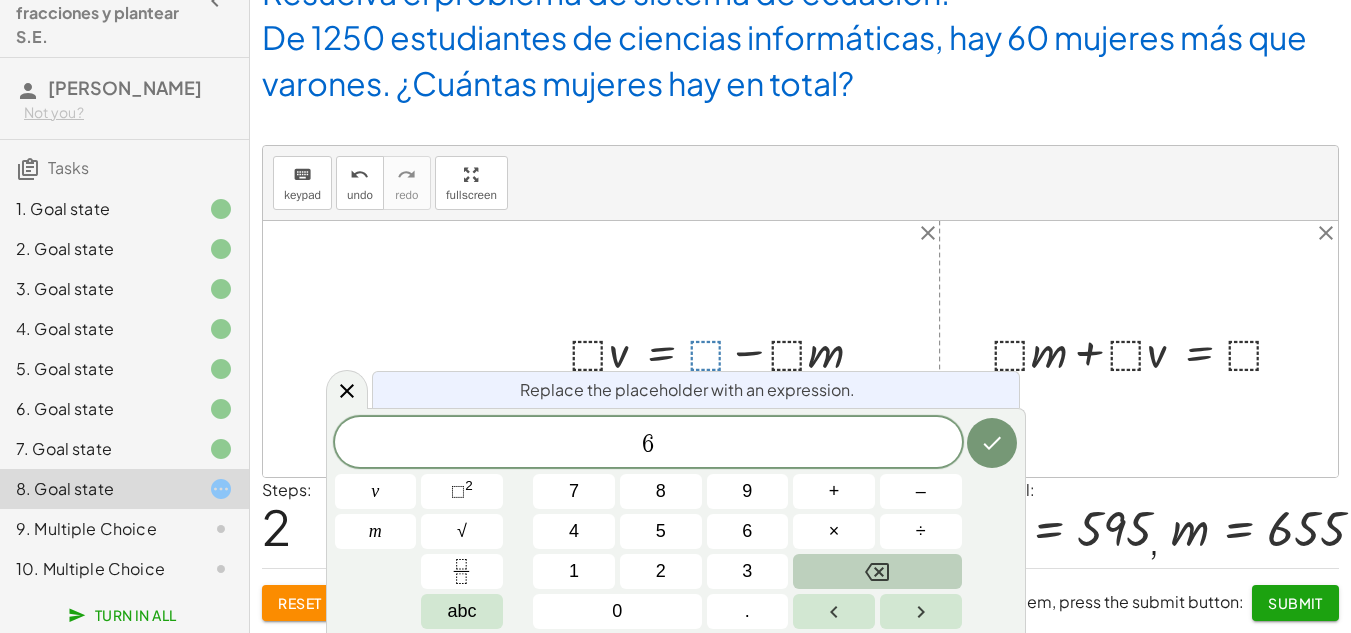 click at bounding box center [877, 571] 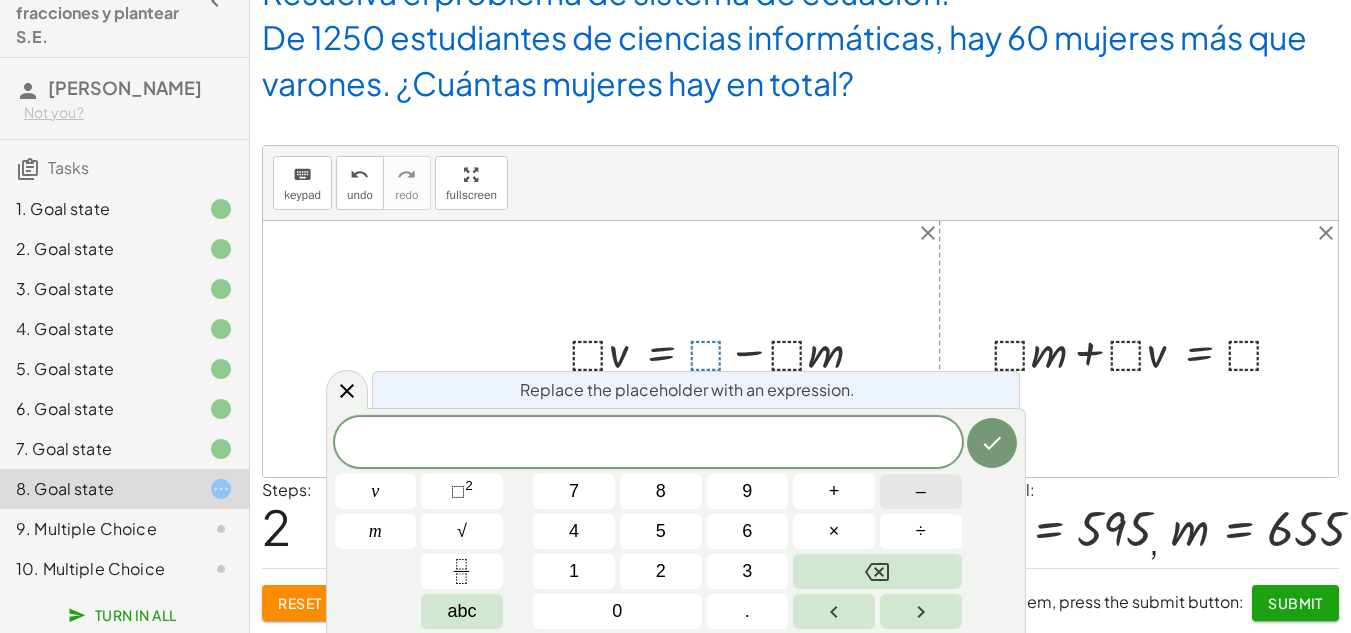click on "–" at bounding box center [921, 491] 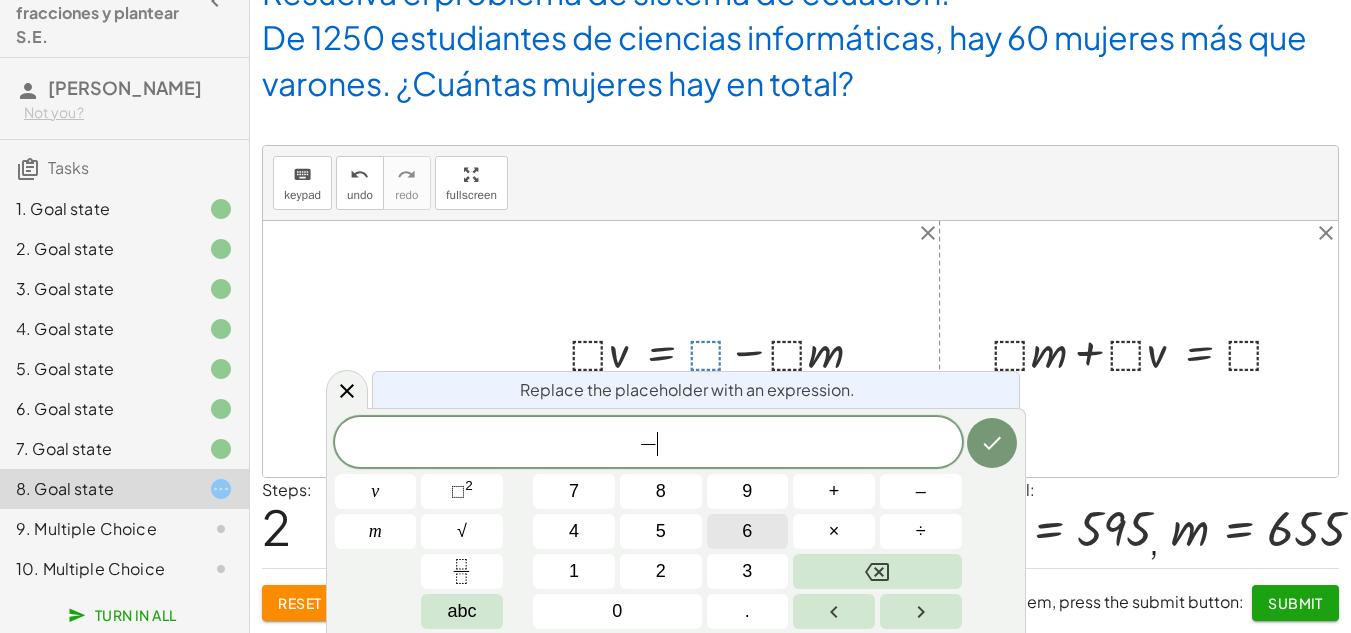 click on "6" at bounding box center (748, 531) 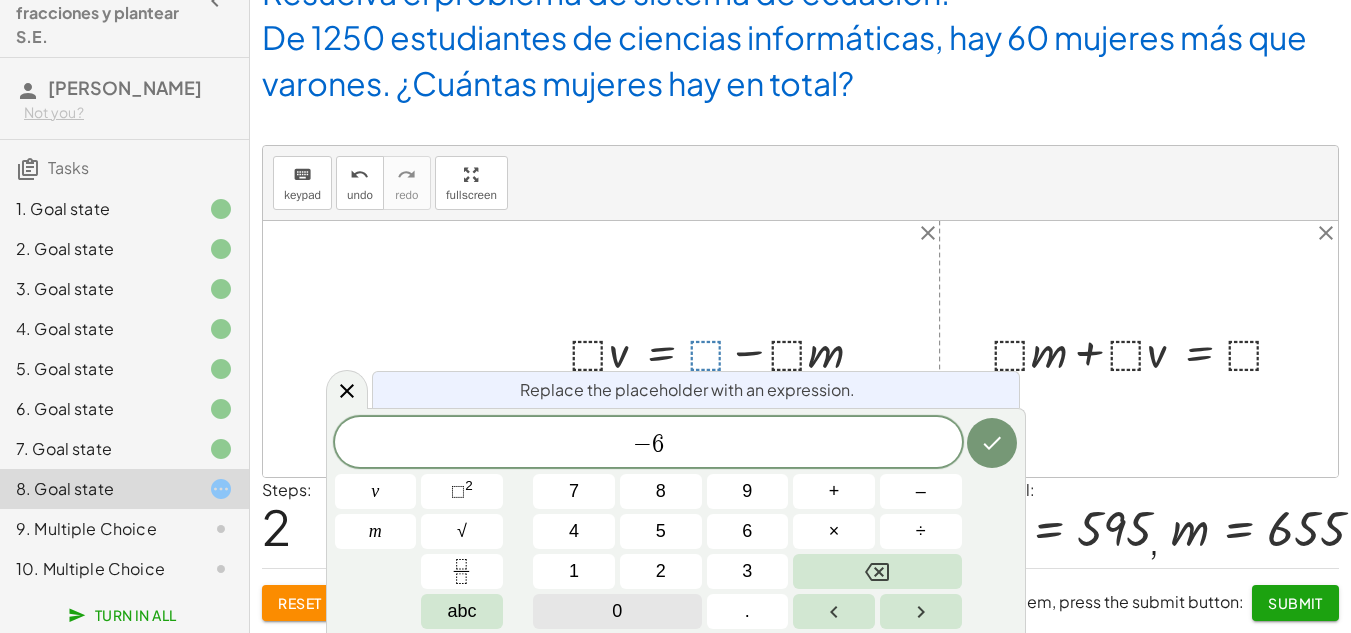 click on "0" at bounding box center [617, 611] 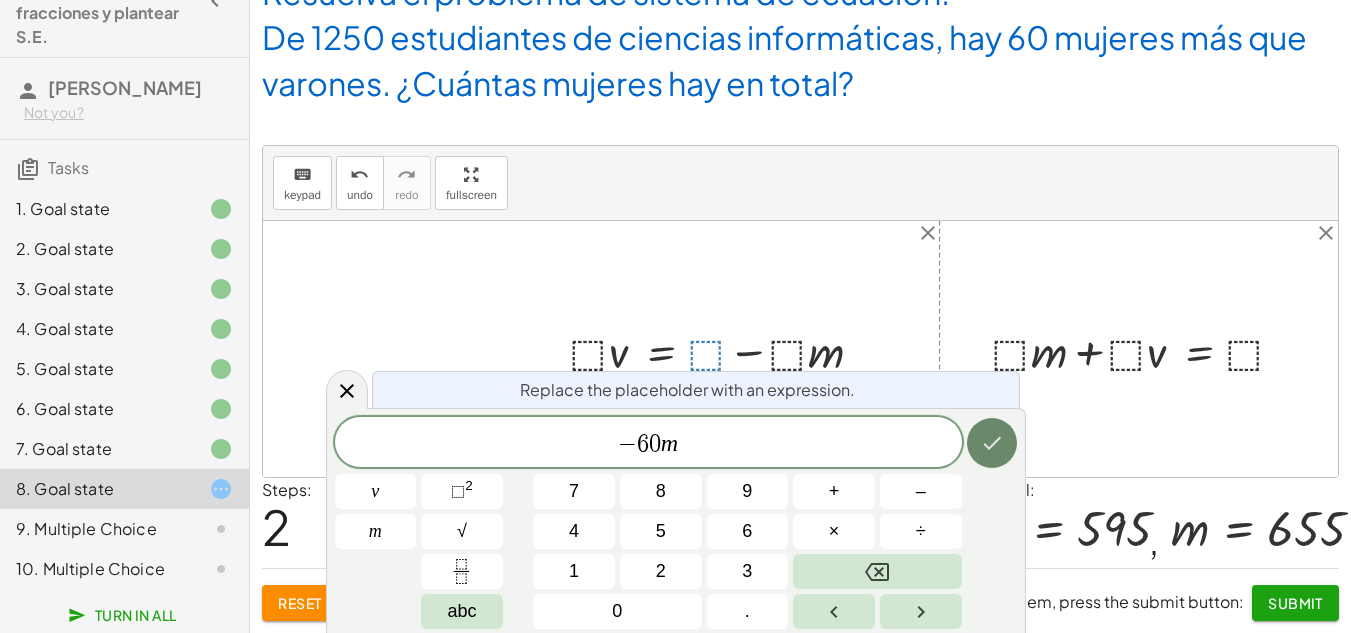 click at bounding box center (992, 443) 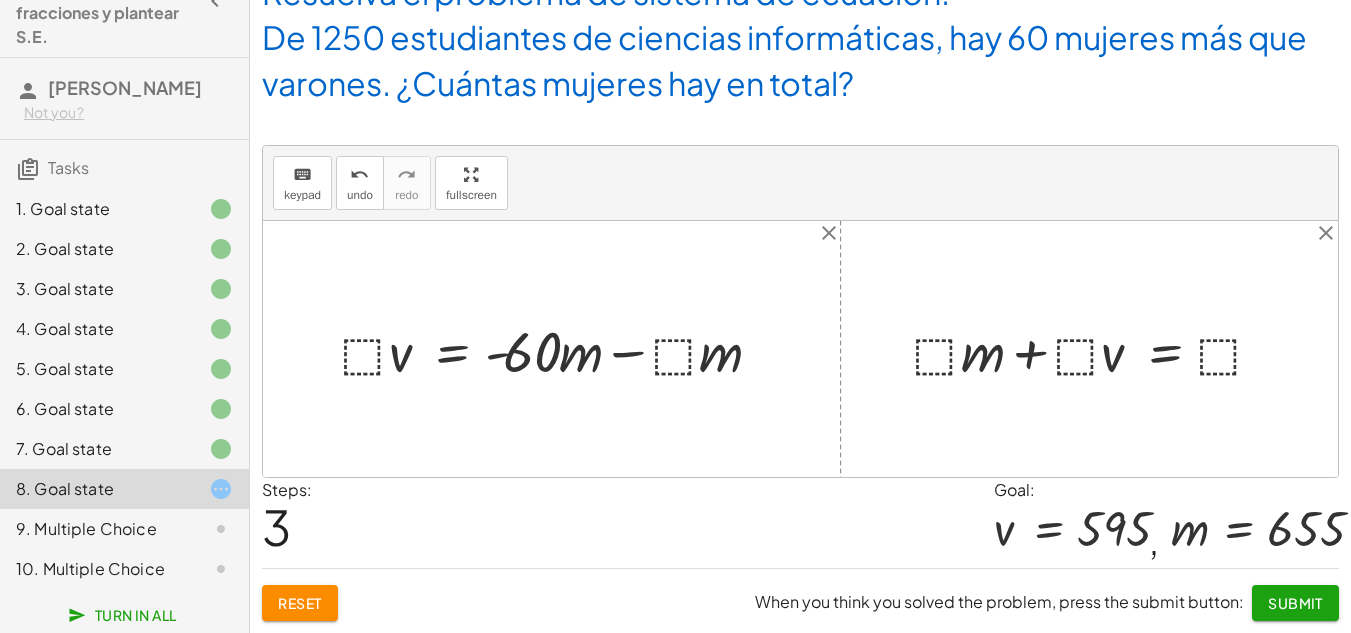 click at bounding box center [559, 349] 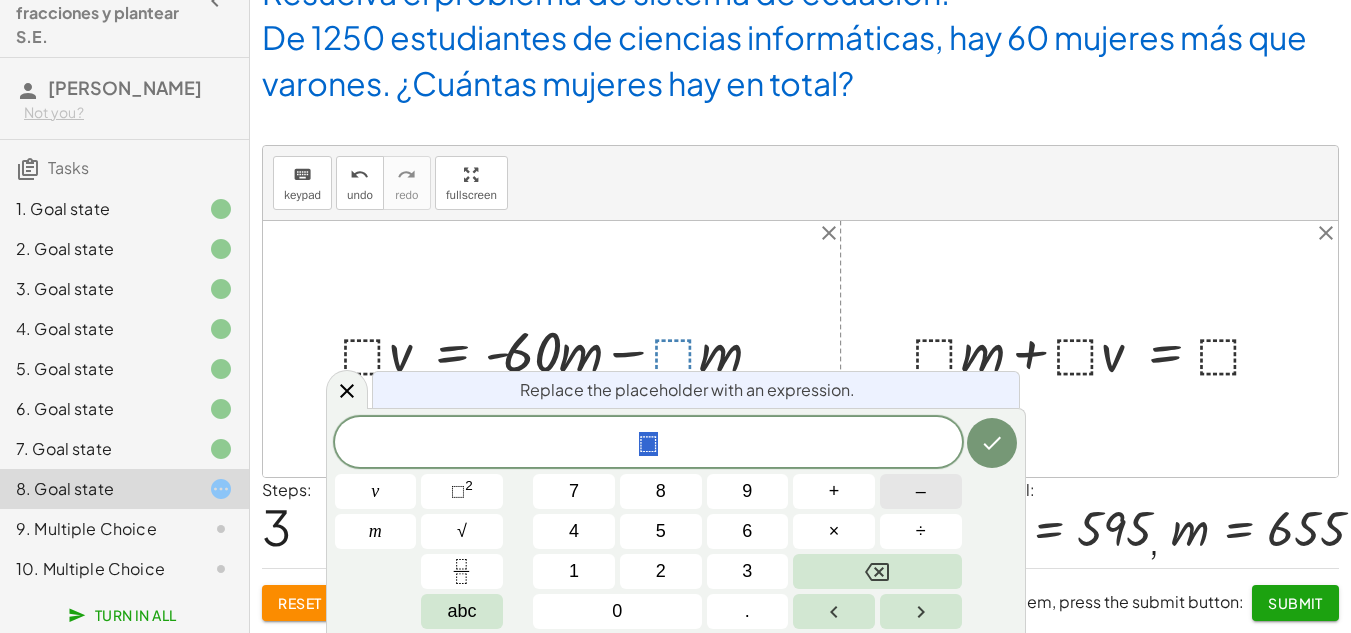 click on "–" at bounding box center [921, 491] 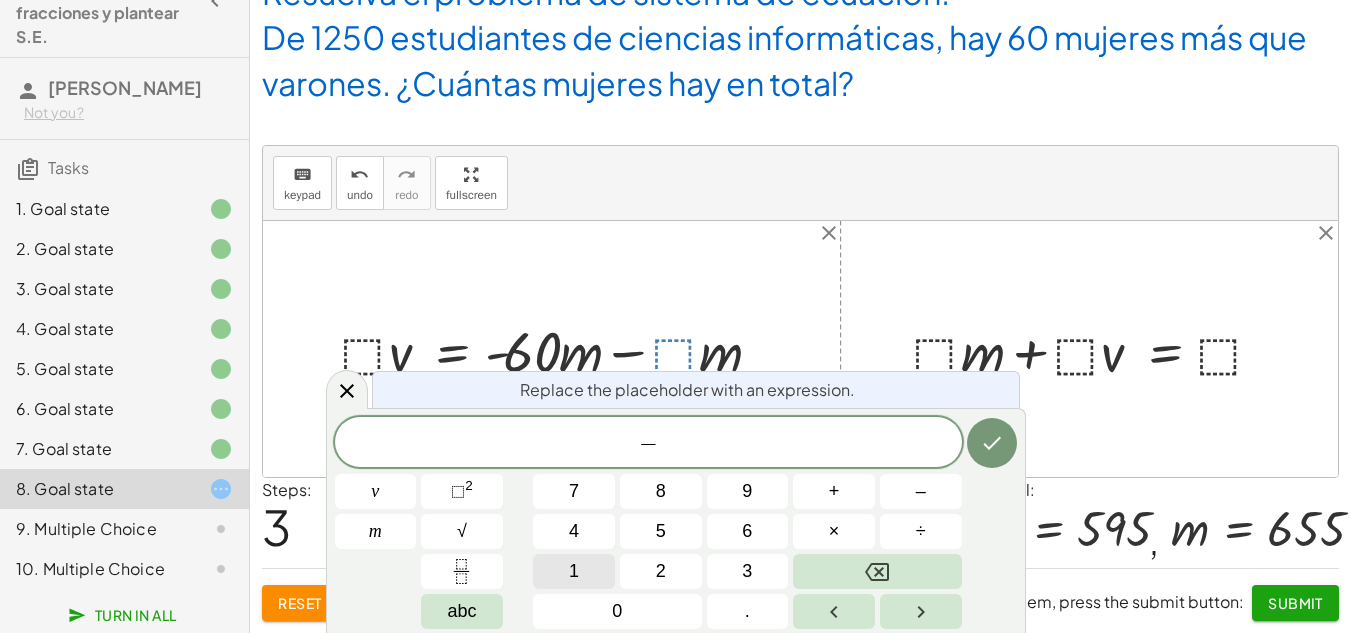click on "1" at bounding box center (574, 571) 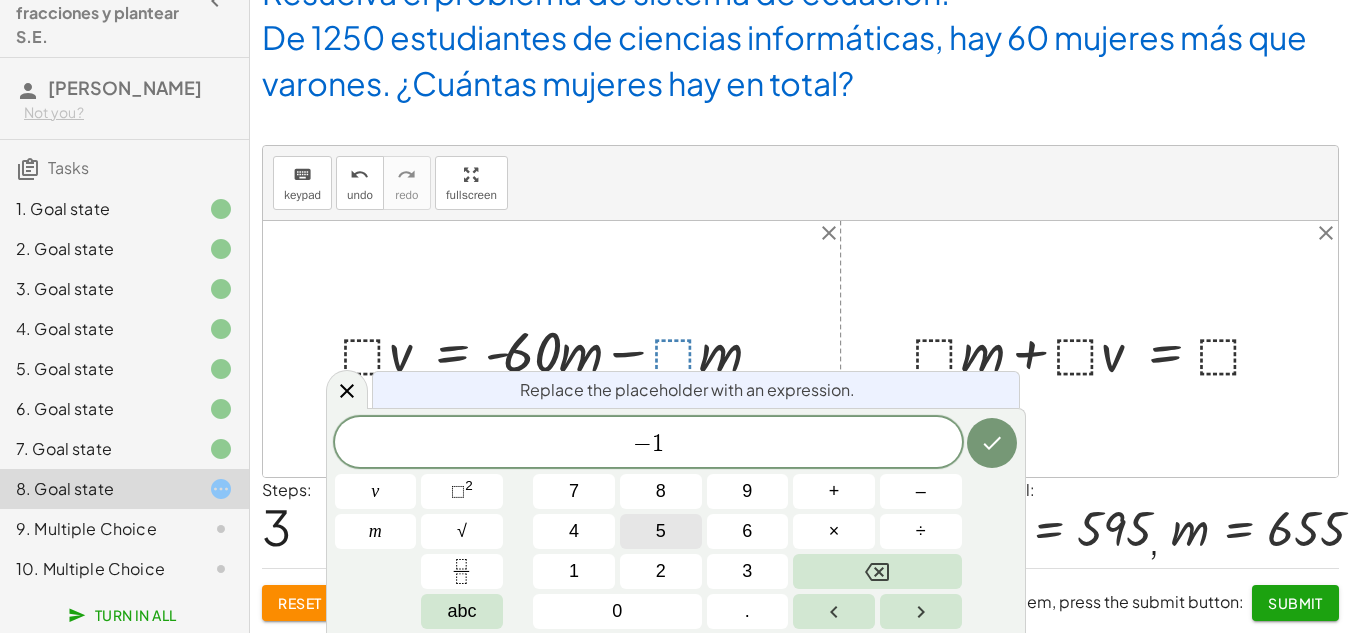 click on "5" at bounding box center [661, 531] 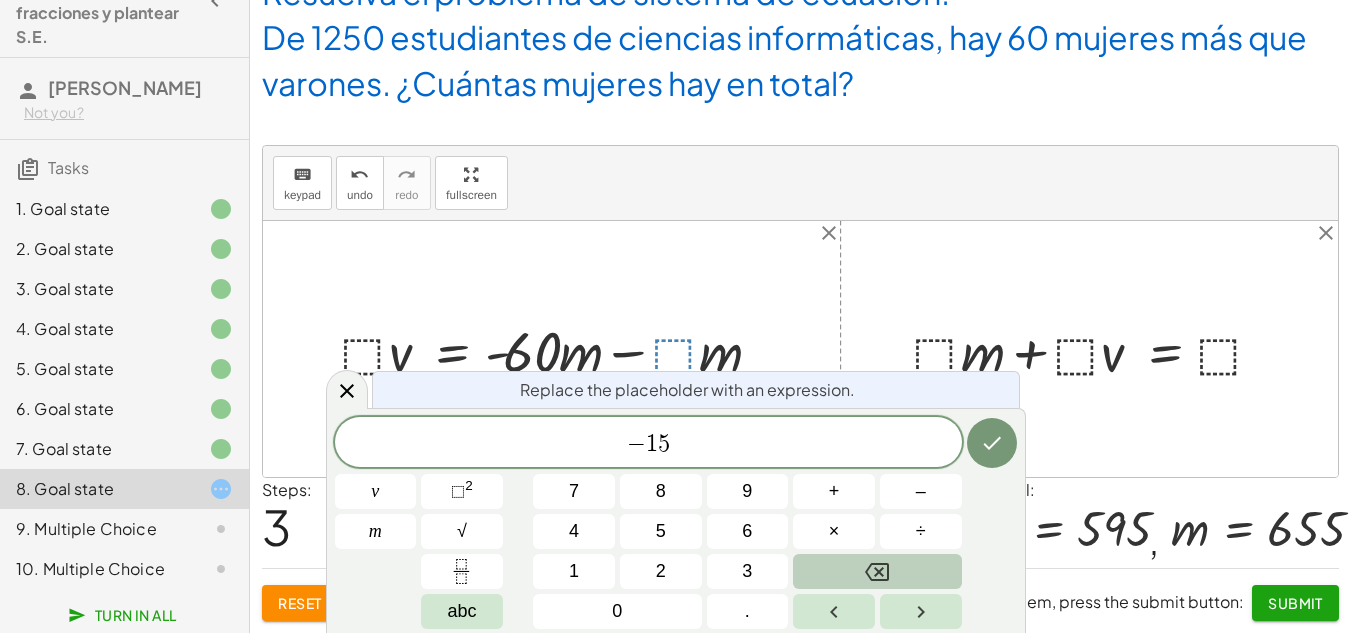 click at bounding box center (877, 571) 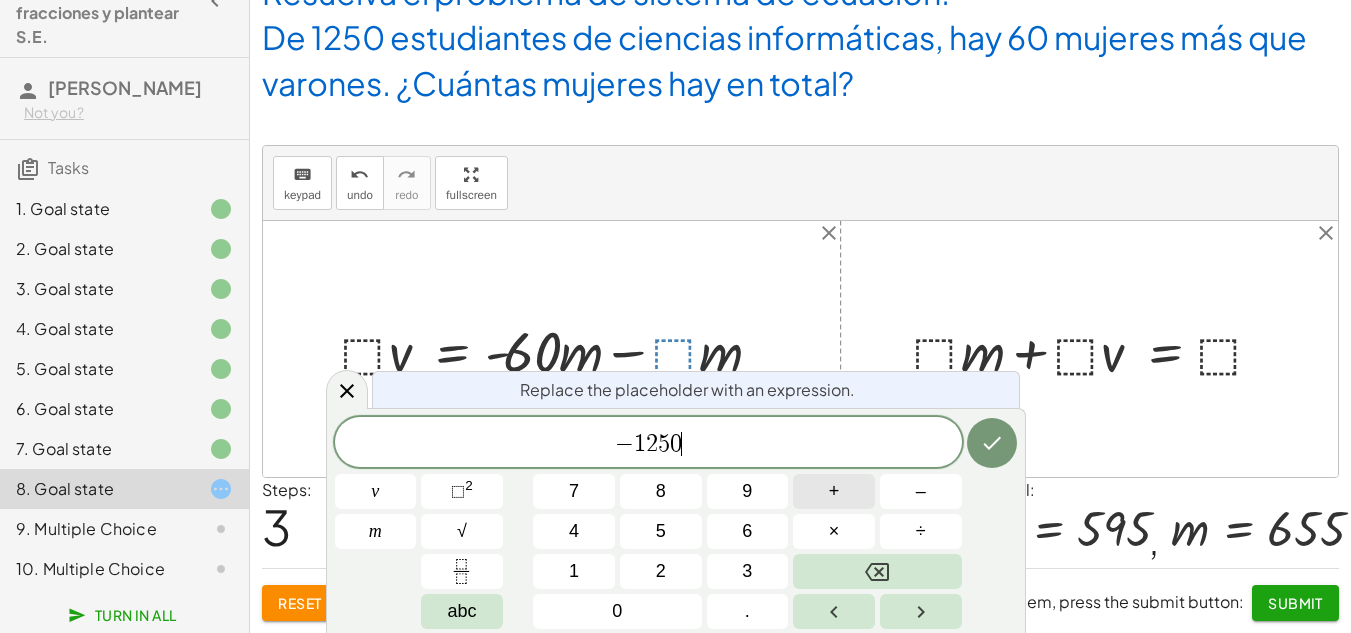 click on "+" at bounding box center (834, 491) 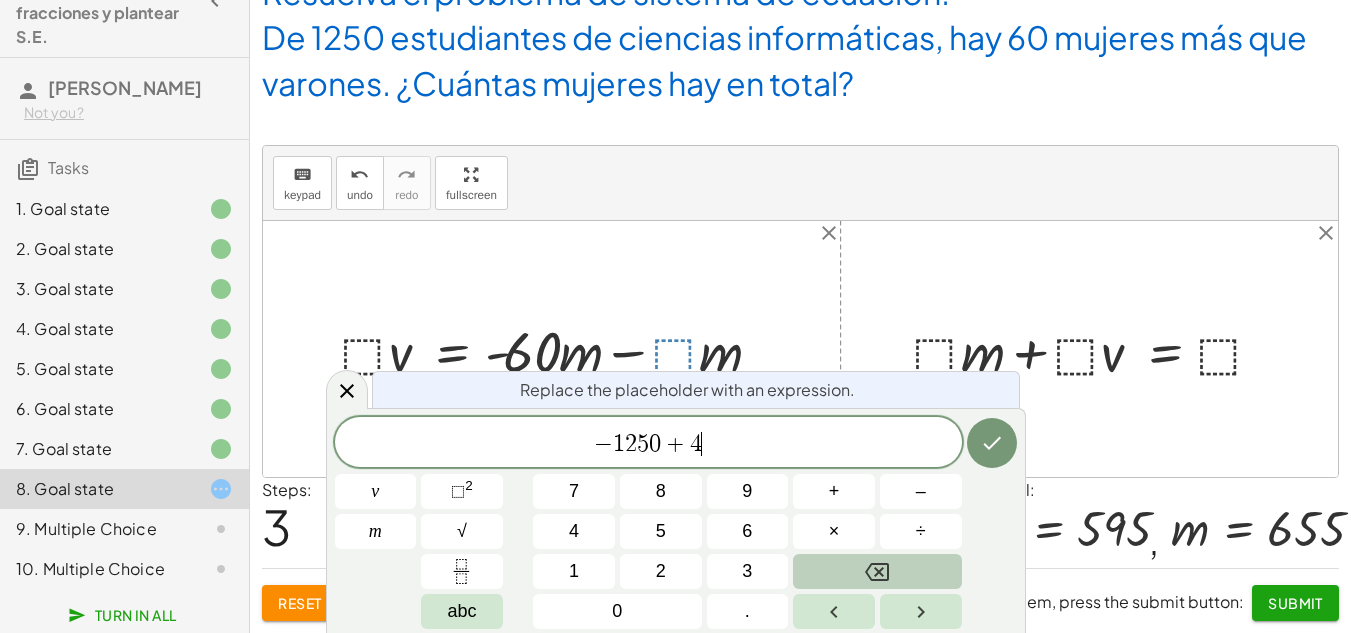 click 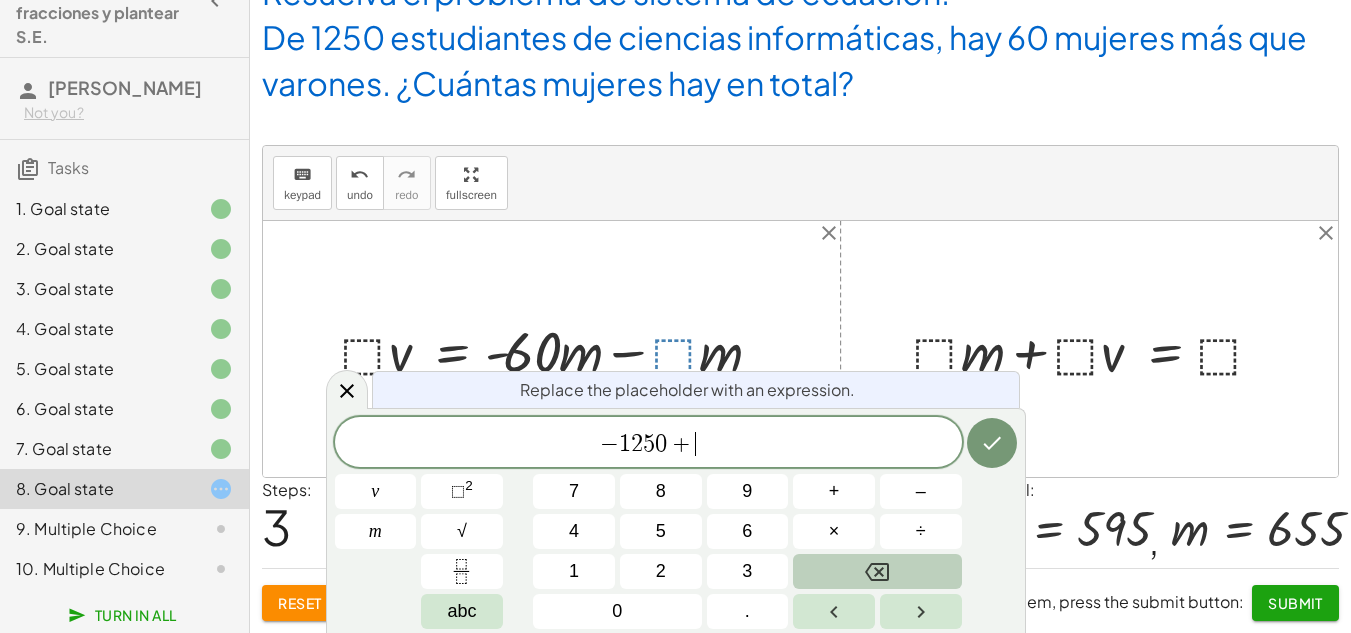 click 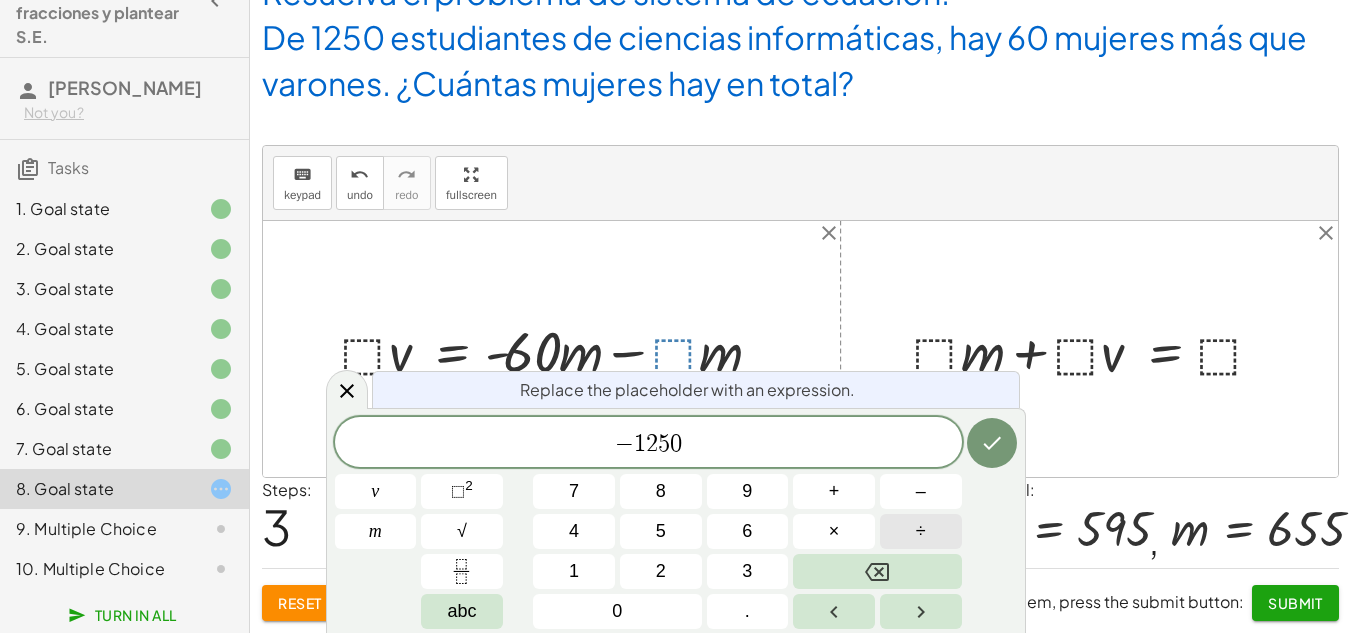 click on "÷" at bounding box center [921, 531] 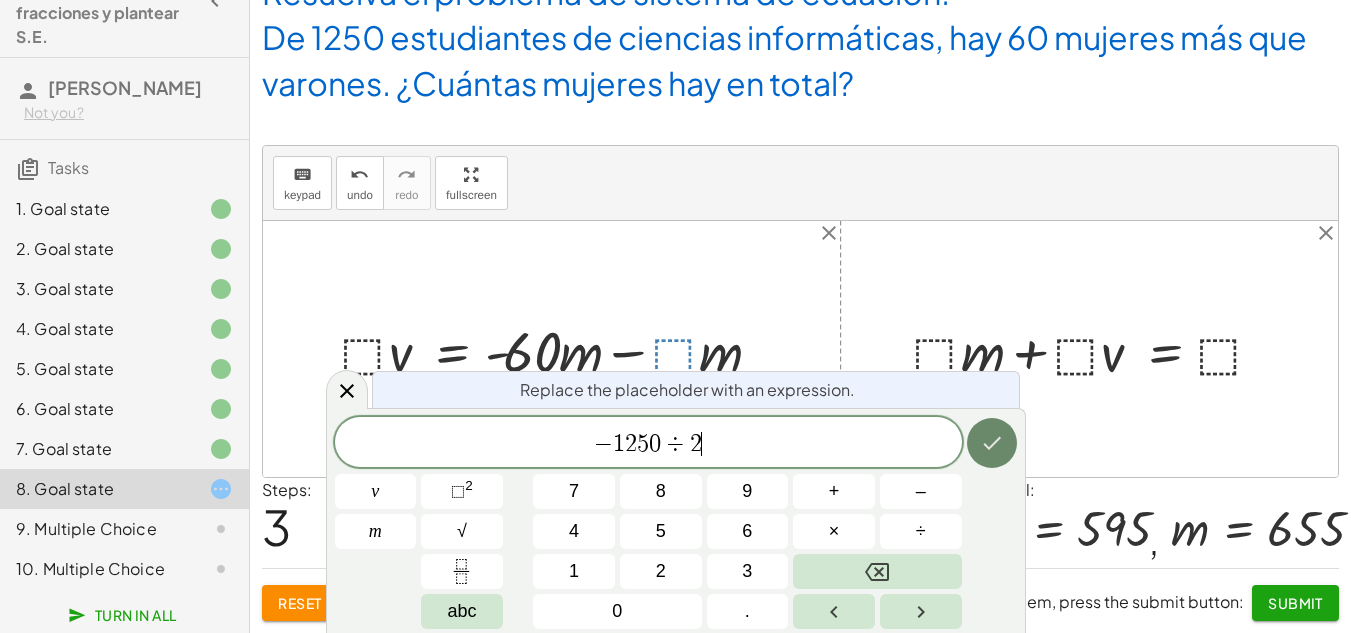 click at bounding box center (992, 443) 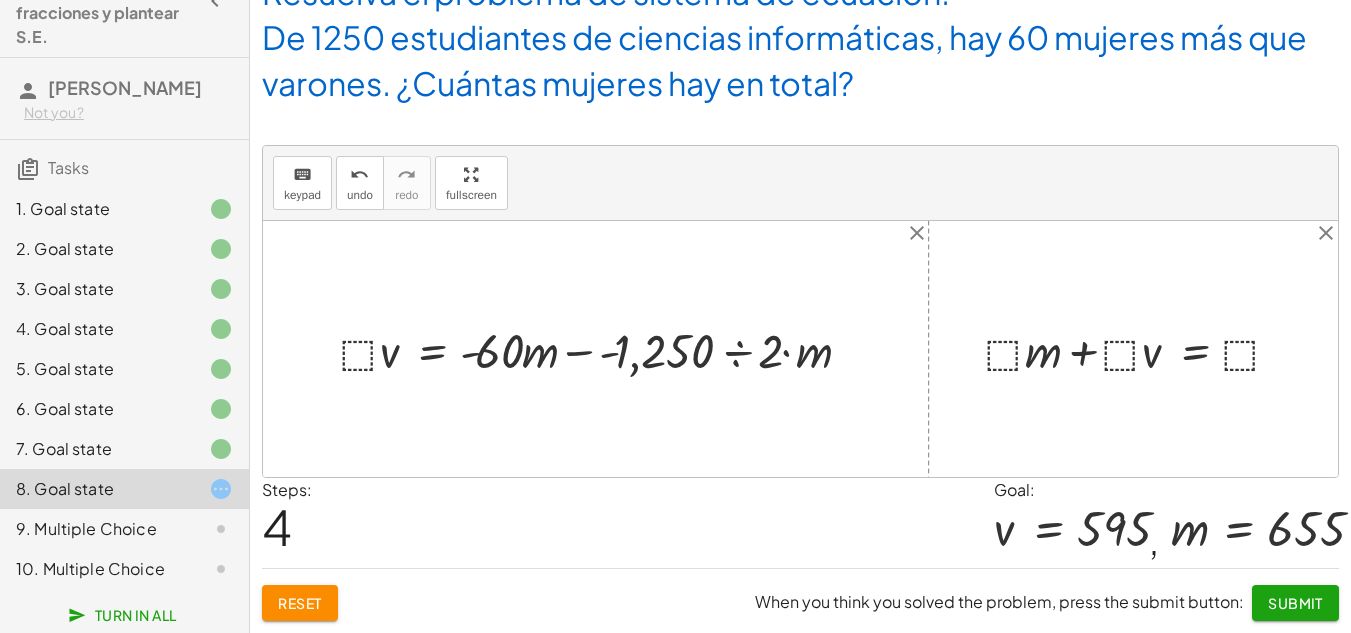 click at bounding box center [603, 349] 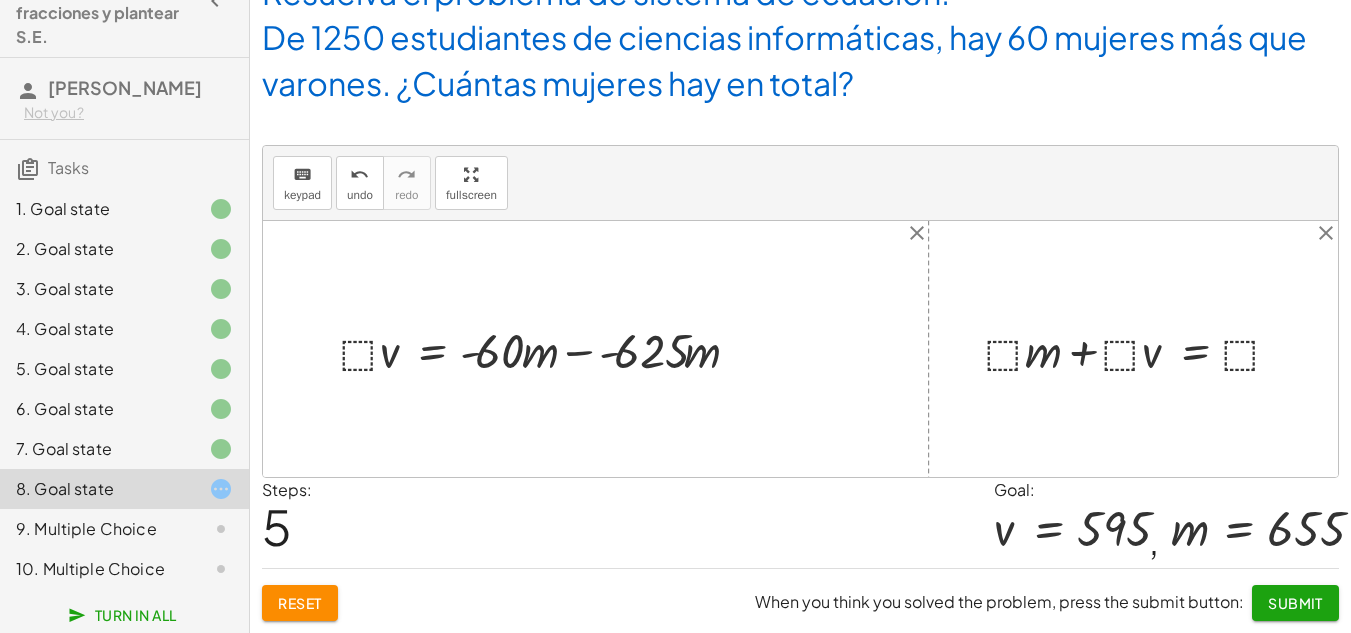 click at bounding box center (547, 349) 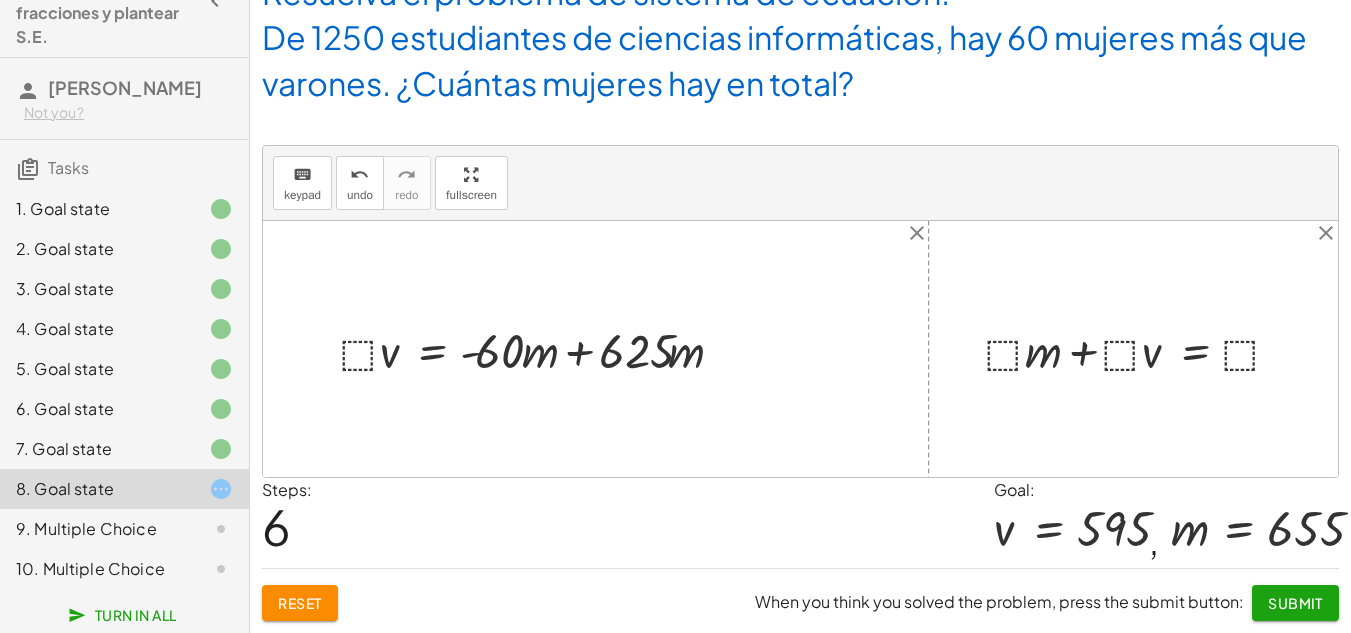 click at bounding box center [539, 349] 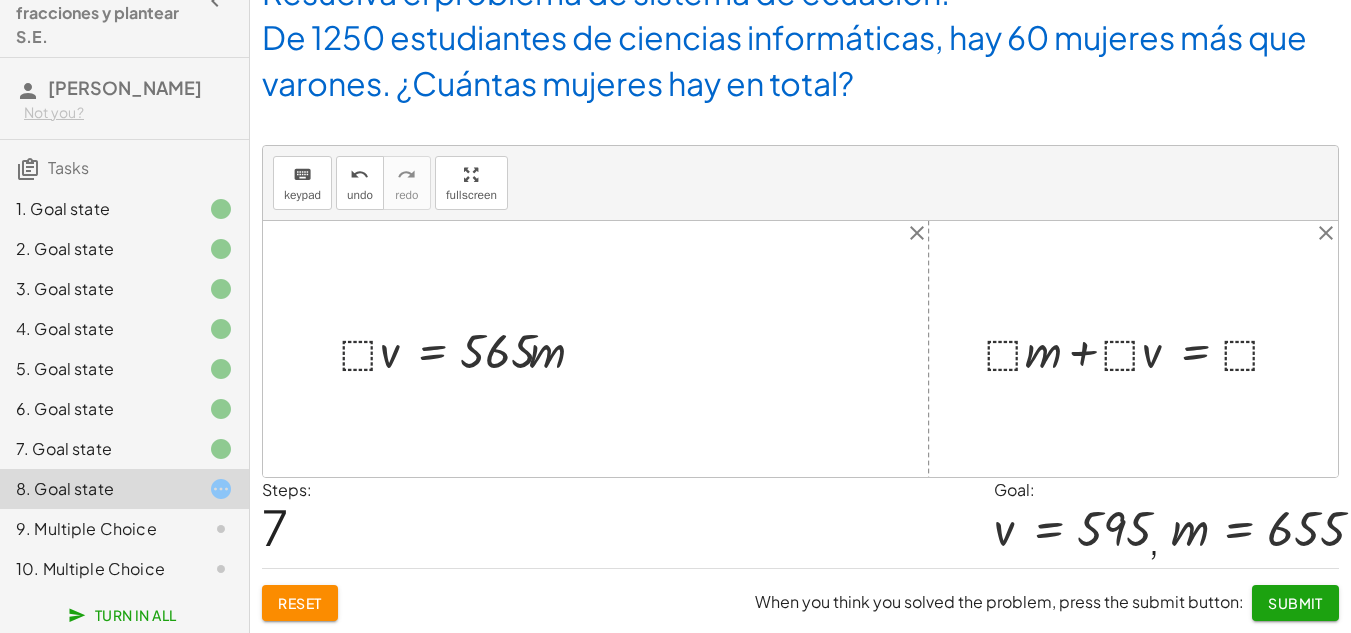 click at bounding box center [470, 349] 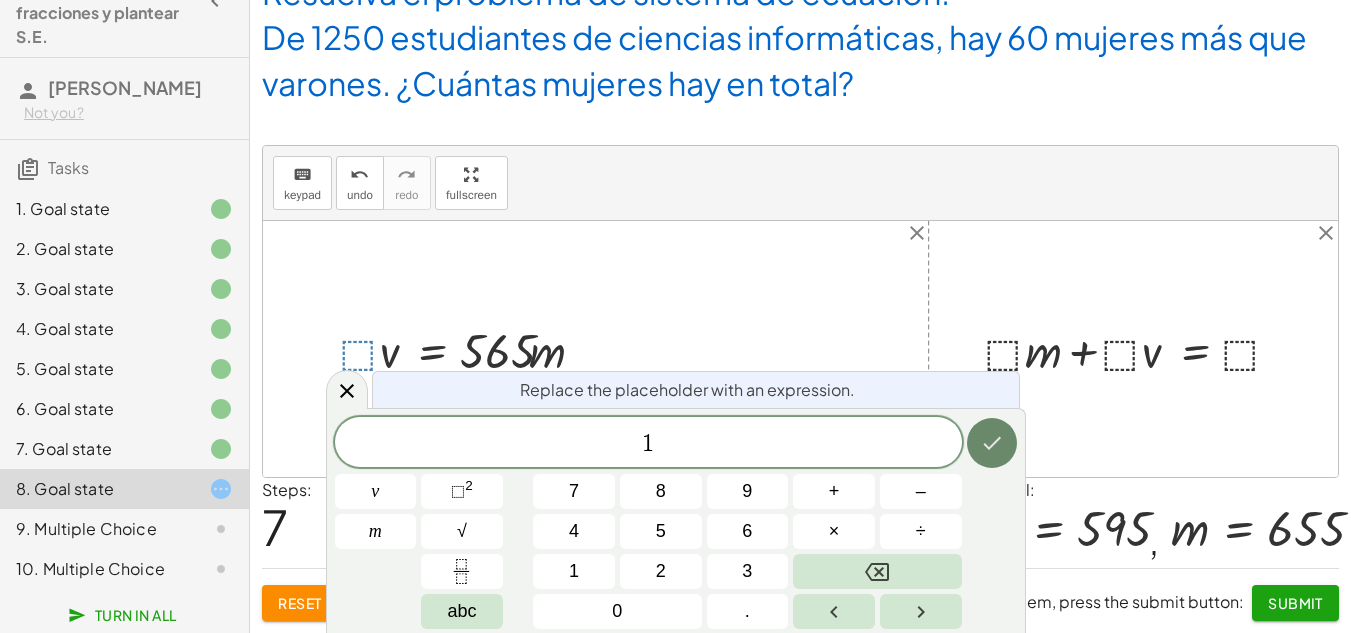 click at bounding box center (992, 443) 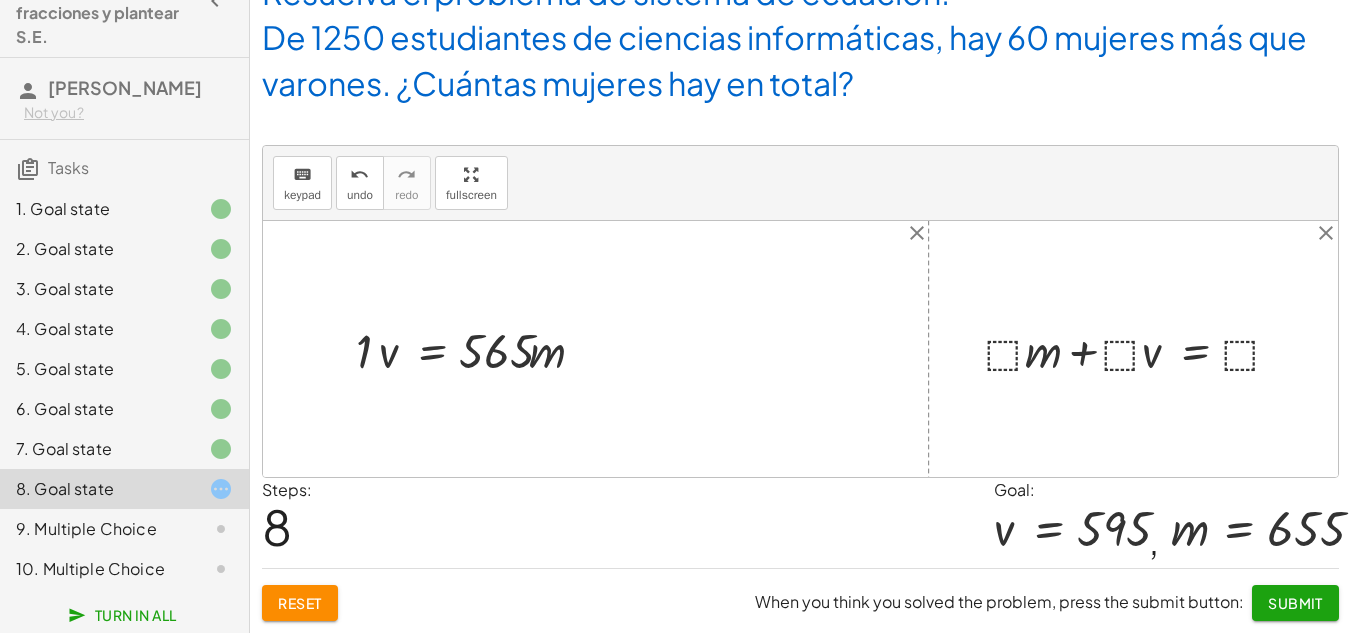 click at bounding box center (478, 349) 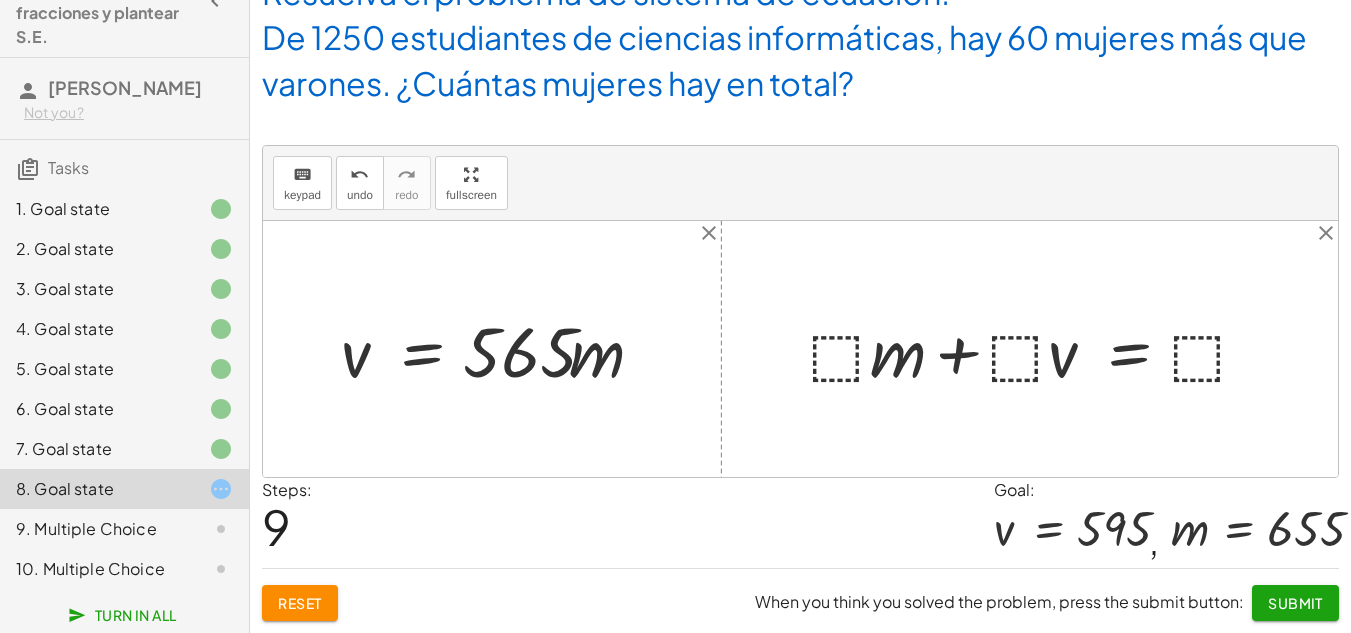 click at bounding box center [1037, 349] 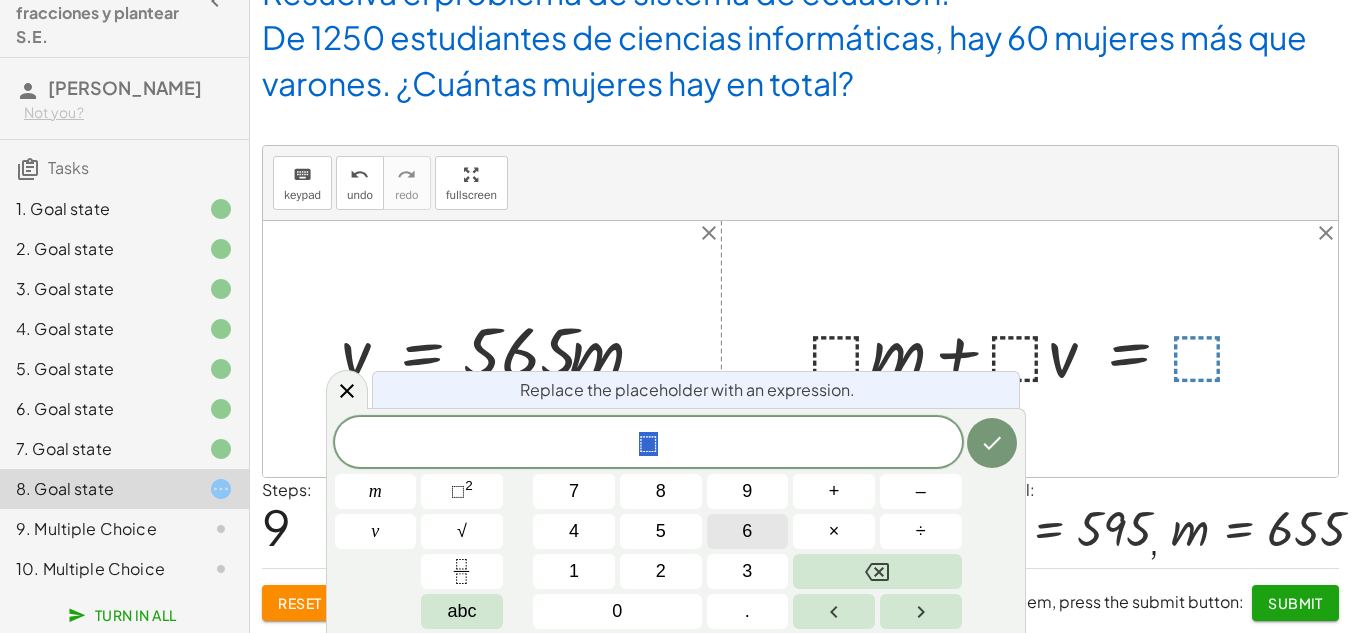 click on "6" at bounding box center [748, 531] 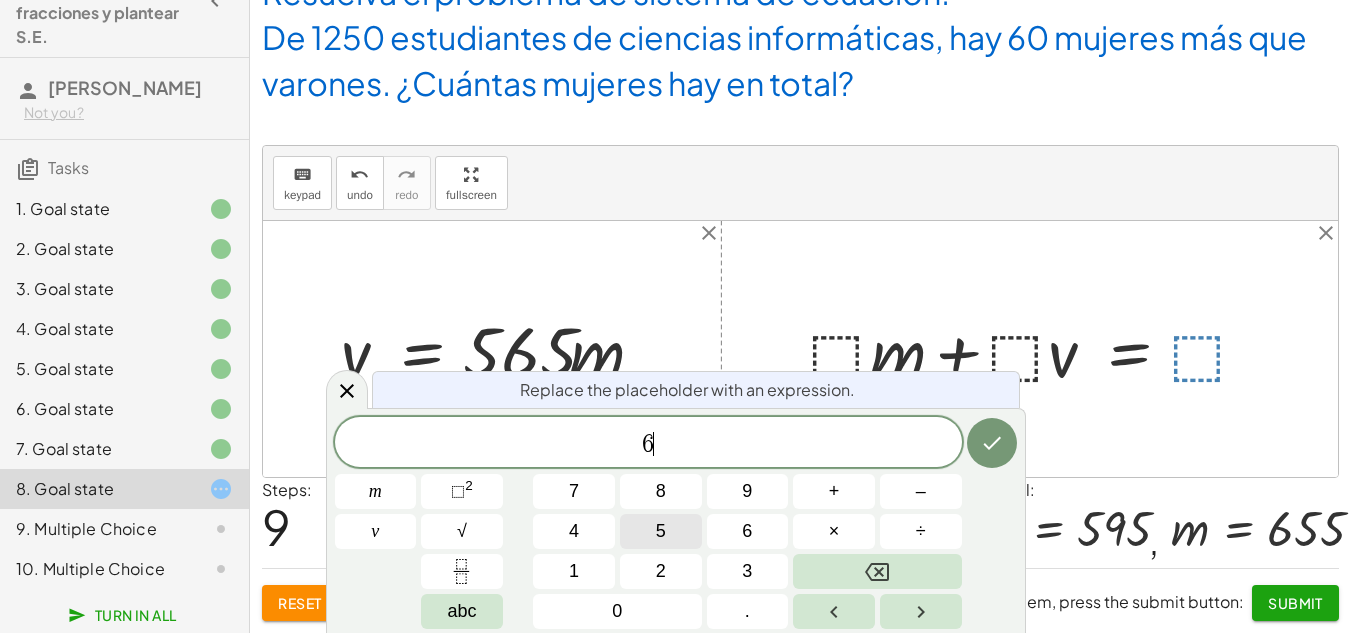 click on "5" at bounding box center (661, 531) 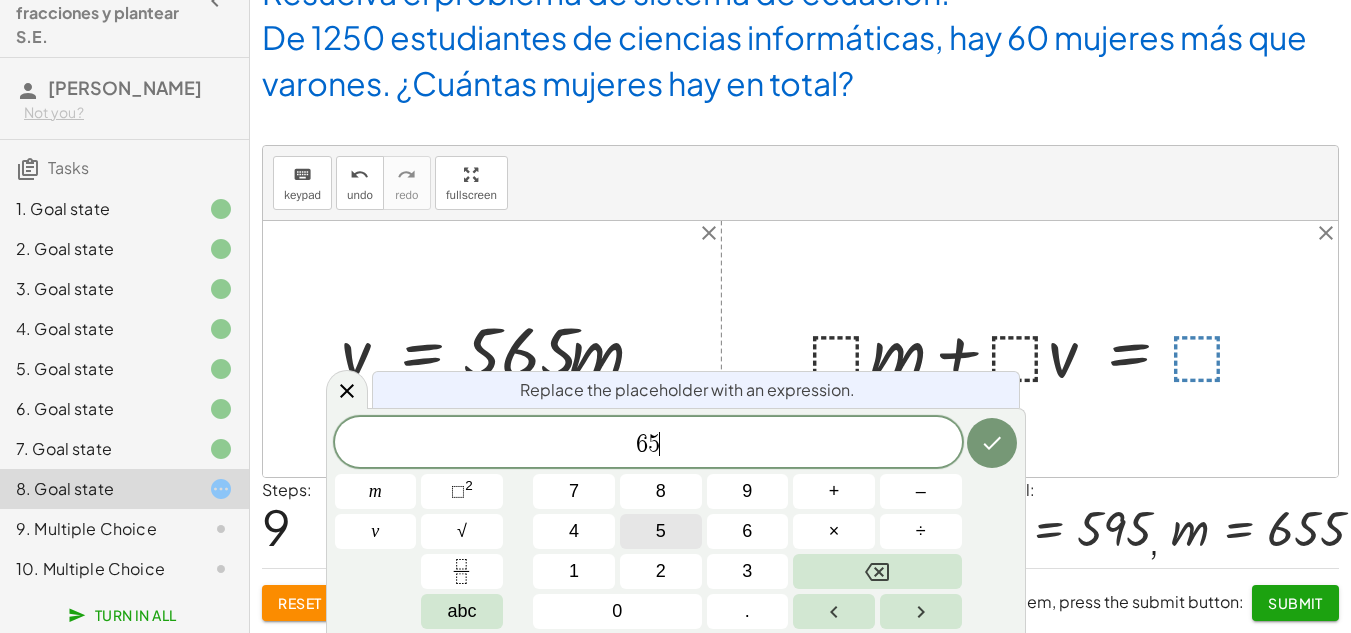 click on "5" at bounding box center (661, 531) 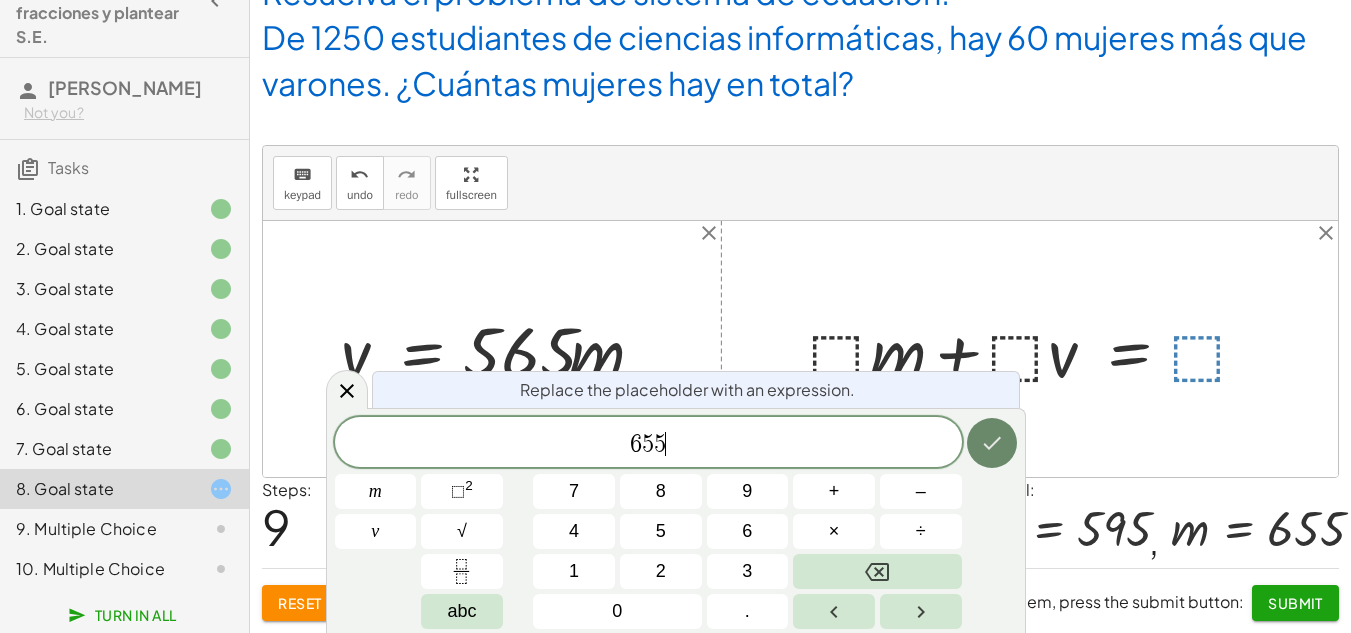 click 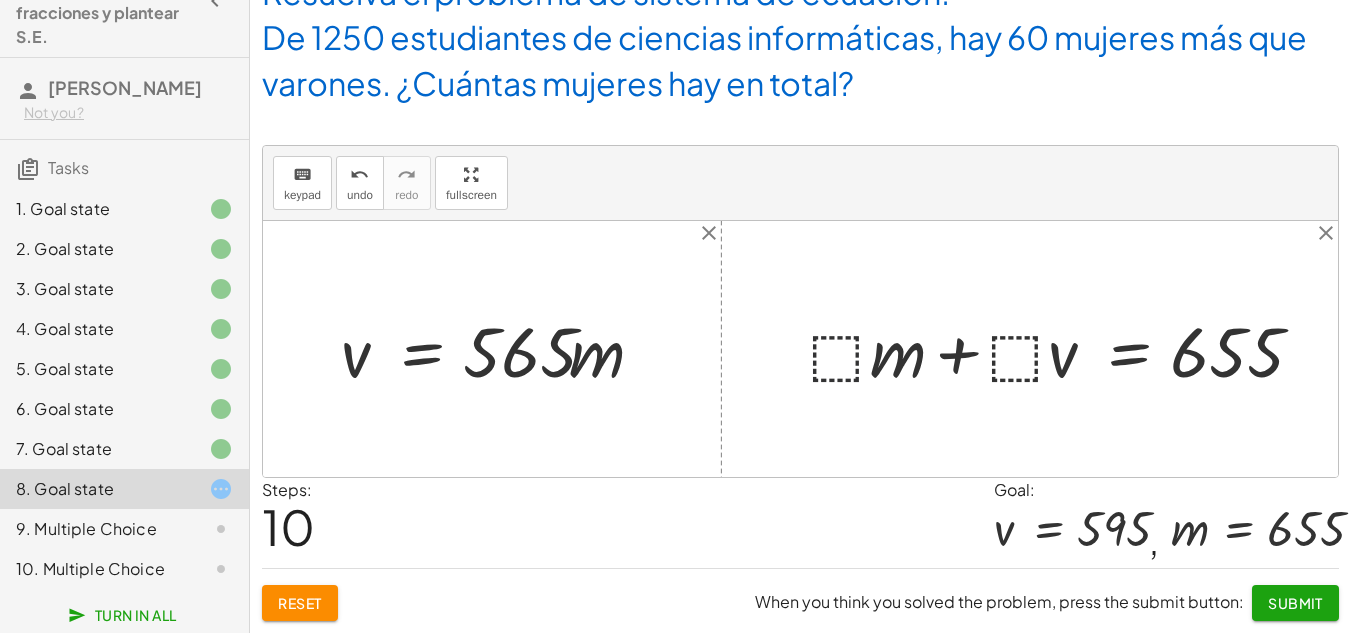 click at bounding box center (1060, 349) 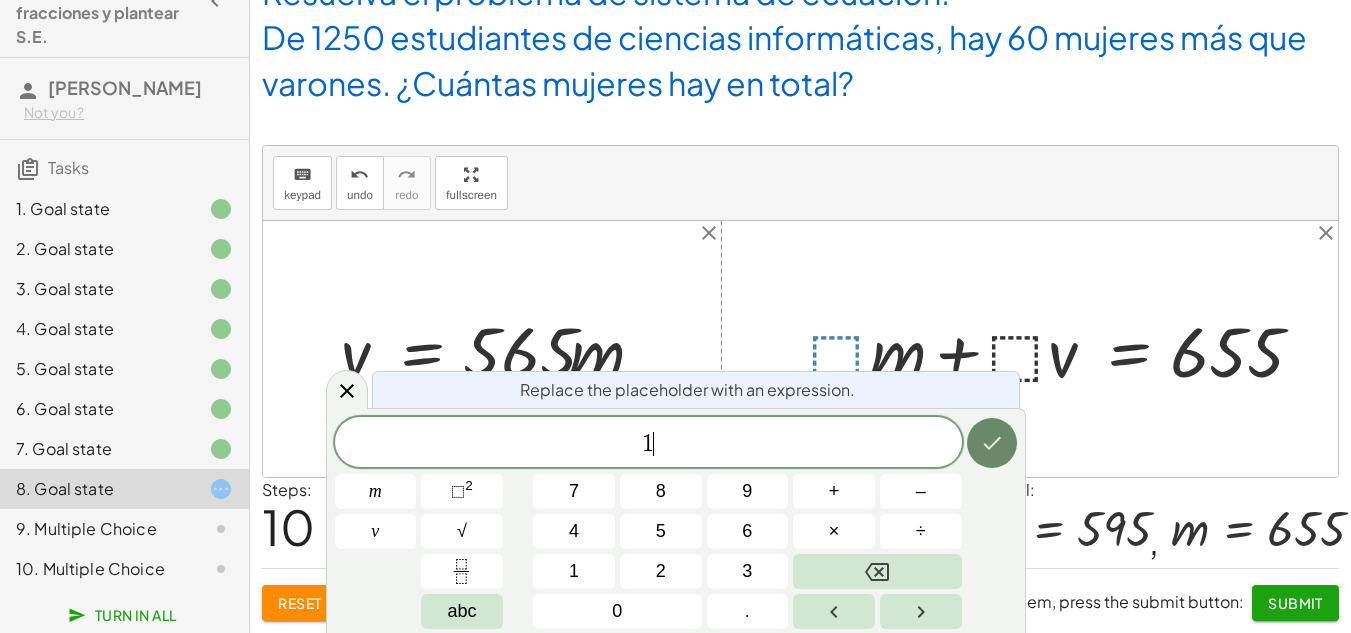 click 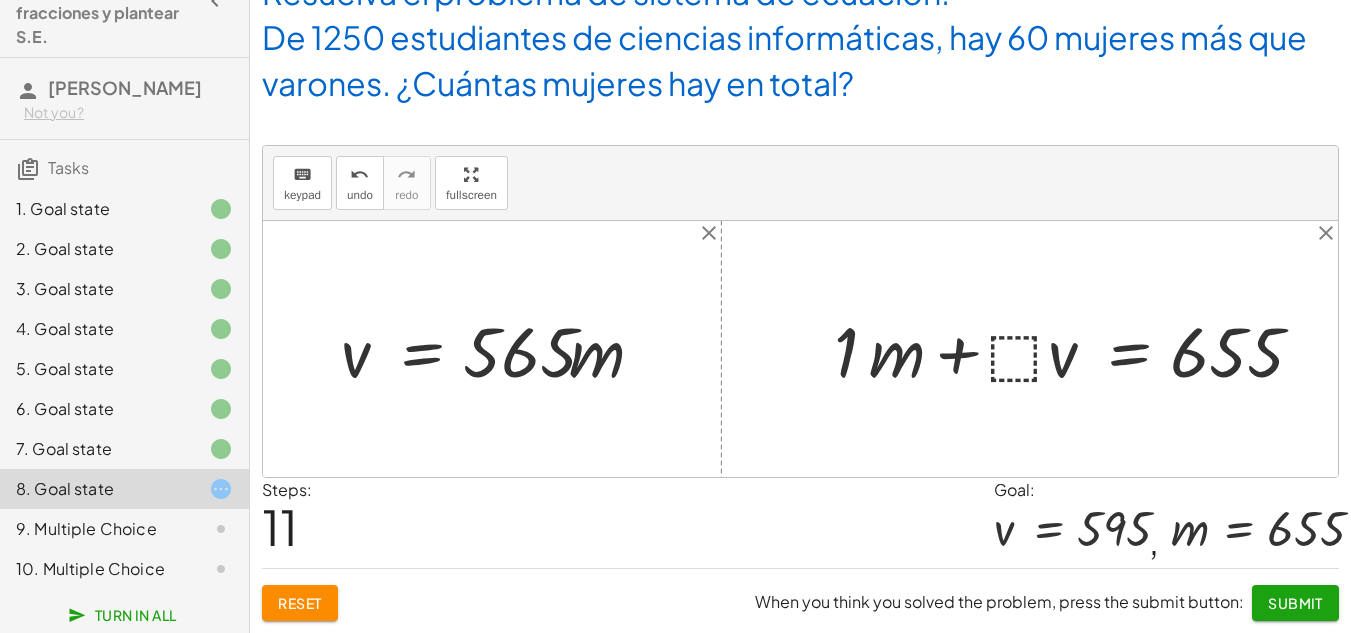 click at bounding box center [1072, 349] 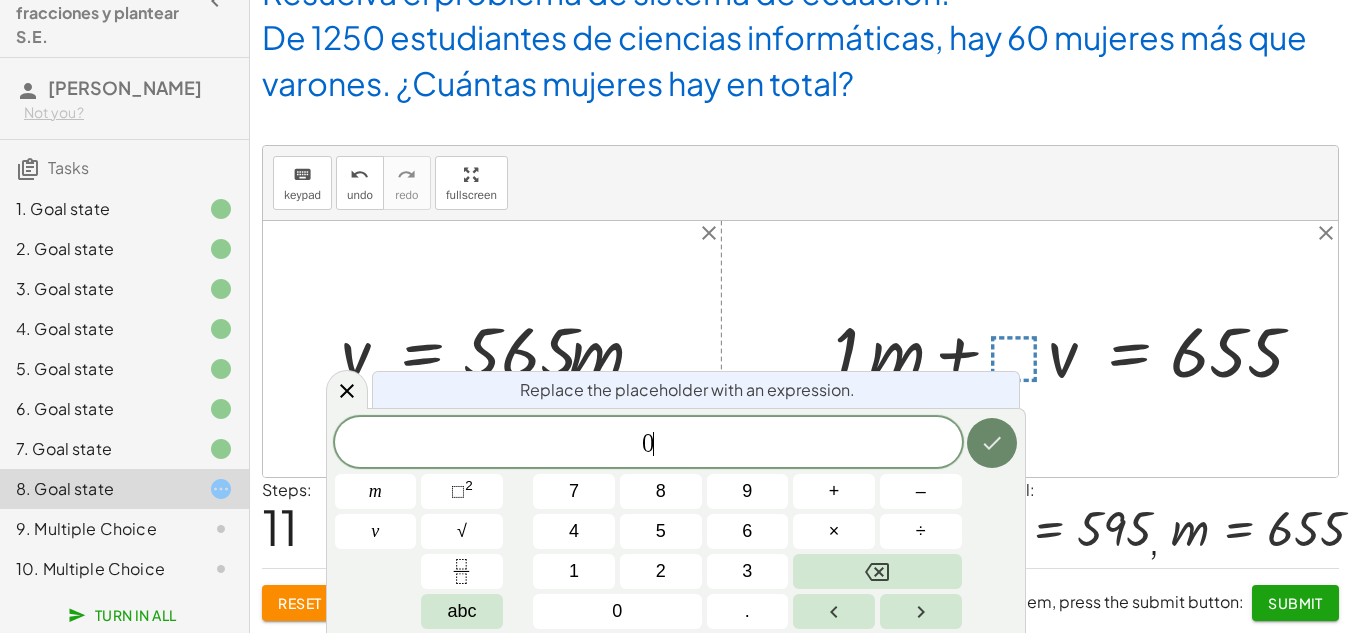 click 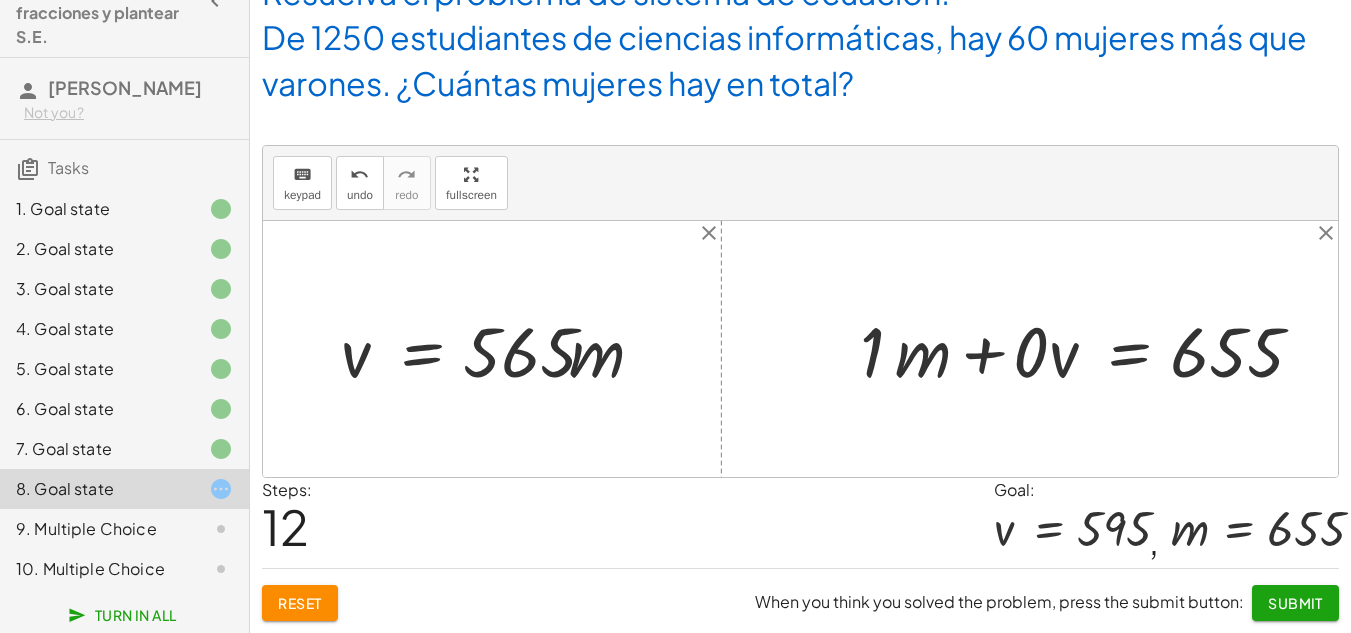 click at bounding box center [1085, 349] 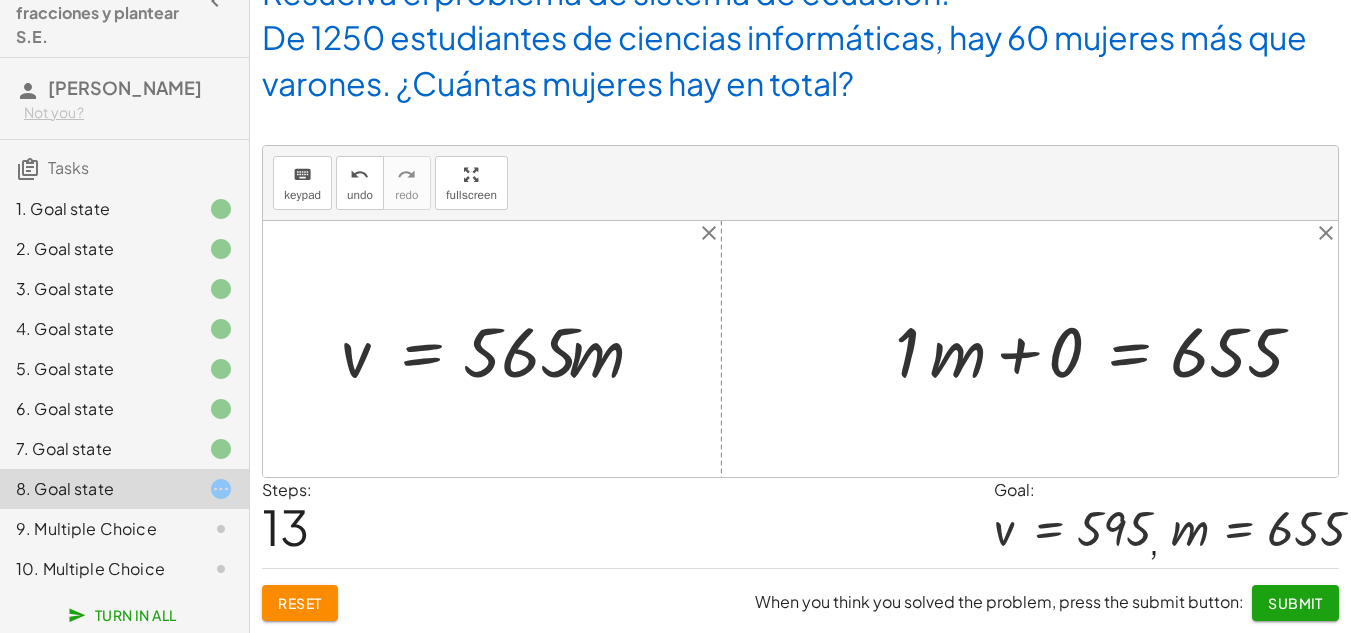 click at bounding box center (1103, 349) 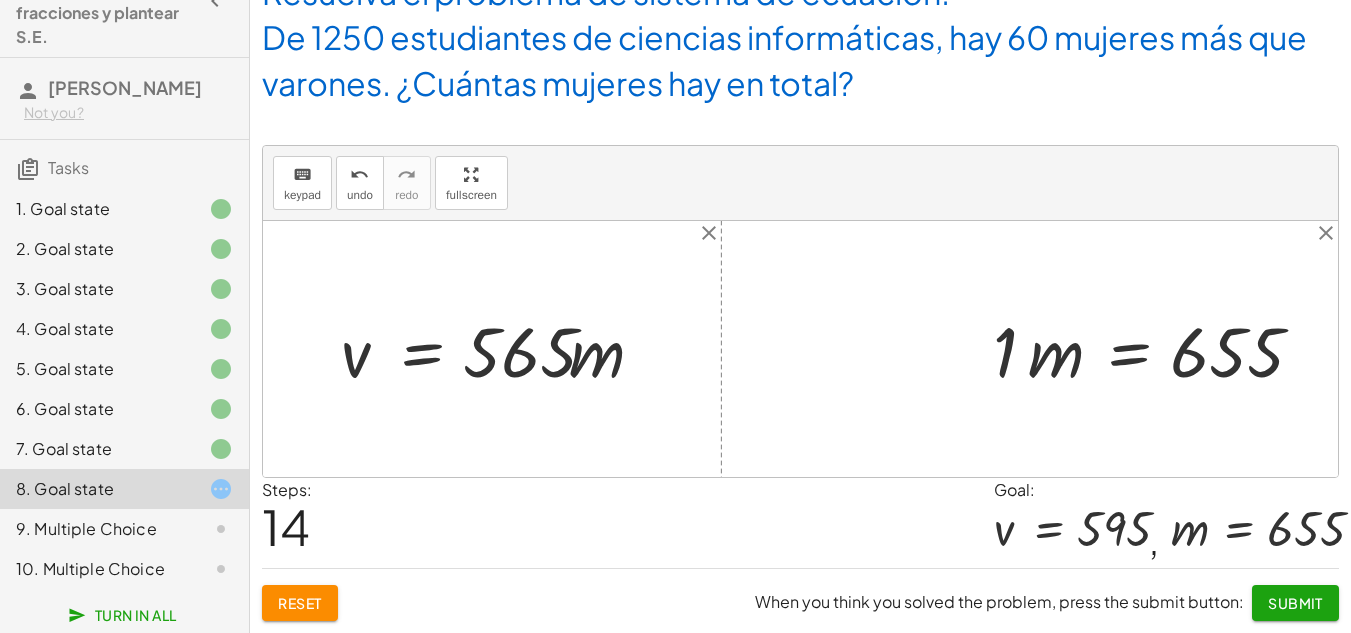click at bounding box center (1151, 349) 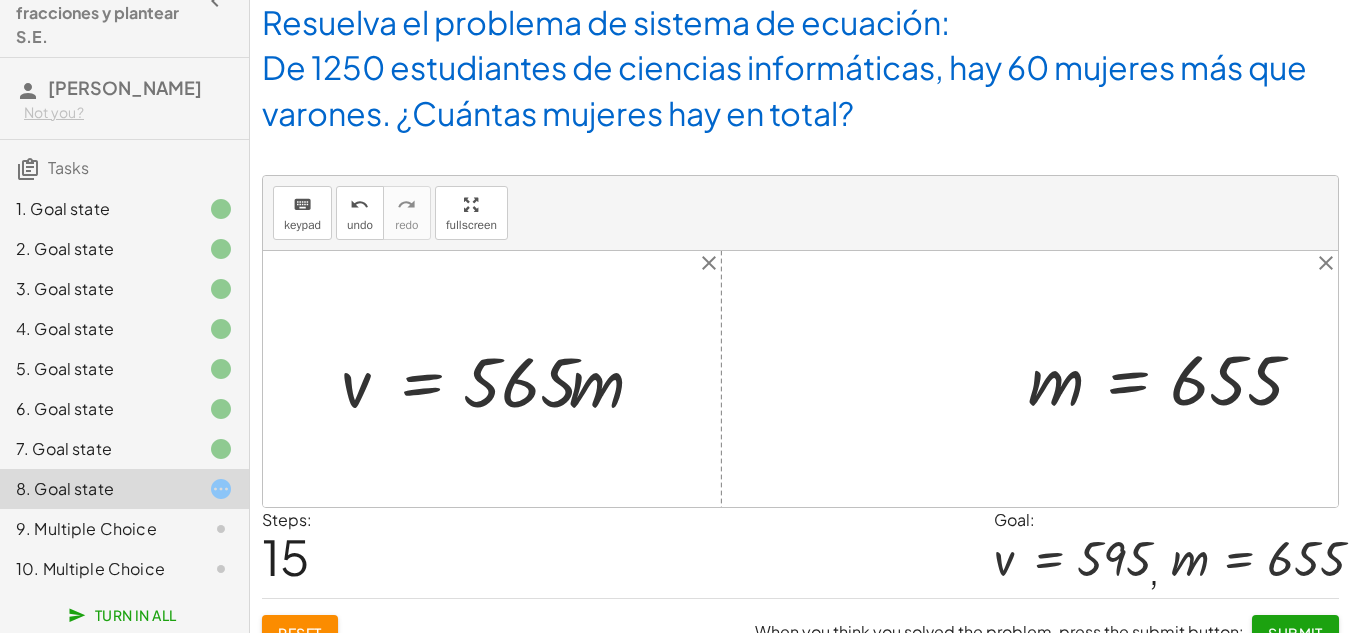 scroll, scrollTop: 0, scrollLeft: 0, axis: both 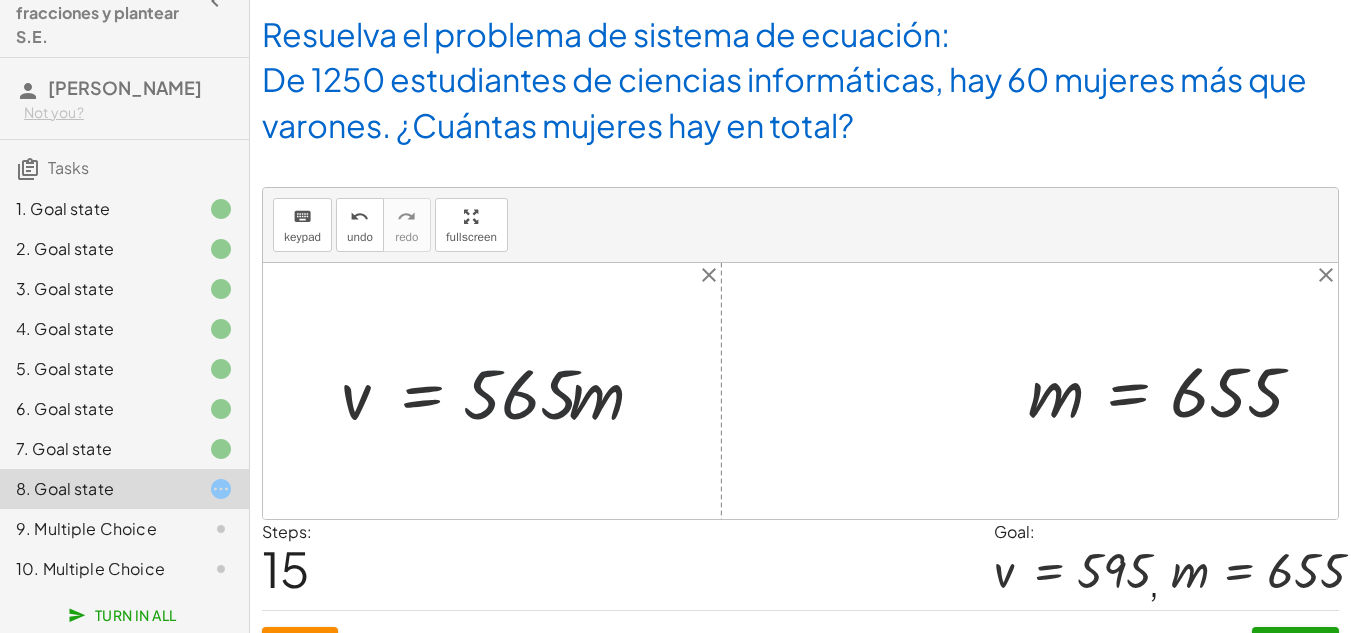 click at bounding box center [499, 391] 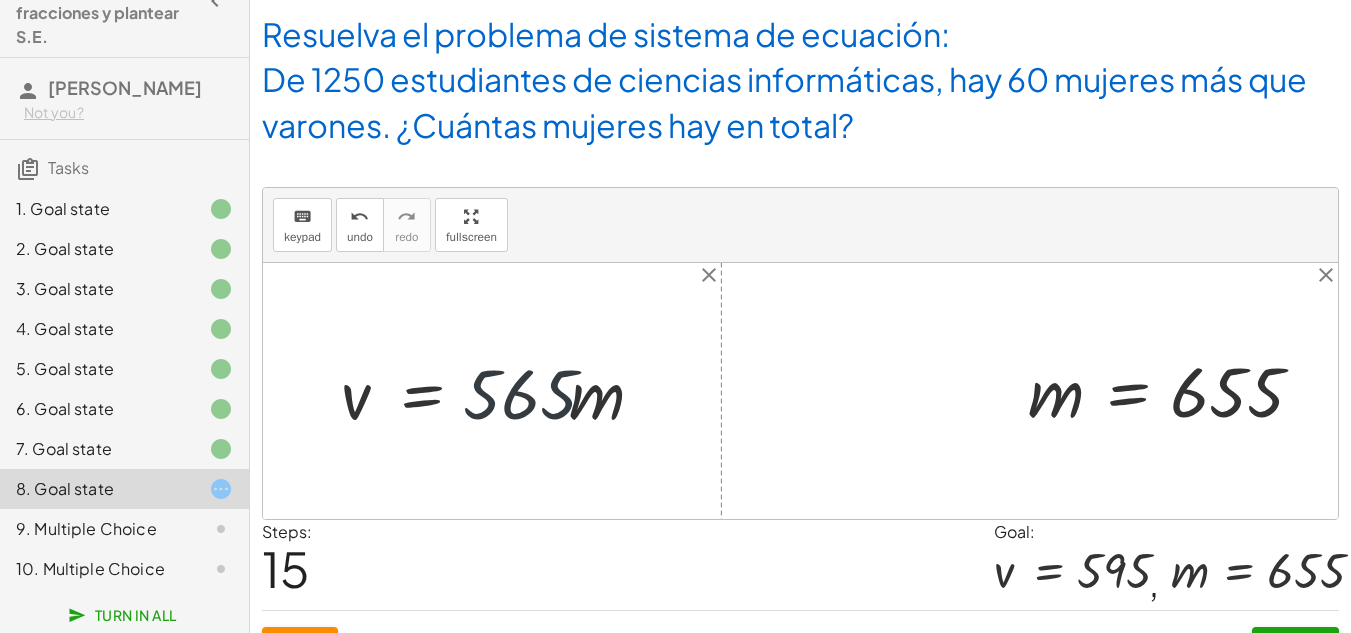 click at bounding box center [499, 391] 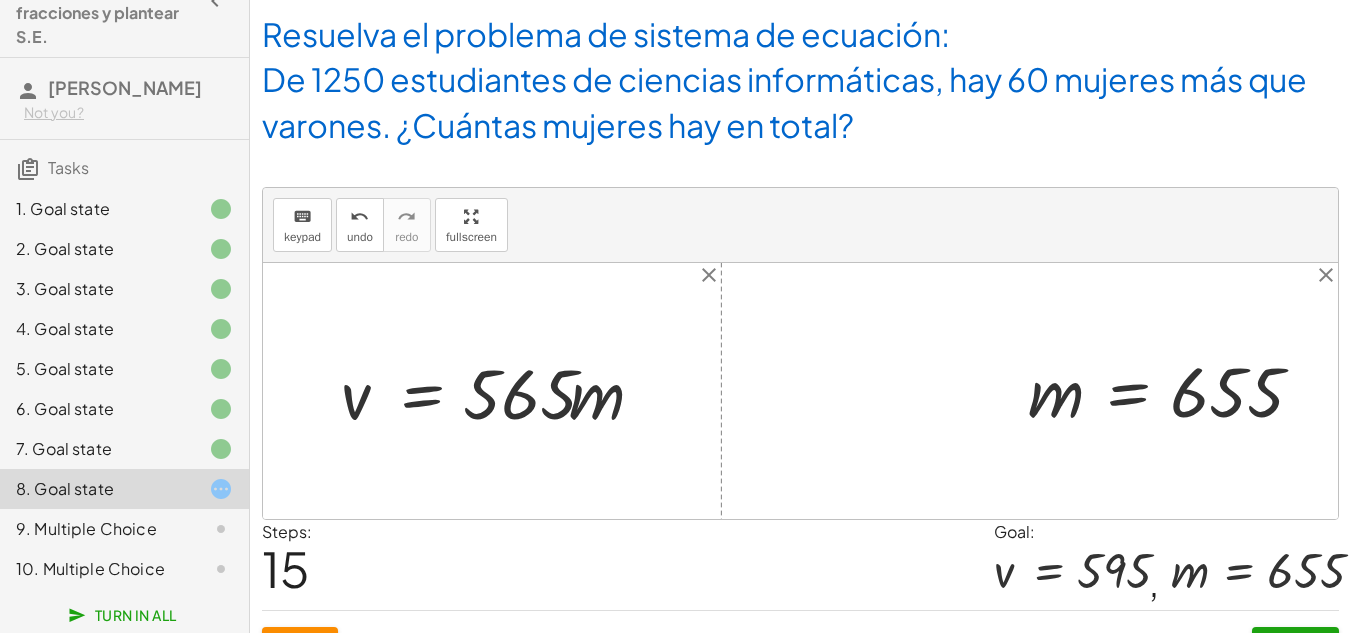 scroll, scrollTop: 42, scrollLeft: 0, axis: vertical 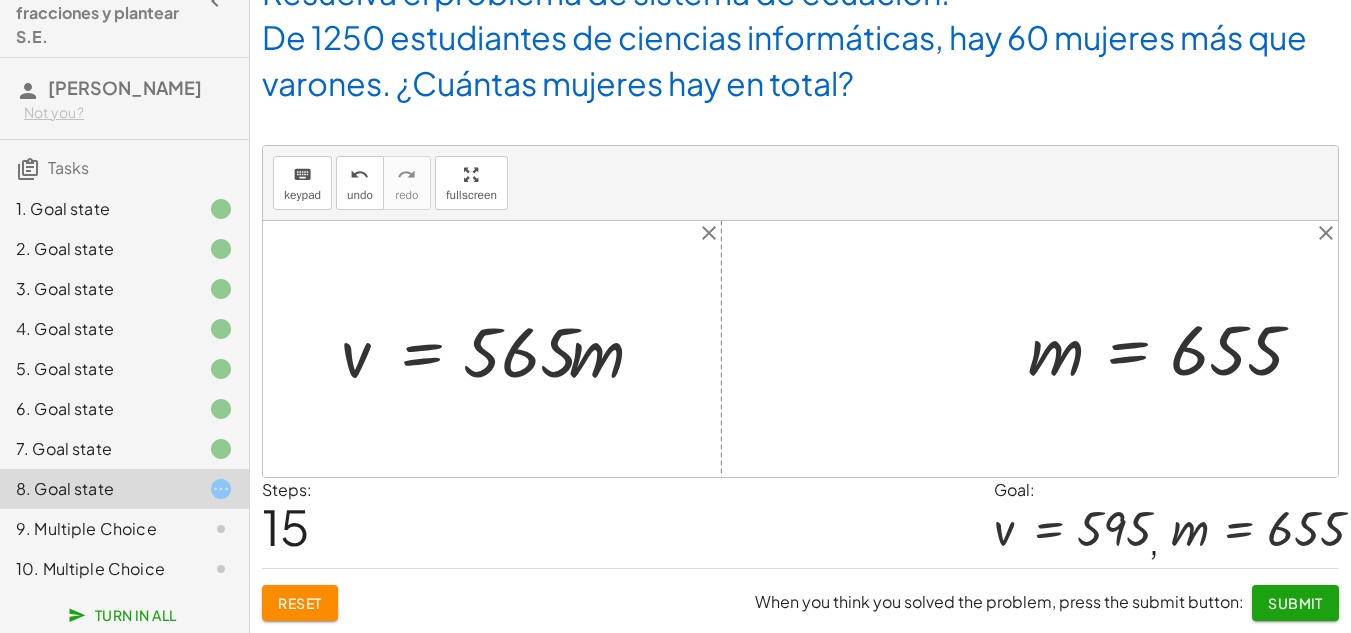 click on "Reset" 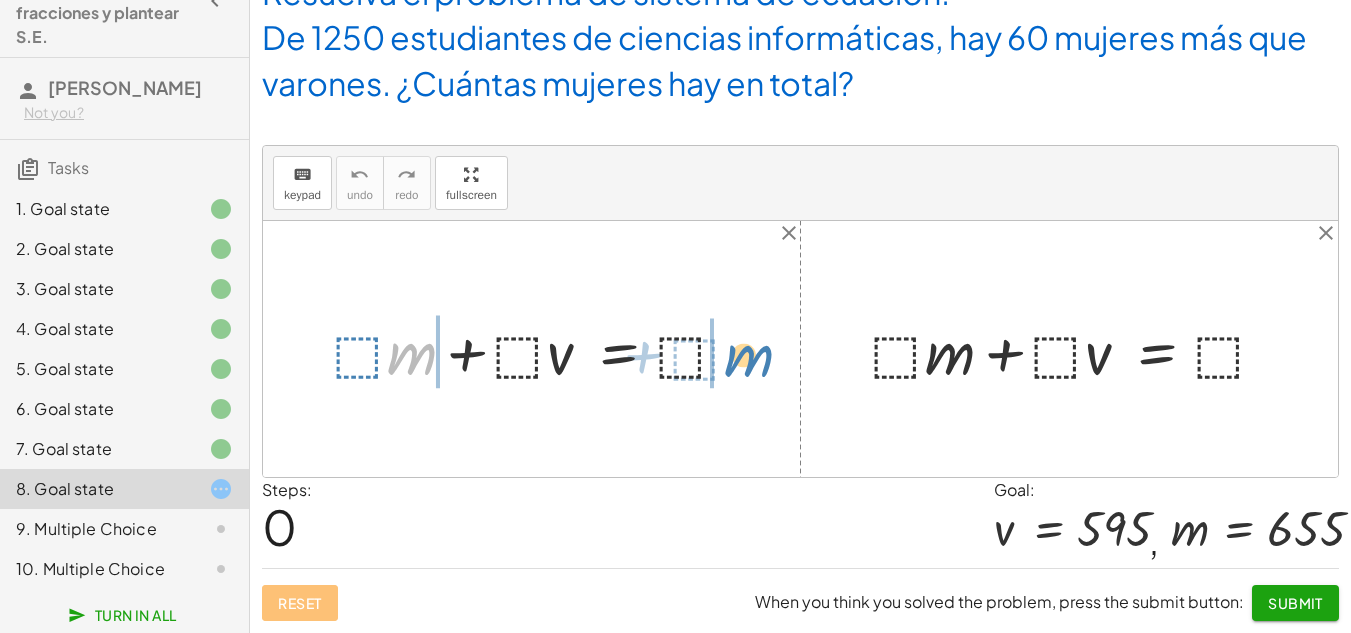 drag, startPoint x: 425, startPoint y: 356, endPoint x: 766, endPoint y: 357, distance: 341.00146 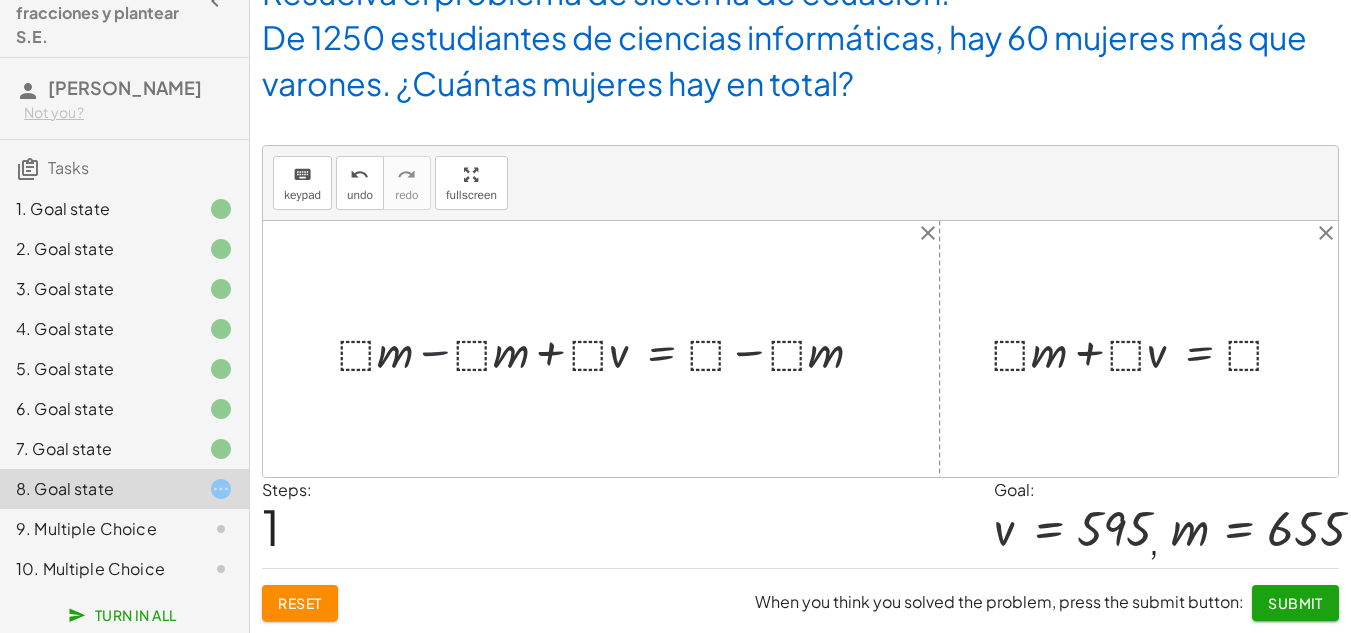 click at bounding box center [608, 348] 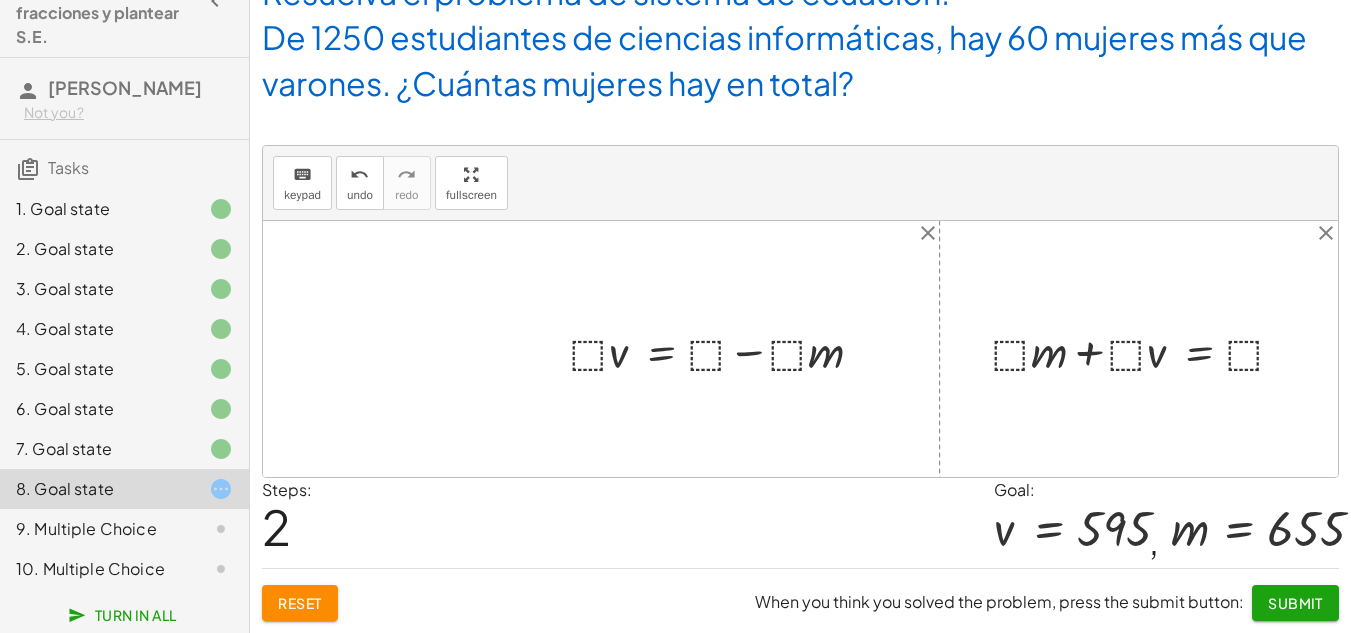 click at bounding box center (724, 348) 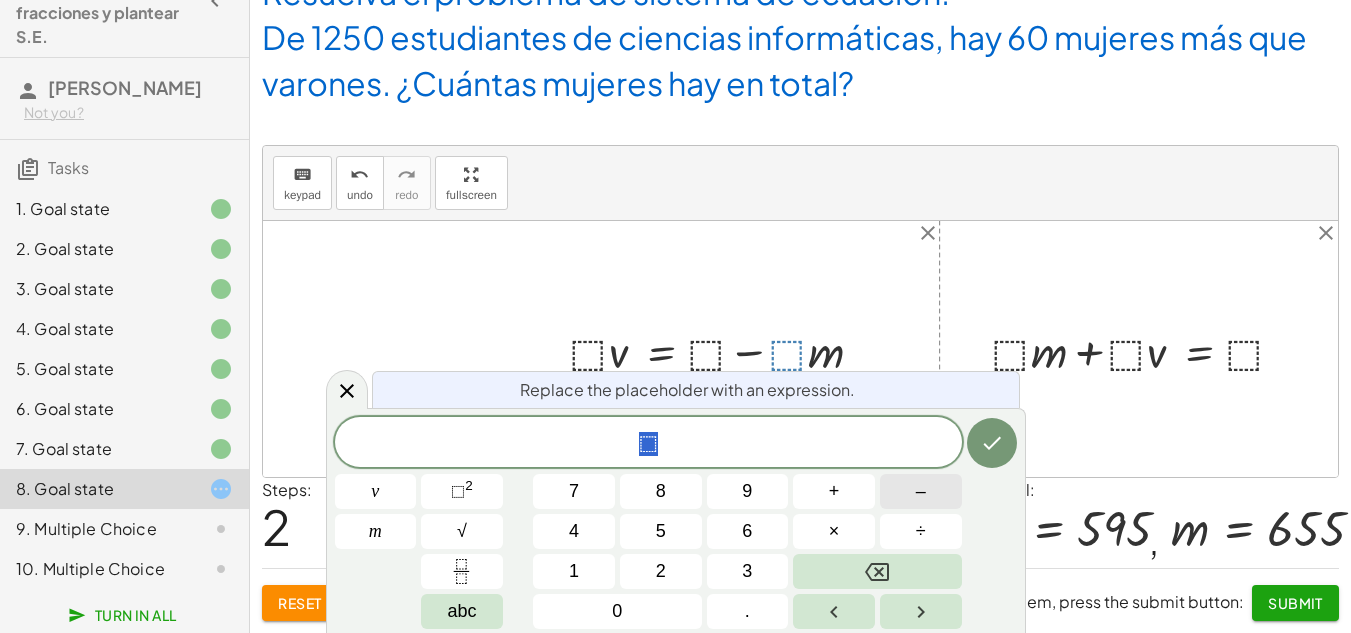 click on "–" at bounding box center (921, 491) 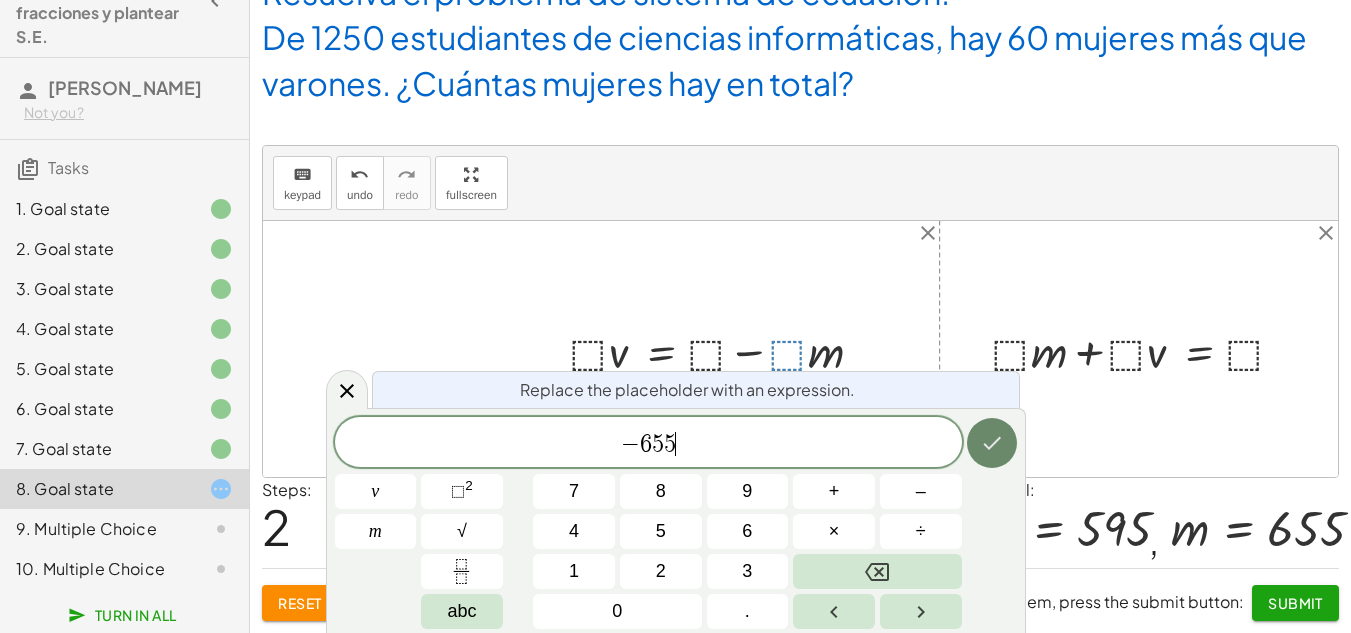 click 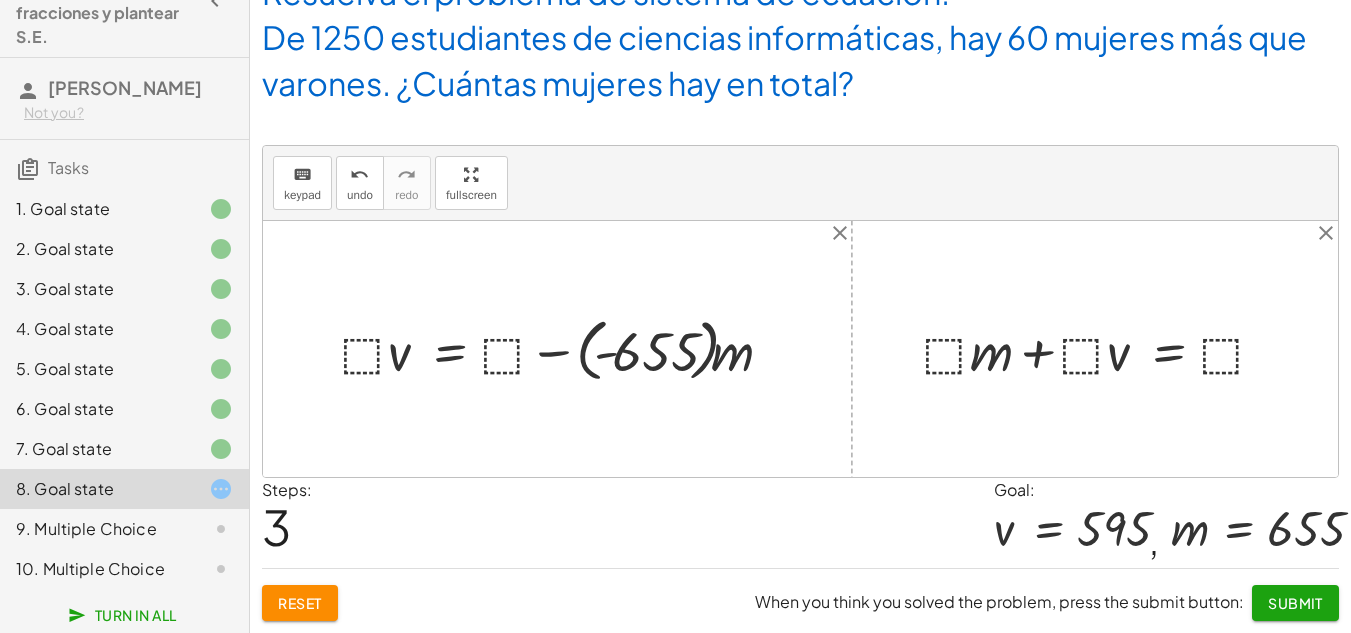click at bounding box center (565, 349) 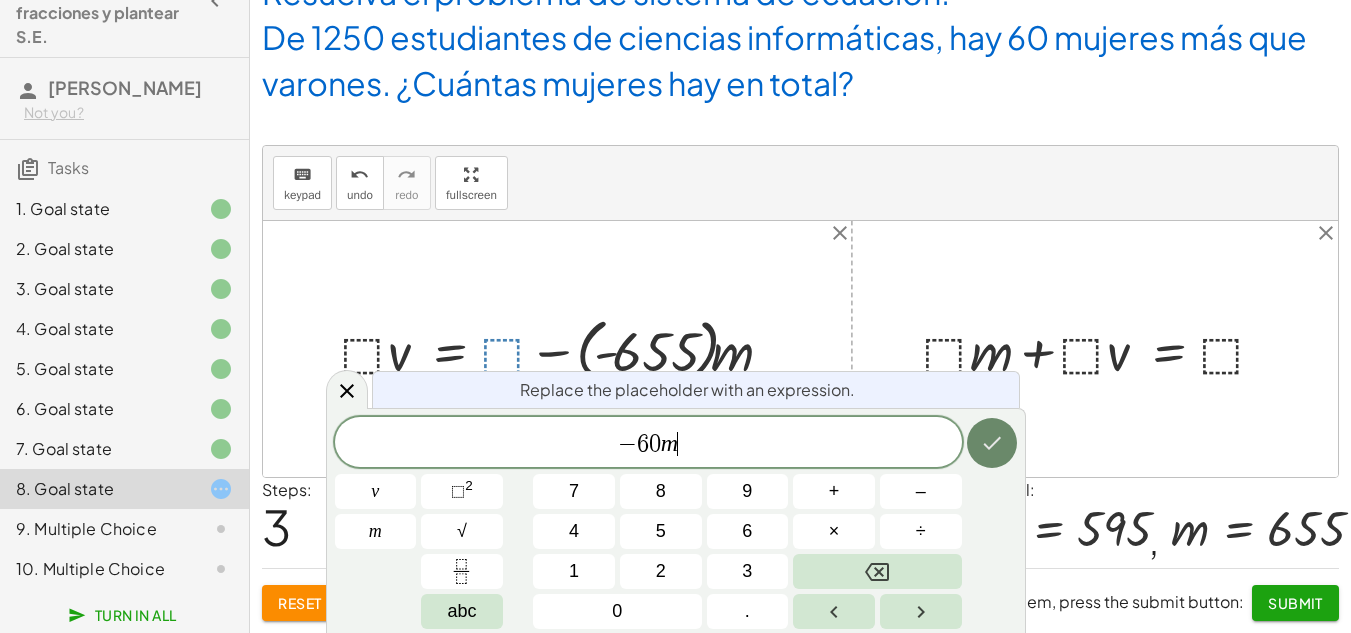 click 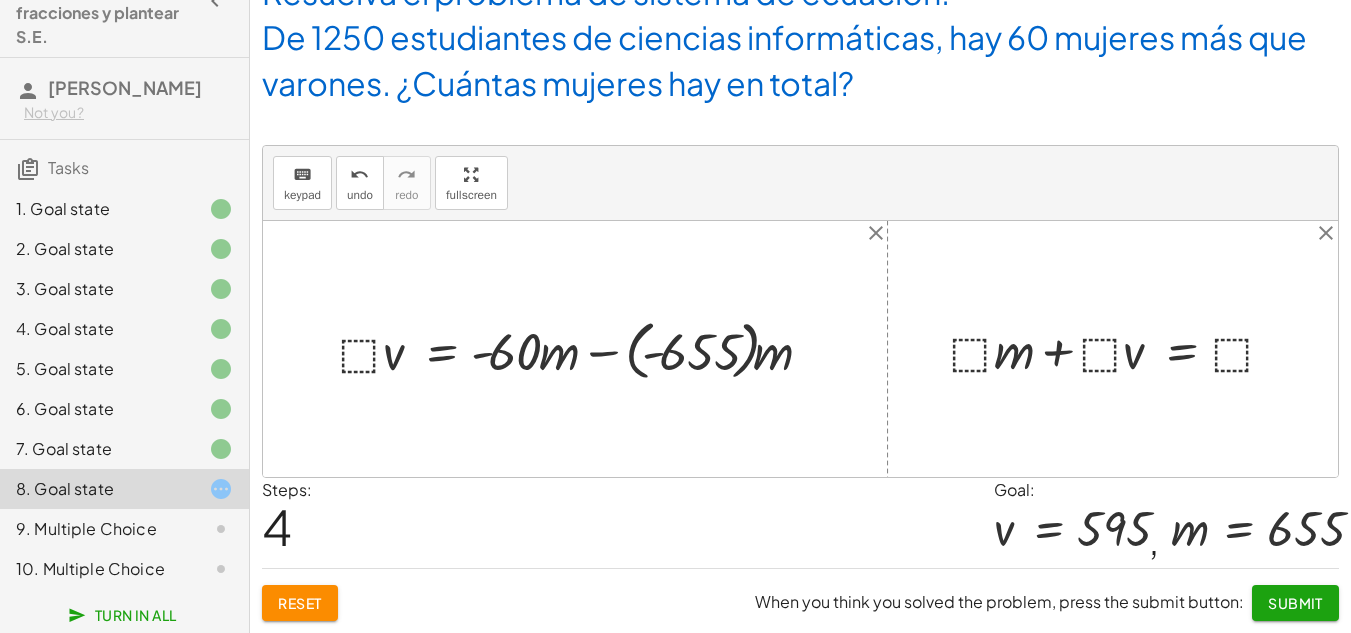 click at bounding box center [583, 349] 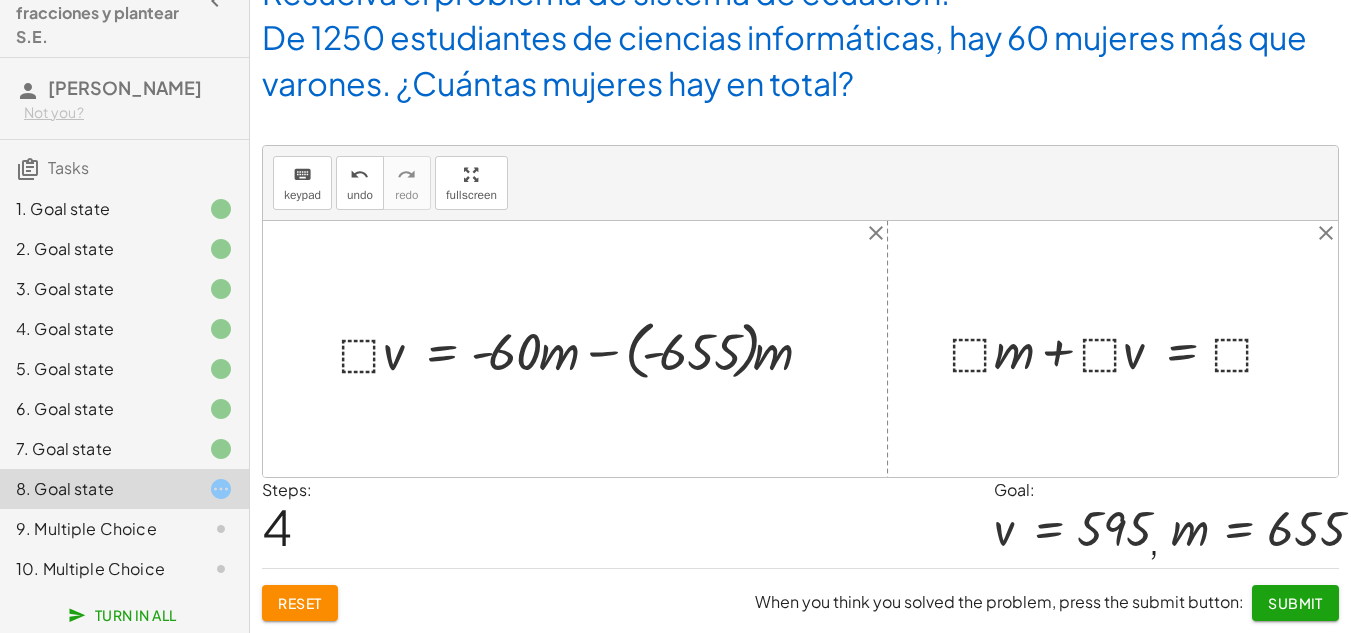 click at bounding box center [583, 349] 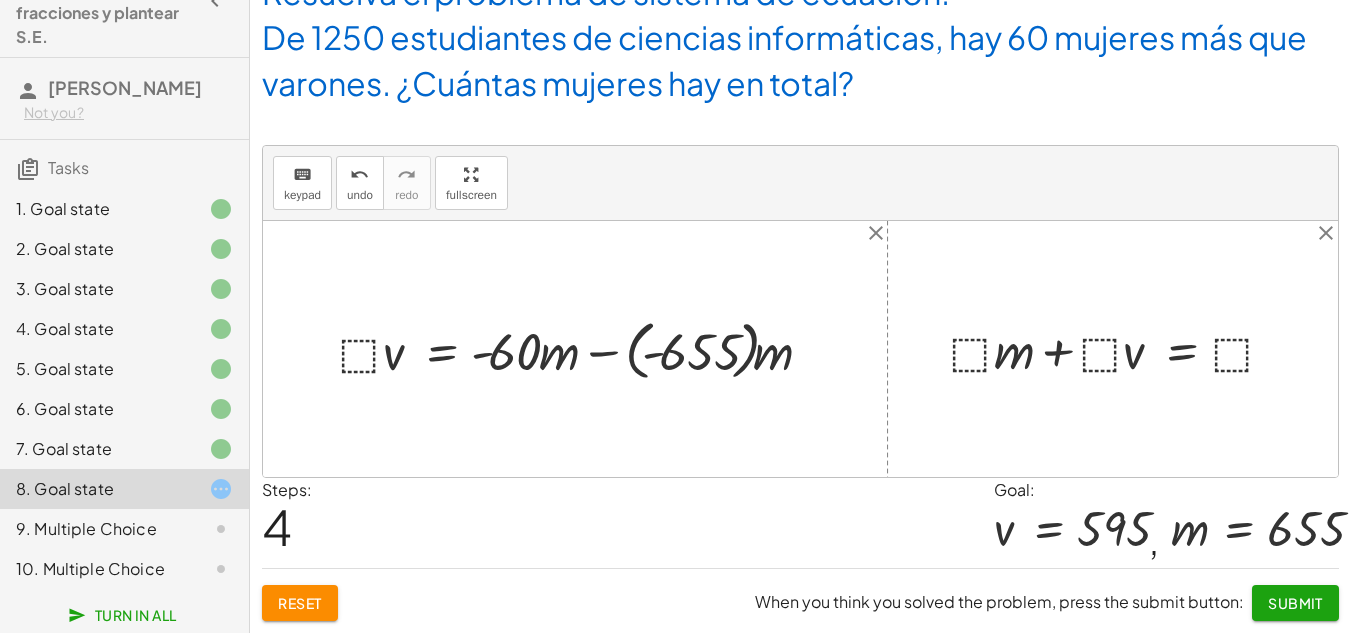 click at bounding box center [583, 349] 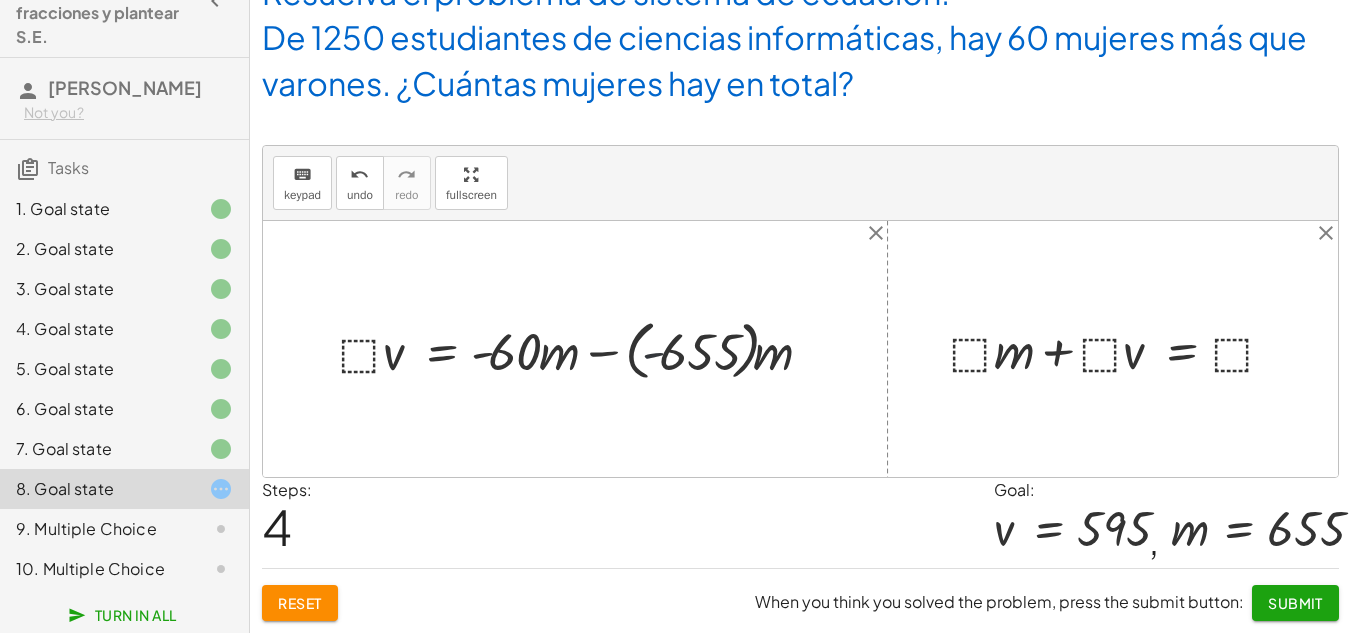click at bounding box center (583, 349) 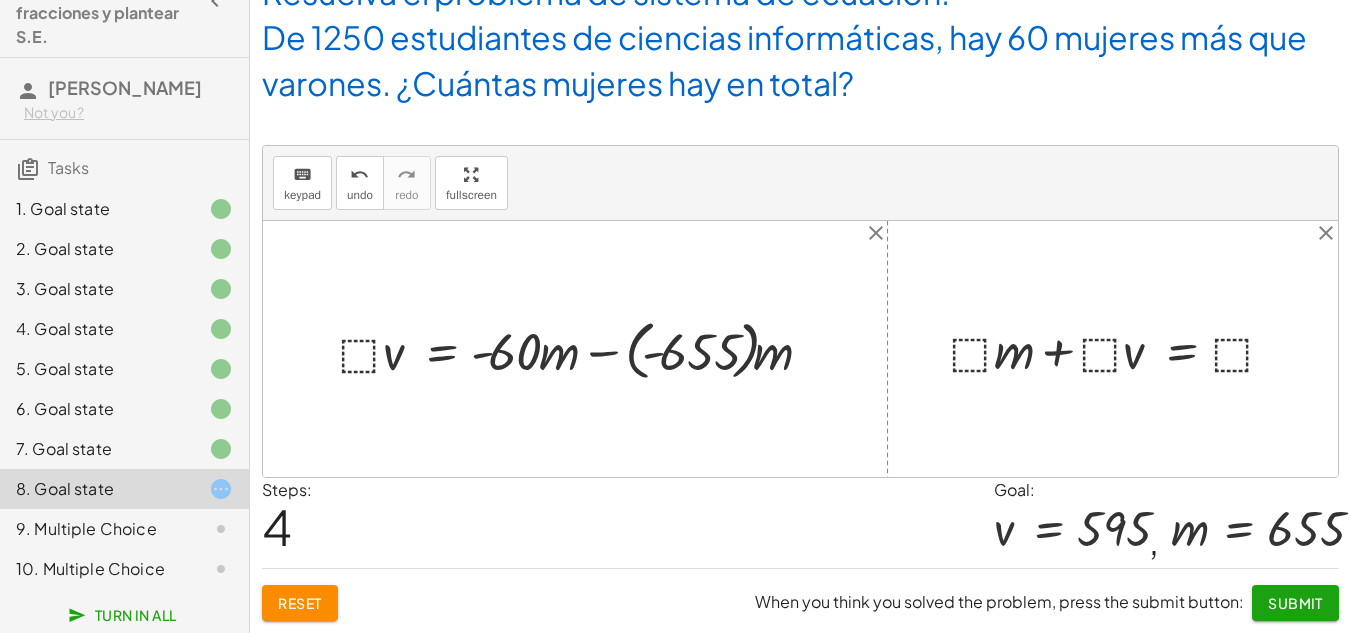 click at bounding box center [583, 349] 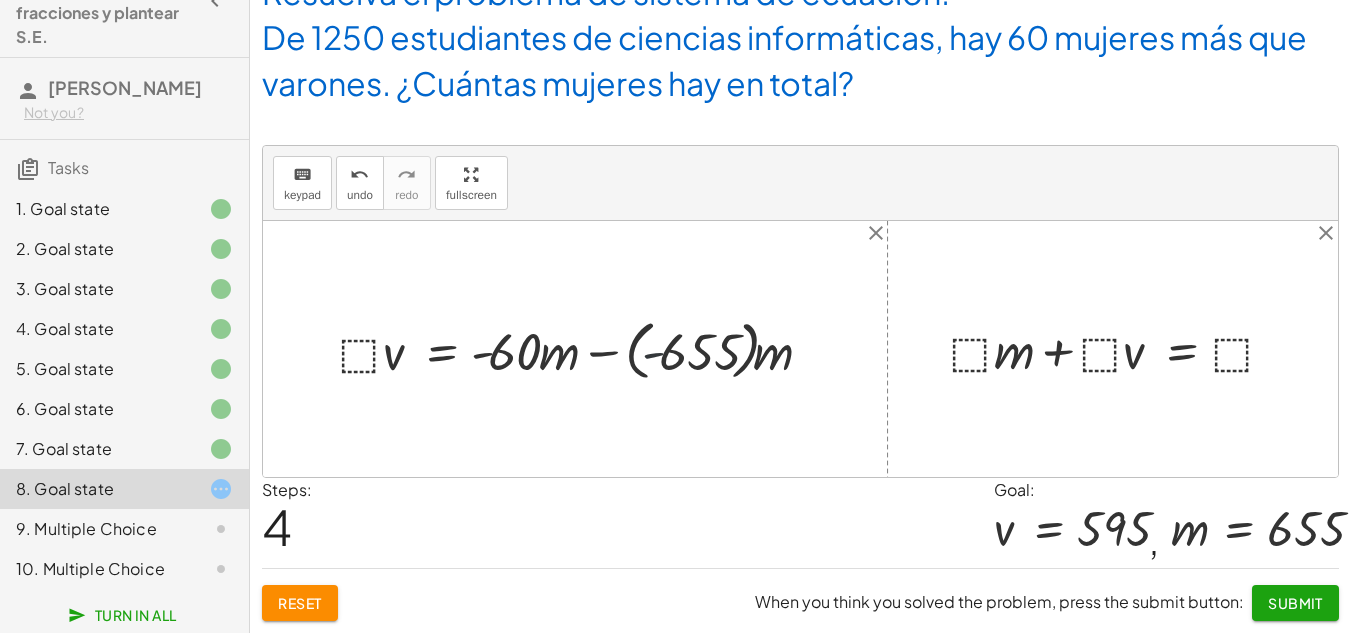 click at bounding box center [583, 349] 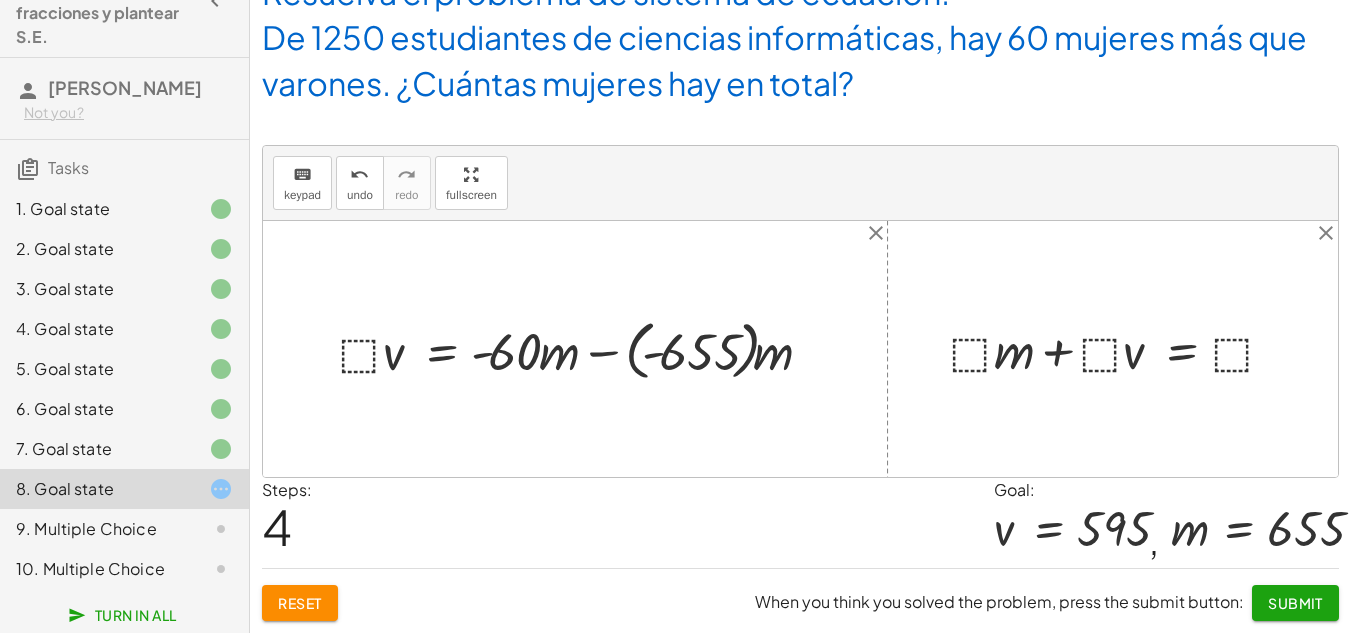 click at bounding box center [583, 349] 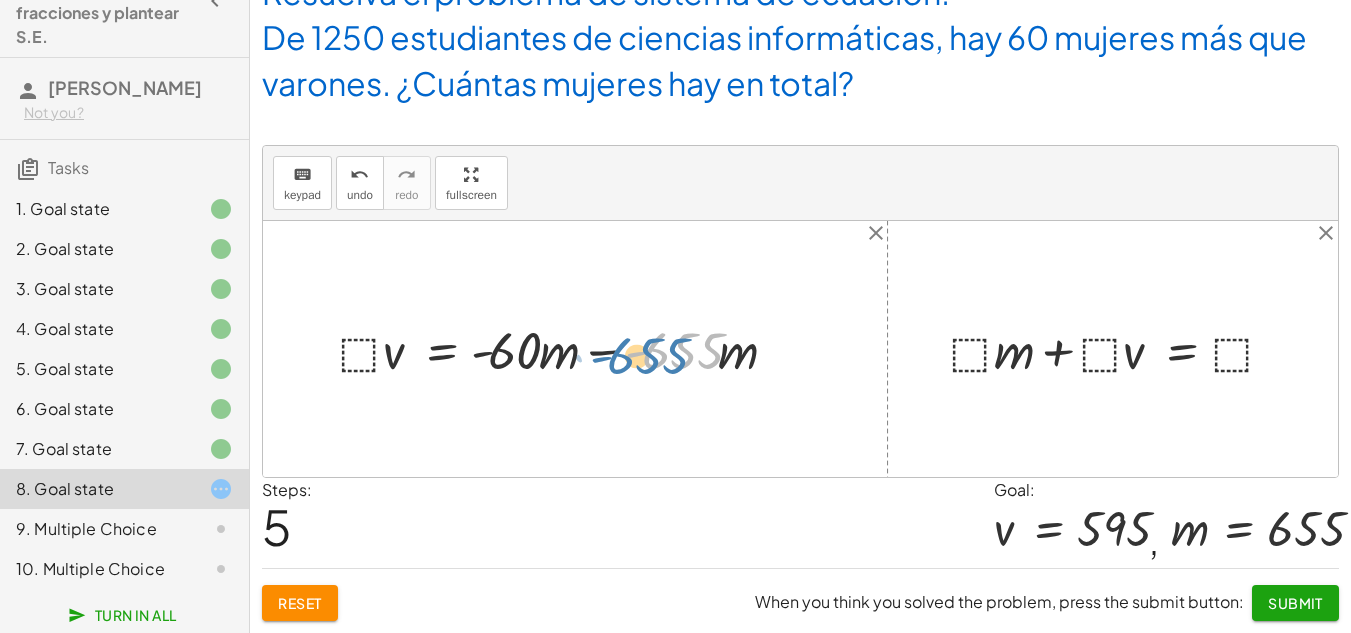 drag, startPoint x: 672, startPoint y: 355, endPoint x: 639, endPoint y: 360, distance: 33.37664 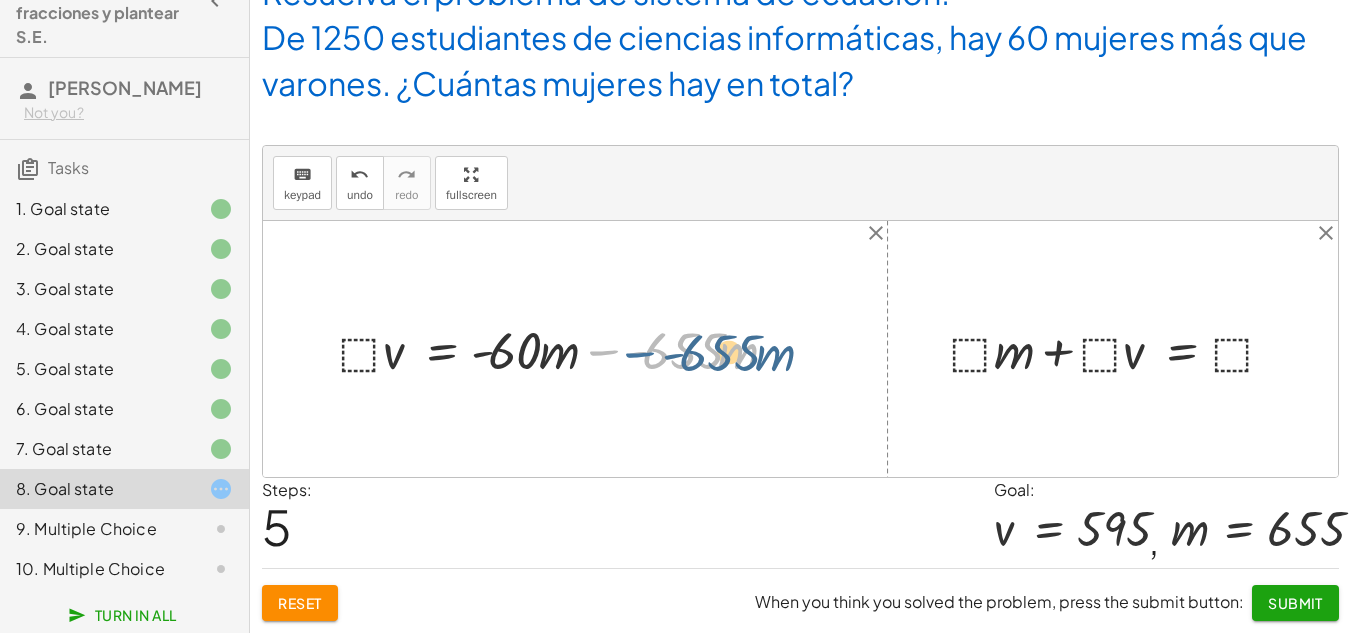 drag, startPoint x: 598, startPoint y: 350, endPoint x: 617, endPoint y: 345, distance: 19.646883 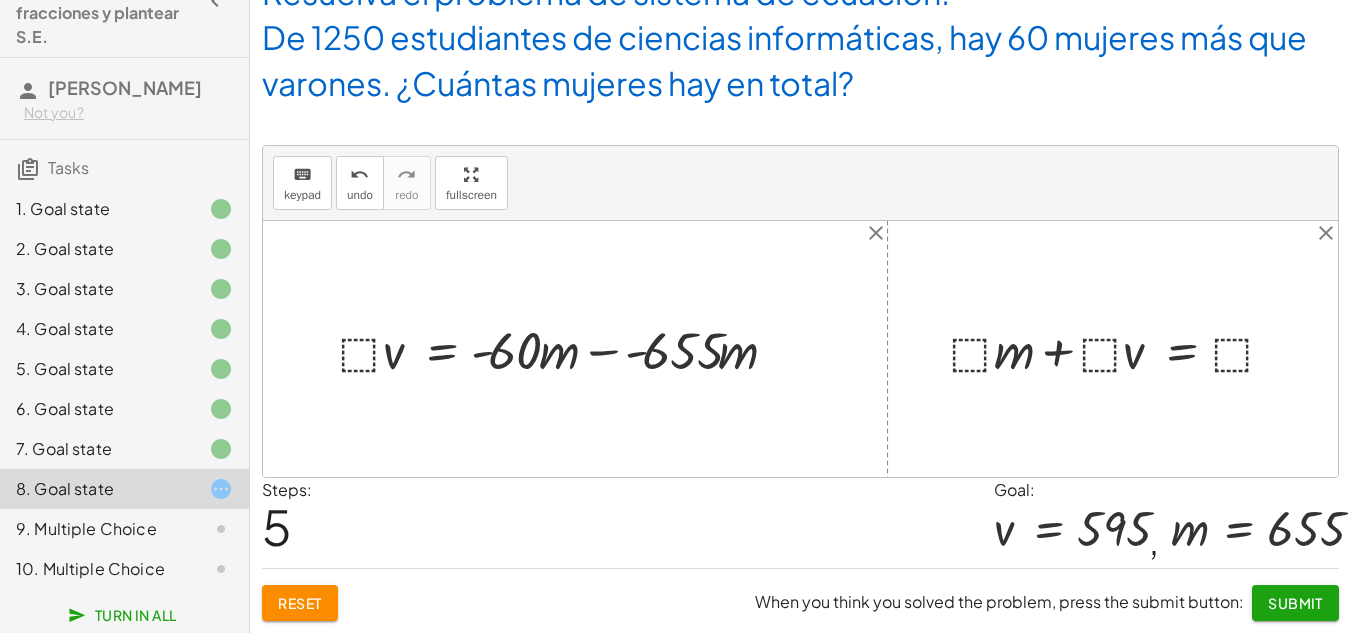 click at bounding box center (566, 348) 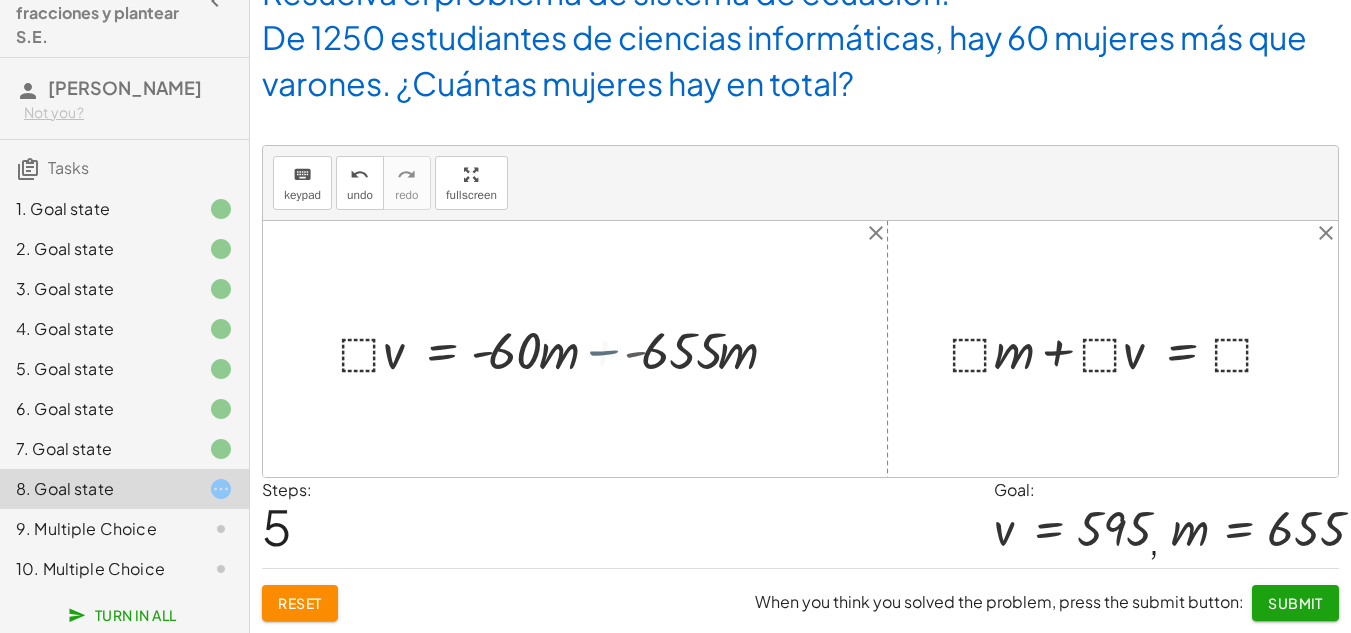 click at bounding box center [557, 348] 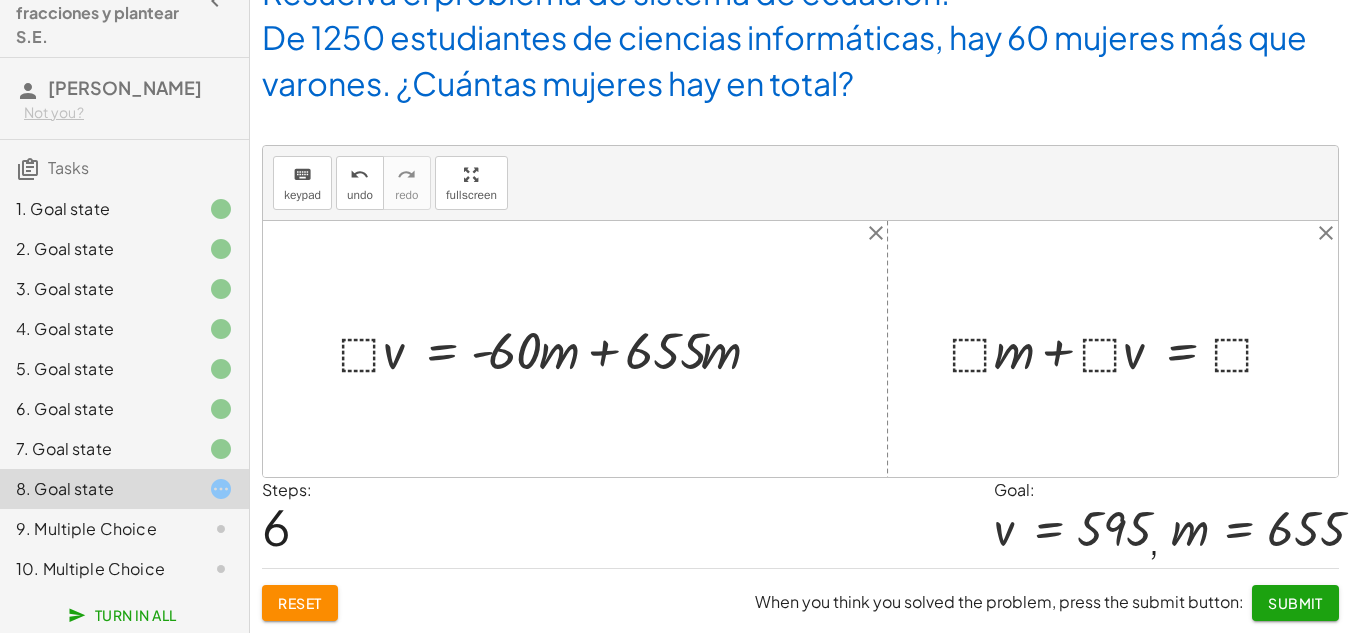 click at bounding box center [557, 348] 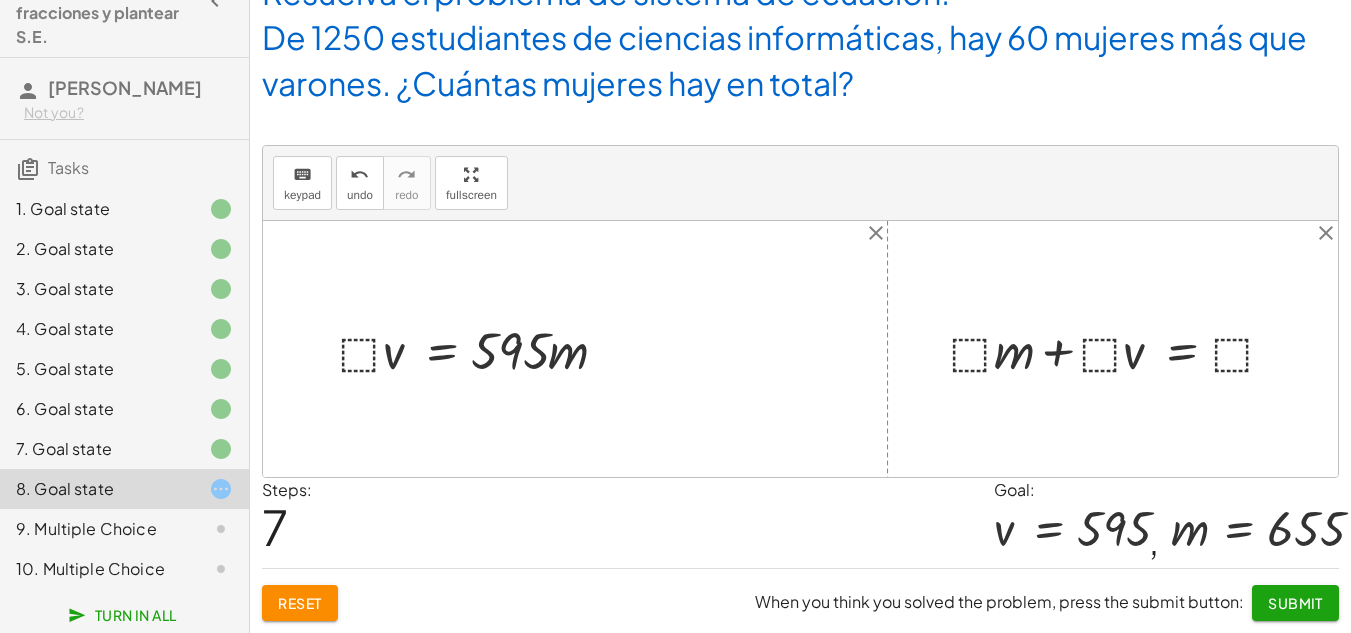 click at bounding box center (481, 348) 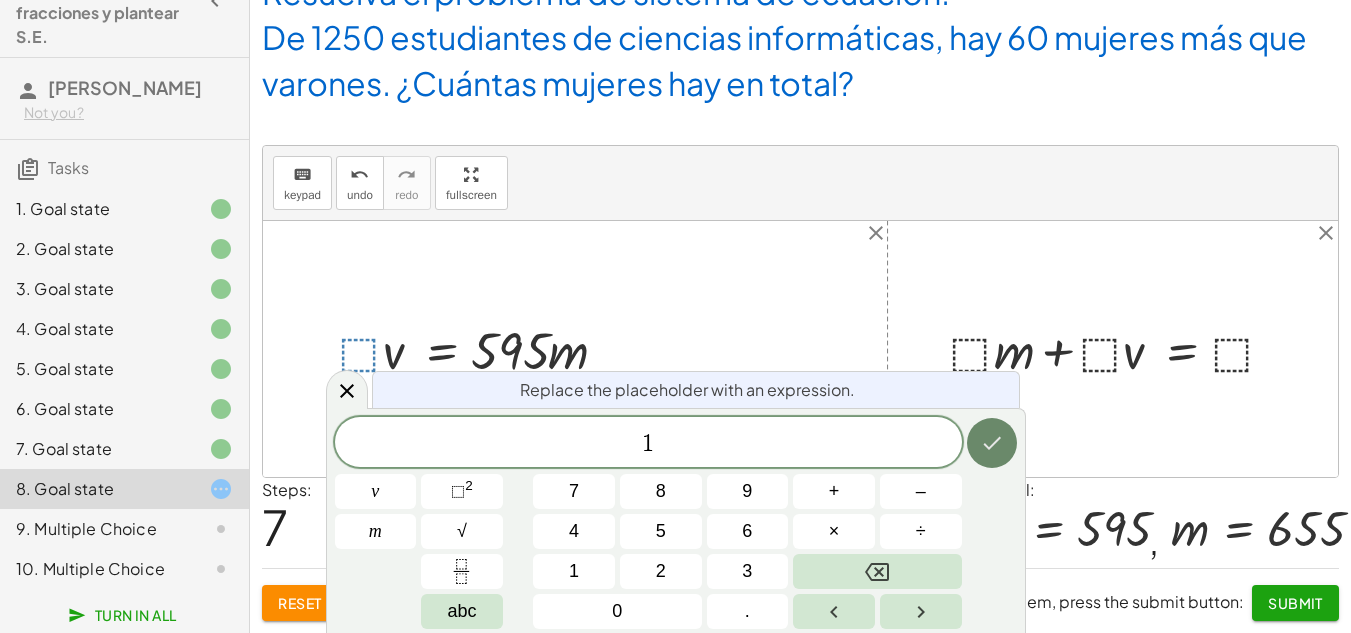 click 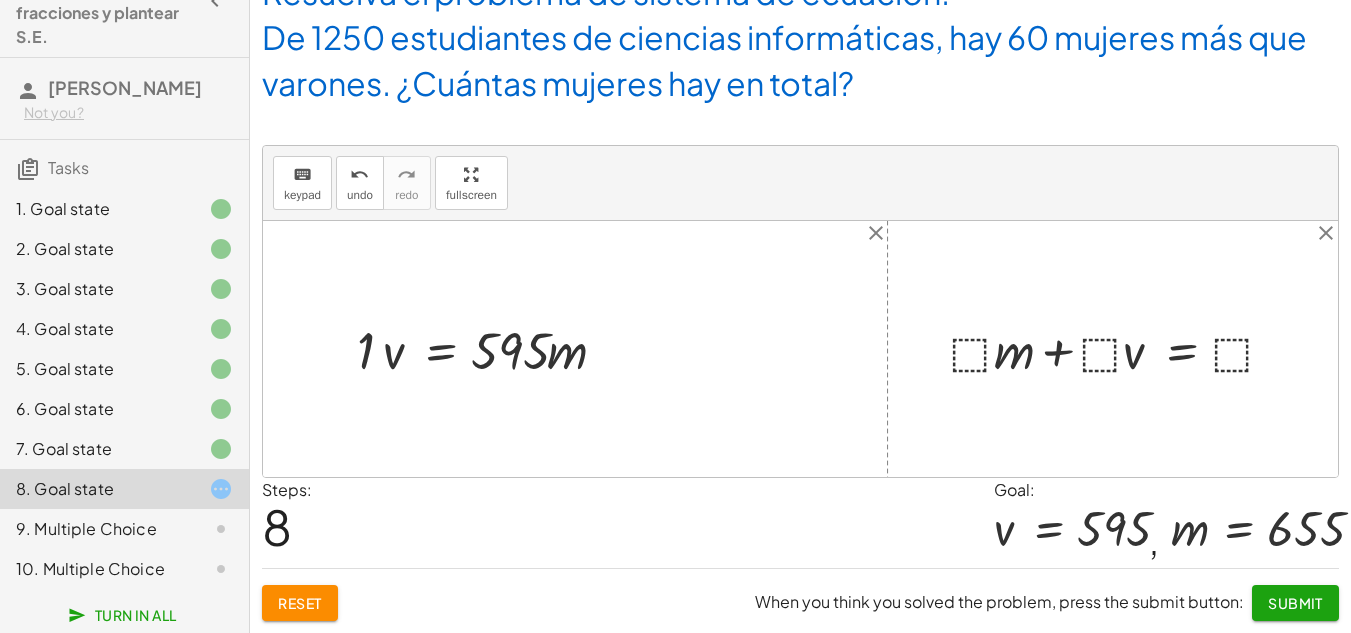click at bounding box center (489, 348) 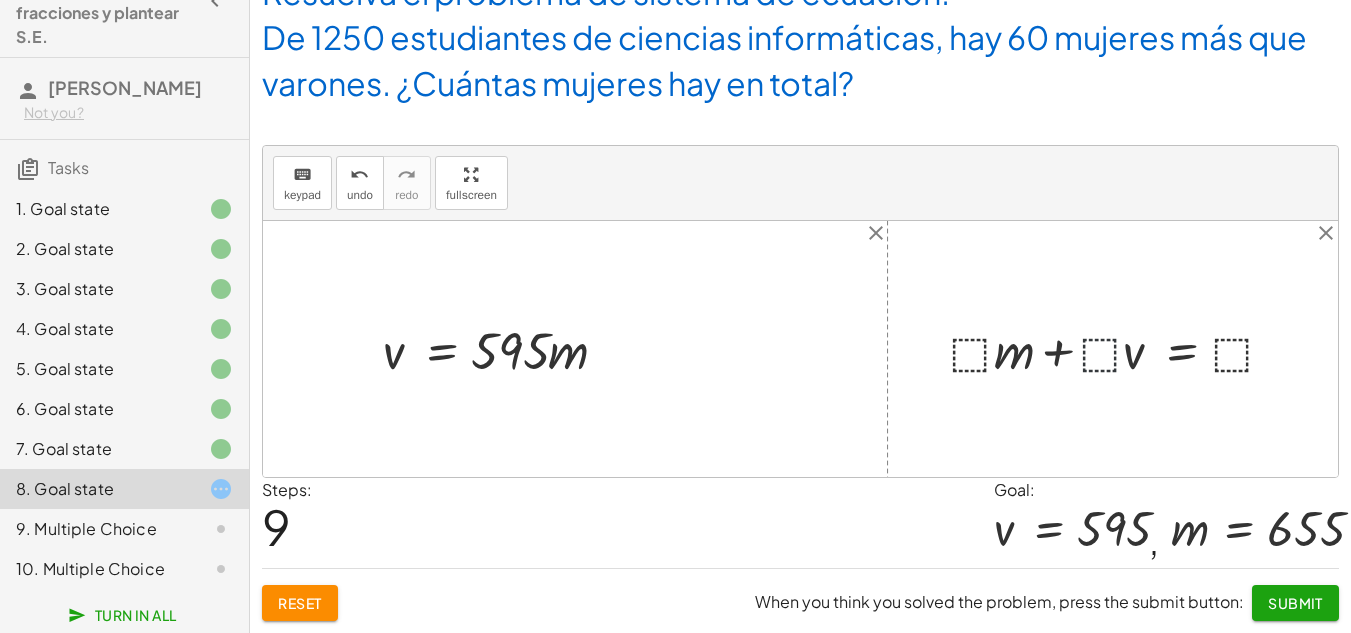 click at bounding box center (1120, 348) 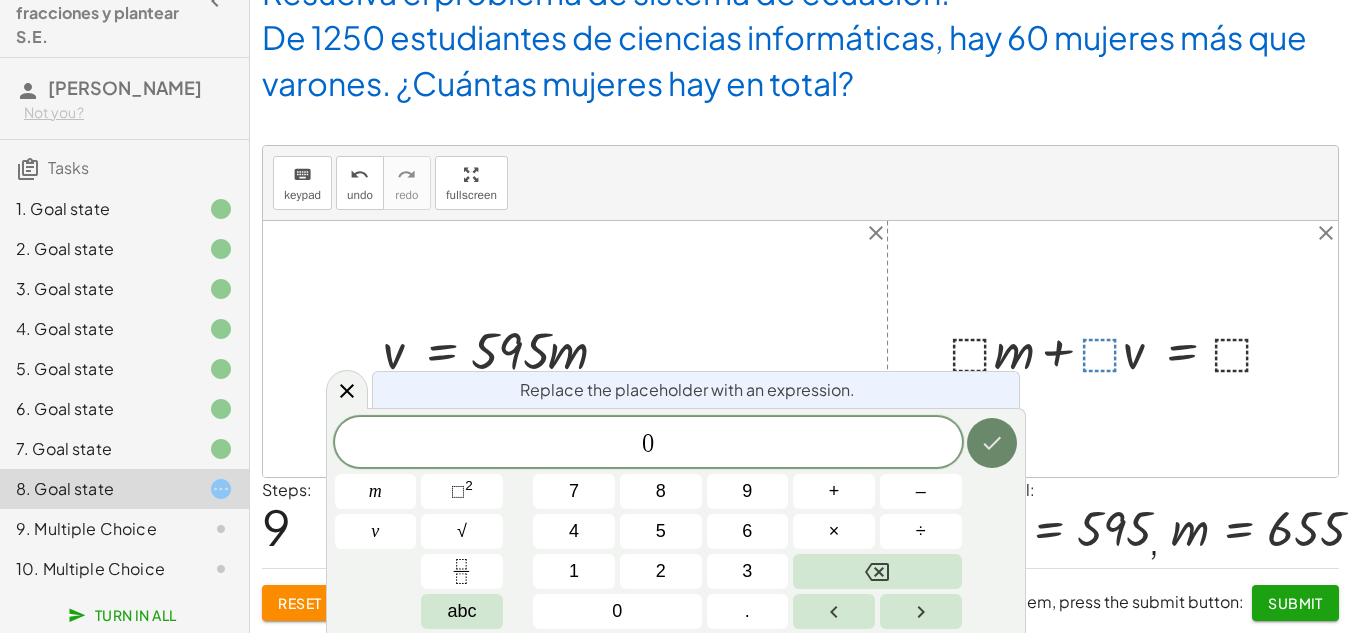 click 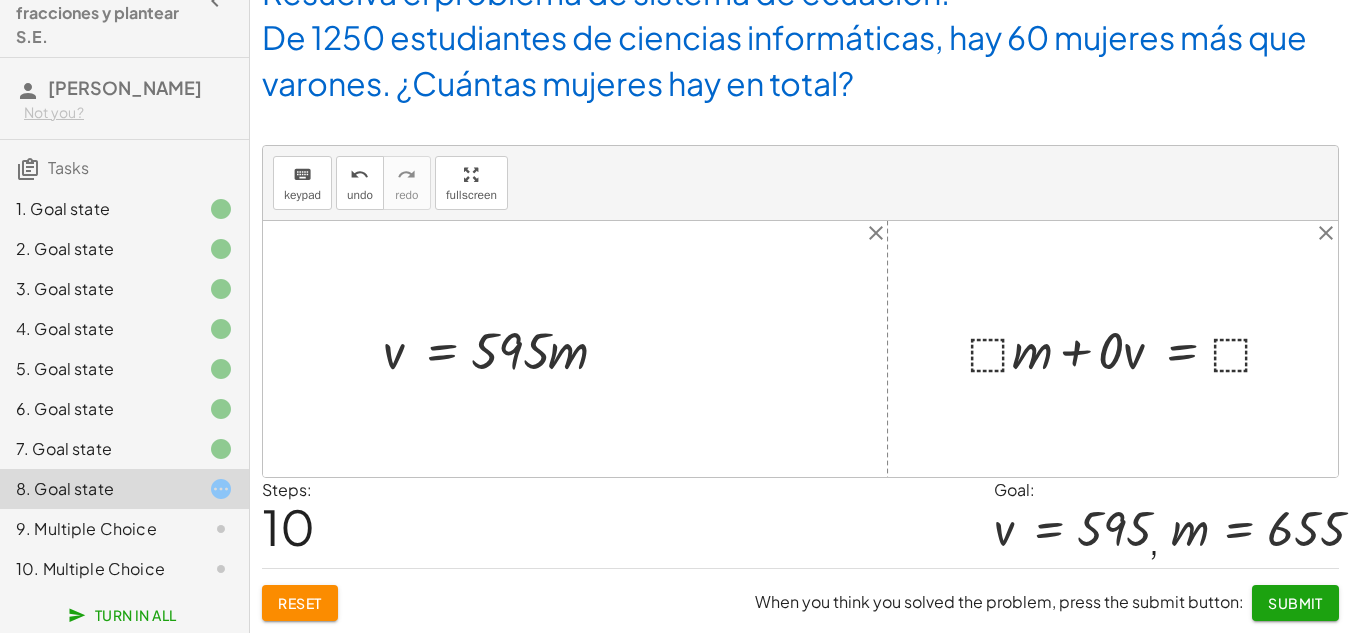 click at bounding box center (1129, 348) 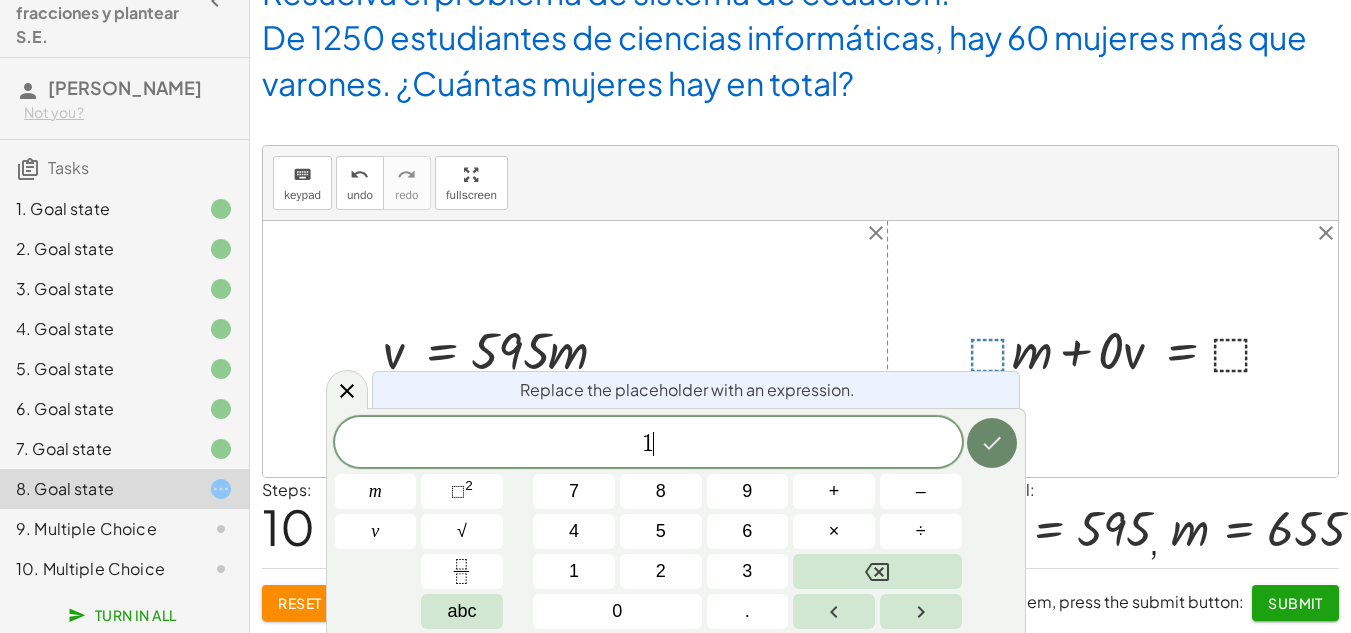 click at bounding box center [992, 443] 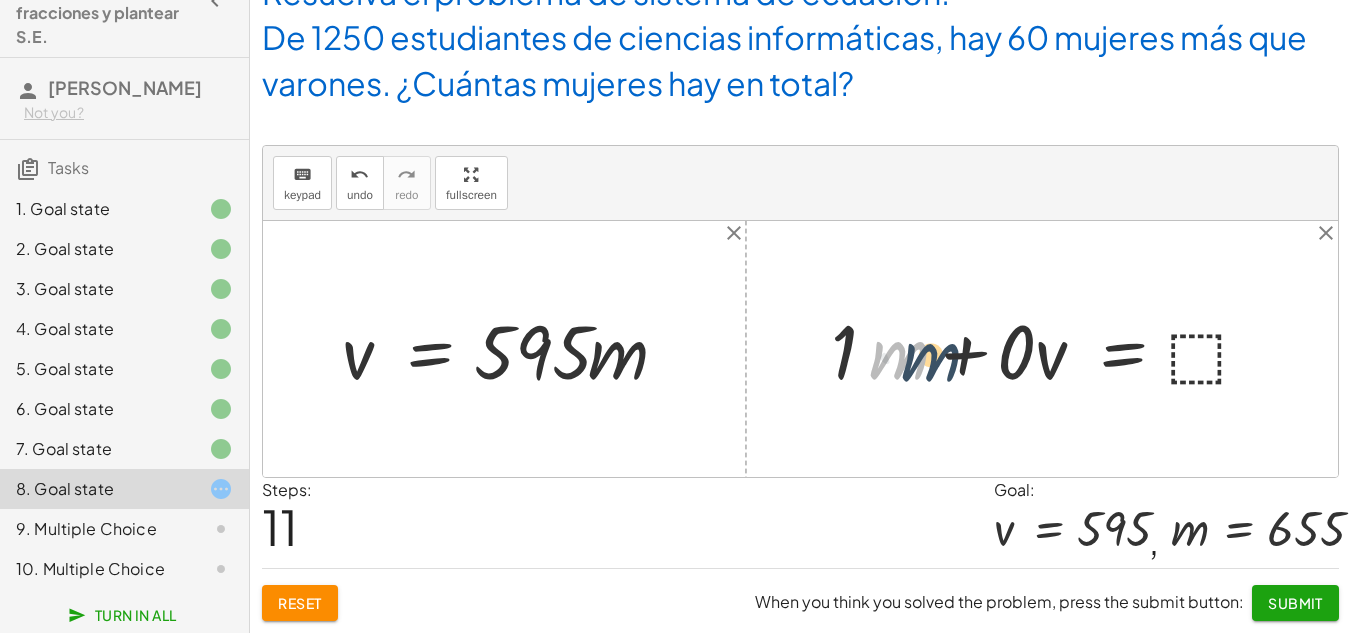 click at bounding box center (1049, 349) 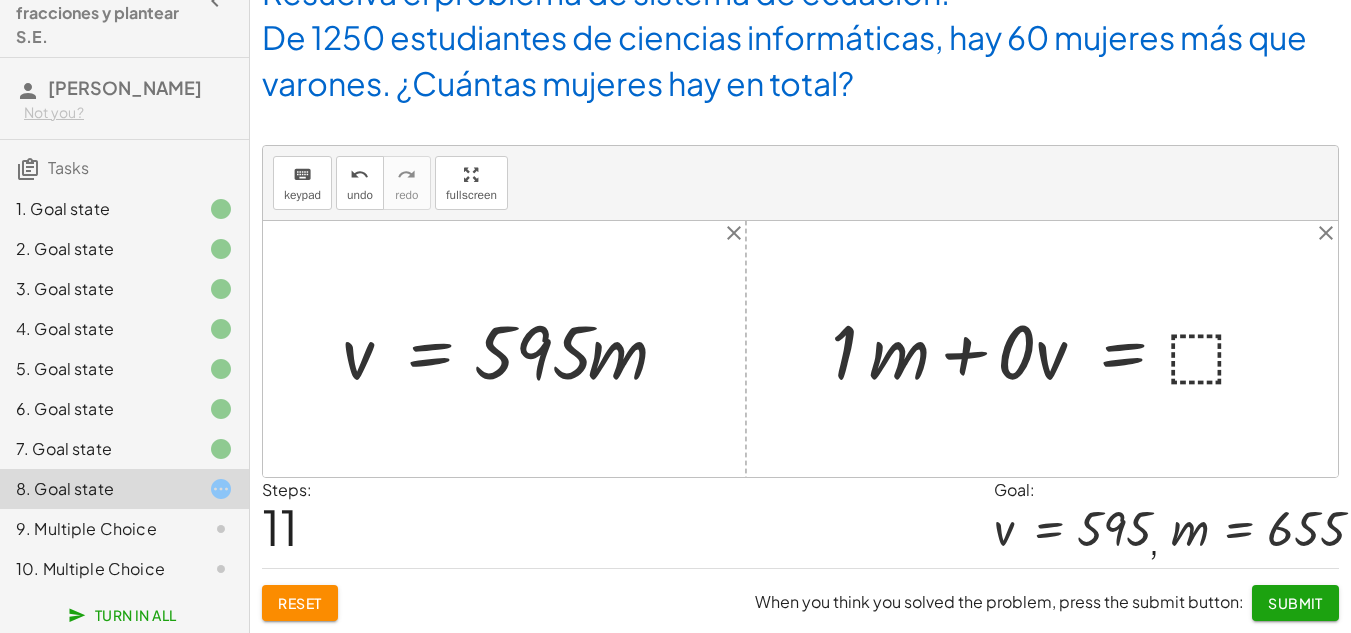 click at bounding box center (1049, 349) 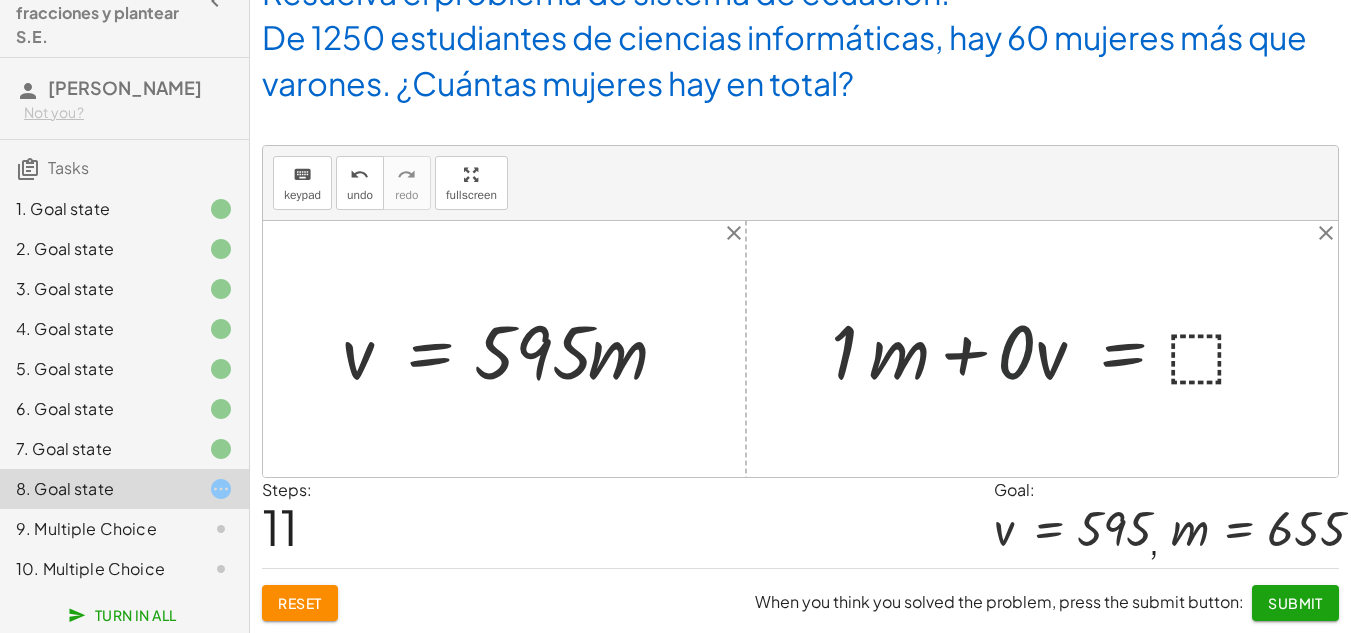 click at bounding box center [1049, 349] 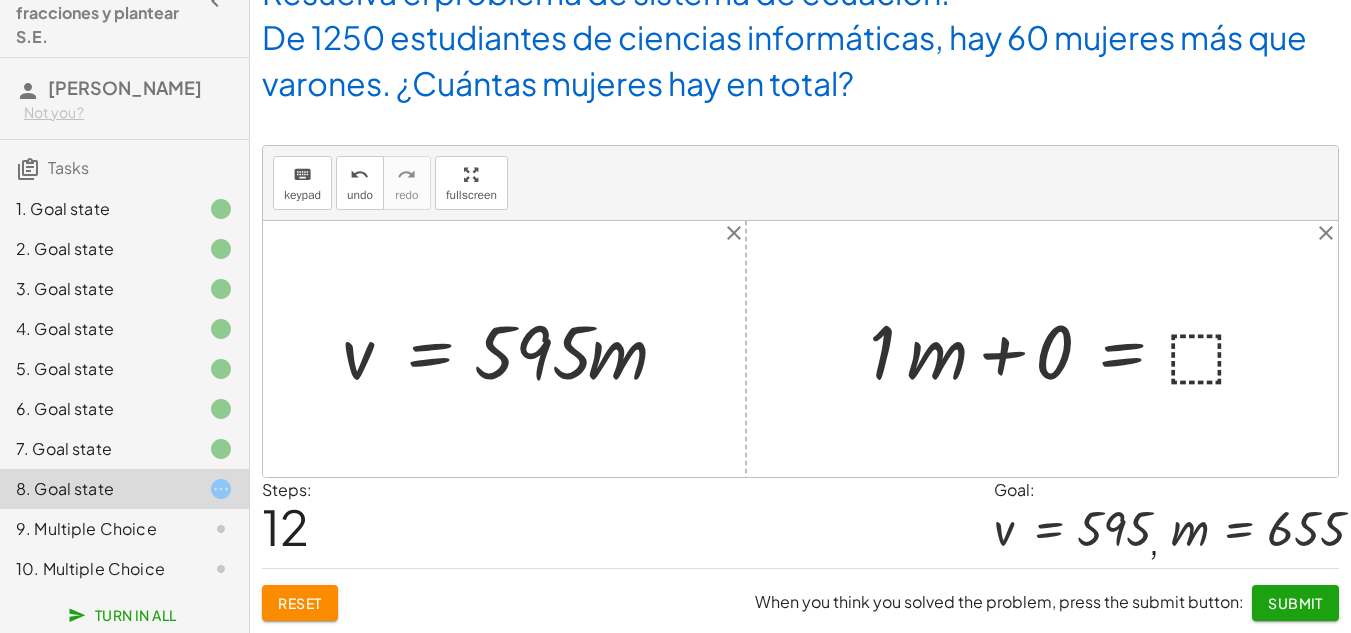 click at bounding box center (1068, 349) 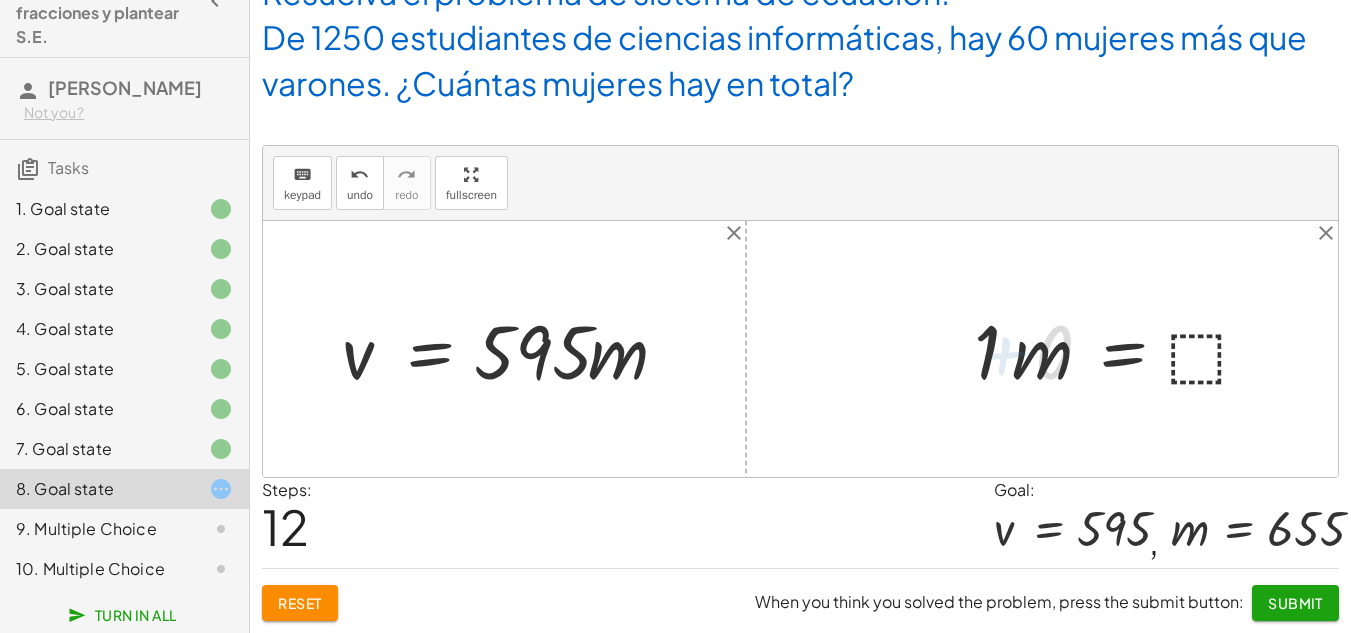 click at bounding box center [1122, 349] 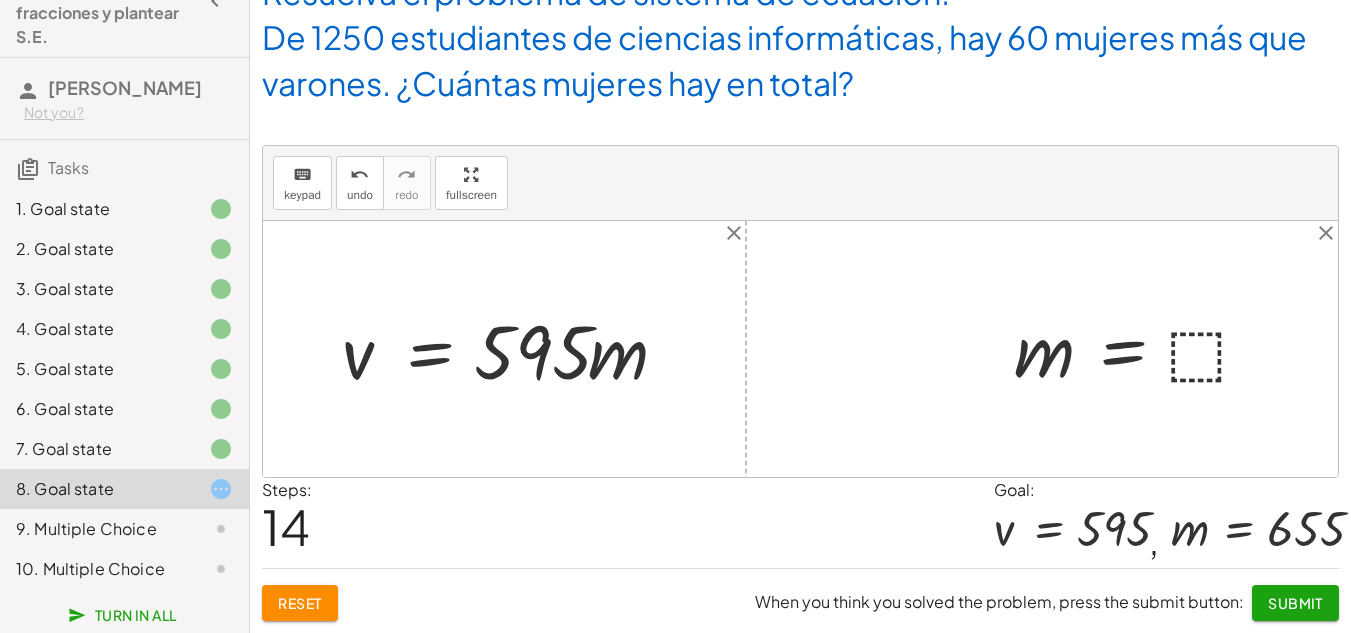 click at bounding box center [1141, 349] 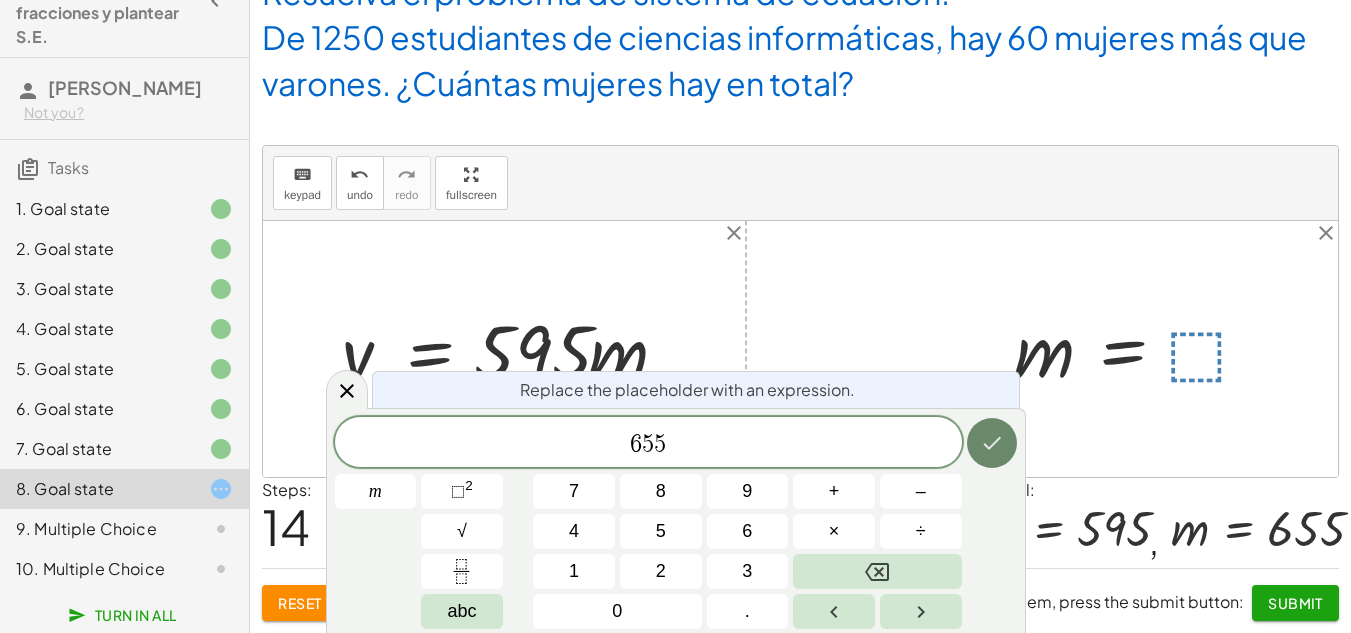 click 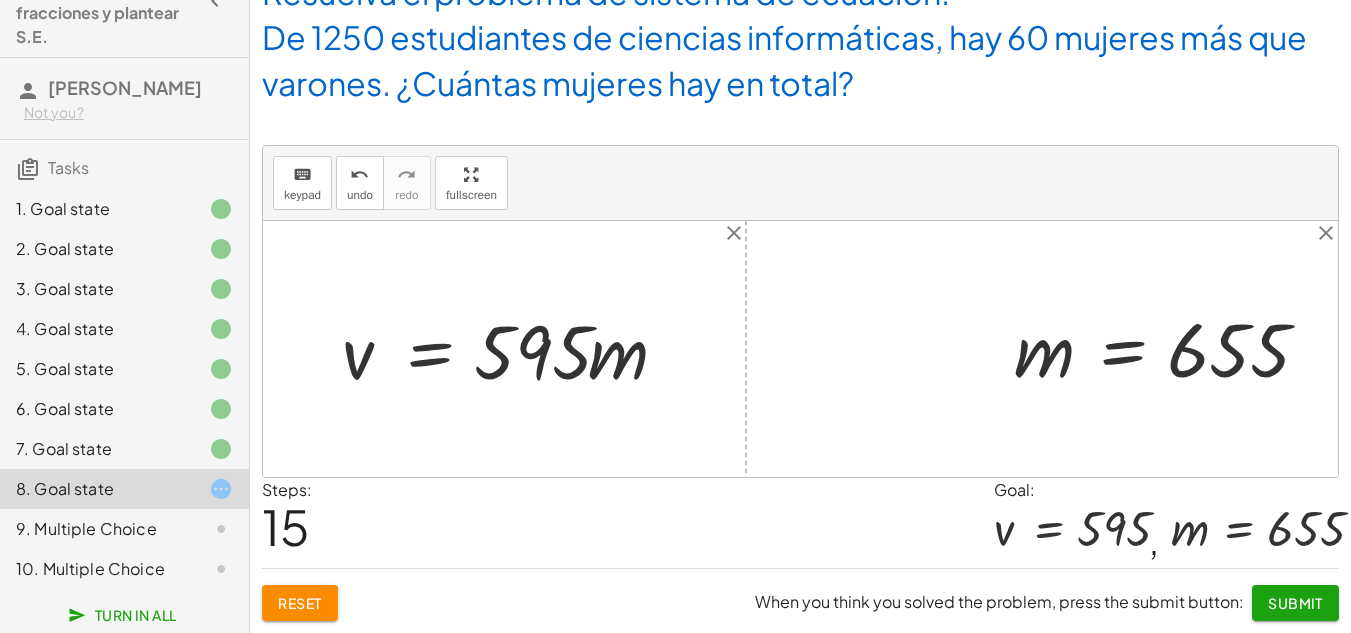 click on "Submit" 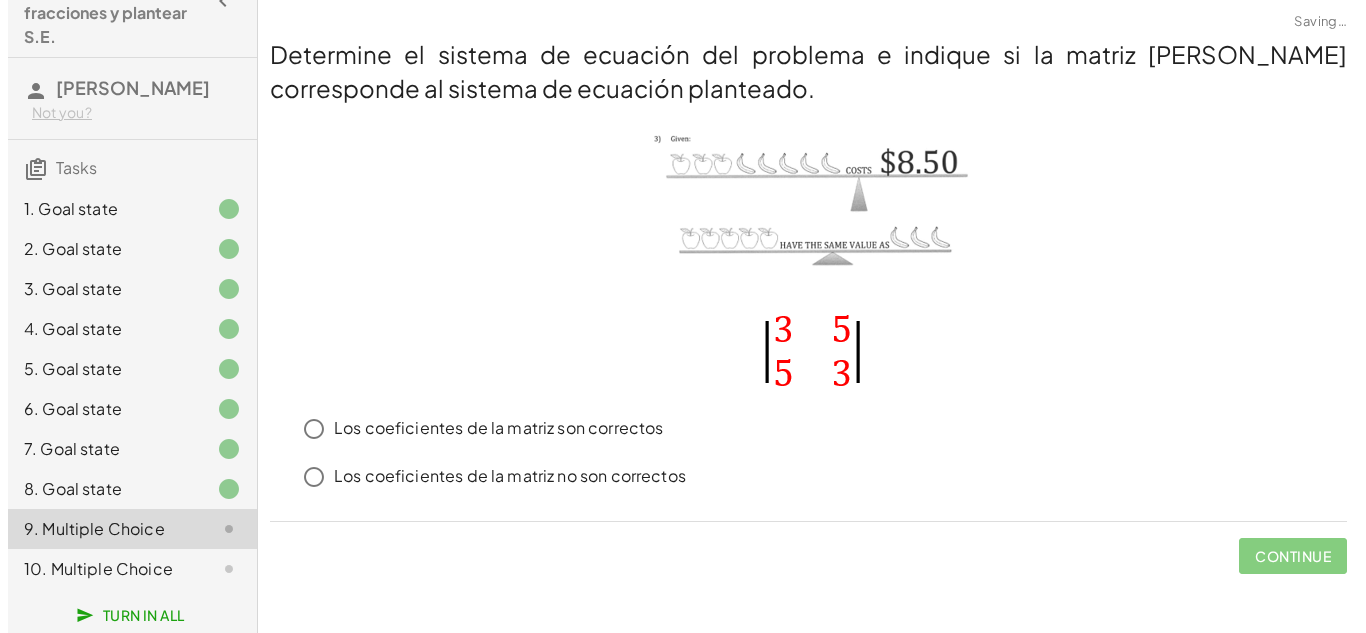 scroll, scrollTop: 0, scrollLeft: 0, axis: both 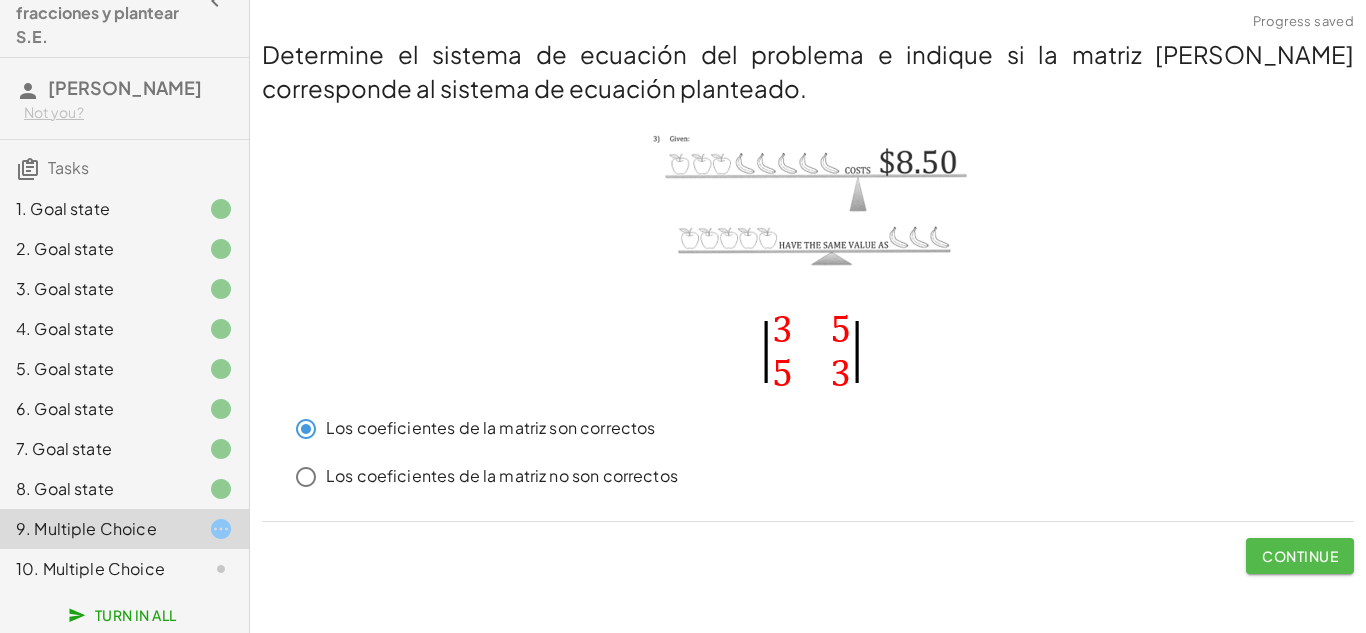 click on "Continue" 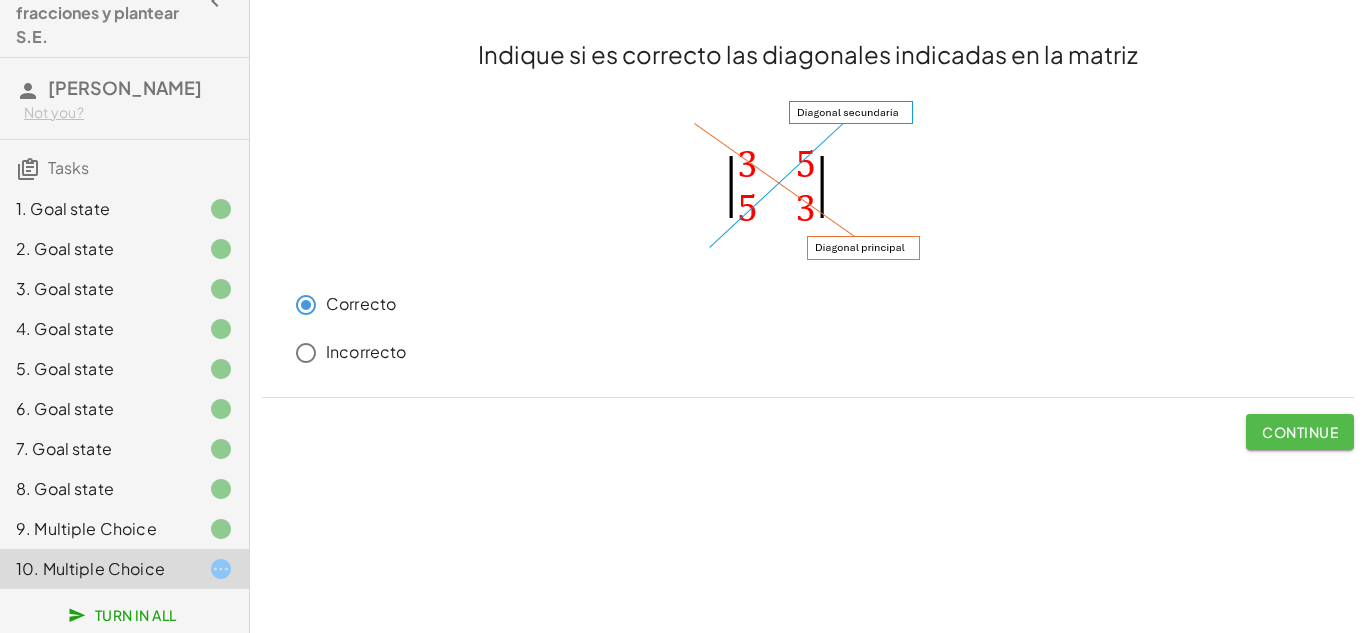 click on "Continue" 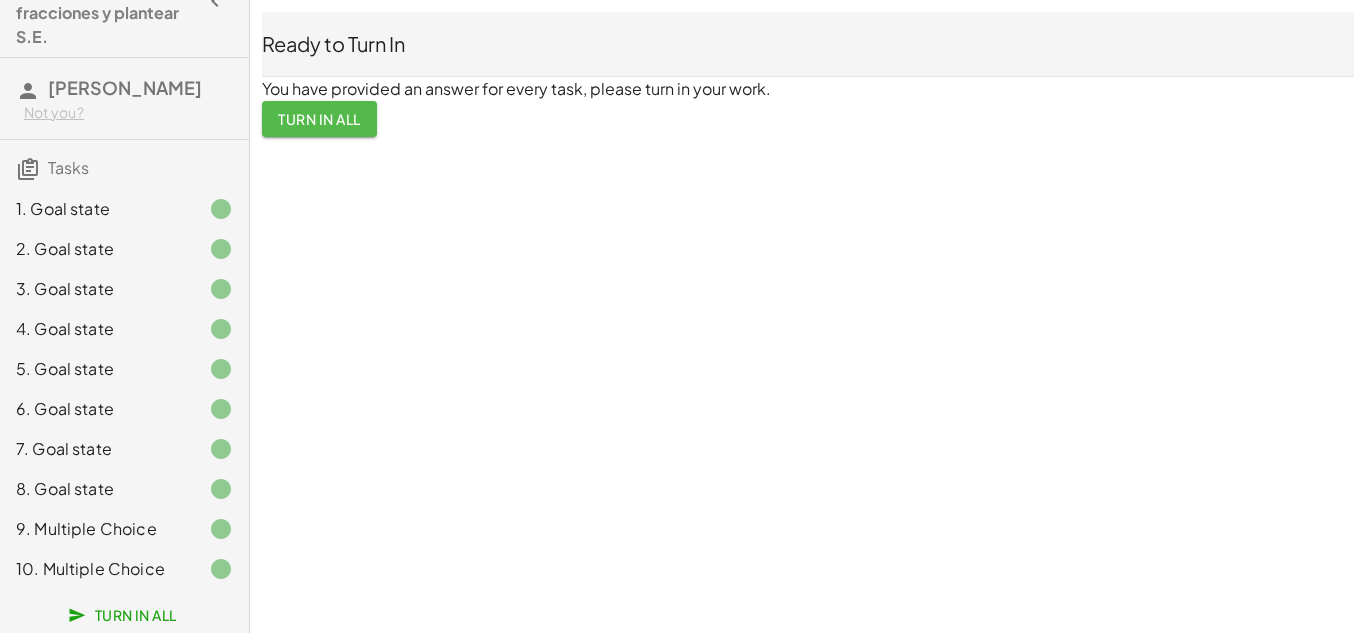 click on "Turn In All" 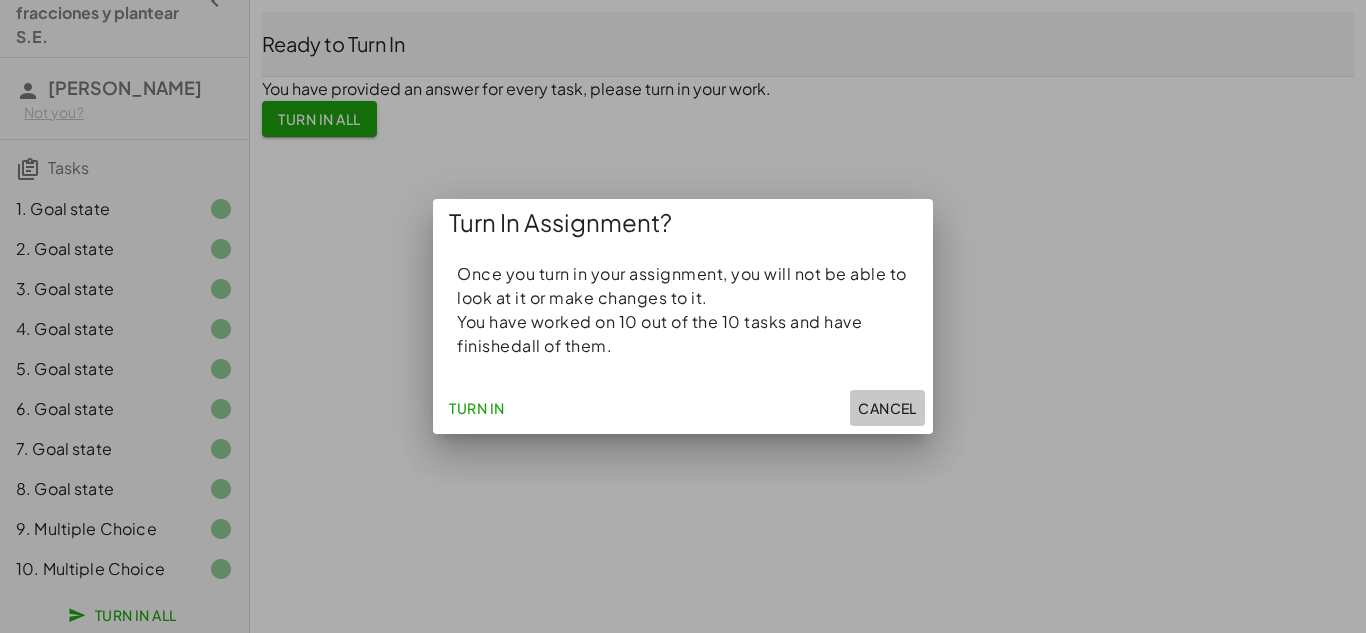 click on "Cancel" 